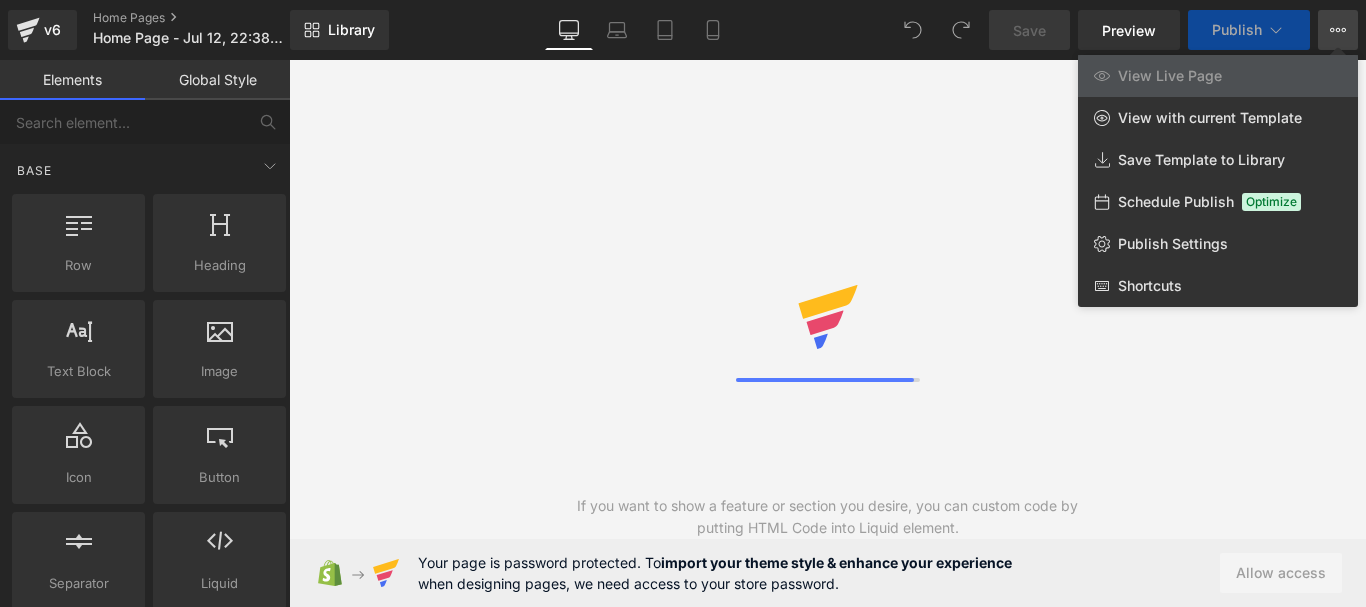 scroll, scrollTop: 0, scrollLeft: 0, axis: both 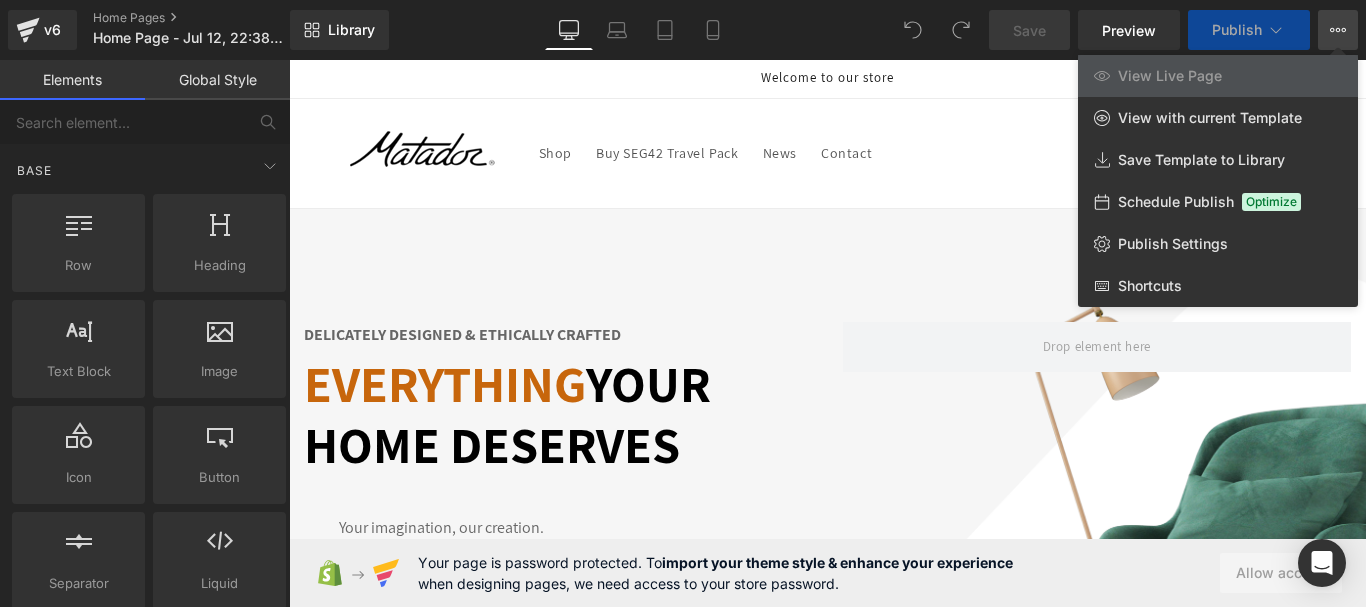 click on "Publish" at bounding box center (1237, 30) 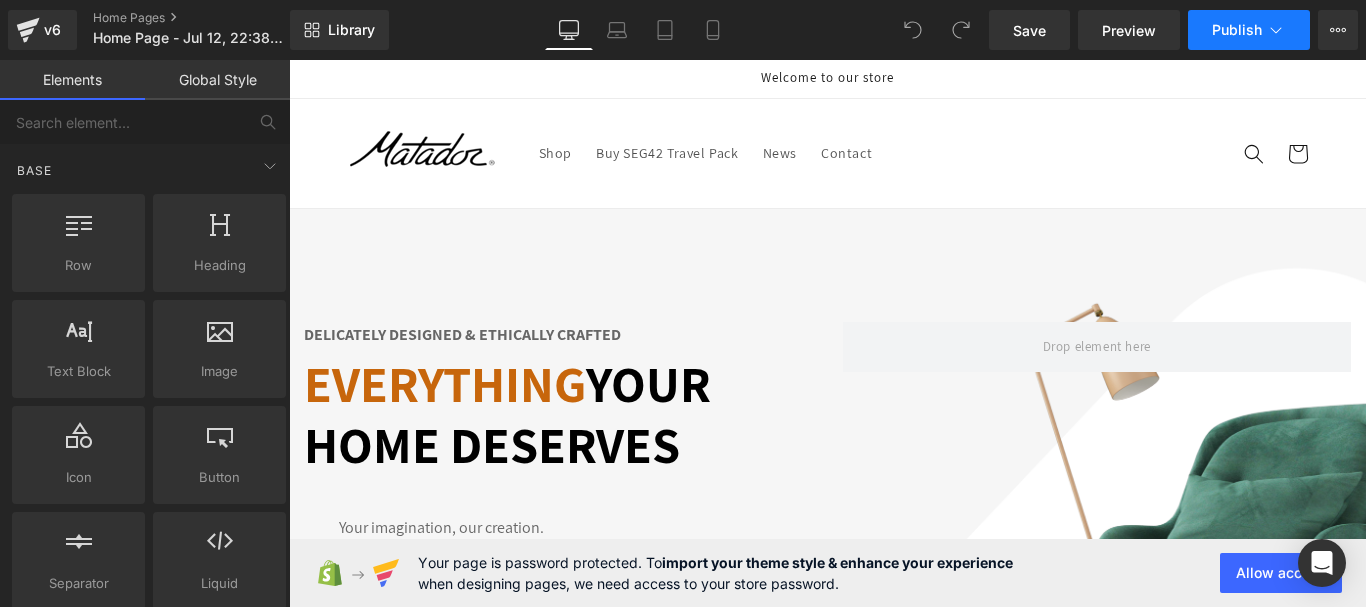 click 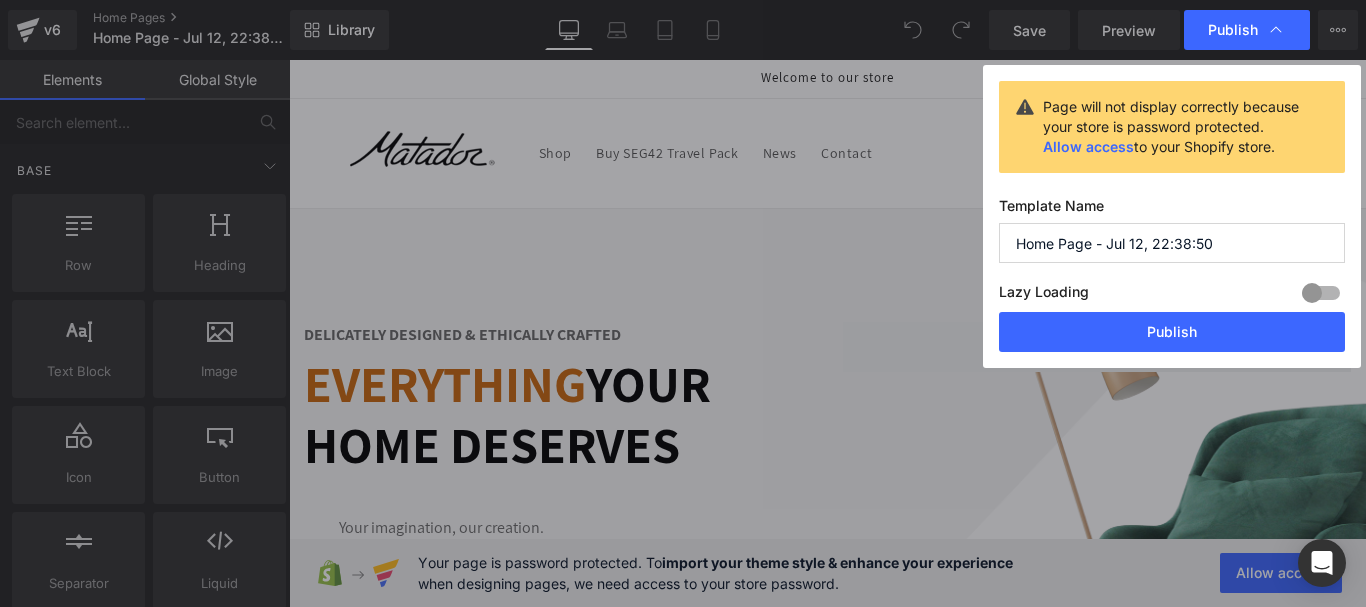 click at bounding box center [1321, 293] 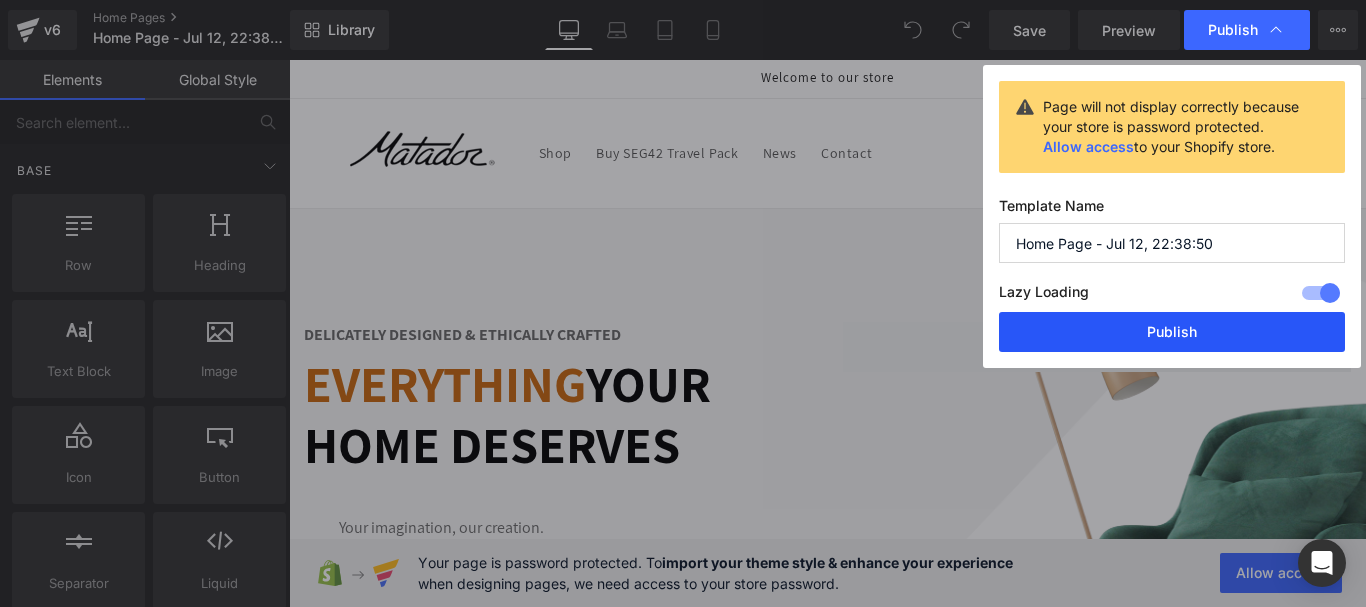 click on "Publish" at bounding box center (1172, 332) 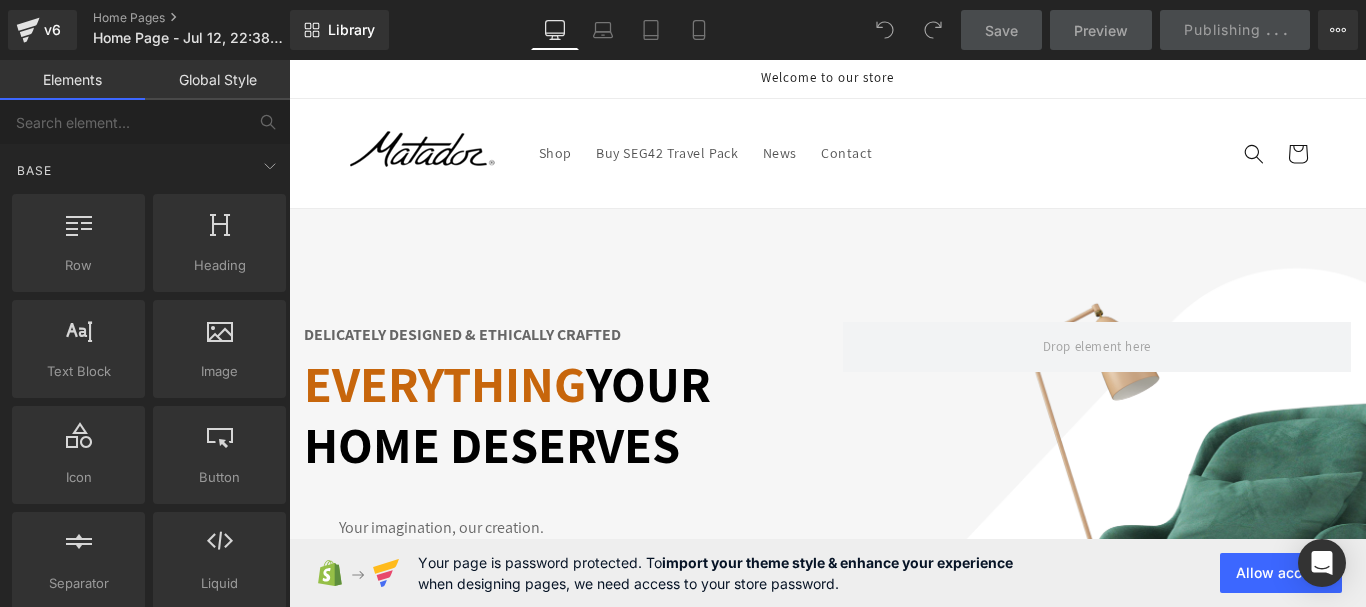 scroll, scrollTop: 800, scrollLeft: 0, axis: vertical 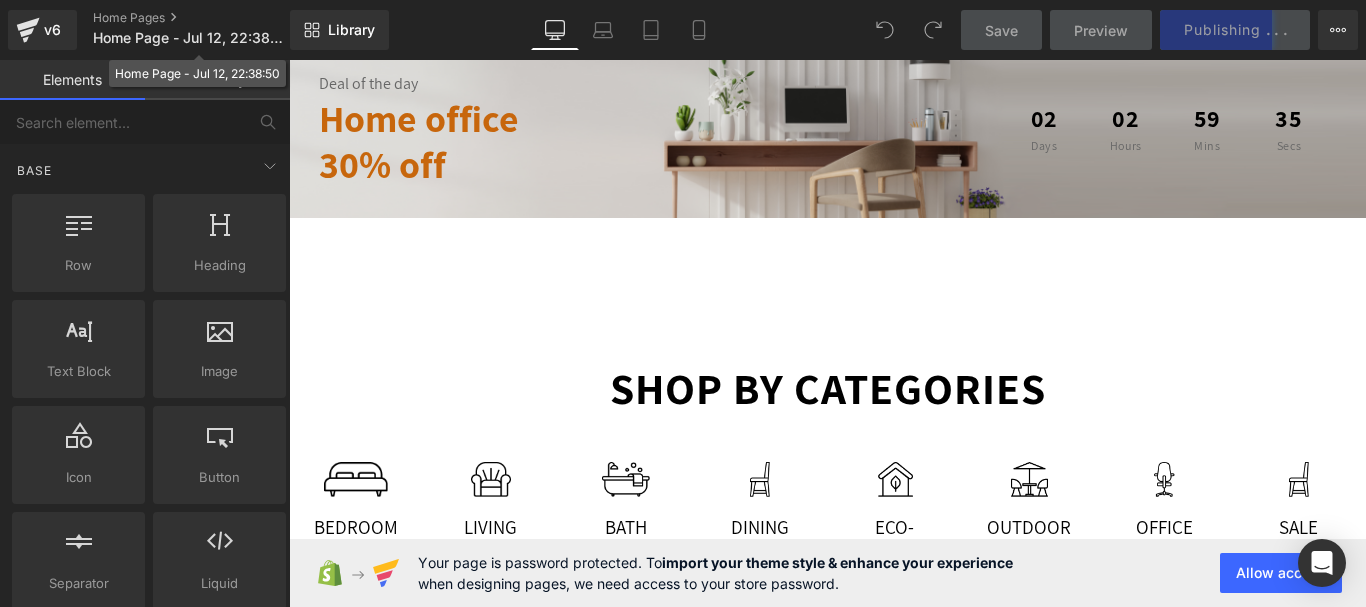 drag, startPoint x: 373, startPoint y: 93, endPoint x: 769, endPoint y: 252, distance: 426.72824 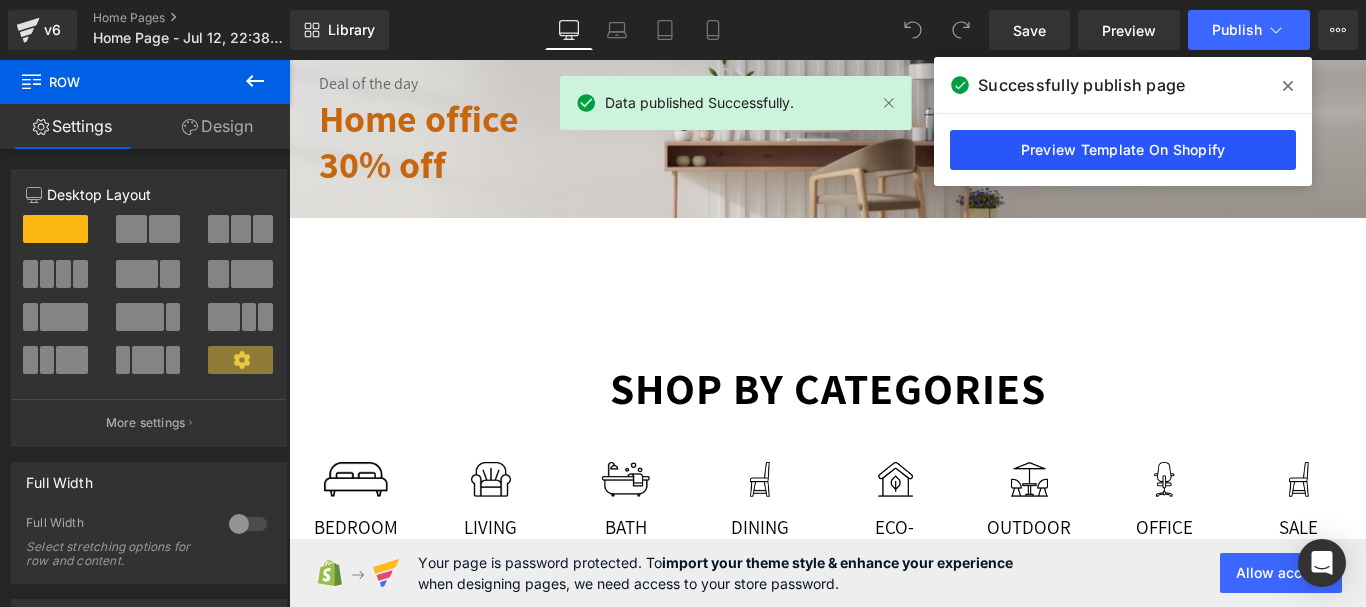 click on "Preview Template On Shopify" at bounding box center (1123, 150) 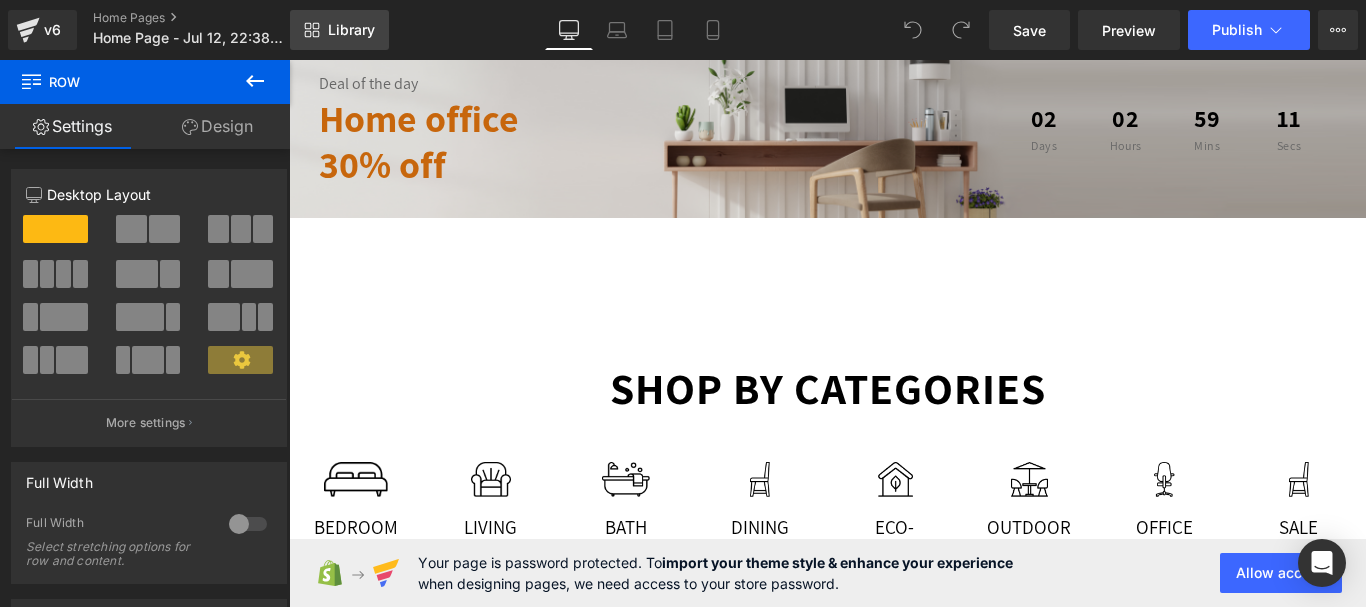 drag, startPoint x: 329, startPoint y: 24, endPoint x: 305, endPoint y: 36, distance: 26.832815 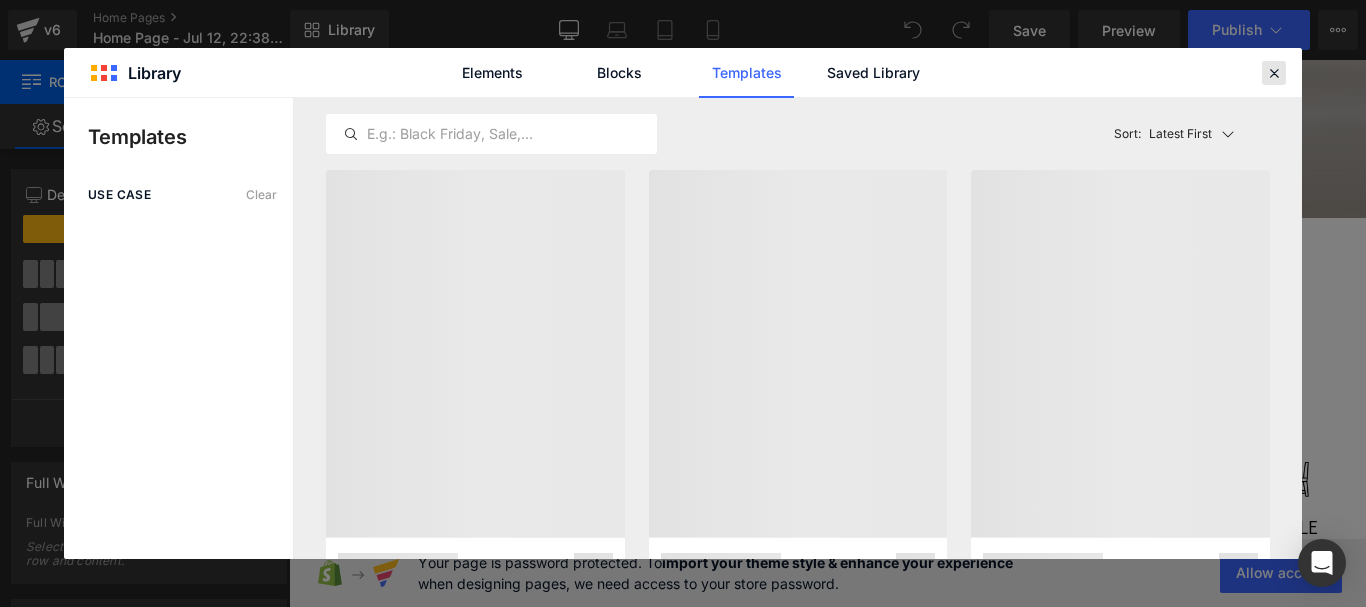 click at bounding box center (1274, 73) 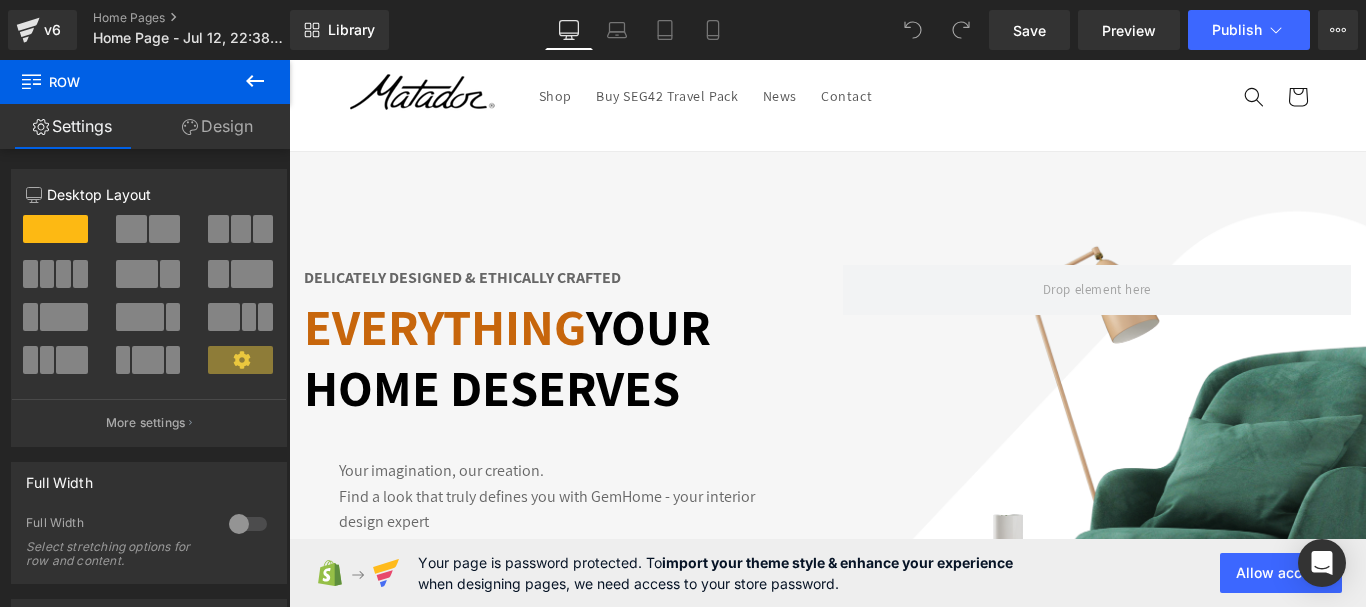 scroll, scrollTop: 0, scrollLeft: 0, axis: both 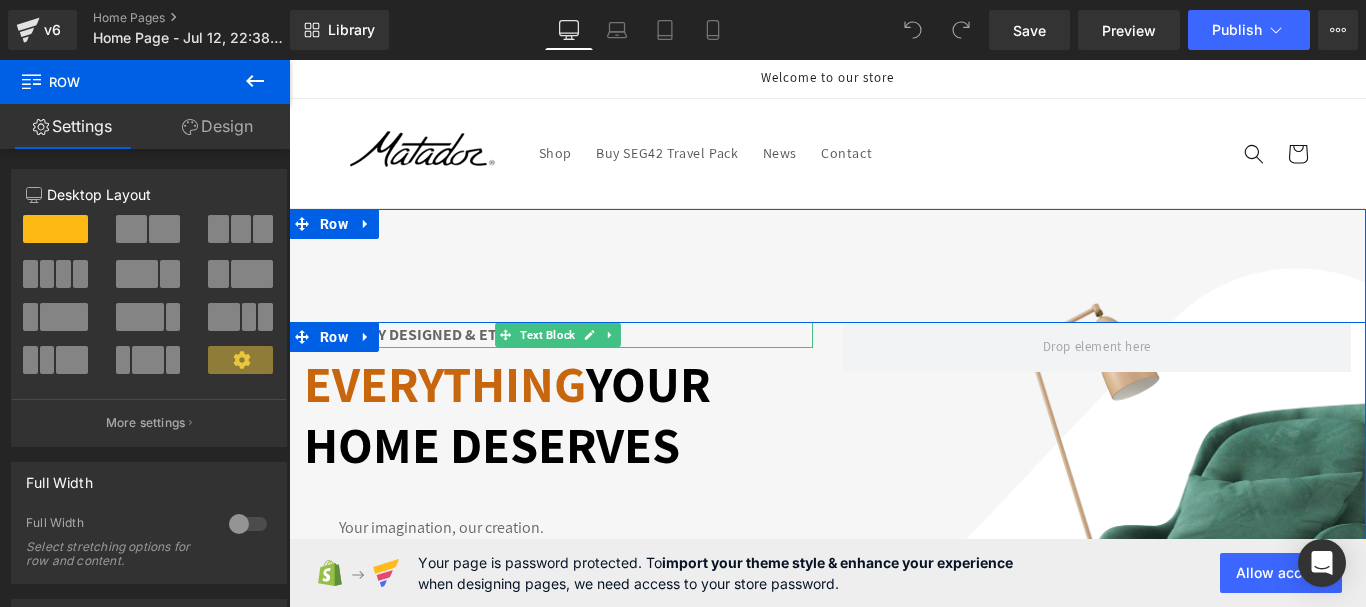 click on "Delicately designed & ethically crafted" at bounding box center (462, 334) 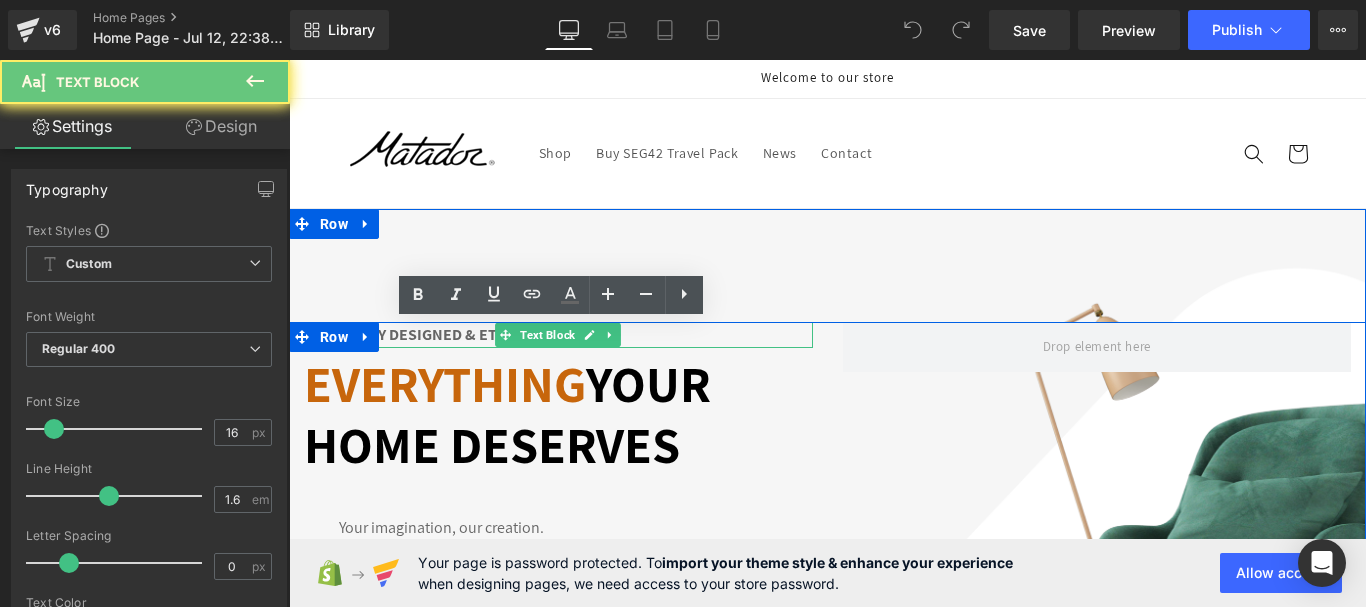 click on "Delicately designed & ethically crafted" at bounding box center (462, 334) 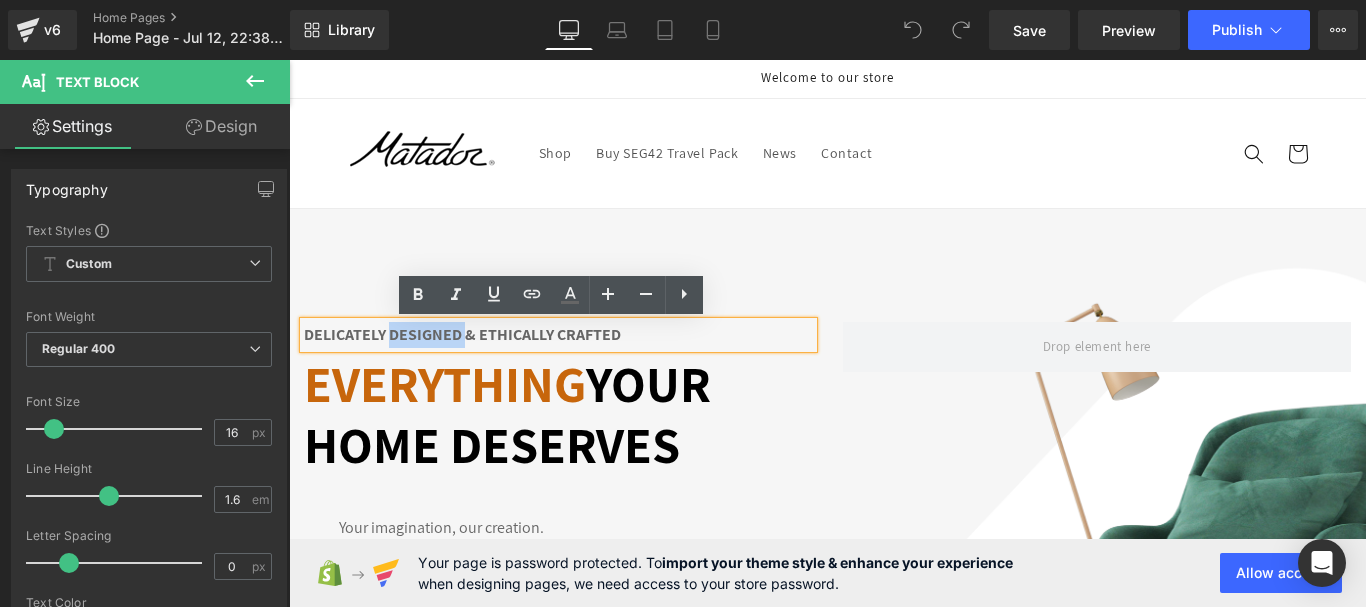 click on "Delicately designed & ethically crafted" at bounding box center (462, 334) 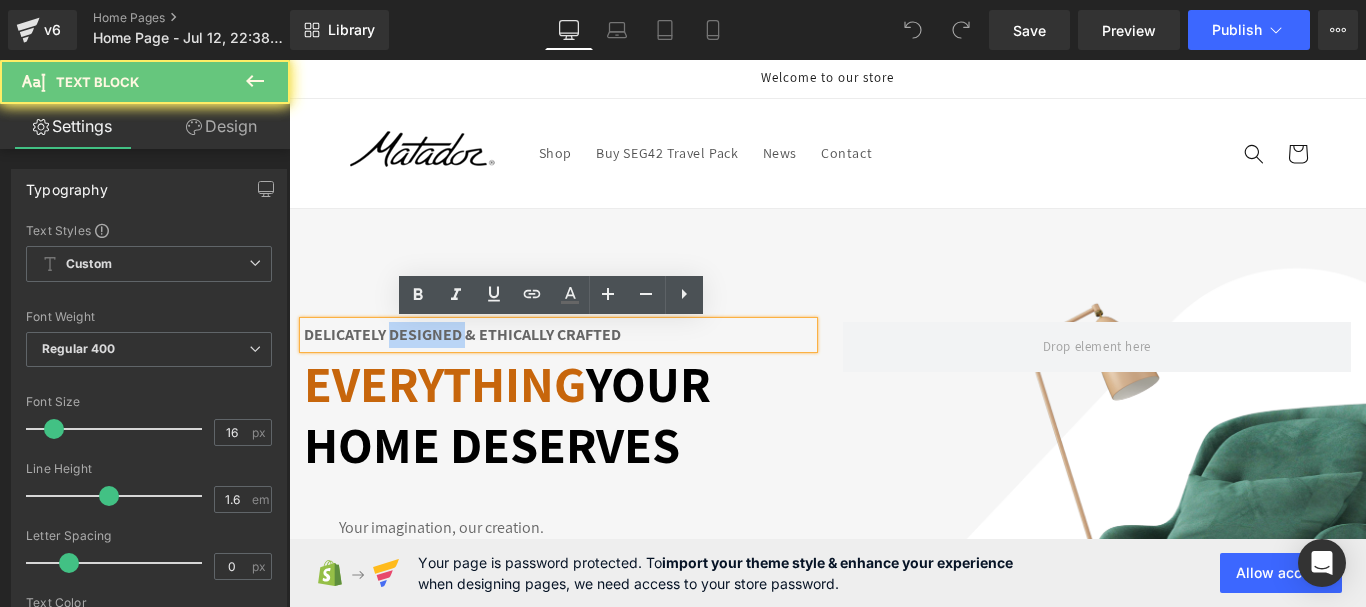 click on "Delicately designed & ethically crafted" at bounding box center [462, 334] 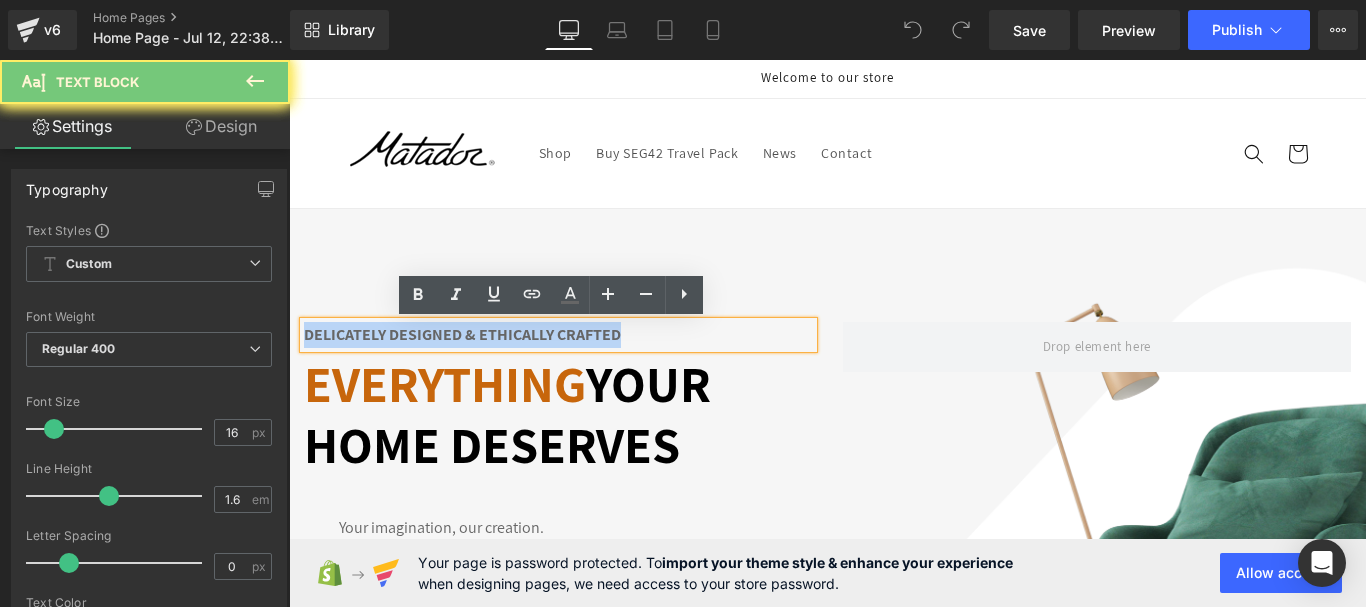 click on "Delicately designed & ethically crafted" at bounding box center (462, 334) 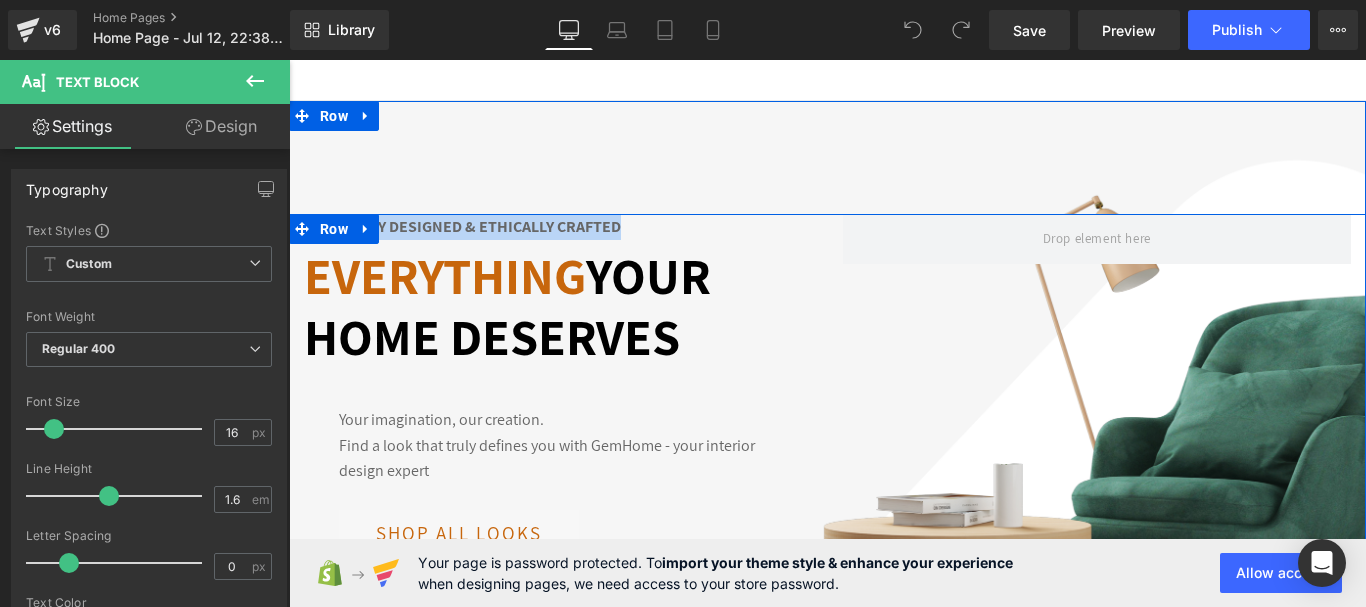 scroll, scrollTop: 100, scrollLeft: 0, axis: vertical 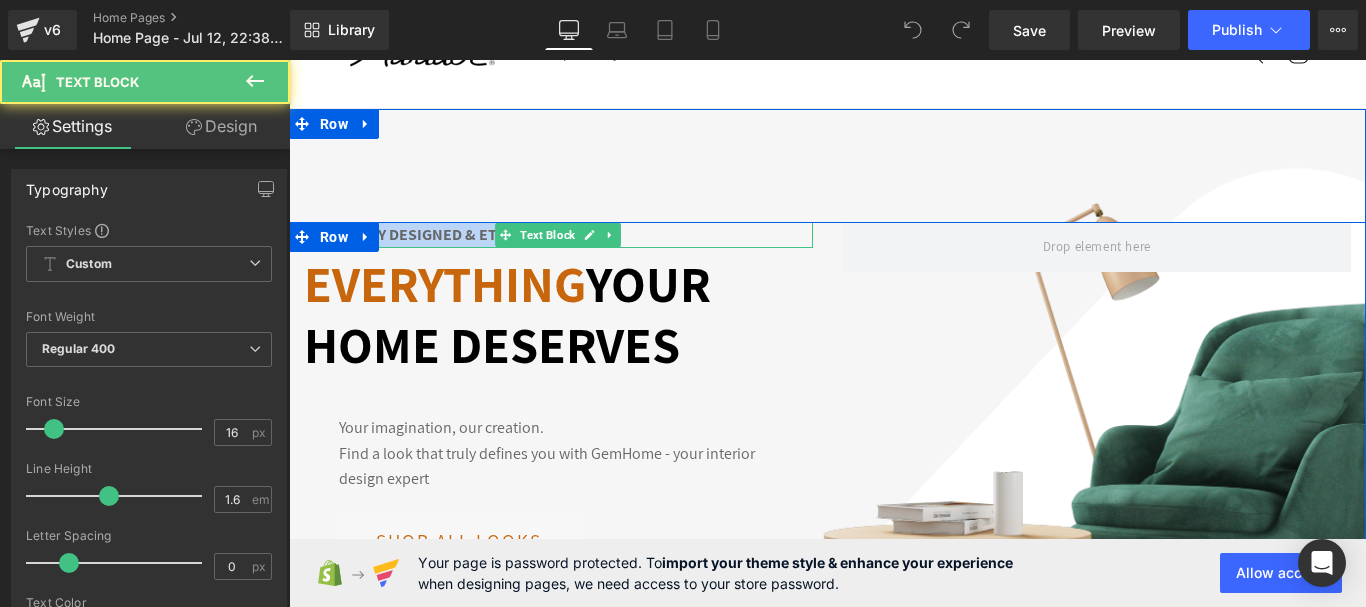 click on "Delicately designed & ethically crafted" at bounding box center (462, 234) 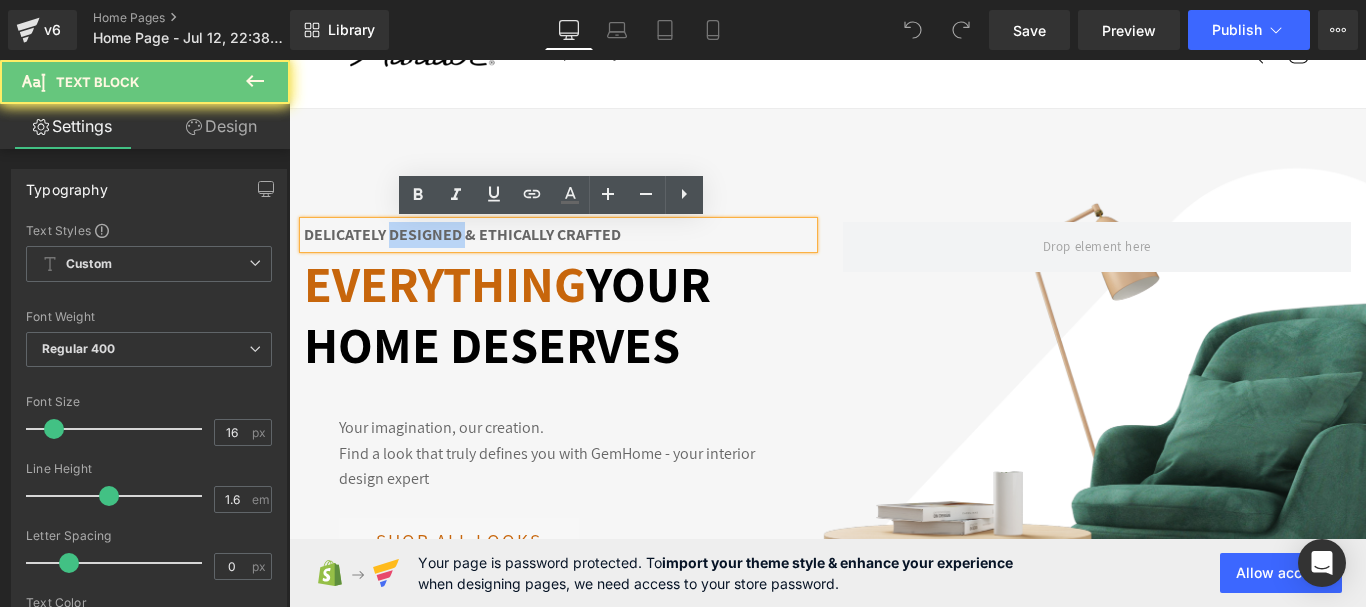 click on "Delicately designed & ethically crafted" at bounding box center [462, 234] 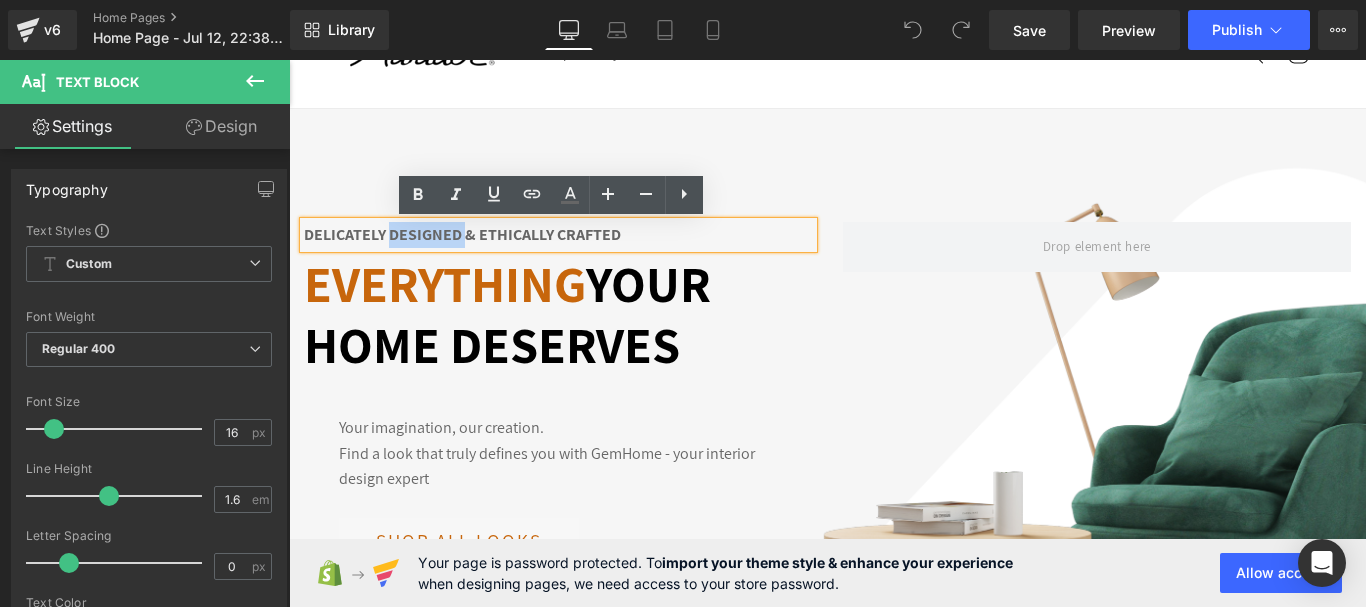 click on "Delicately designed & ethically crafted" at bounding box center [462, 234] 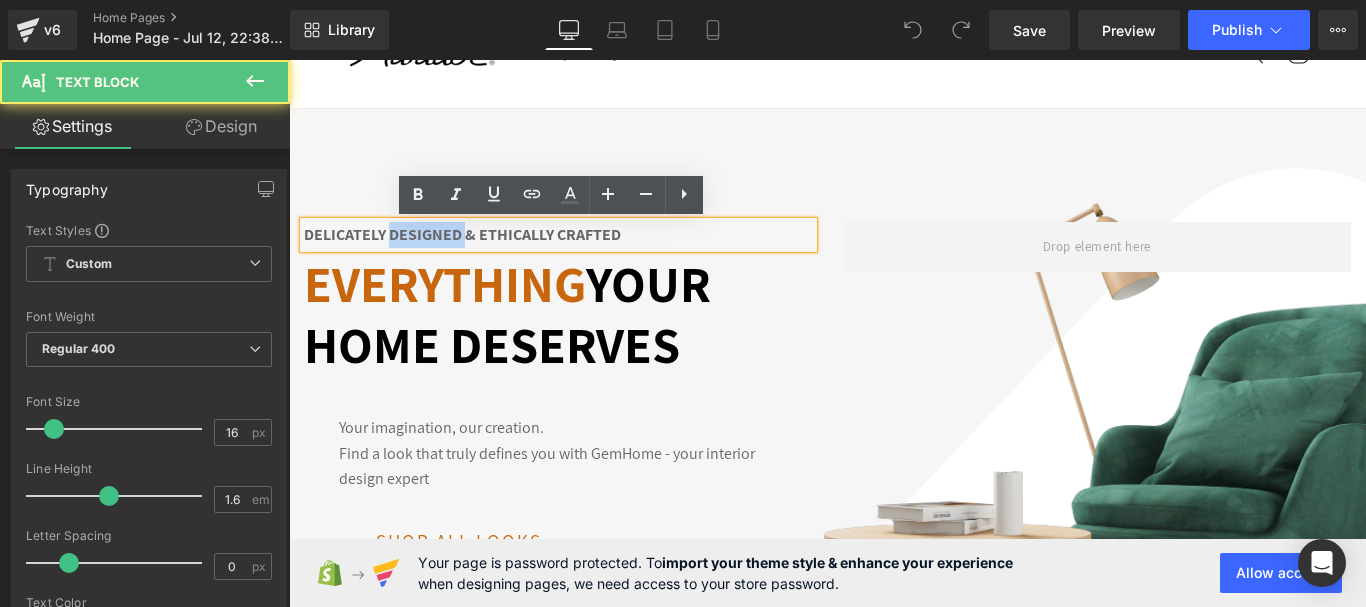 click on "Delicately designed & ethically crafted" at bounding box center (462, 234) 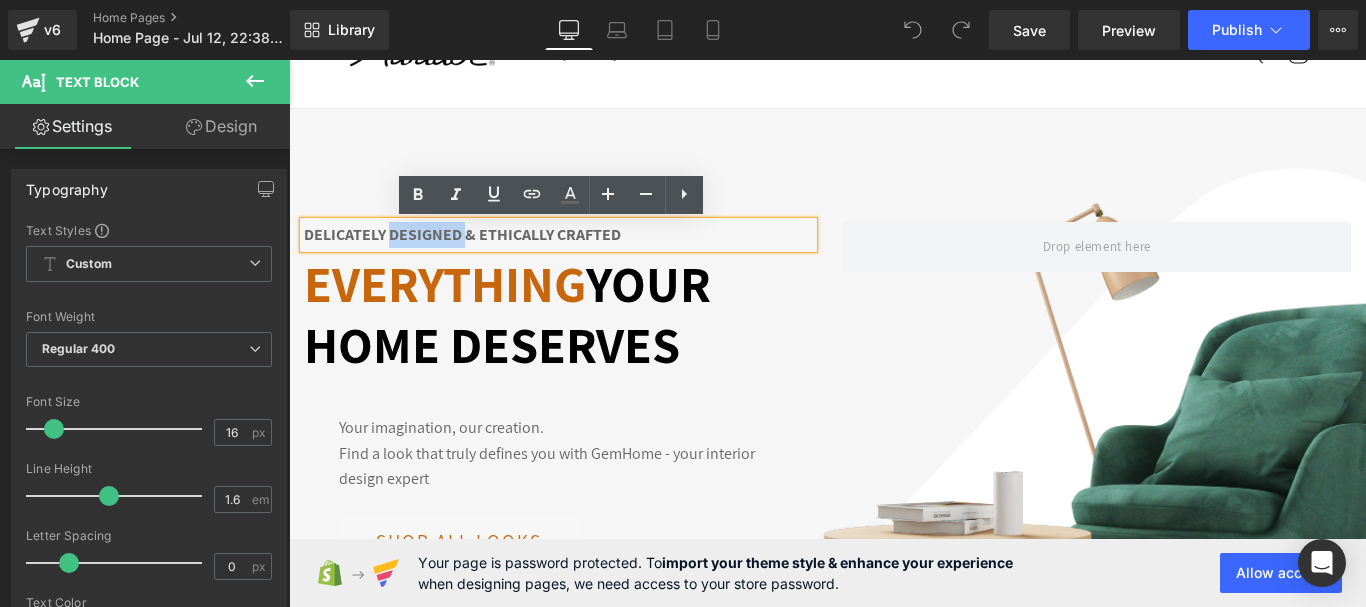 click on "Delicately designed & ethically crafted" at bounding box center [462, 234] 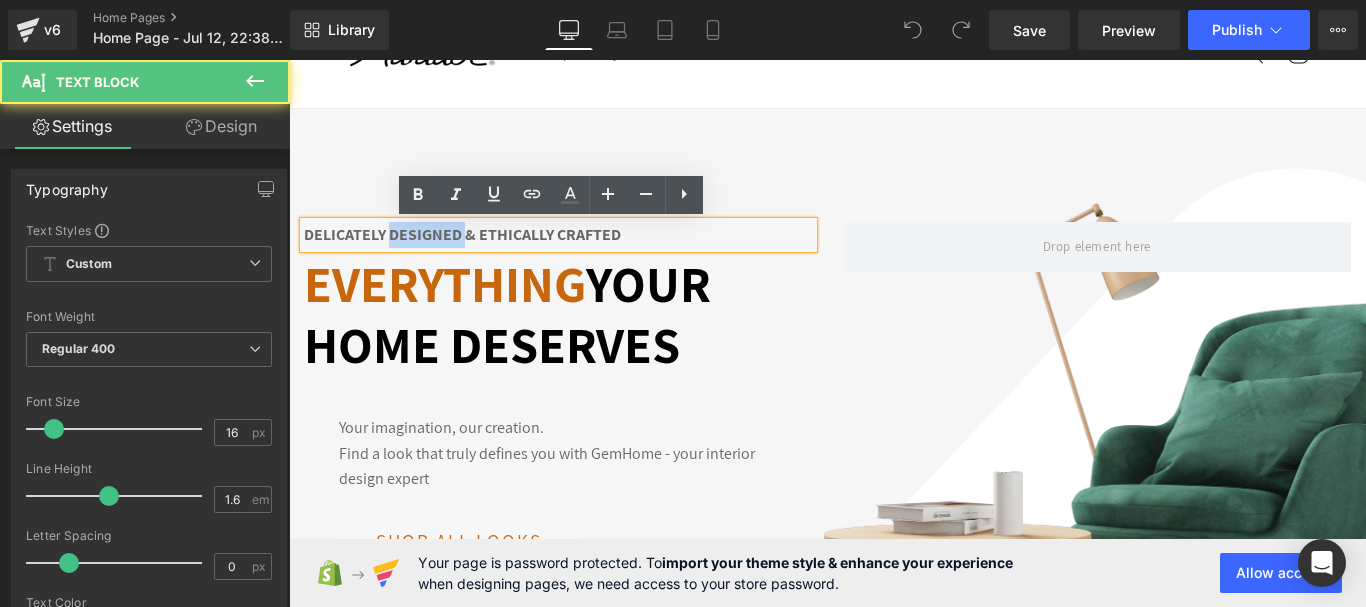 click on "Delicately designed & ethically crafted" at bounding box center [462, 234] 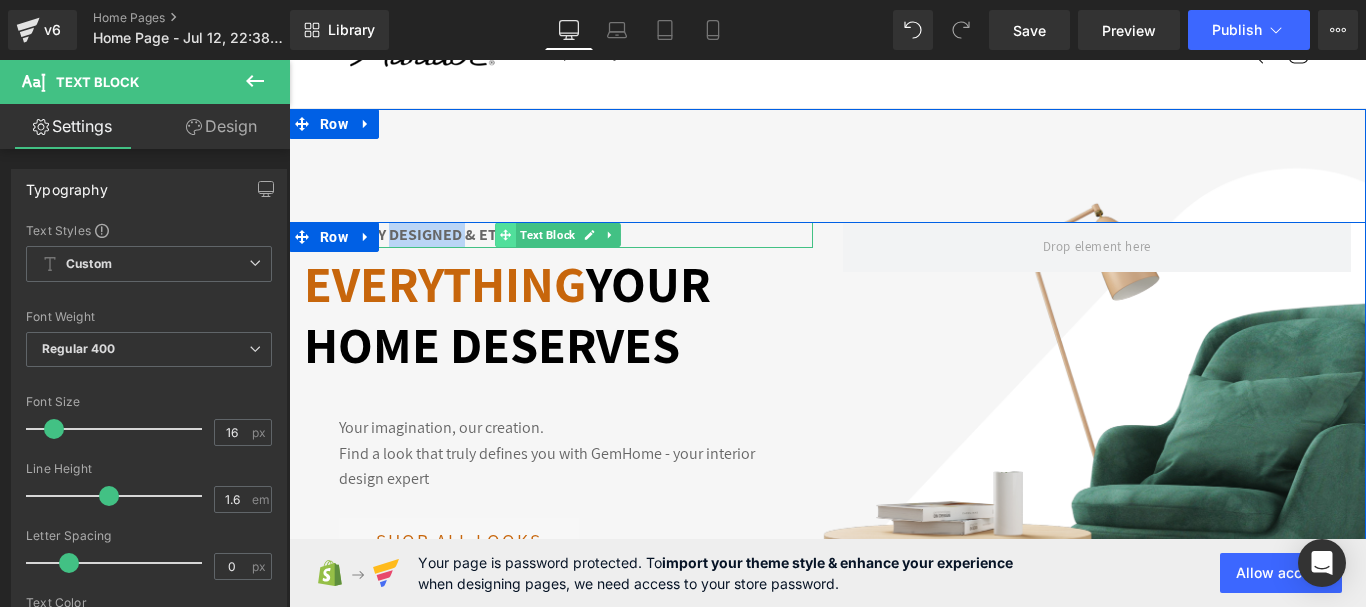 click 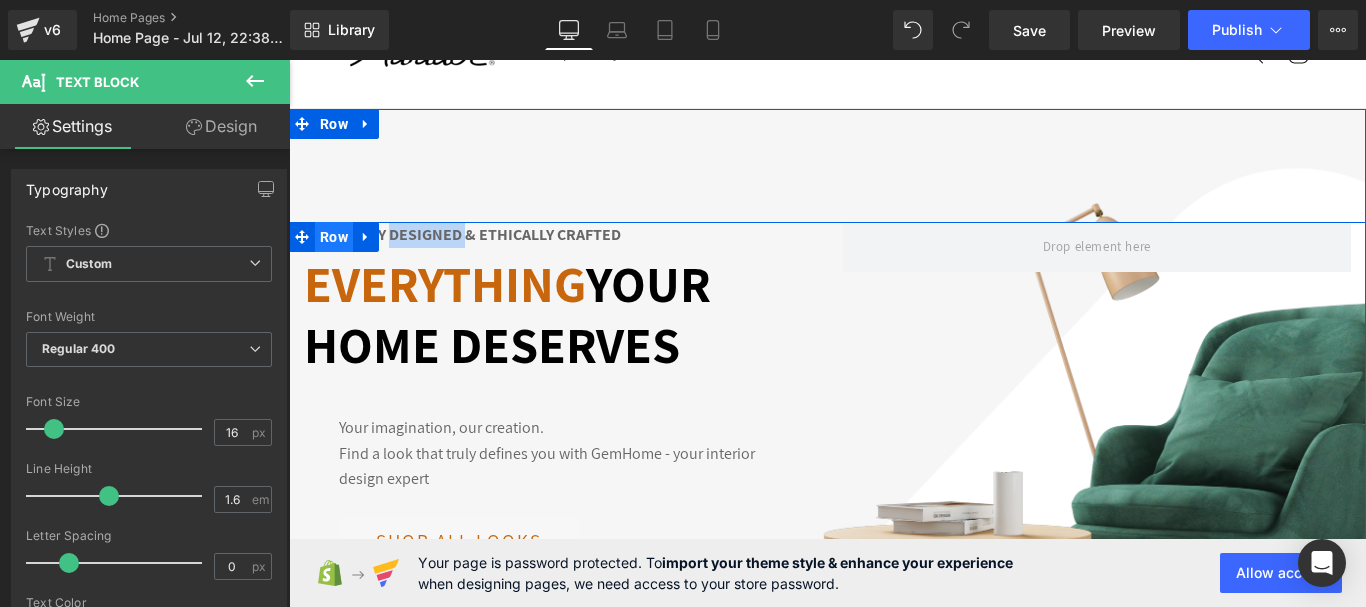 click on "Row" at bounding box center [334, 237] 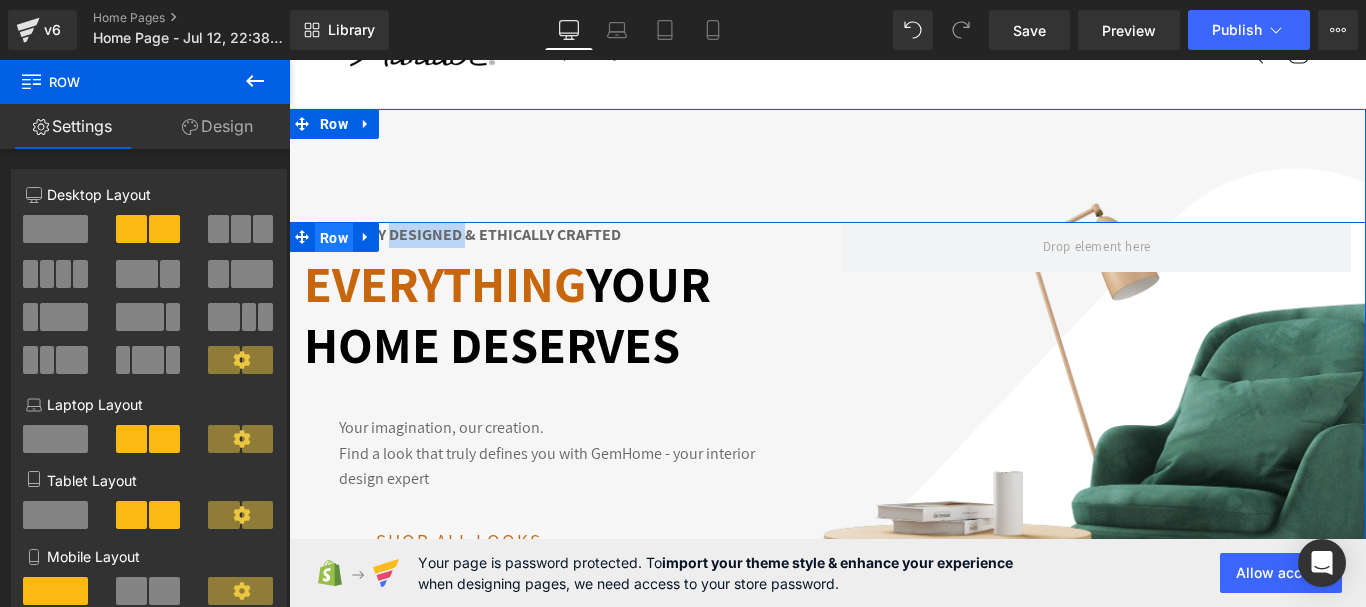 click on "Row" at bounding box center [334, 238] 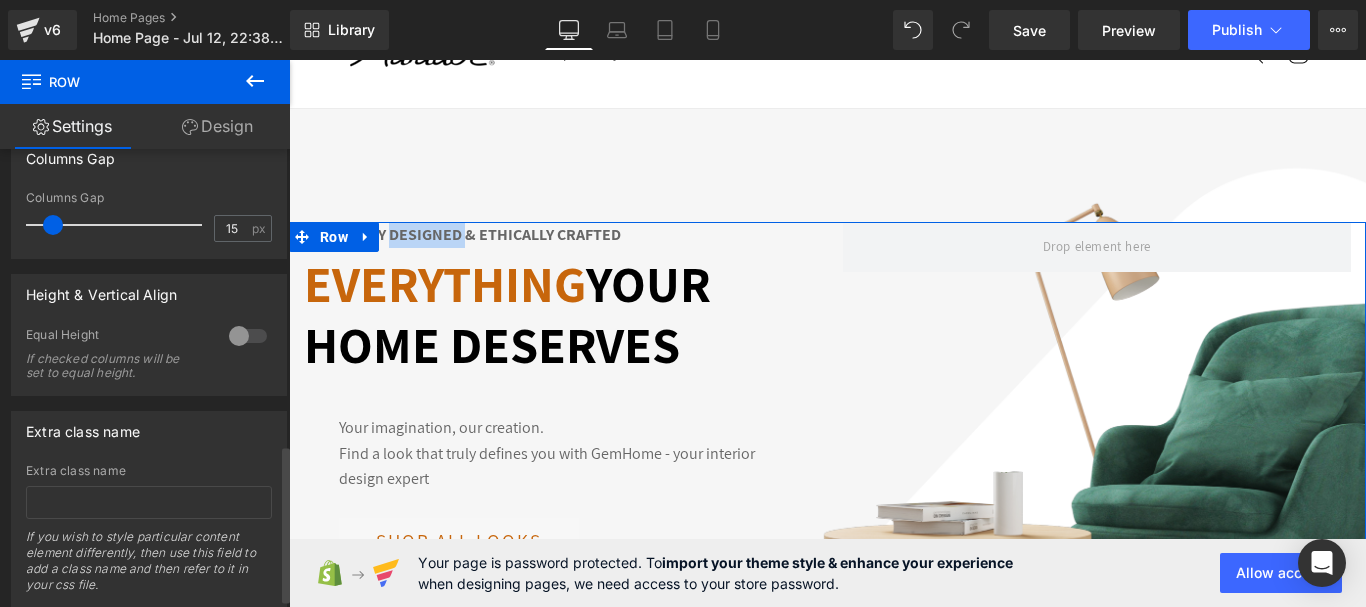 scroll, scrollTop: 887, scrollLeft: 0, axis: vertical 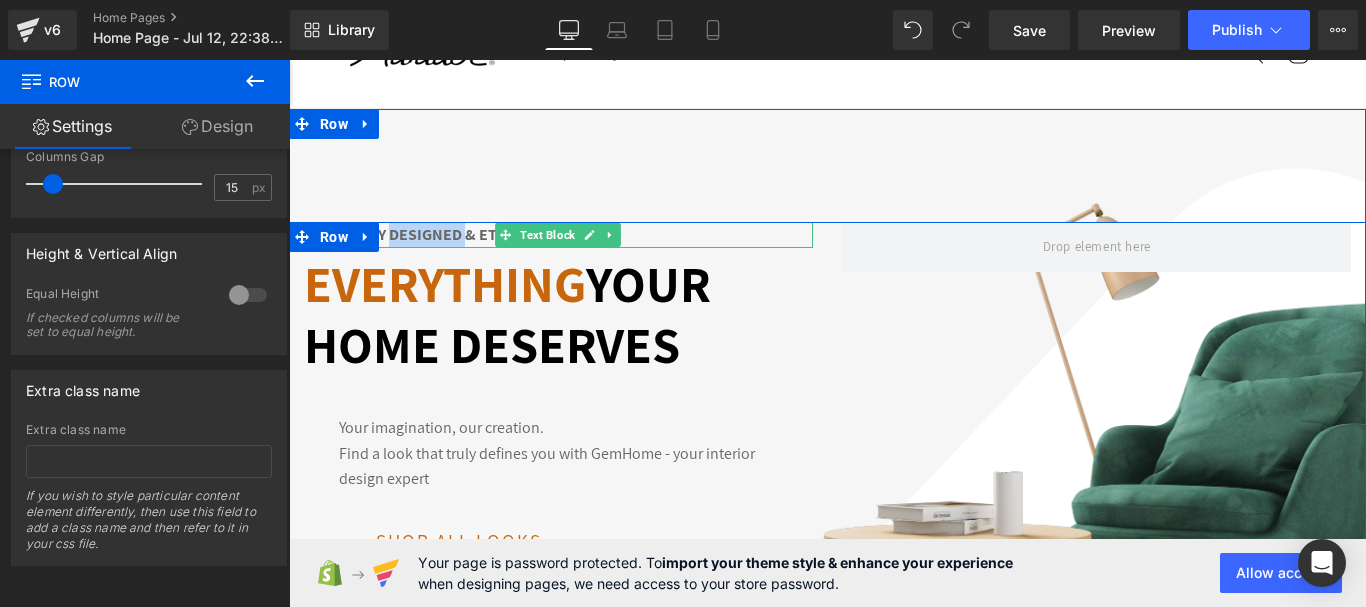 click on "Delicately designed & ethically crafted" at bounding box center (558, 235) 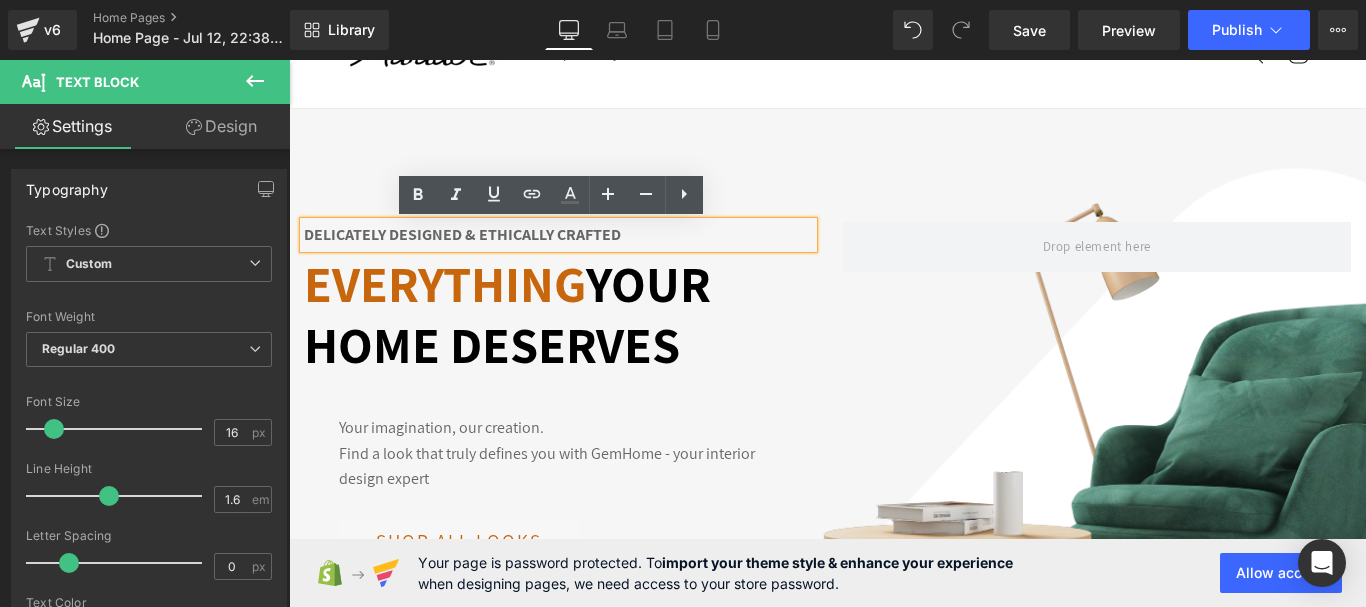 click on "Delicately designed & ethically crafted" at bounding box center (558, 235) 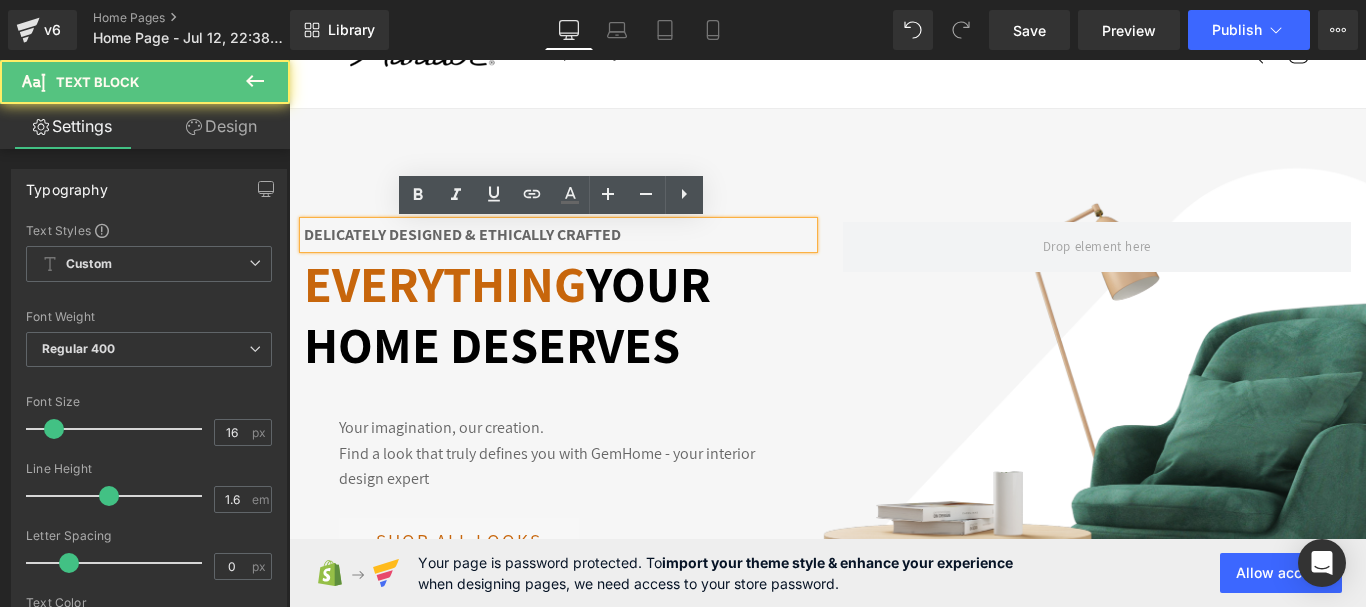 click on "Delicately designed & ethically crafted" at bounding box center (558, 235) 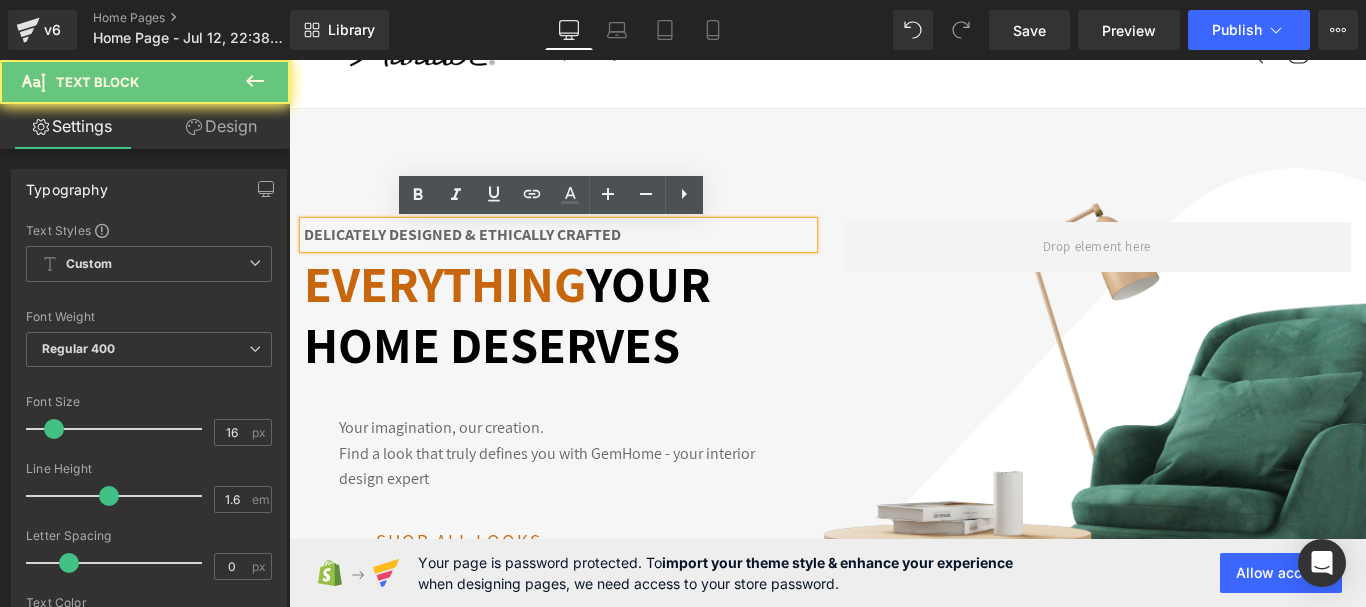 click on "Delicately designed & ethically crafted" at bounding box center (558, 235) 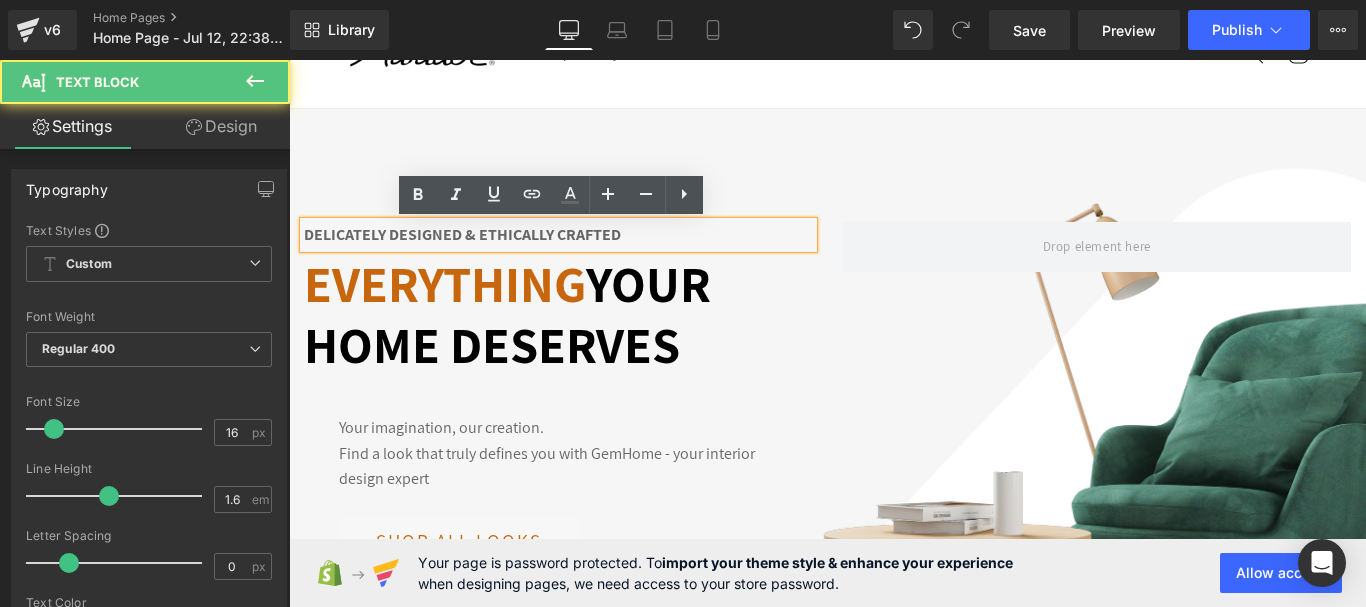 click on "Delicately designed & ethically crafted" at bounding box center (462, 234) 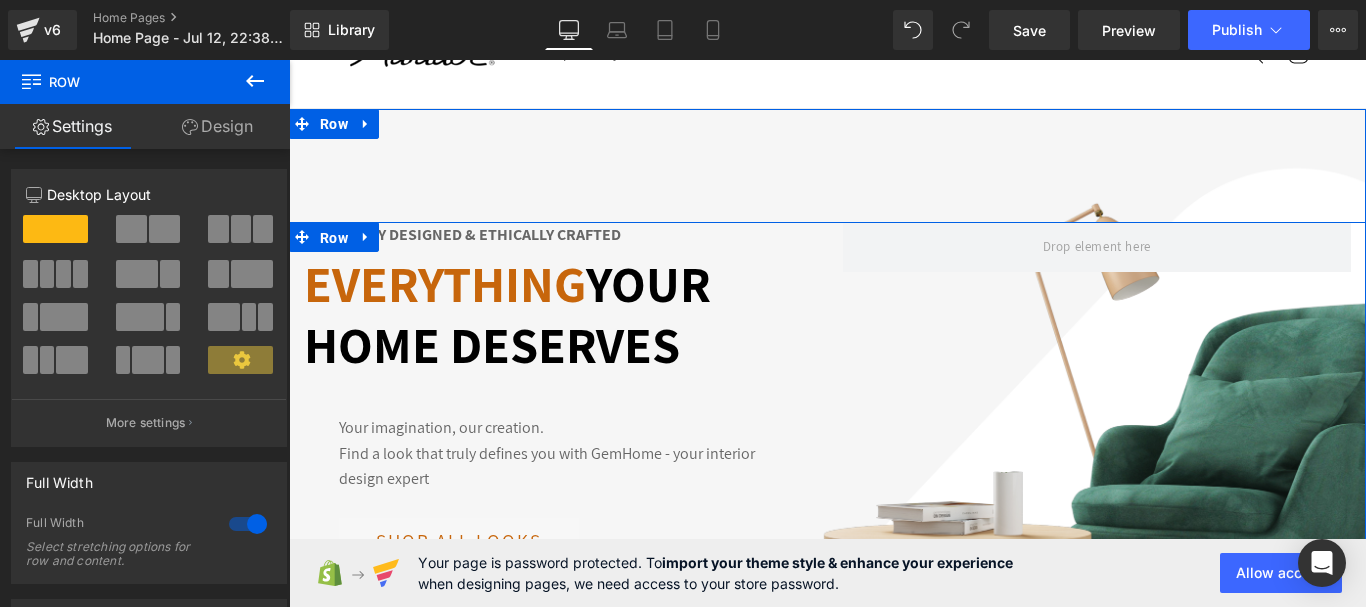 click on "Row" at bounding box center [334, 238] 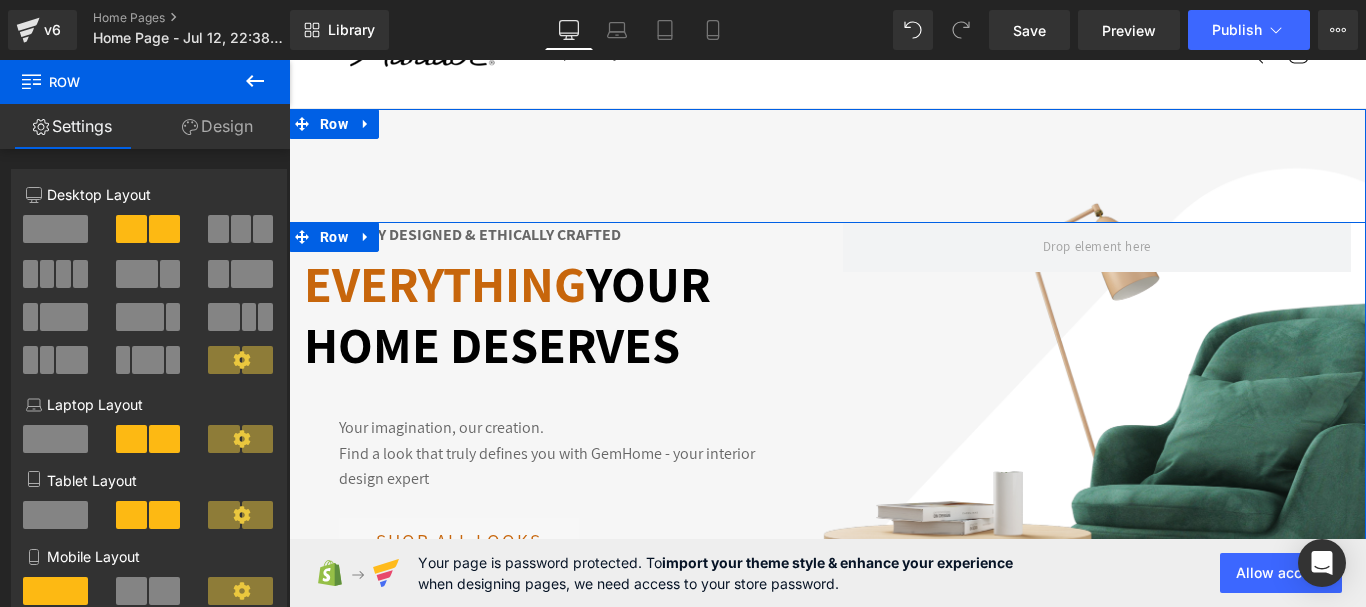 click 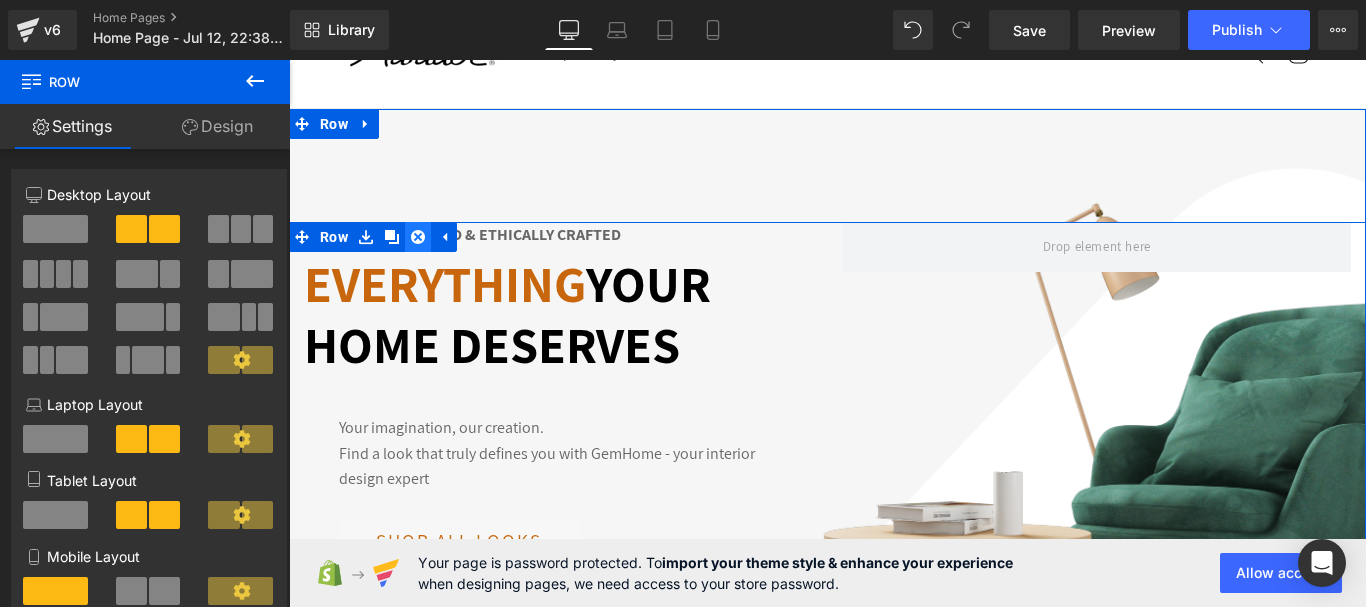 click 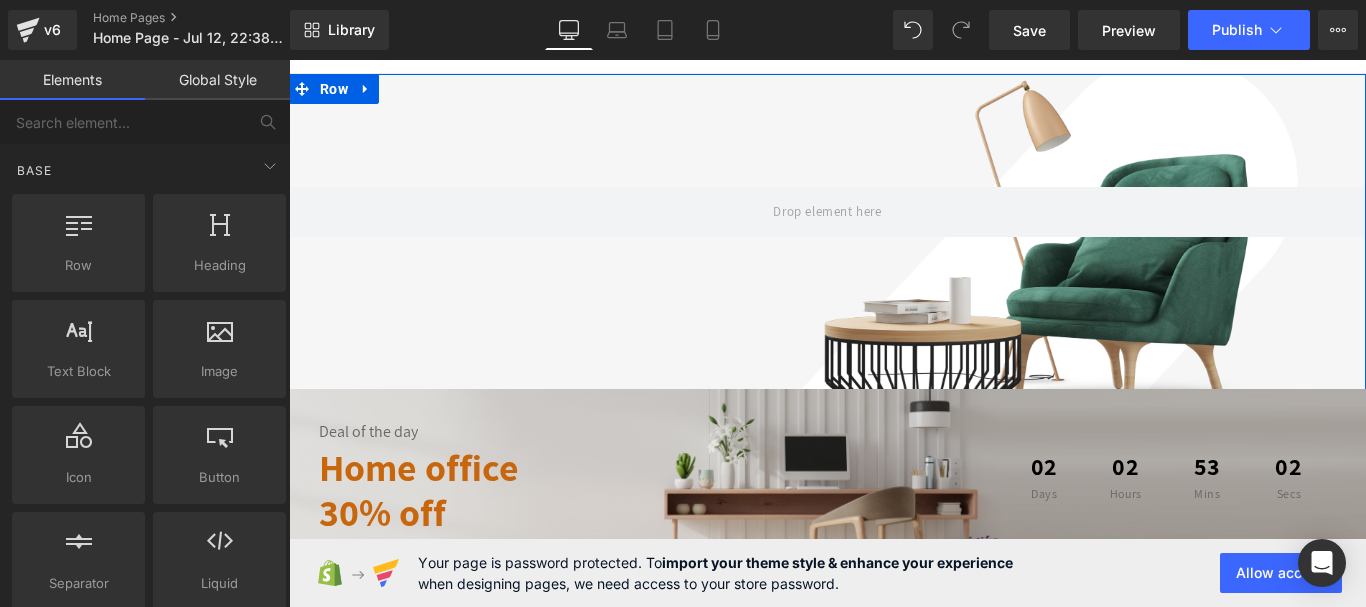 scroll, scrollTop: 100, scrollLeft: 0, axis: vertical 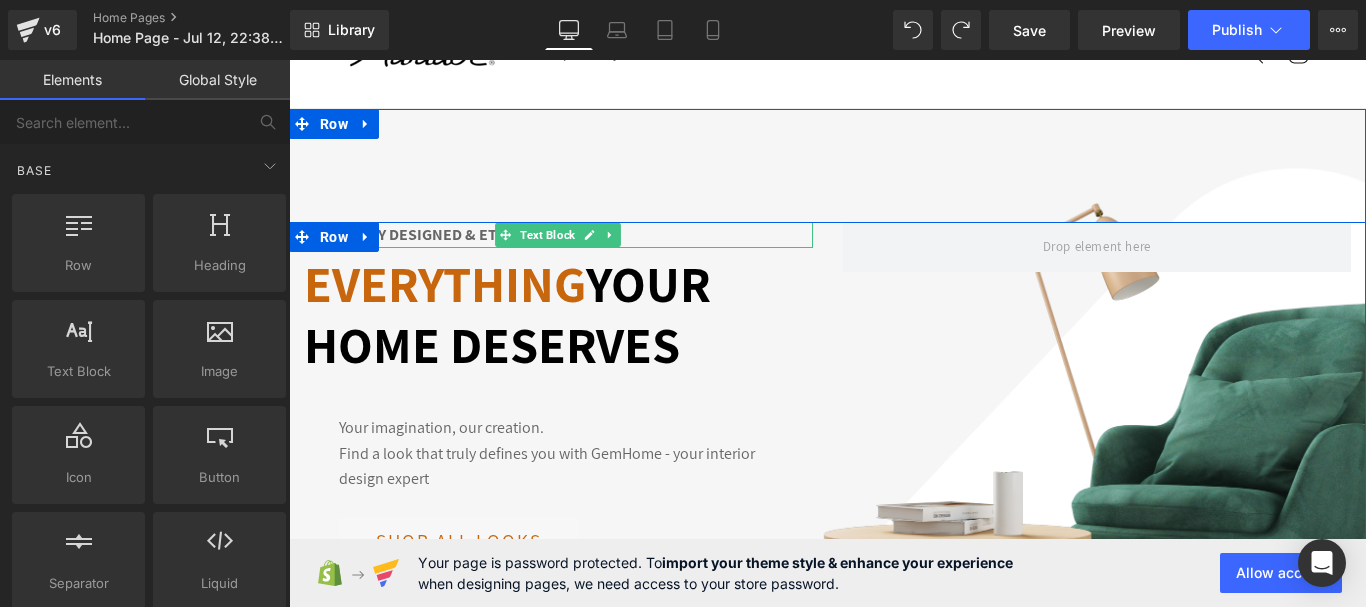 click on "Delicately designed & ethically crafted" at bounding box center [462, 234] 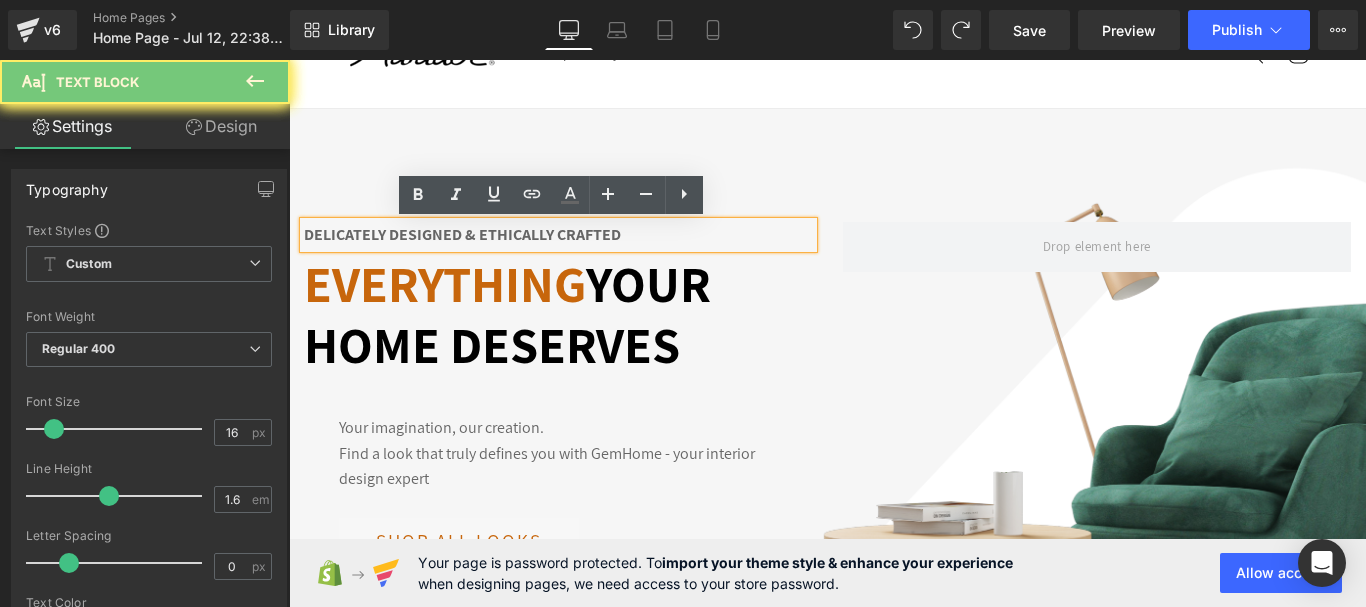 click on "Delicately designed & ethically crafted" at bounding box center [462, 234] 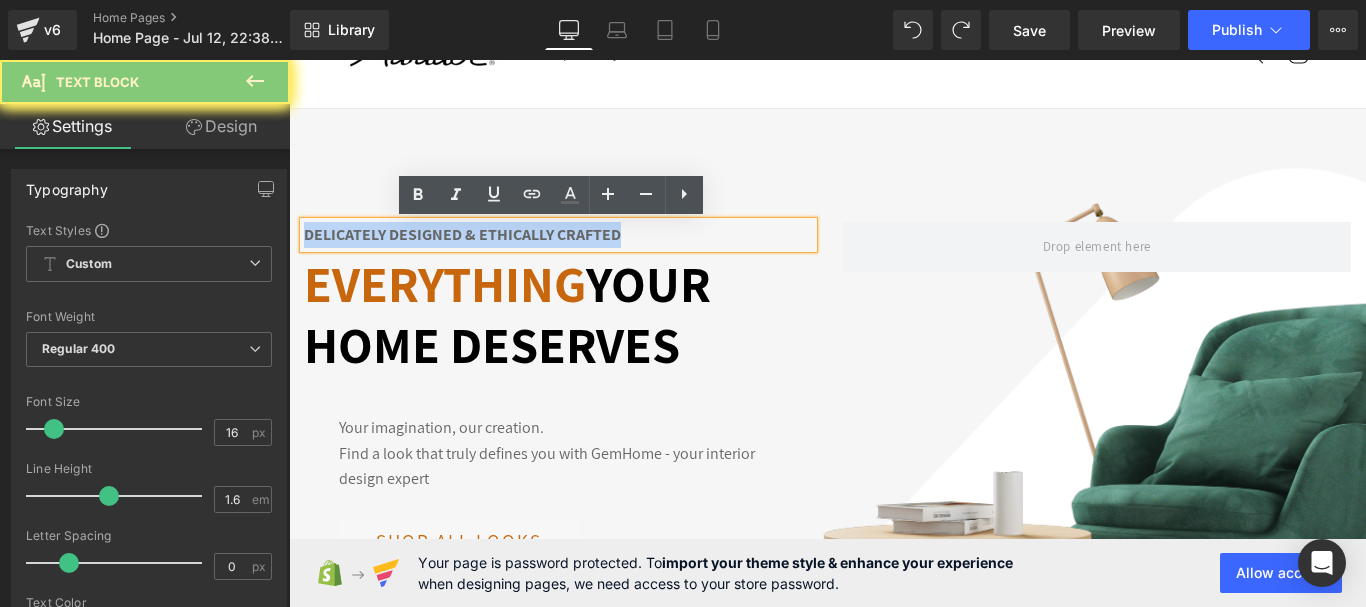 click on "Delicately designed & ethically crafted" at bounding box center [462, 234] 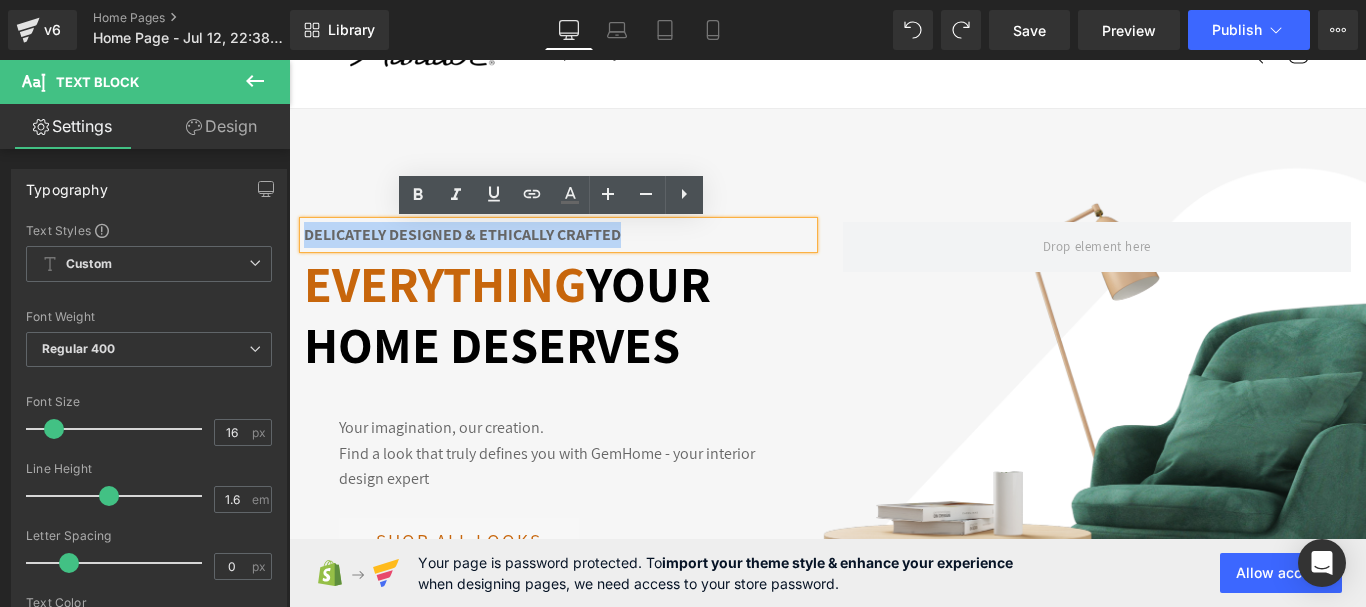 type 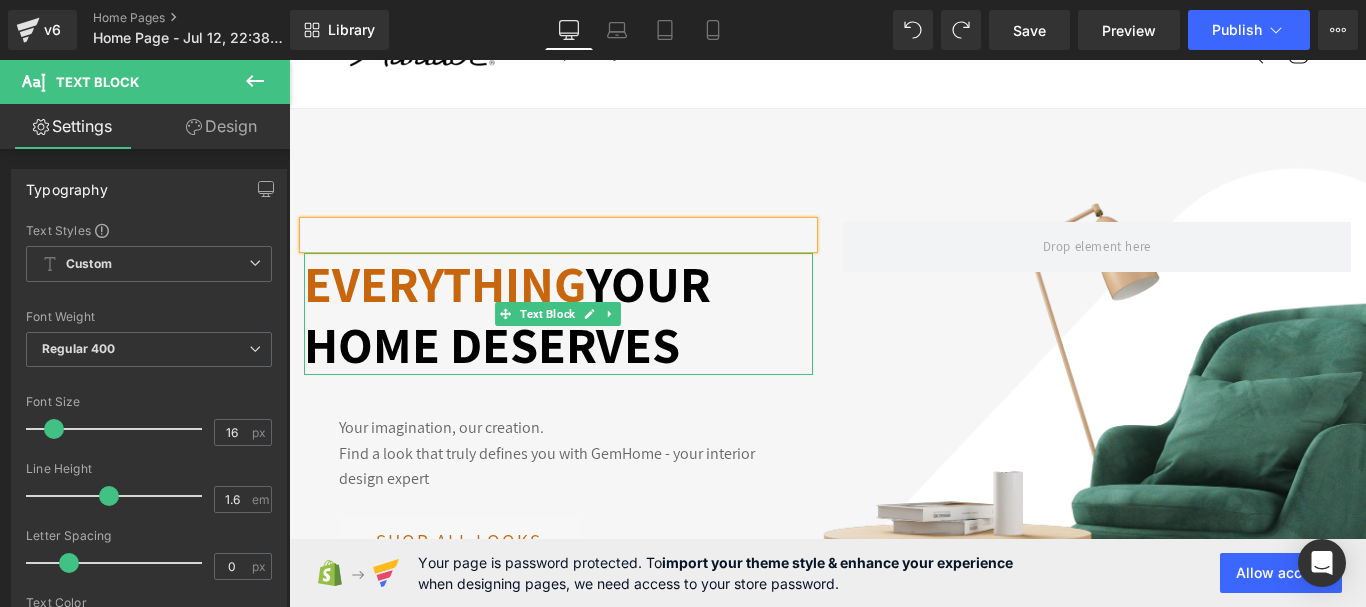 click on "Everything" at bounding box center [445, 283] 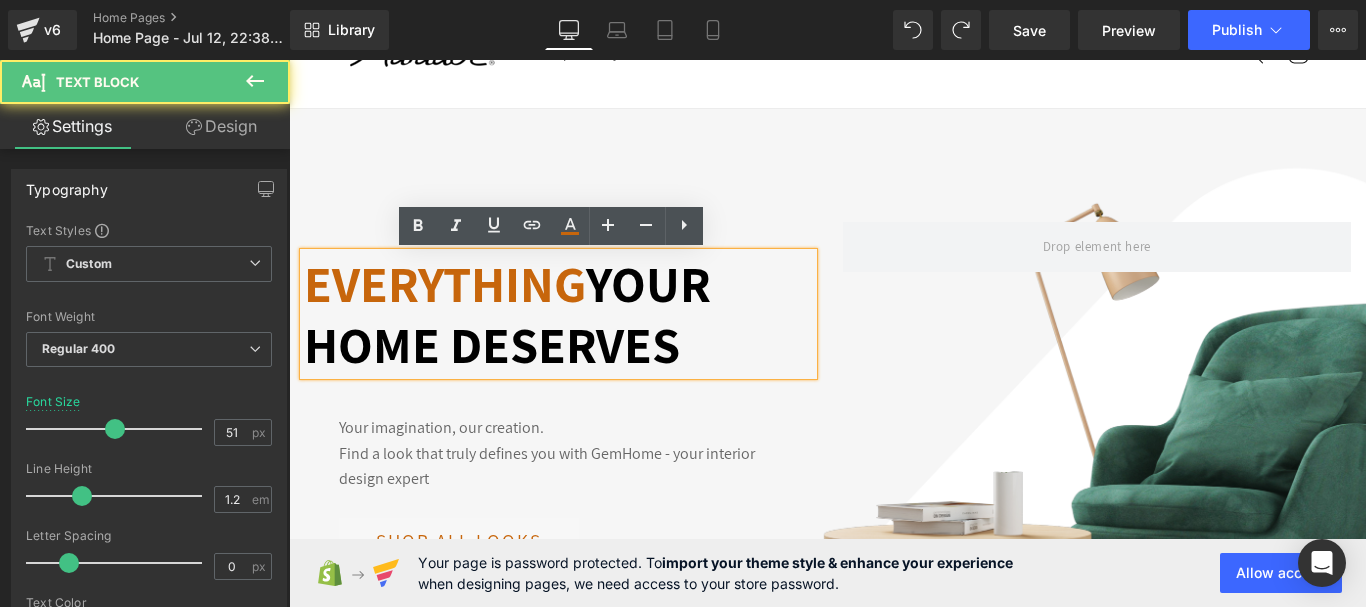 click on "Everything" at bounding box center (445, 283) 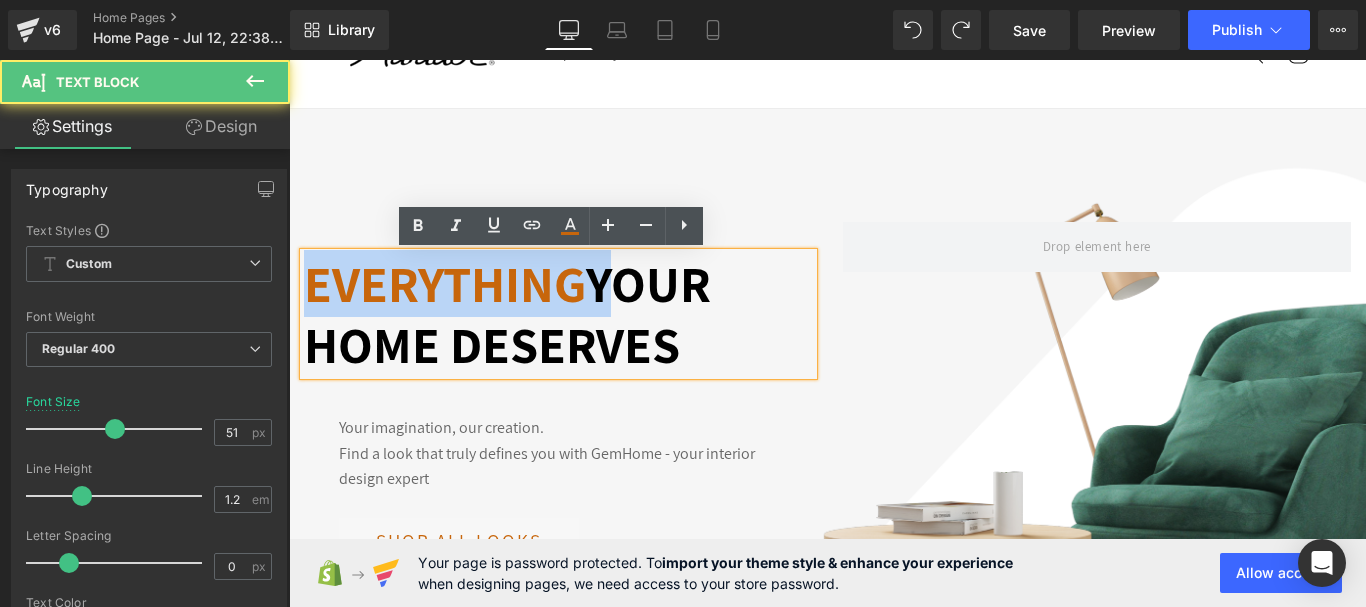 click on "Everything" at bounding box center [445, 283] 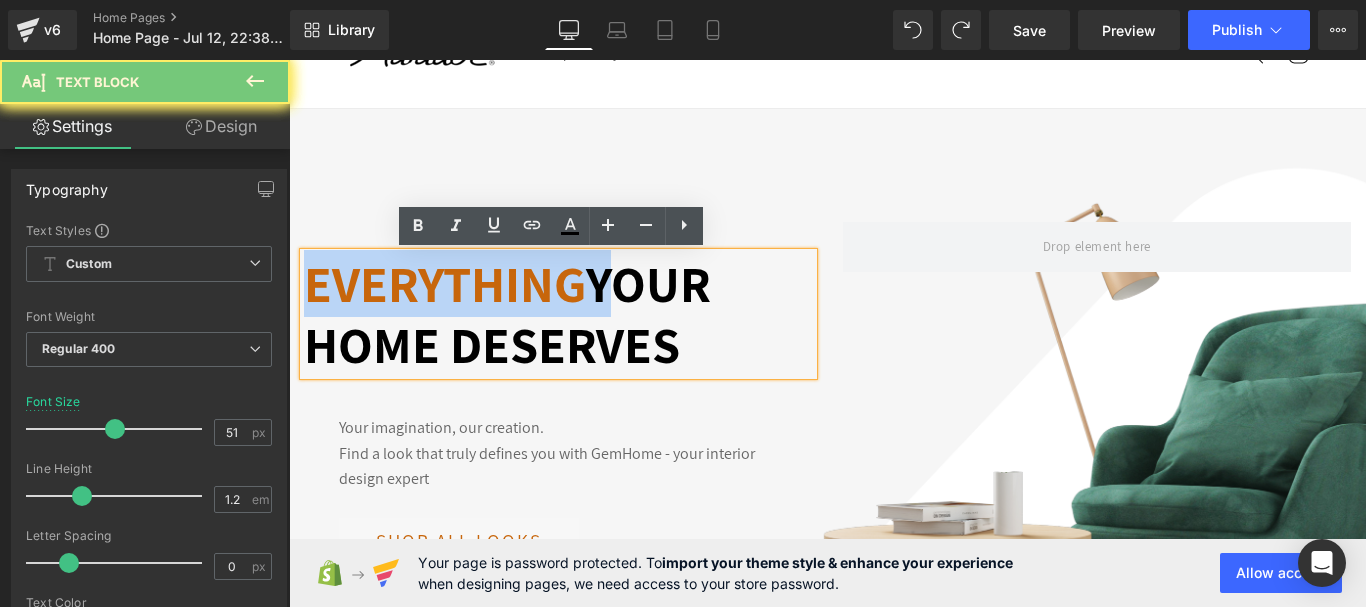click on "Everything" at bounding box center (445, 283) 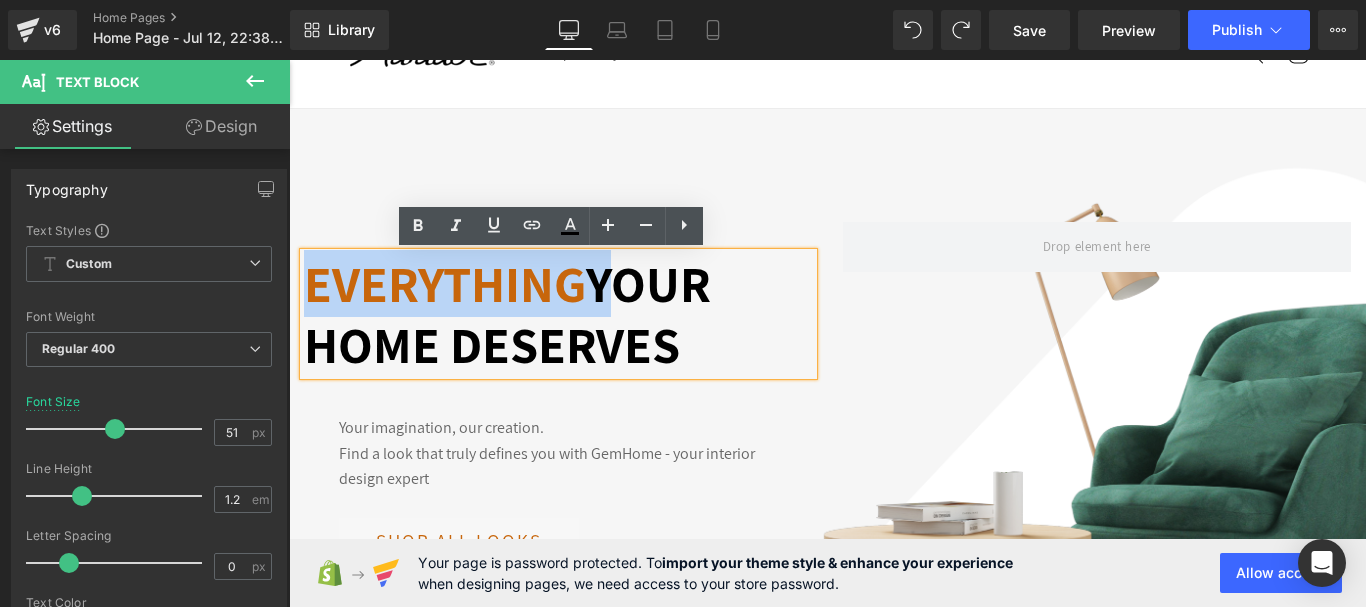 type 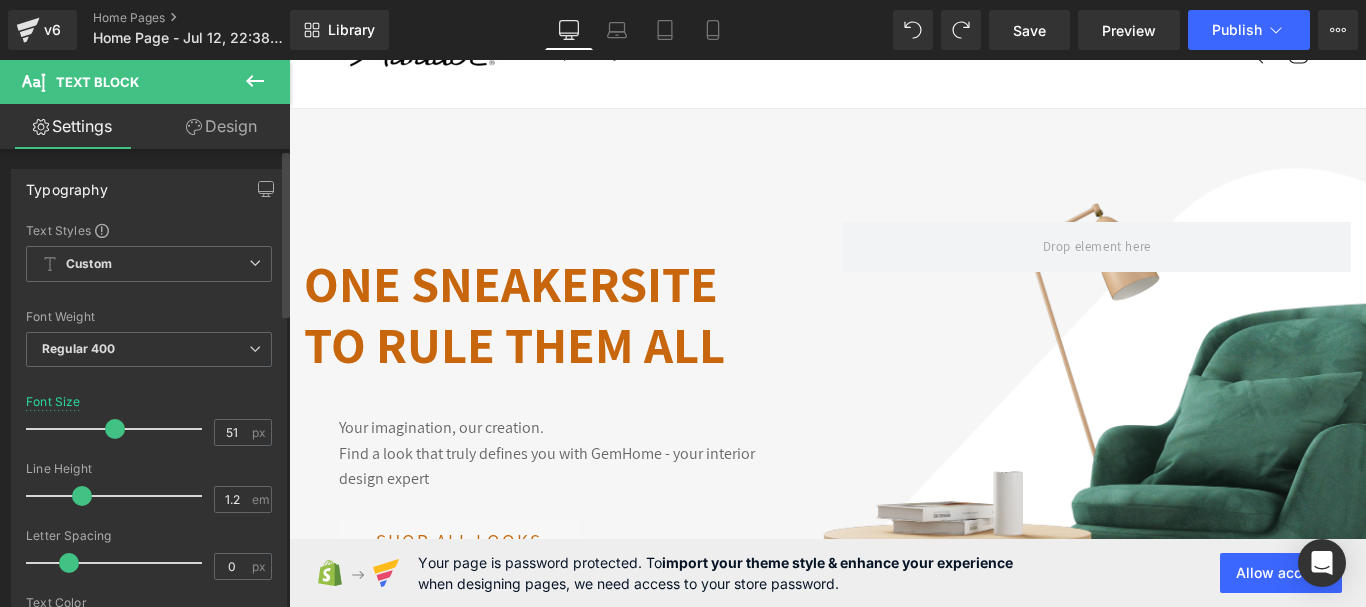scroll, scrollTop: 100, scrollLeft: 0, axis: vertical 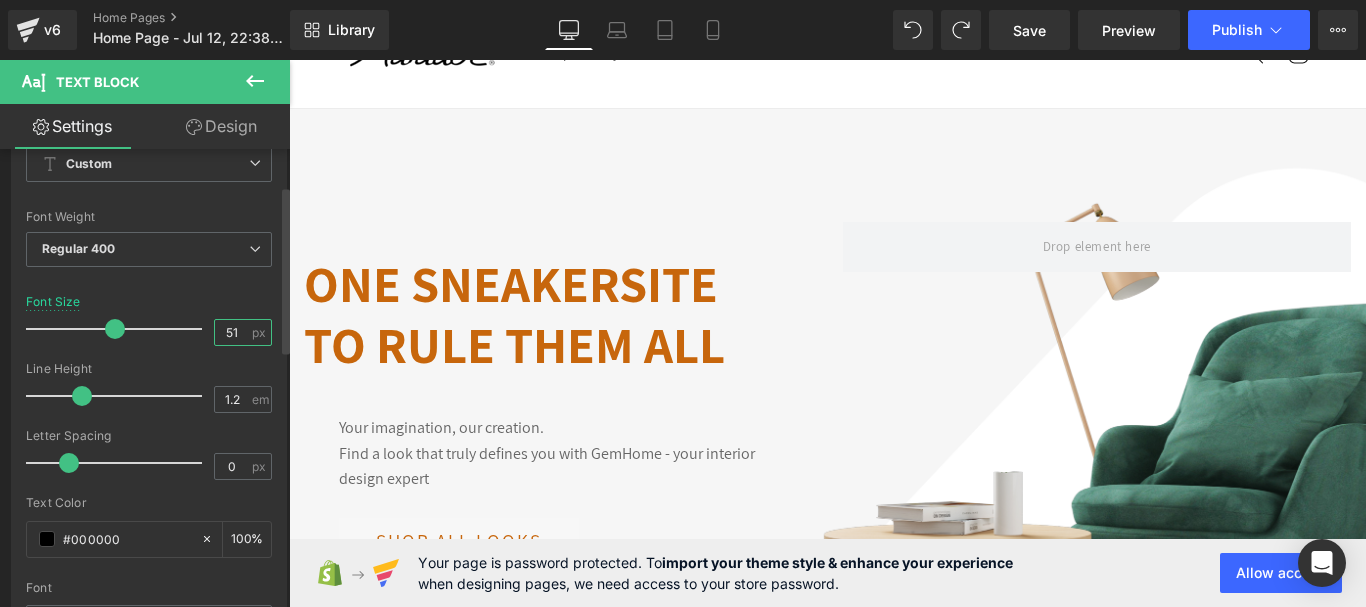 click on "51" at bounding box center [232, 332] 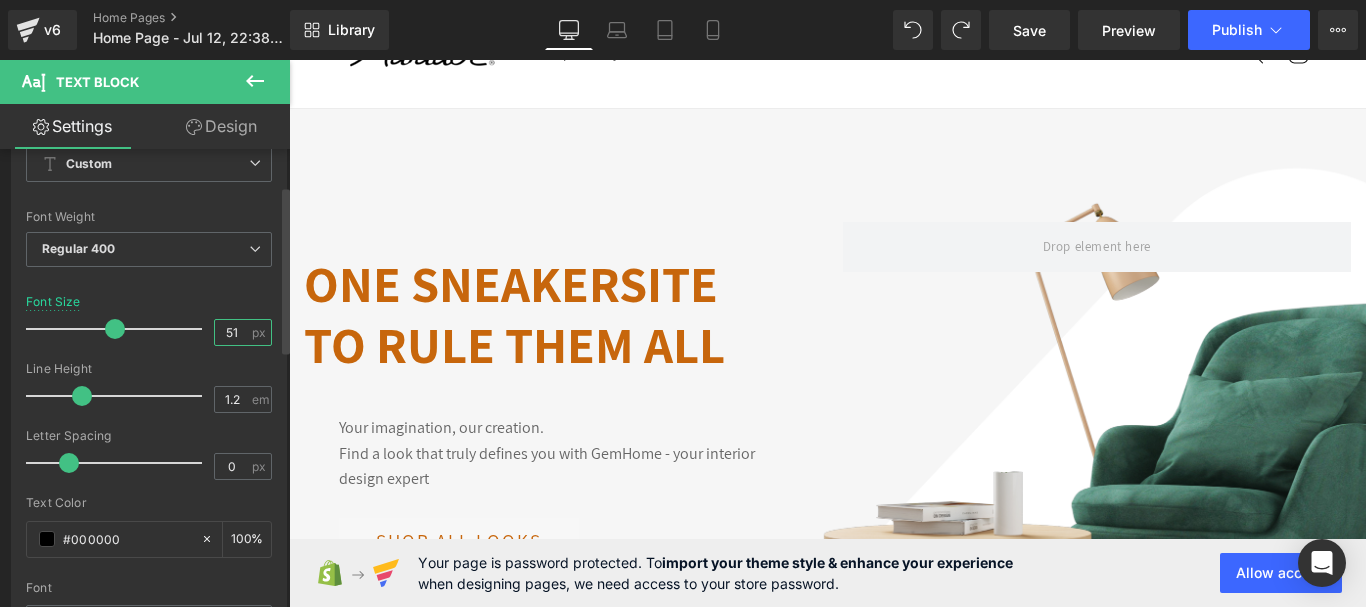 click on "51" at bounding box center [232, 332] 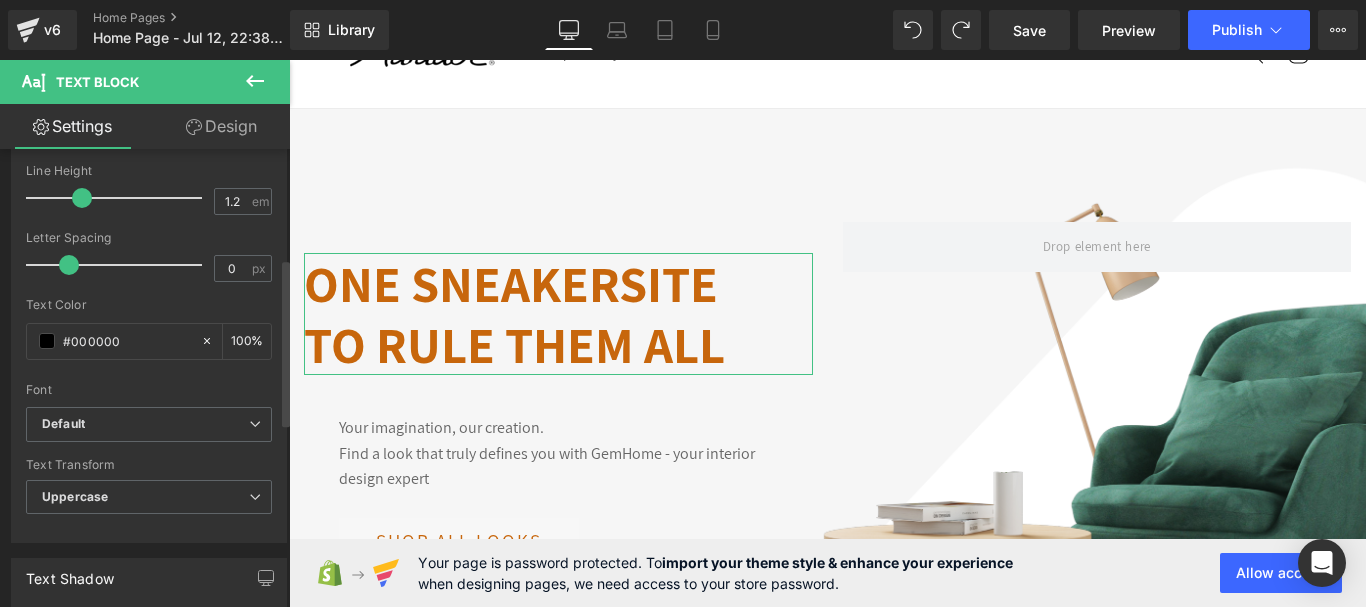 scroll, scrollTop: 300, scrollLeft: 0, axis: vertical 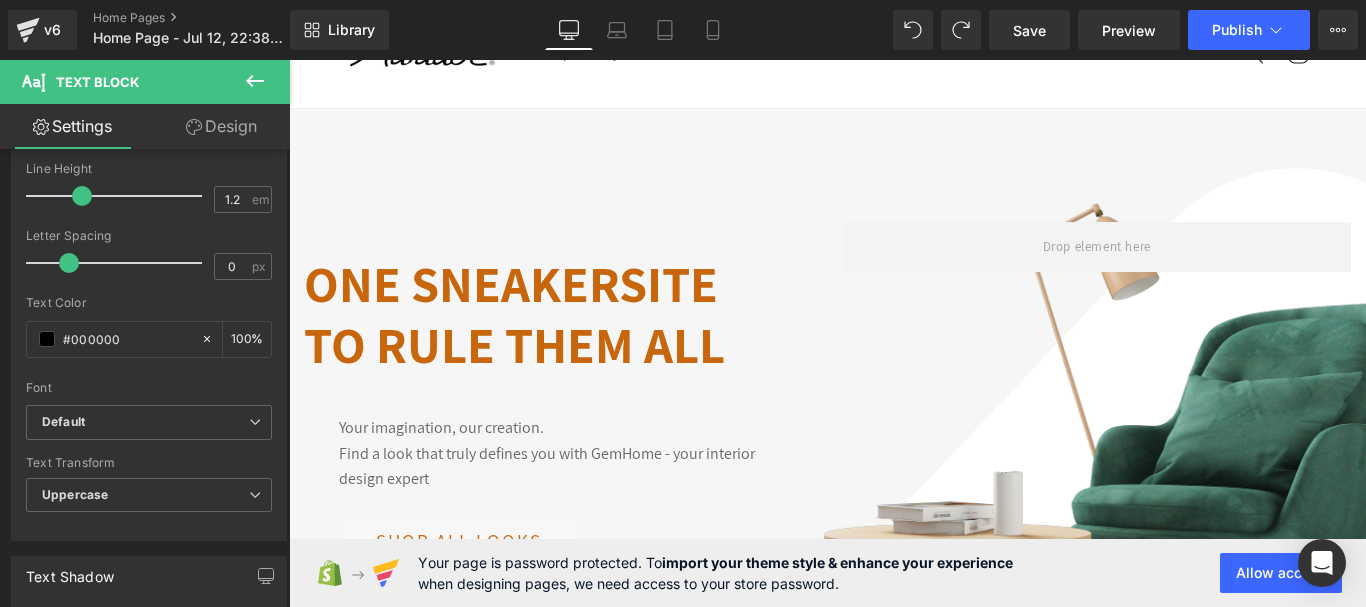 type on "50" 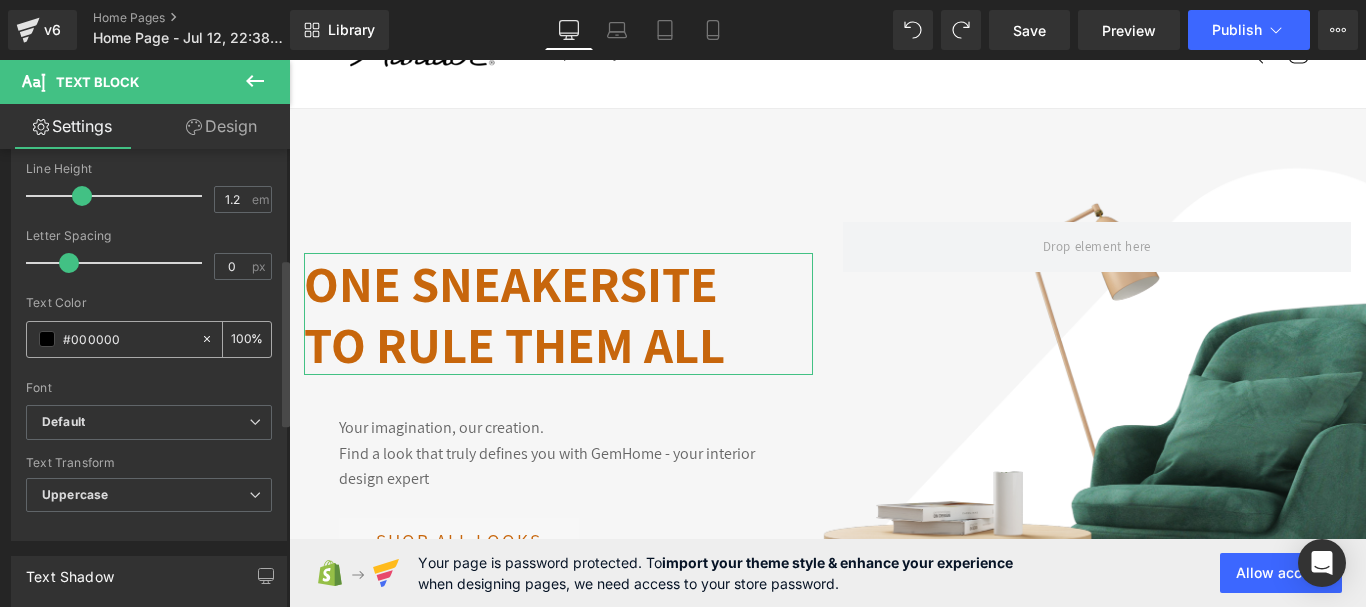 click on "#000000" at bounding box center [127, 339] 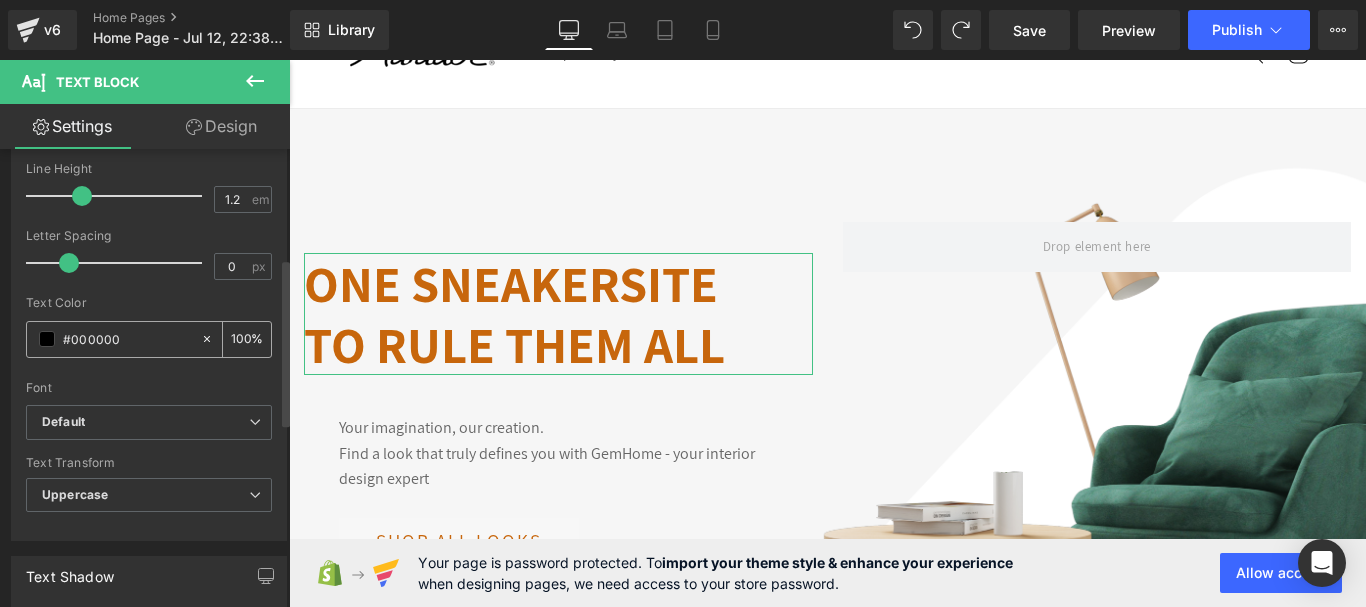 click on "#000000" at bounding box center [127, 339] 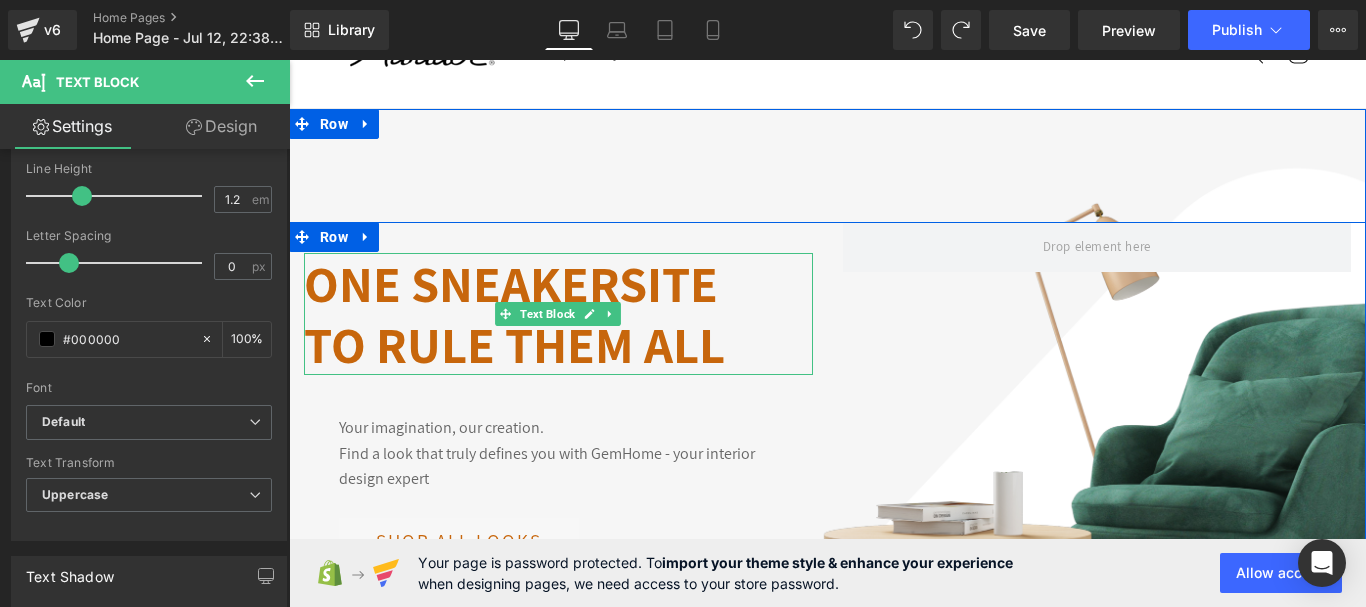 scroll, scrollTop: 0, scrollLeft: 0, axis: both 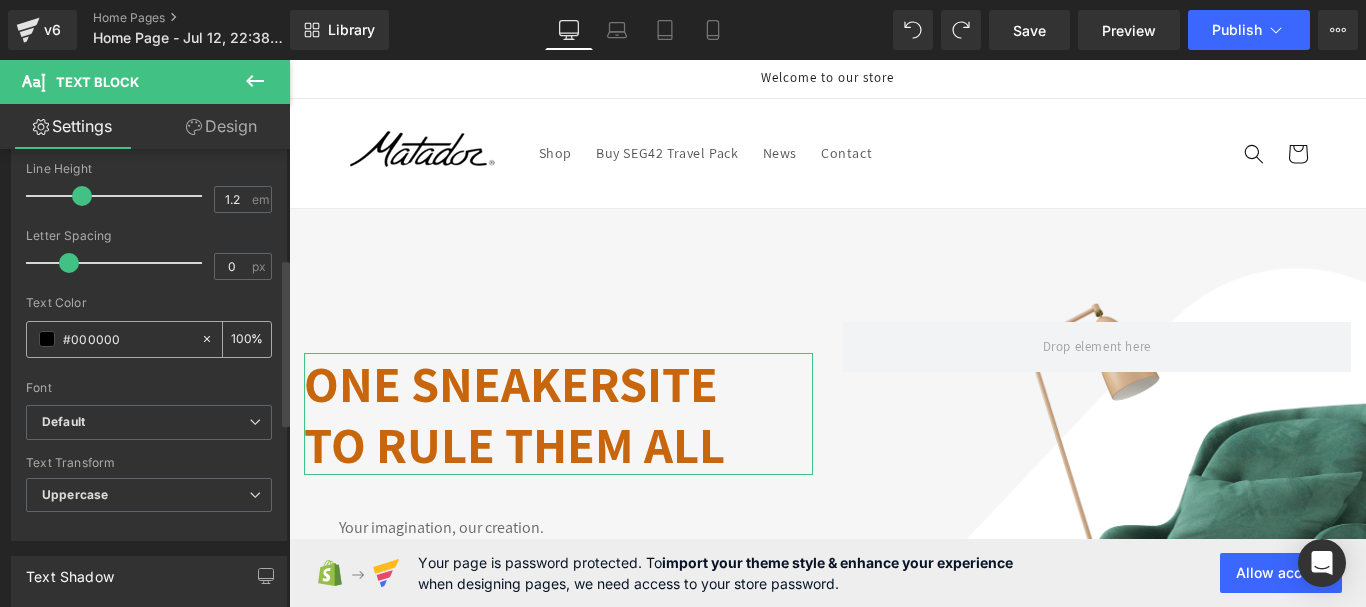 click on "#000000" at bounding box center (127, 339) 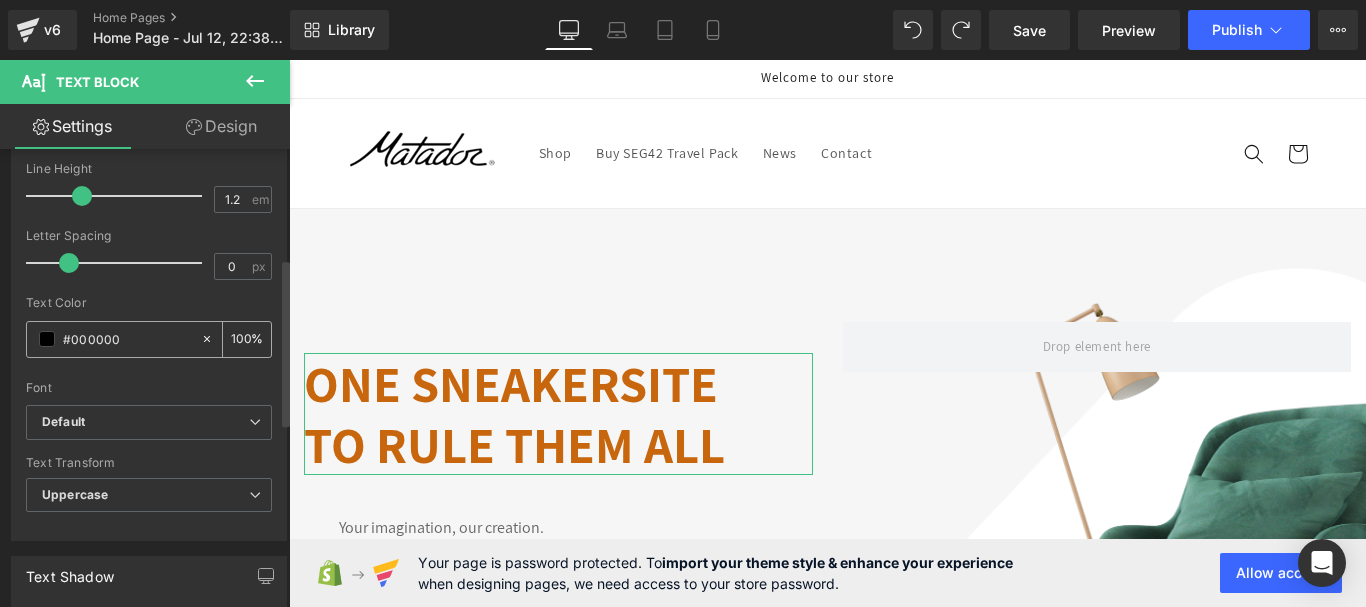 click on "#000000" at bounding box center [127, 339] 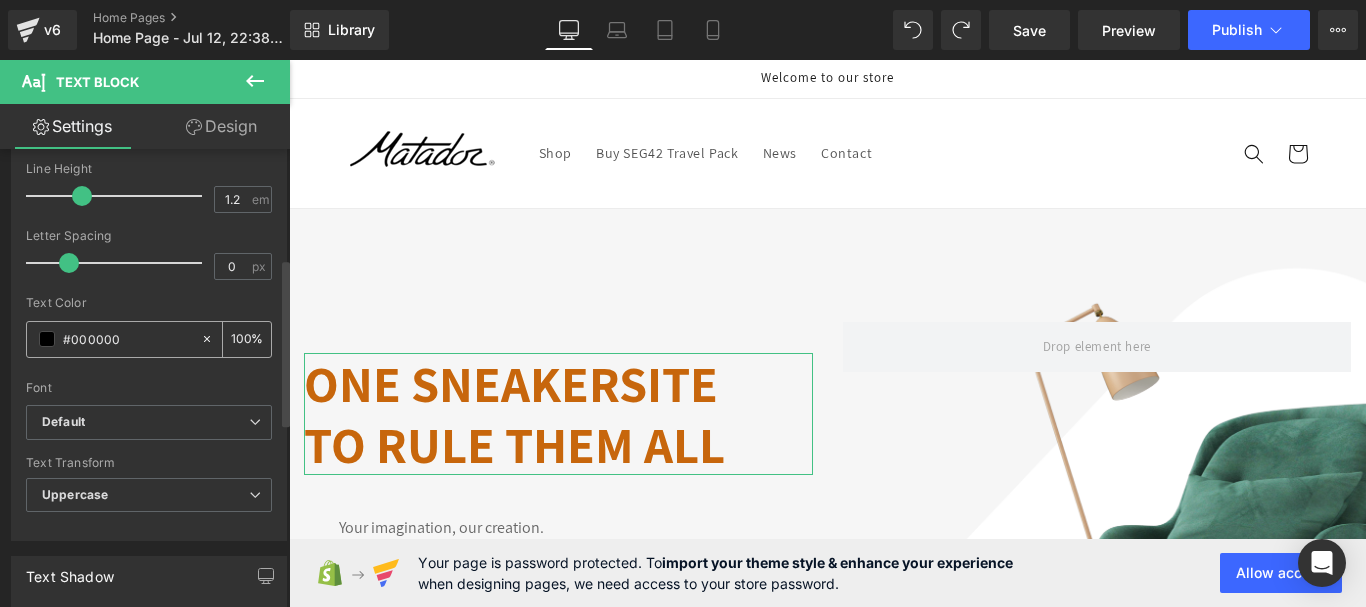 click on "#000000" at bounding box center (127, 339) 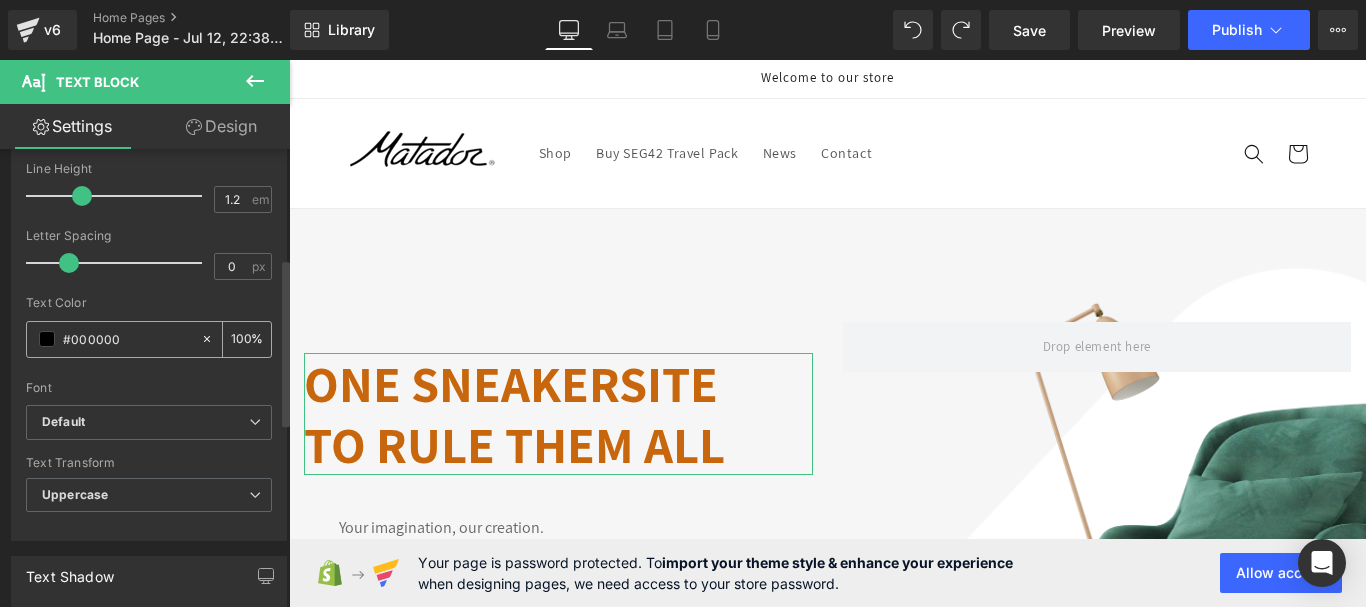 click at bounding box center [47, 339] 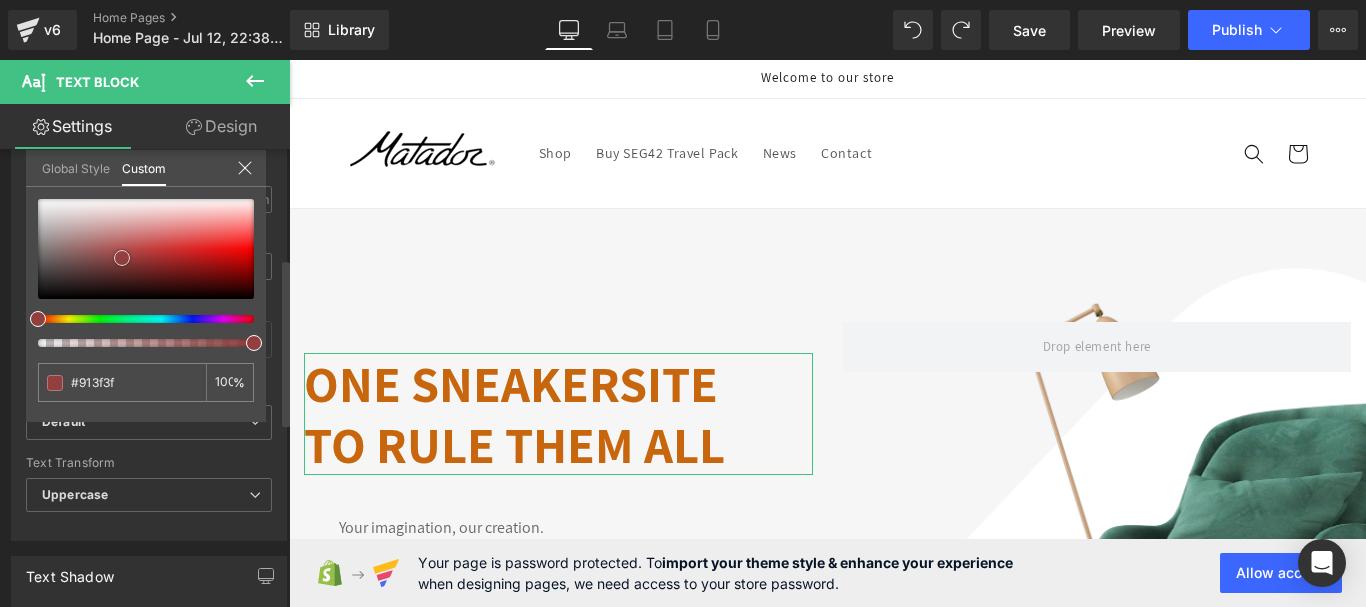drag, startPoint x: 168, startPoint y: 236, endPoint x: 122, endPoint y: 258, distance: 50.990196 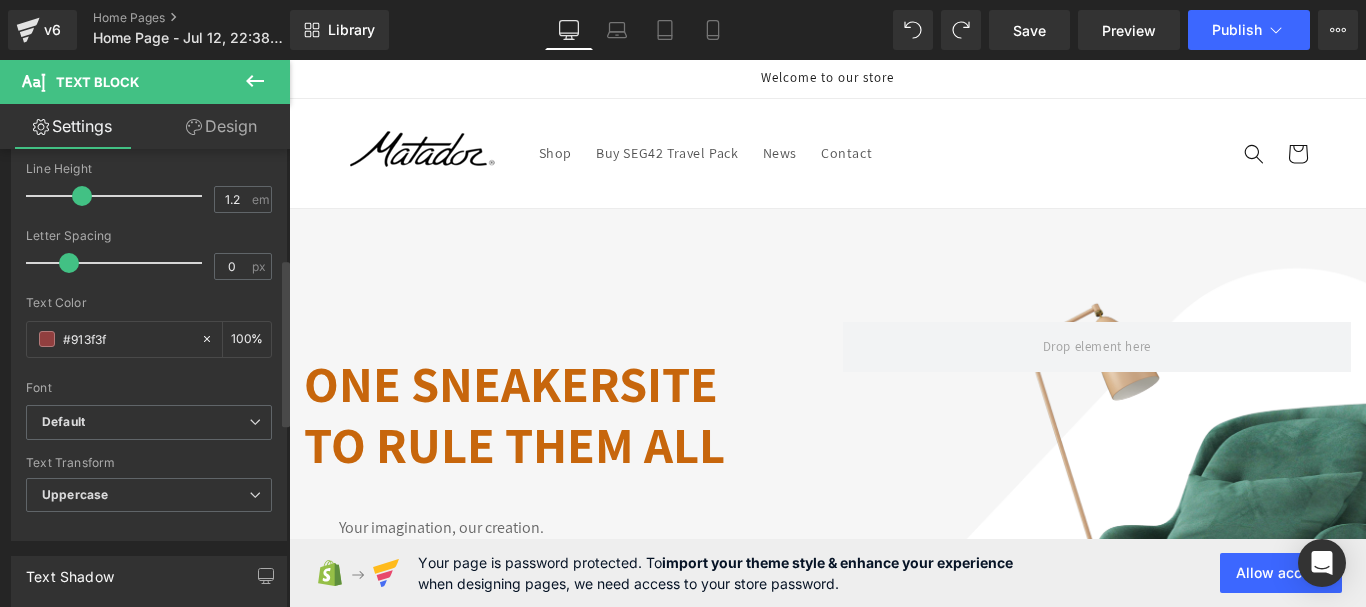 click on "Skip to content
Welcome to our store
Shop
Buy SEG42 Travel Pack
News
Contact
Shop
Buy SEG42 Travel Pack
News
Contact
Search" at bounding box center (827, 3524) 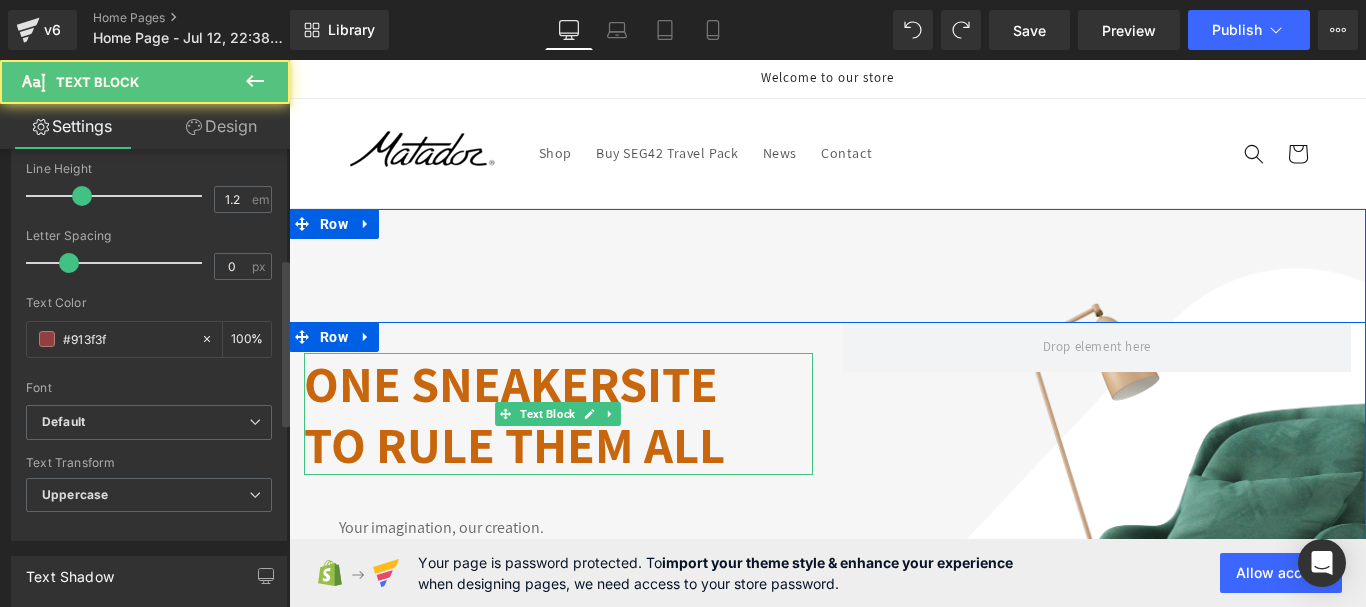click on "One sneakersite" at bounding box center [511, 383] 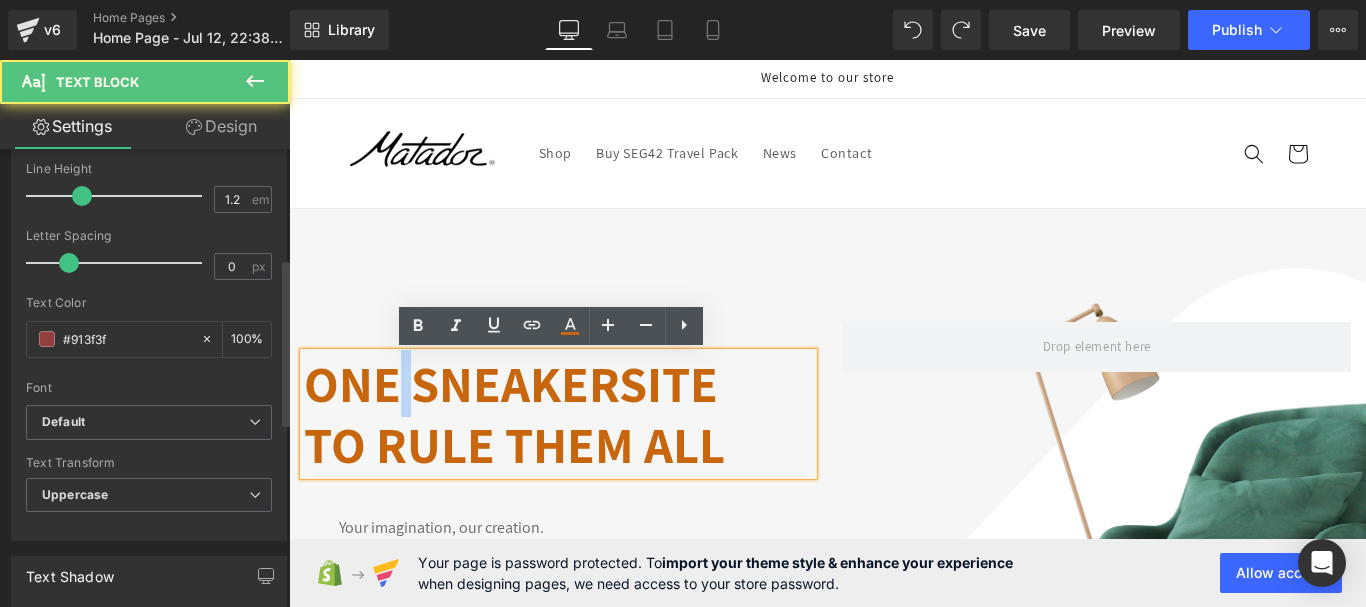 click on "One sneakersite" at bounding box center [511, 383] 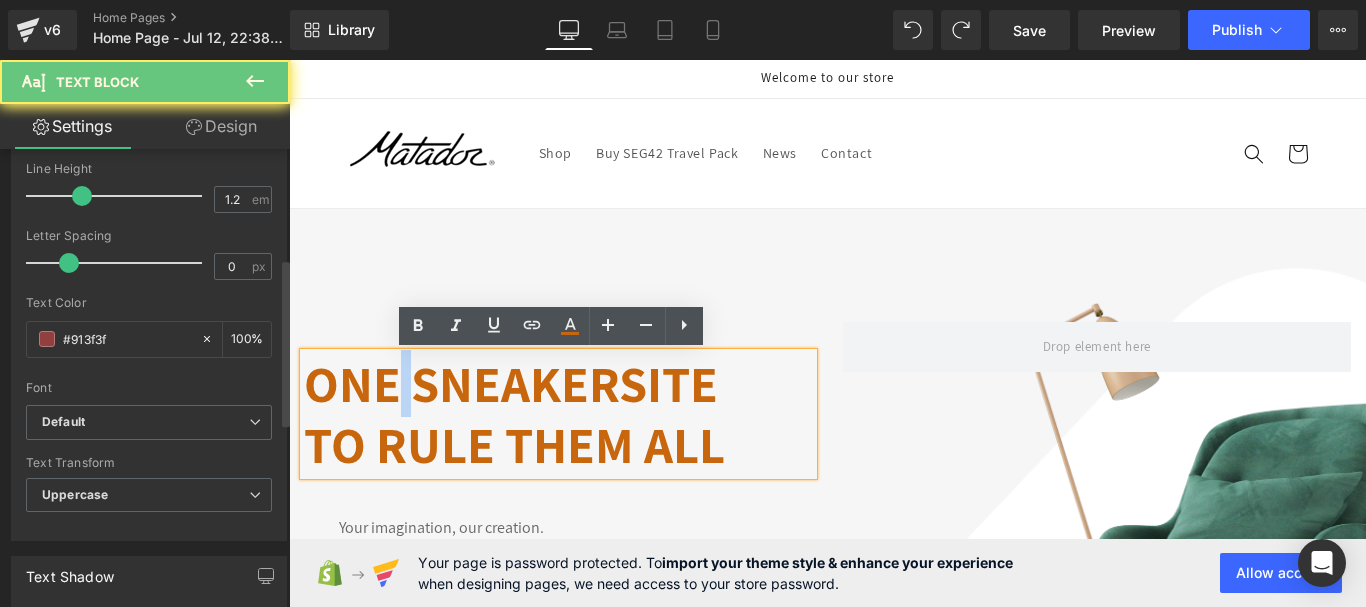 click on "One sneakersite" at bounding box center (511, 383) 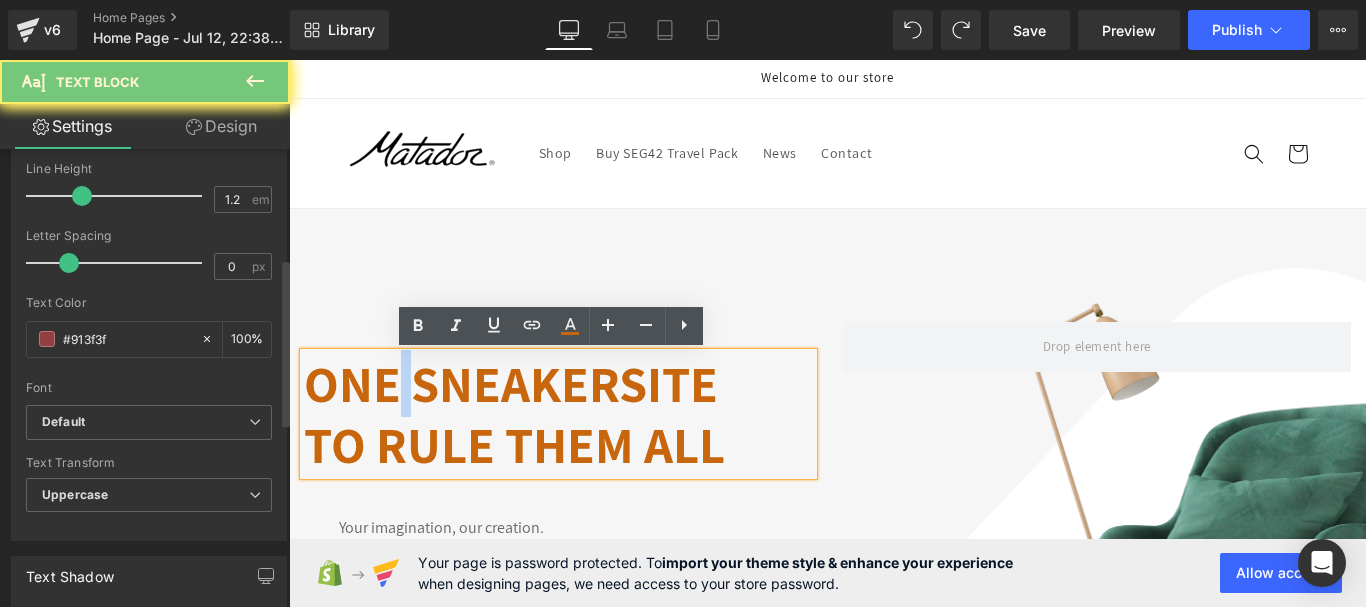 click on "One sneakersite" at bounding box center (511, 383) 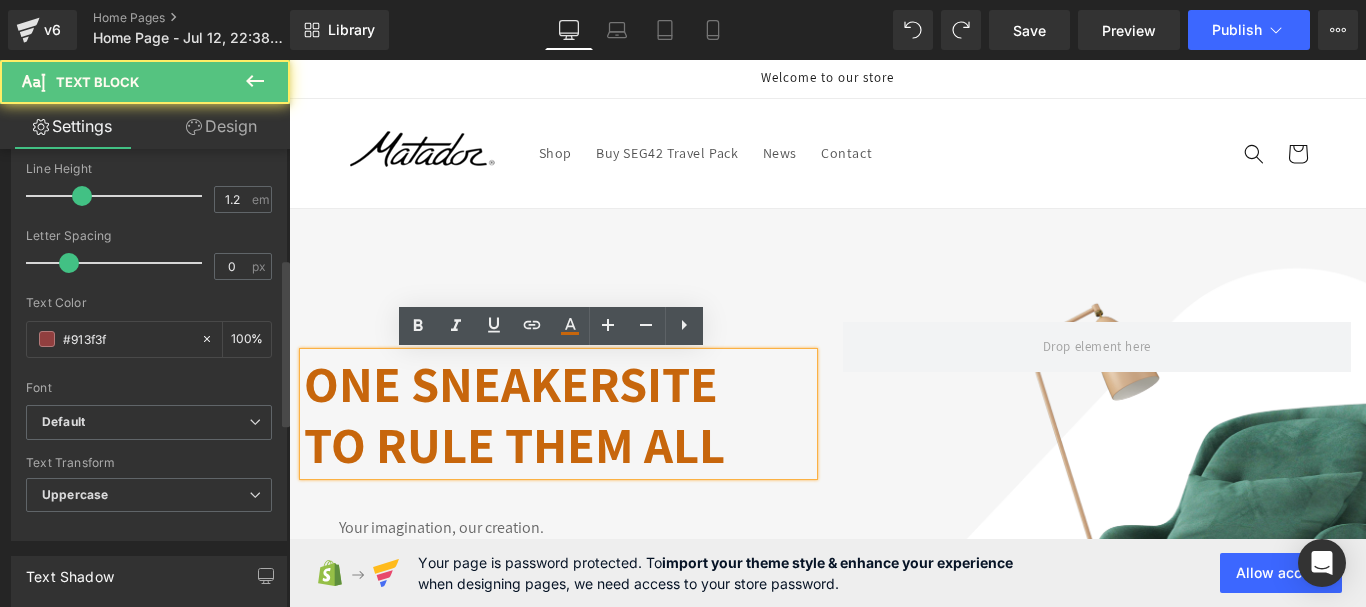 click on "One sneakersite" at bounding box center [511, 383] 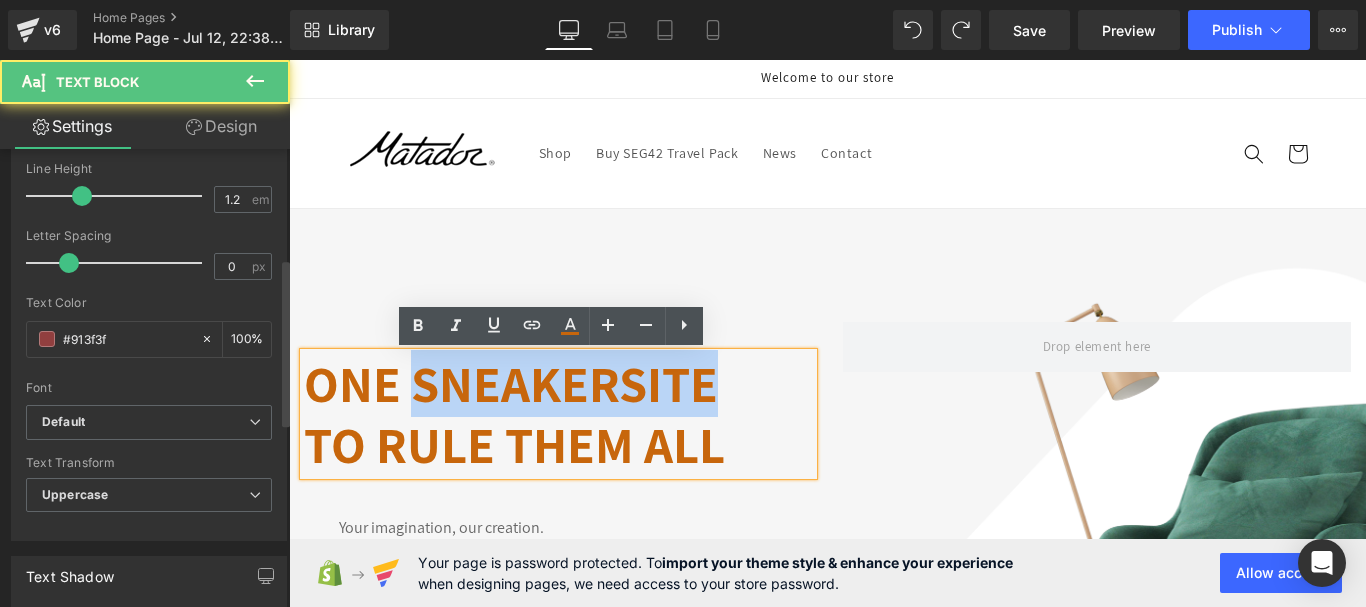 click on "One sneakersite" at bounding box center (511, 383) 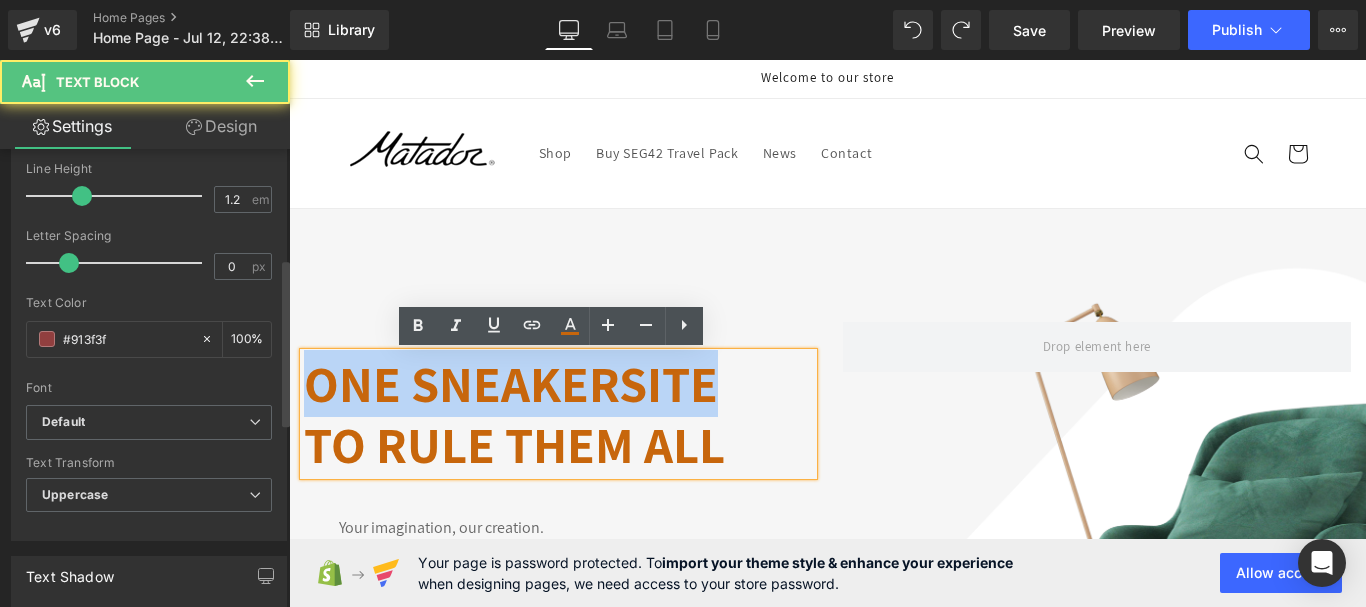 click on "One sneakersite" at bounding box center [511, 383] 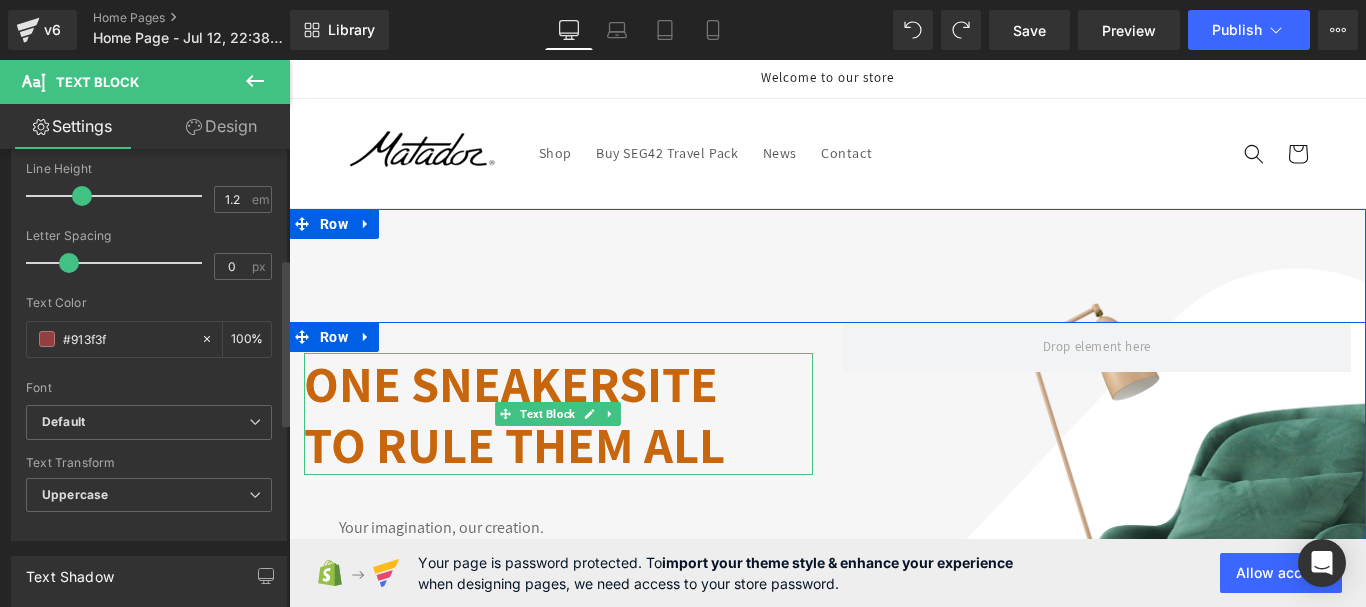 click on "To rule them all" at bounding box center (514, 444) 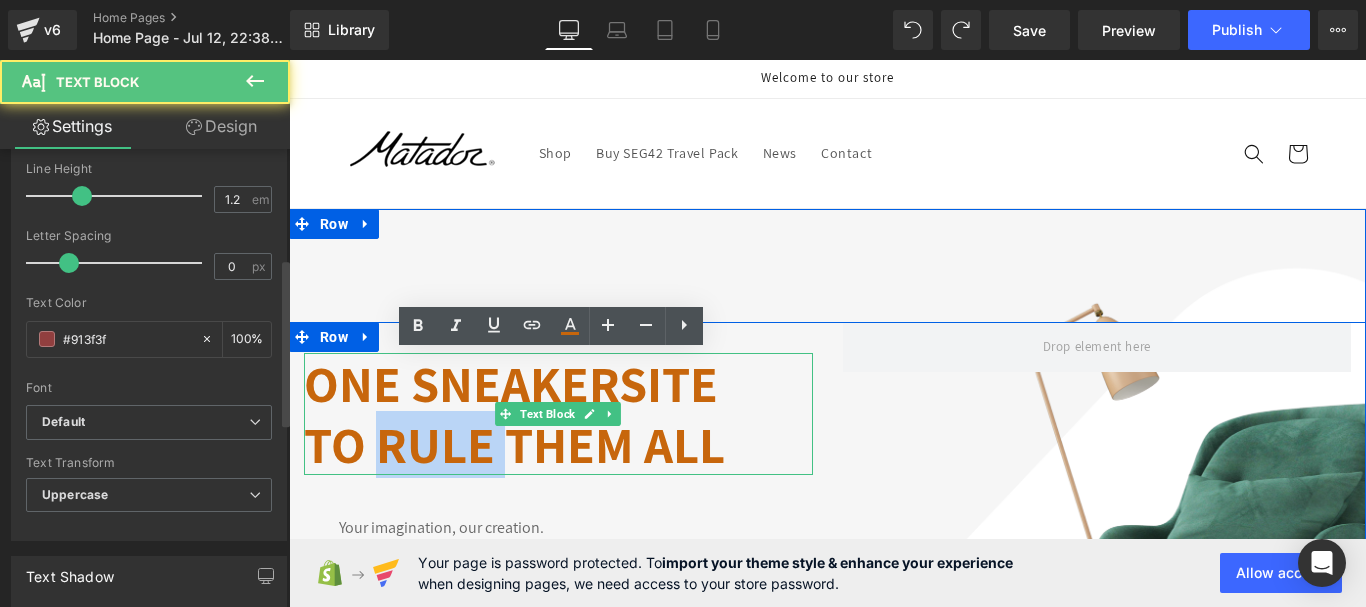 click on "To rule them all" at bounding box center (514, 444) 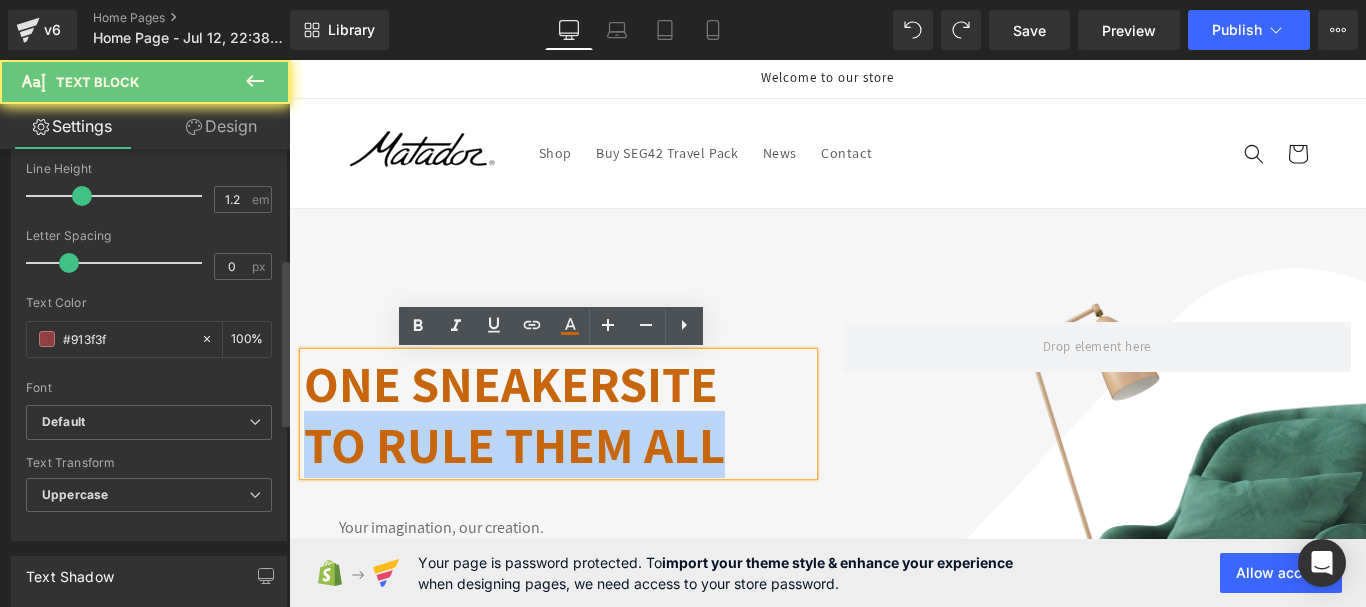 click on "To rule them all" at bounding box center [514, 444] 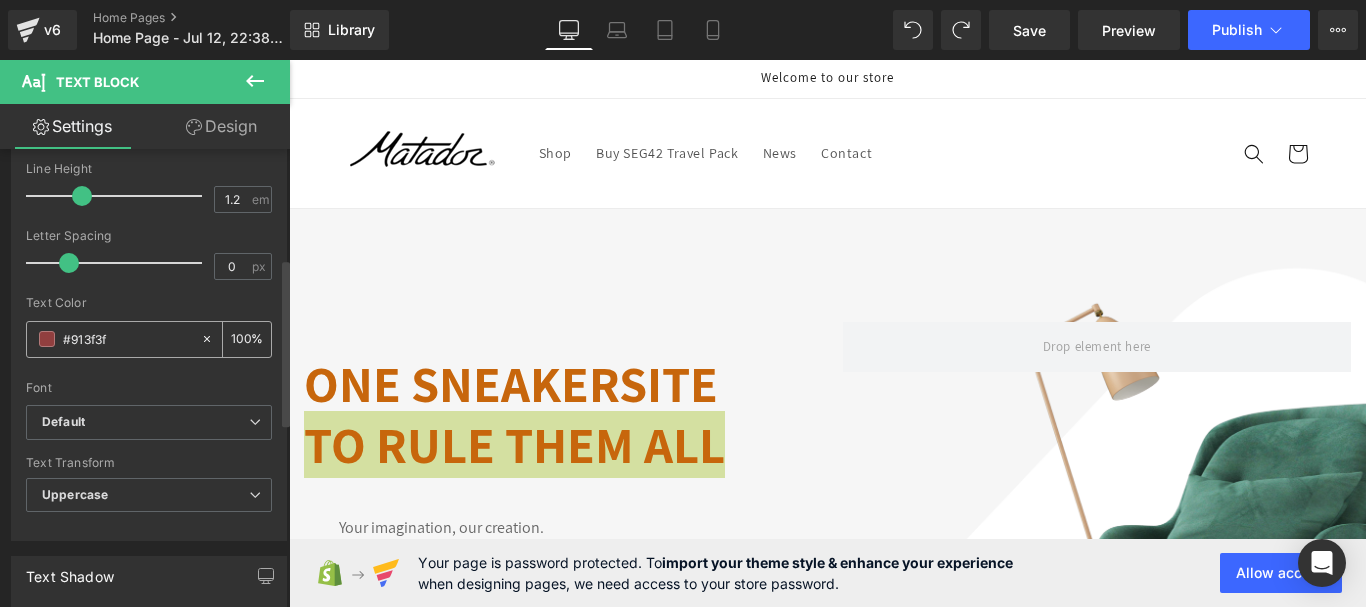 click on "#000000" at bounding box center (127, 339) 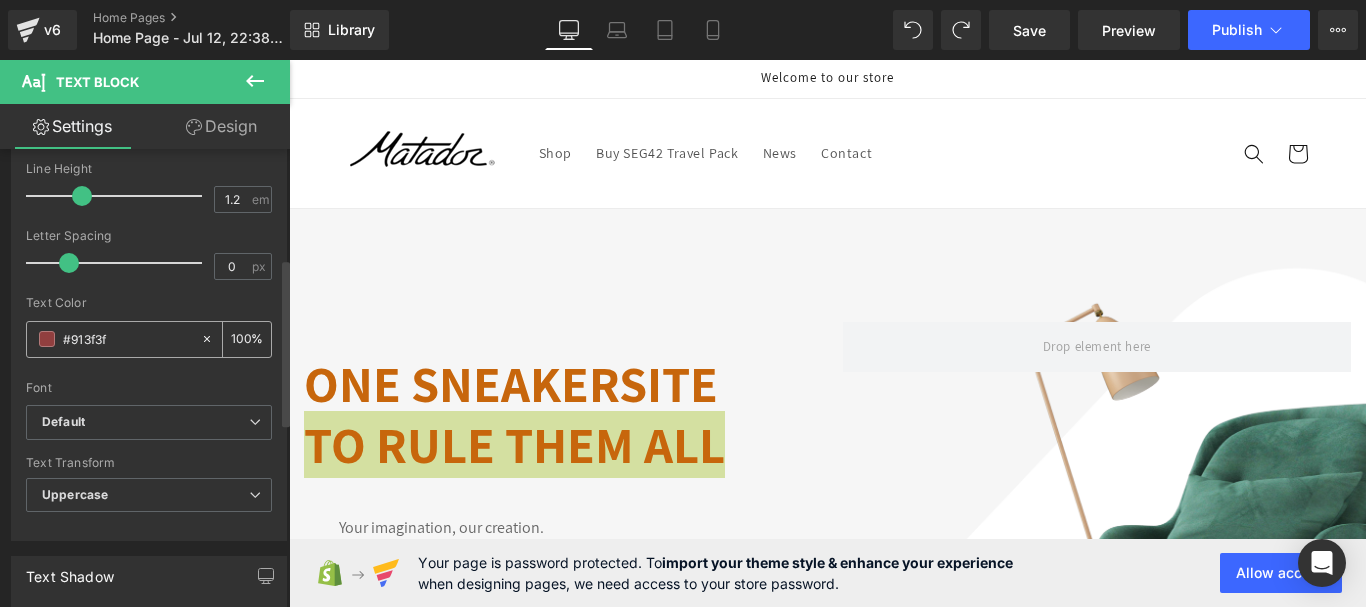 click at bounding box center [47, 339] 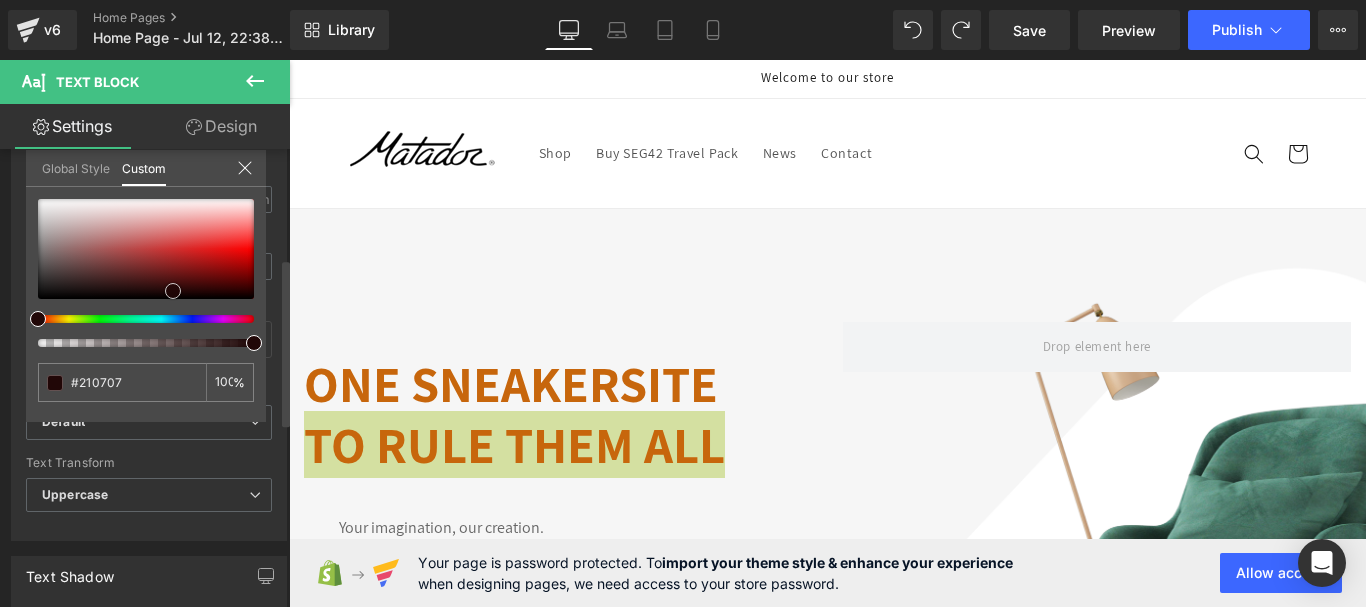 drag, startPoint x: 158, startPoint y: 265, endPoint x: 173, endPoint y: 291, distance: 30.016663 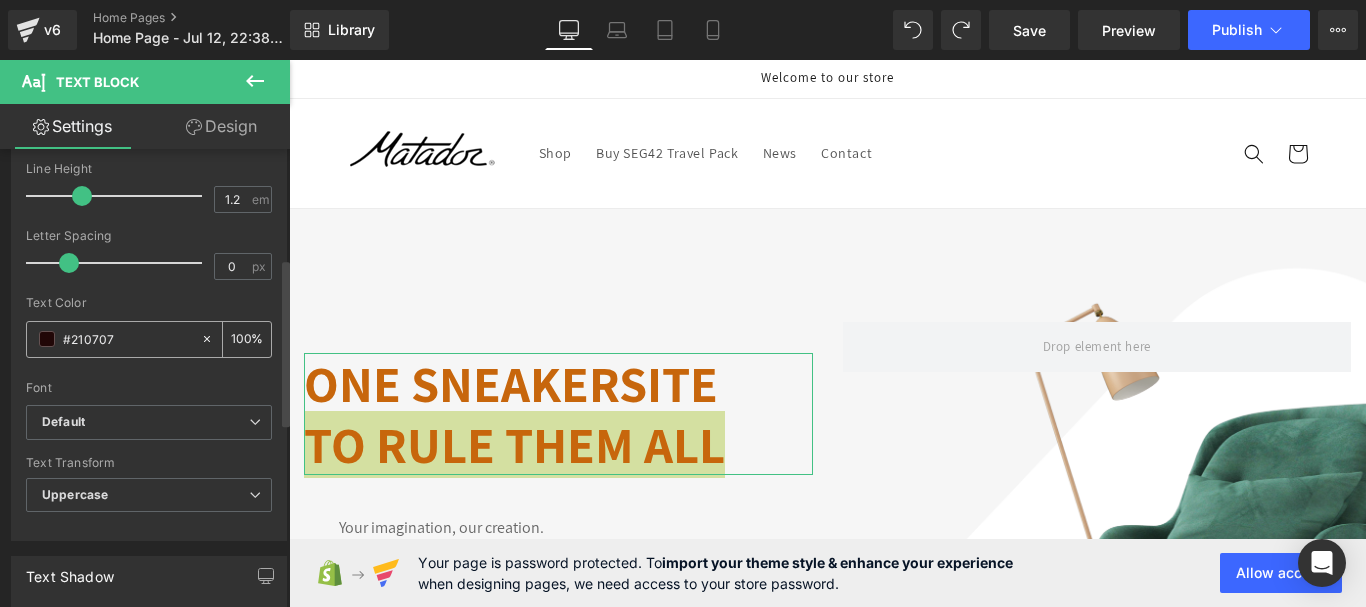 click on "#000000" at bounding box center [113, 339] 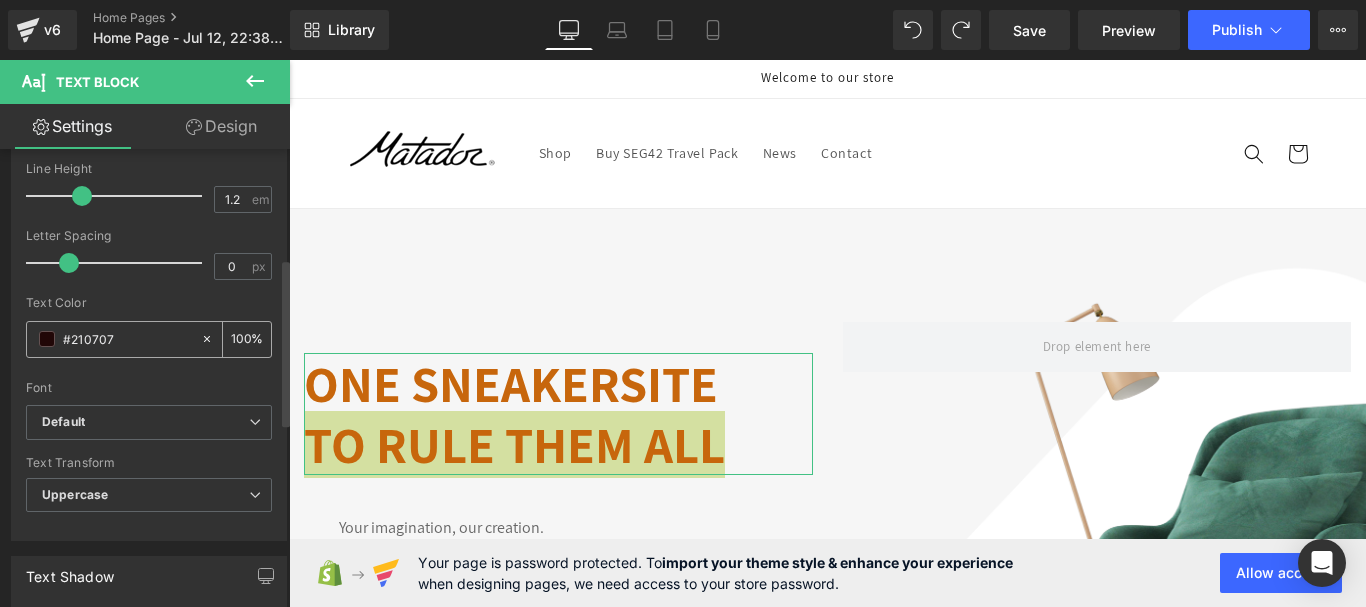 click 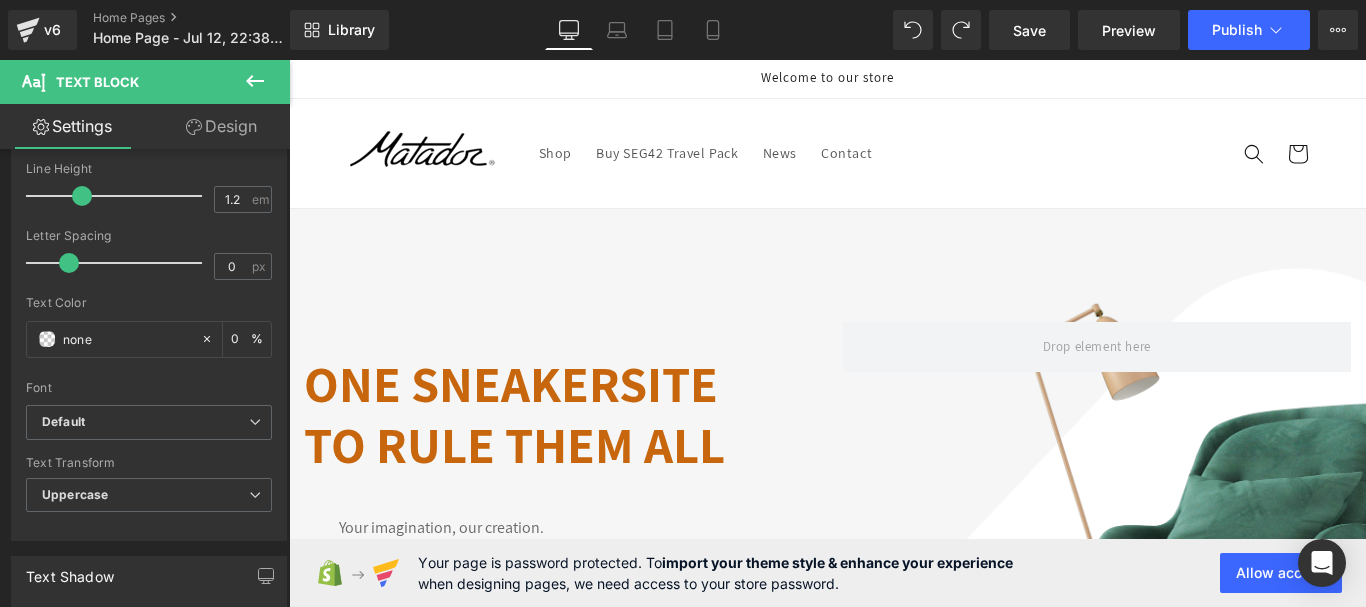 click on "Skip to content
Welcome to our store
Shop
Buy SEG42 Travel Pack
News
Contact
Shop
Buy SEG42 Travel Pack
News
Contact
Search" at bounding box center [827, 3524] 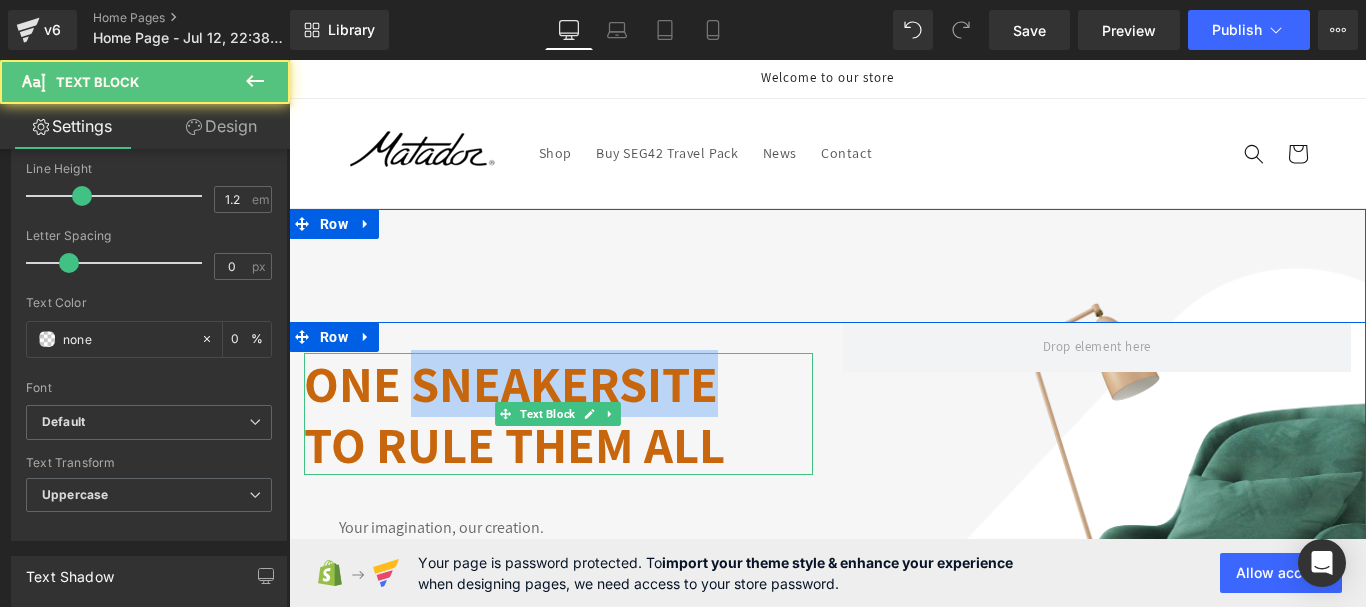 click on "One sneakersite" at bounding box center (511, 383) 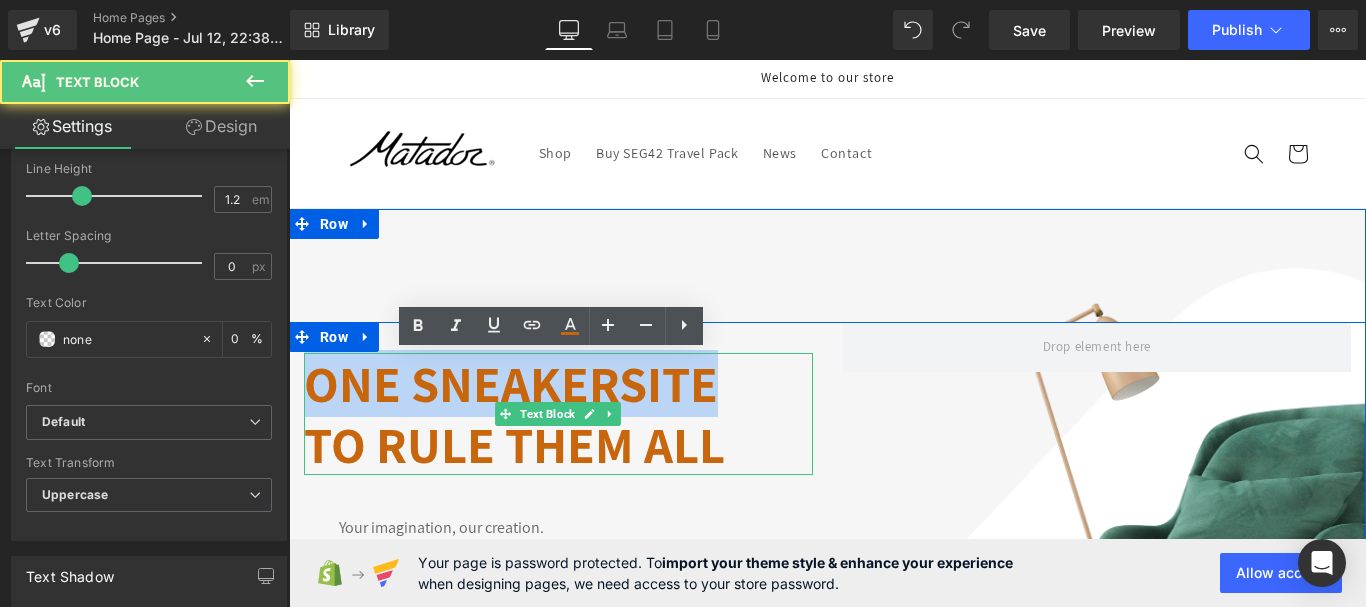 click on "One sneakersite" at bounding box center [511, 383] 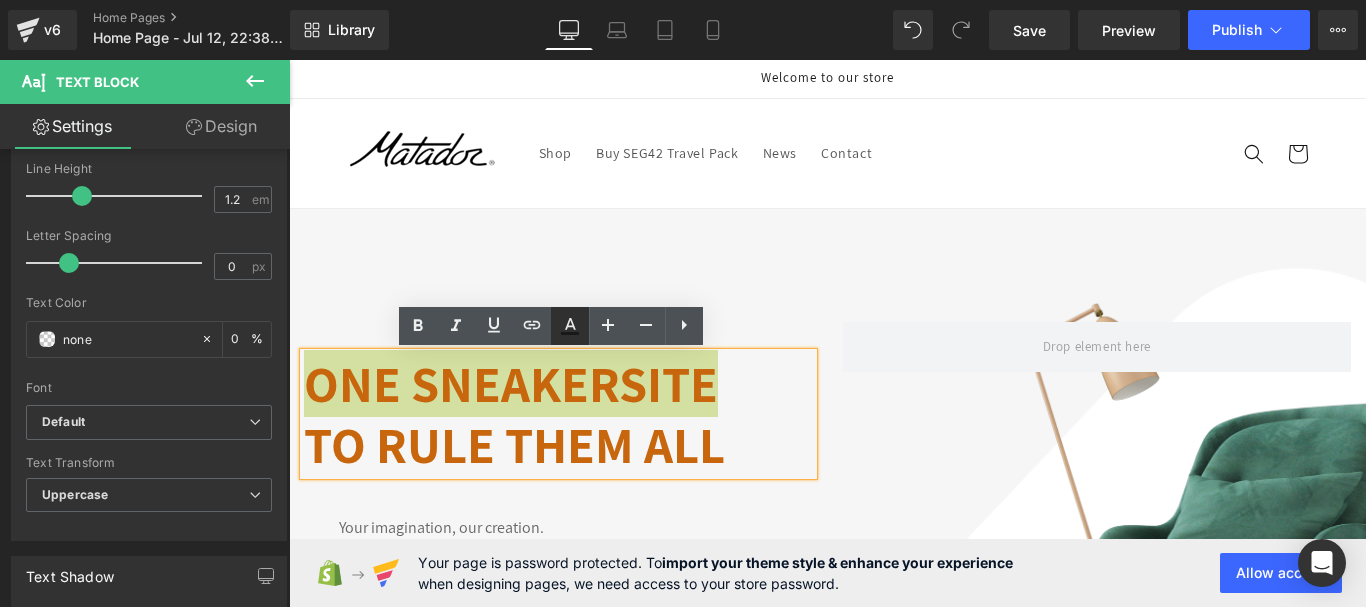 click 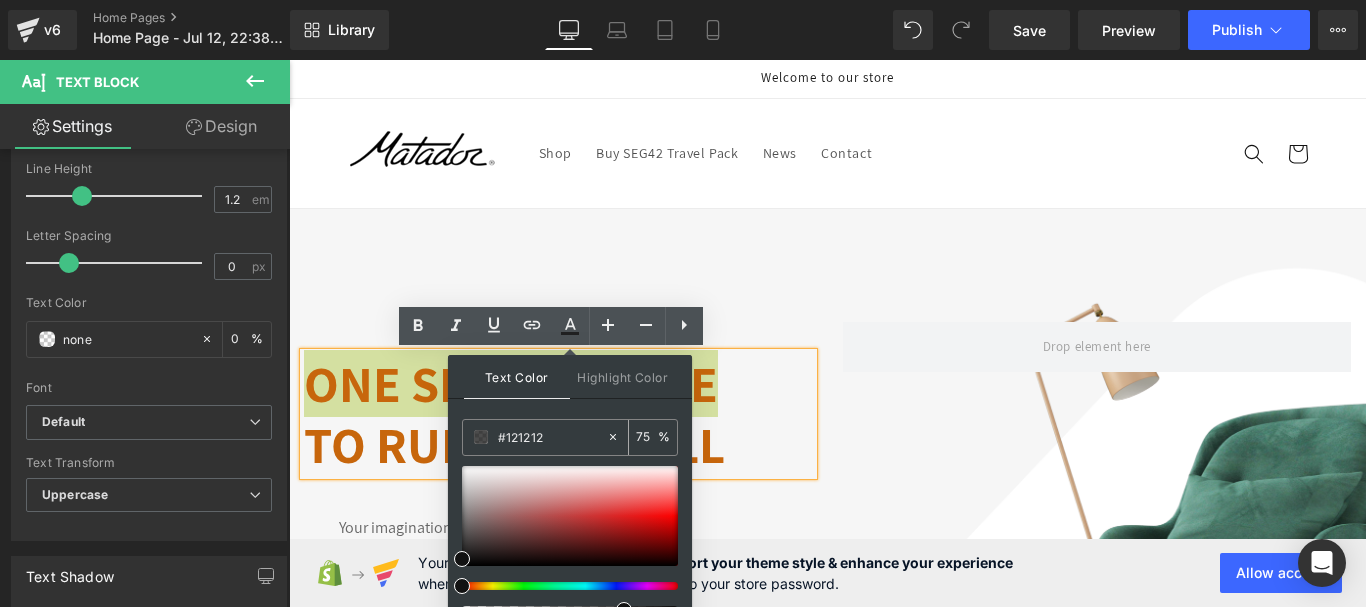click on "#121212" at bounding box center (552, 437) 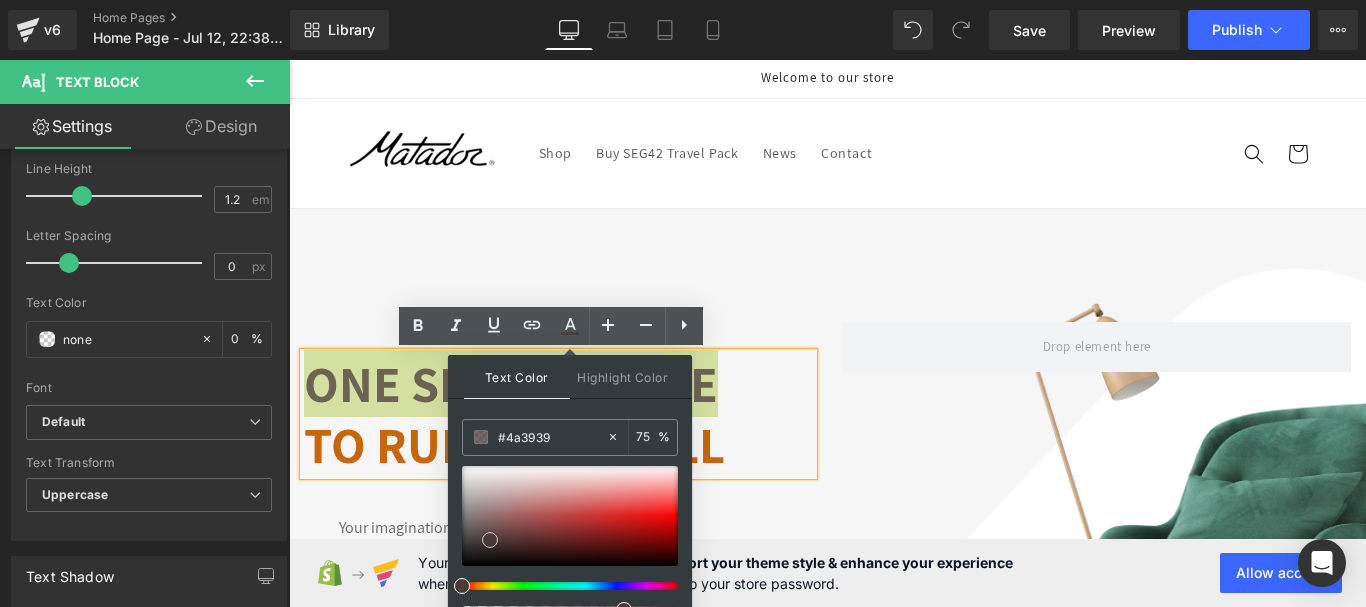 drag, startPoint x: 493, startPoint y: 503, endPoint x: 490, endPoint y: 540, distance: 37.12142 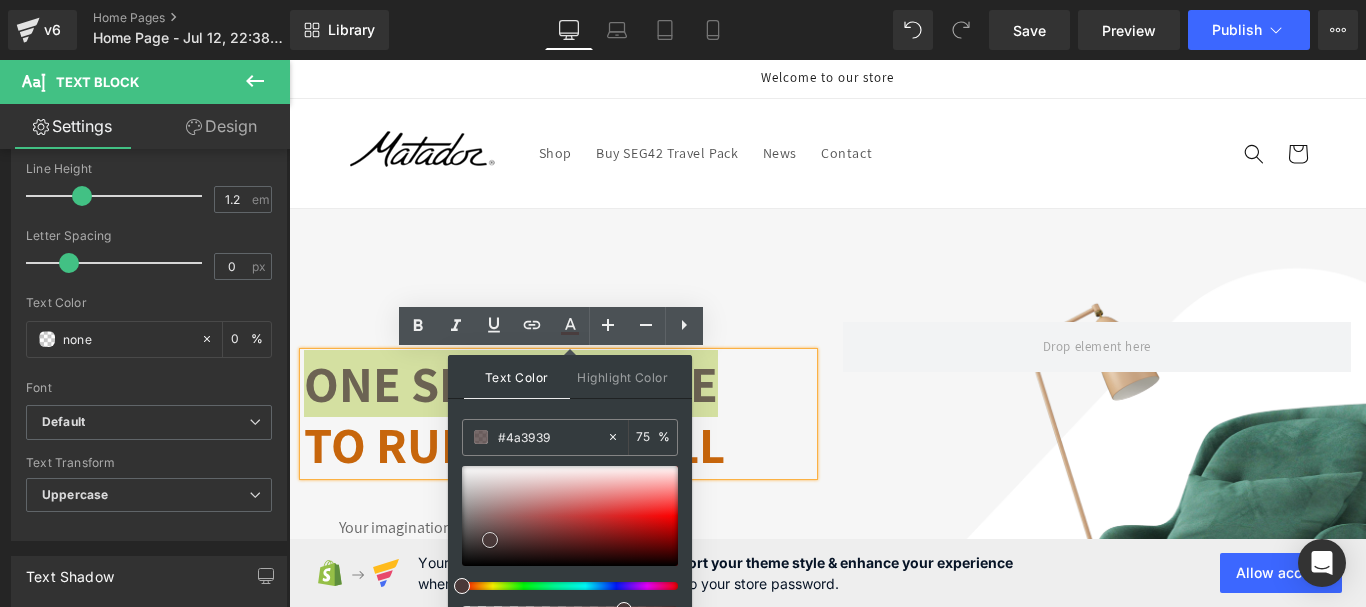 click at bounding box center (570, 516) 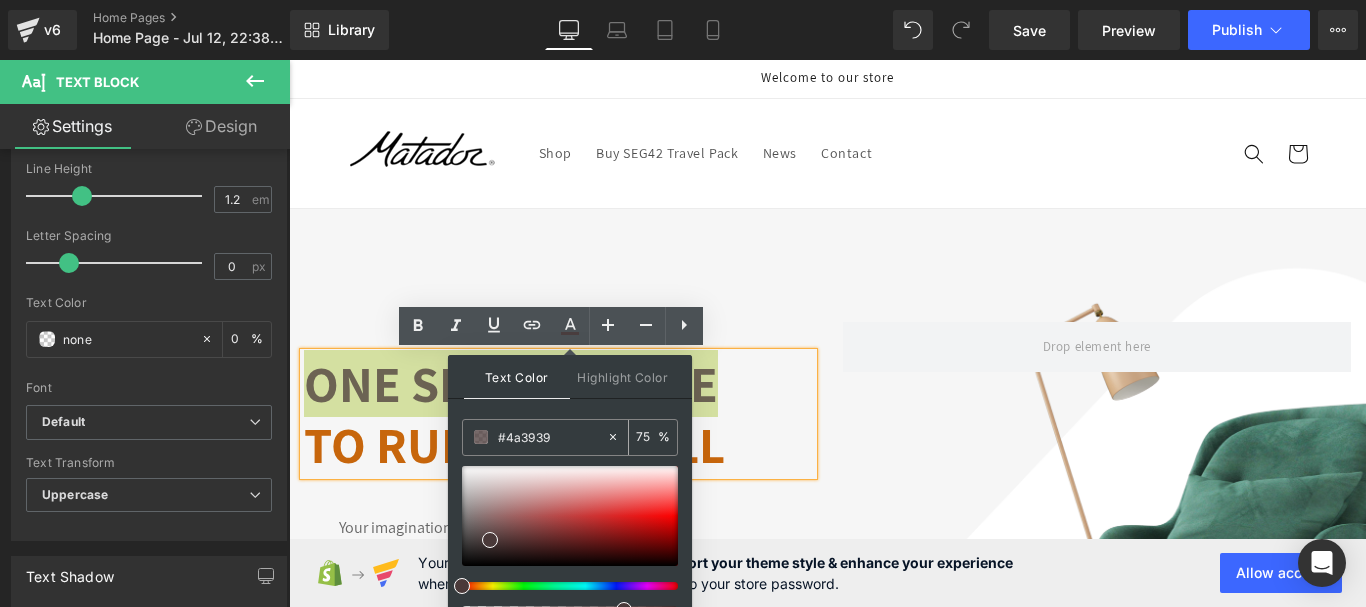 click on "#121212" at bounding box center (552, 437) 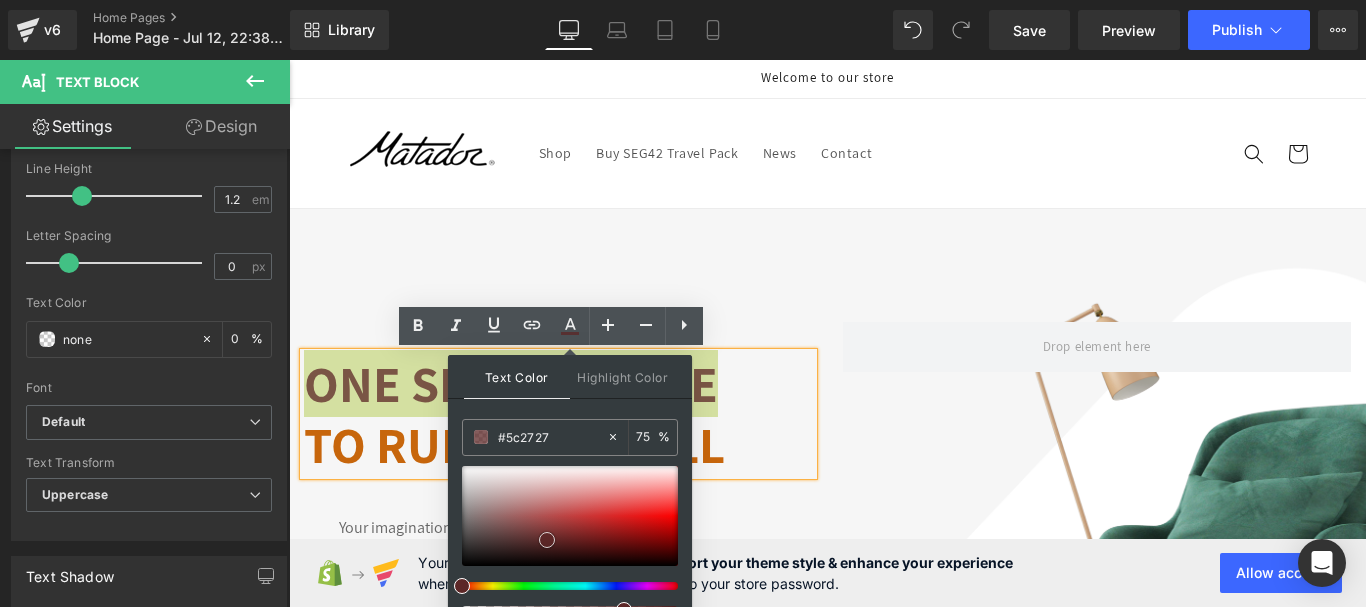 drag, startPoint x: 498, startPoint y: 515, endPoint x: 547, endPoint y: 540, distance: 55.00909 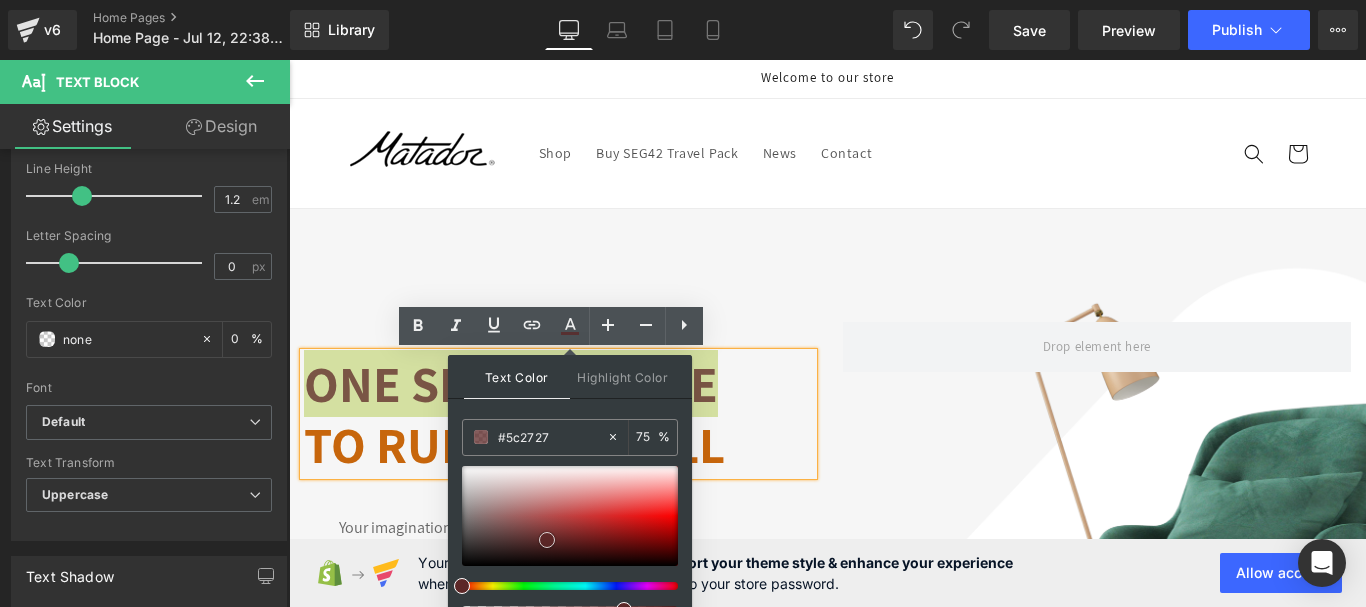 click at bounding box center [570, 516] 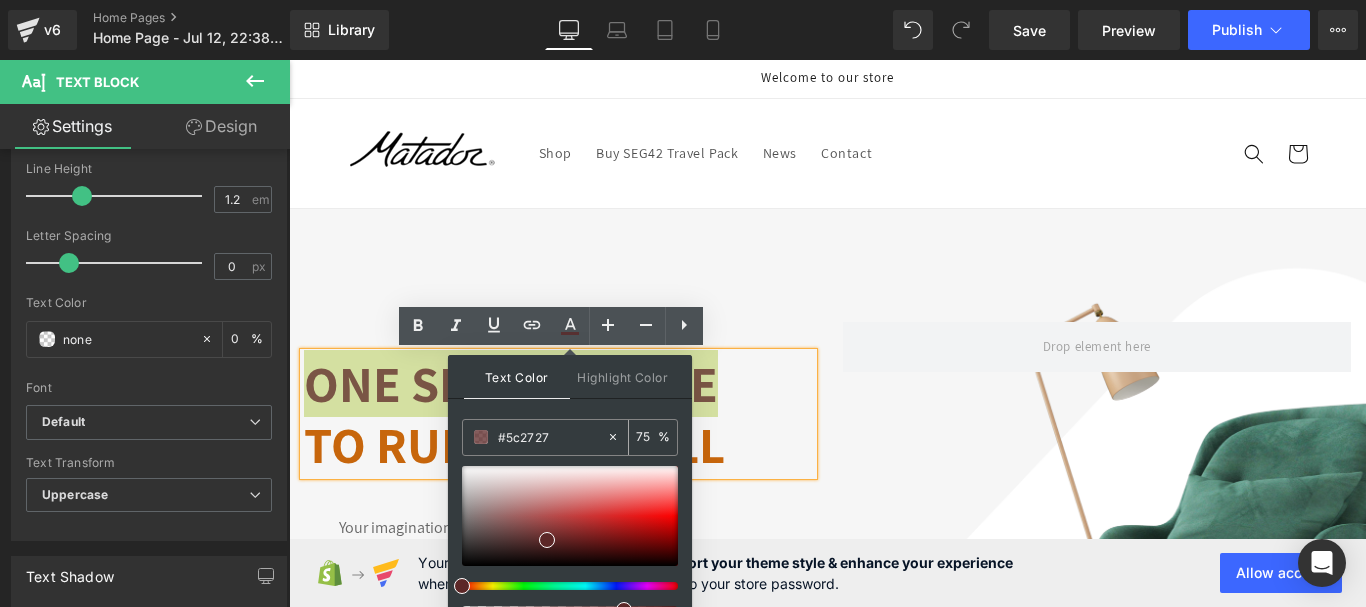 click on "#121212" at bounding box center (552, 437) 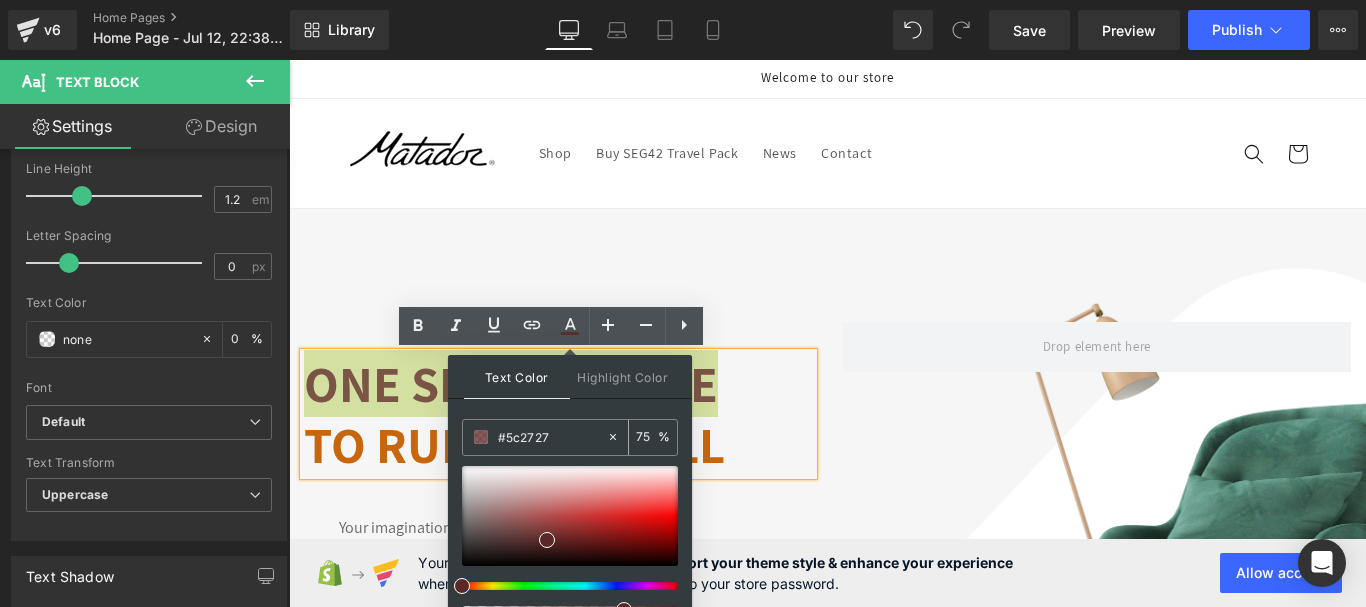 click on "#121212" at bounding box center [552, 437] 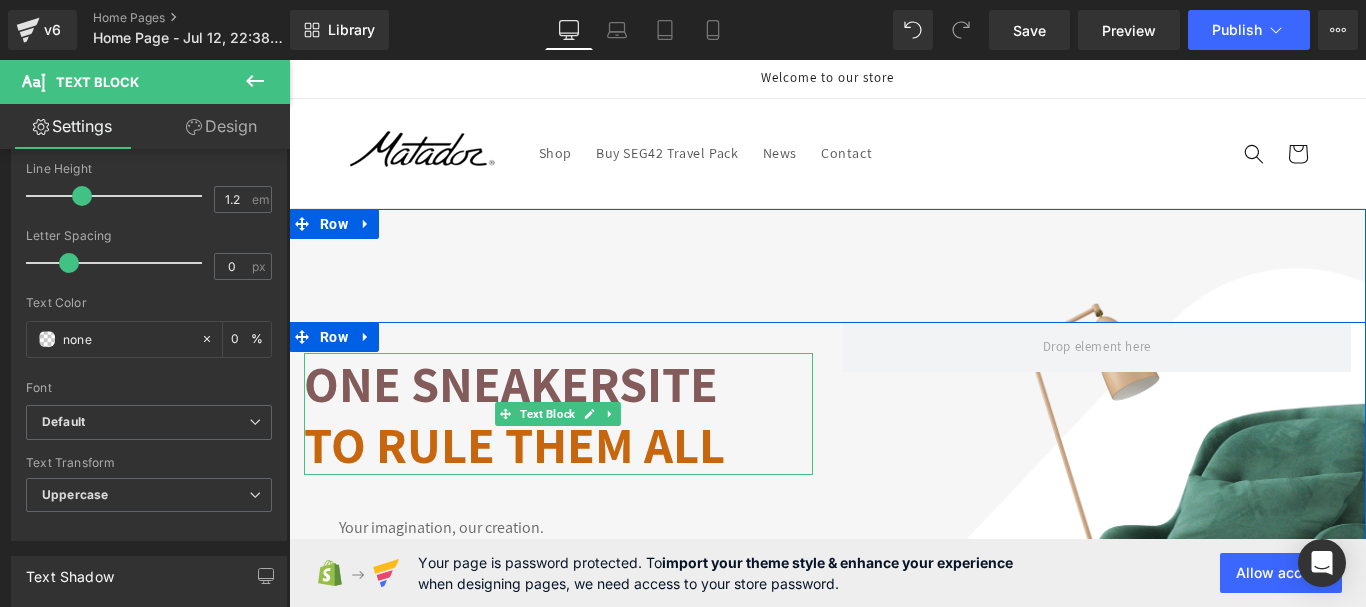 click on "To rule them all" at bounding box center [514, 444] 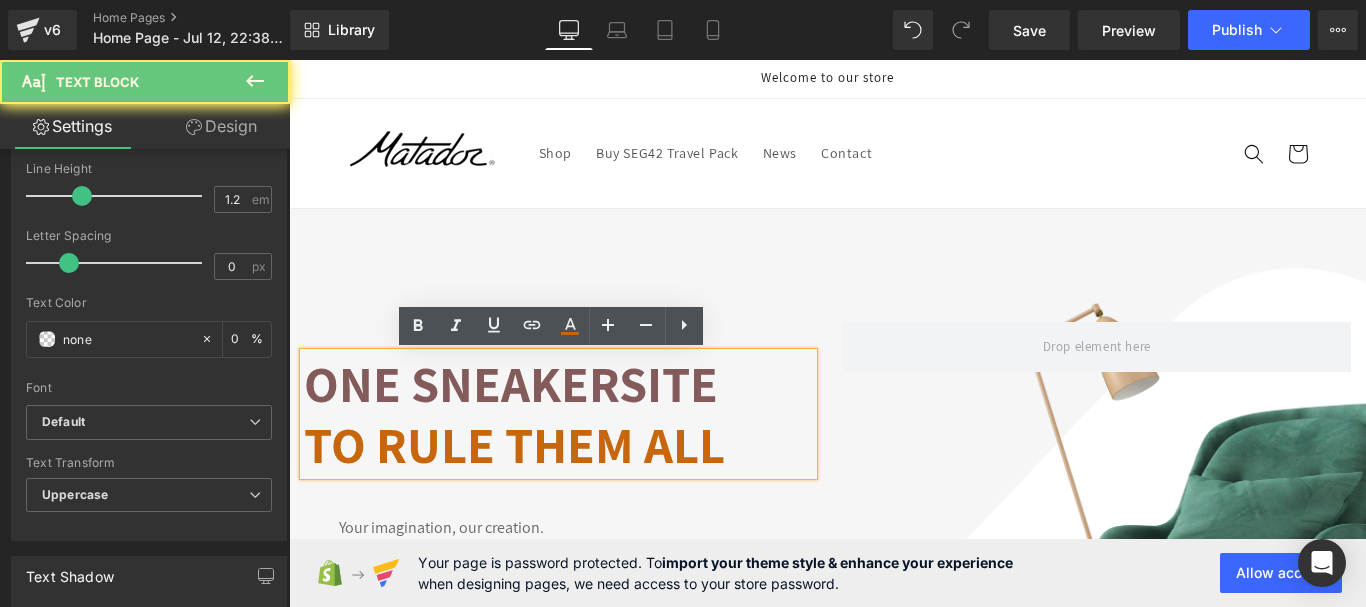 click on "To rule them all" at bounding box center (514, 444) 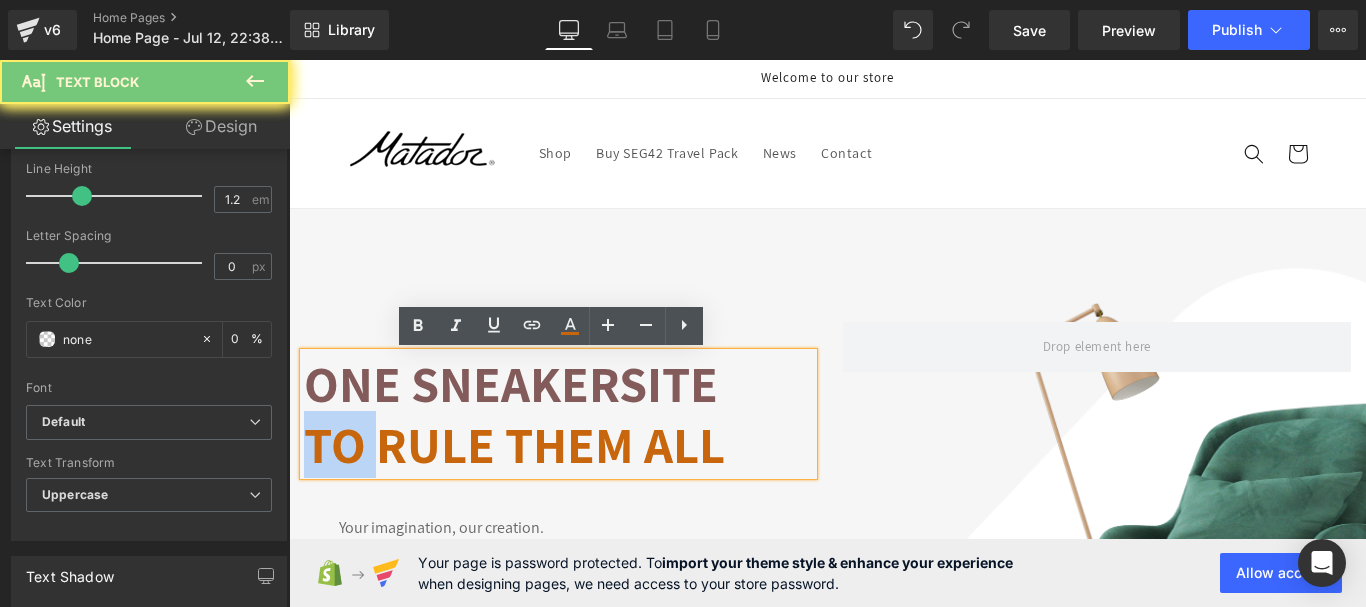click on "To rule them all" at bounding box center (514, 444) 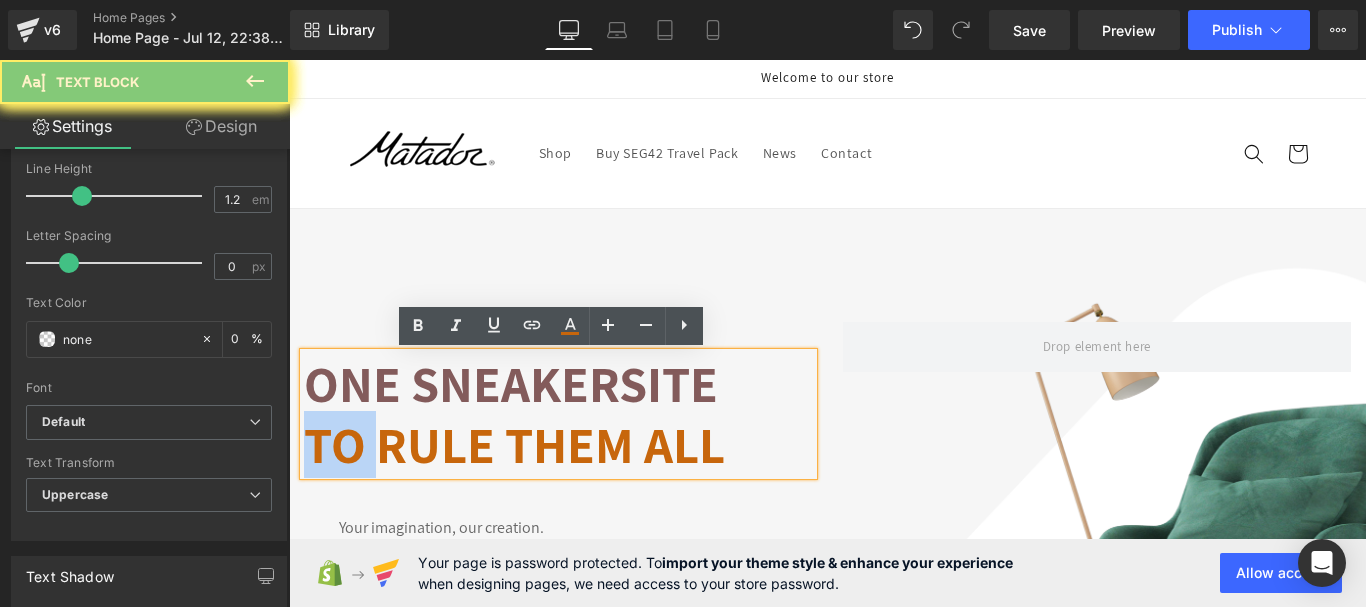 click on "To rule them all" at bounding box center (514, 444) 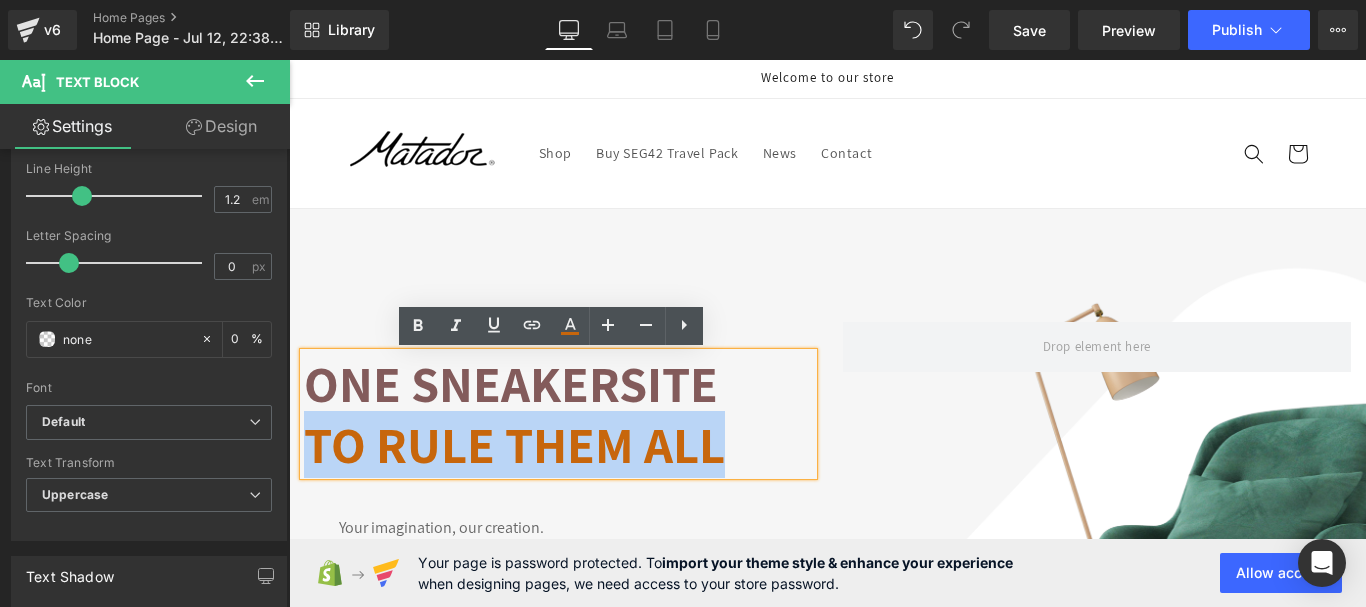 click on "To rule them all" at bounding box center (514, 444) 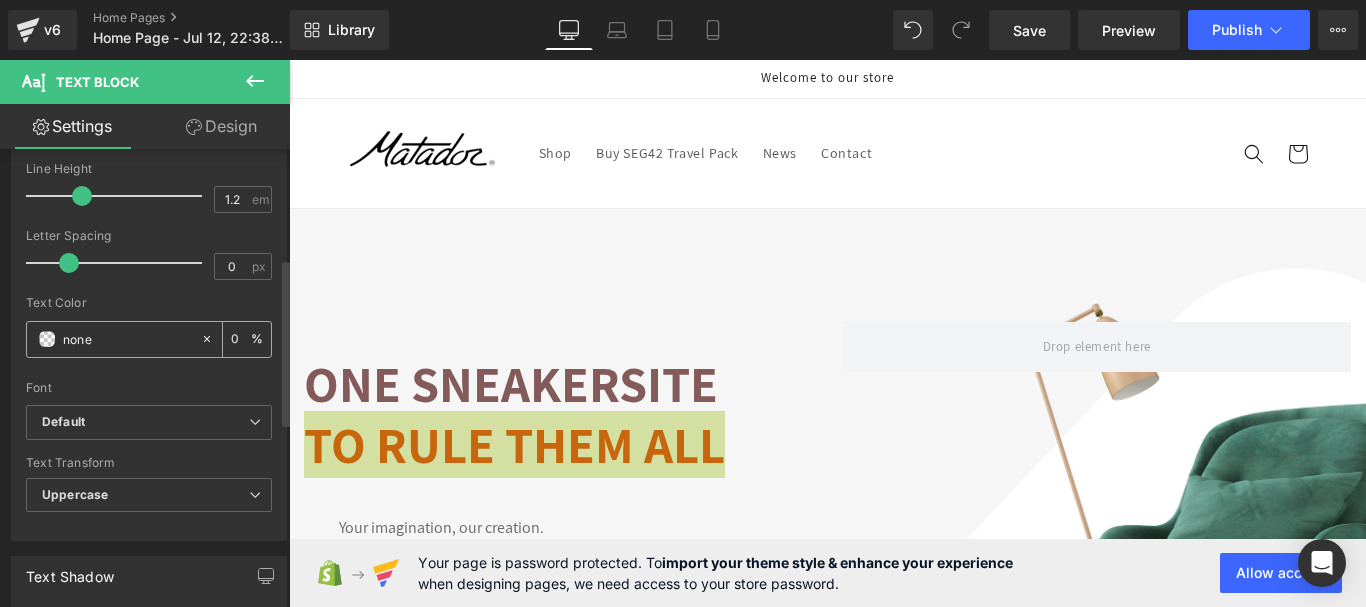 click on "#000000" at bounding box center [113, 339] 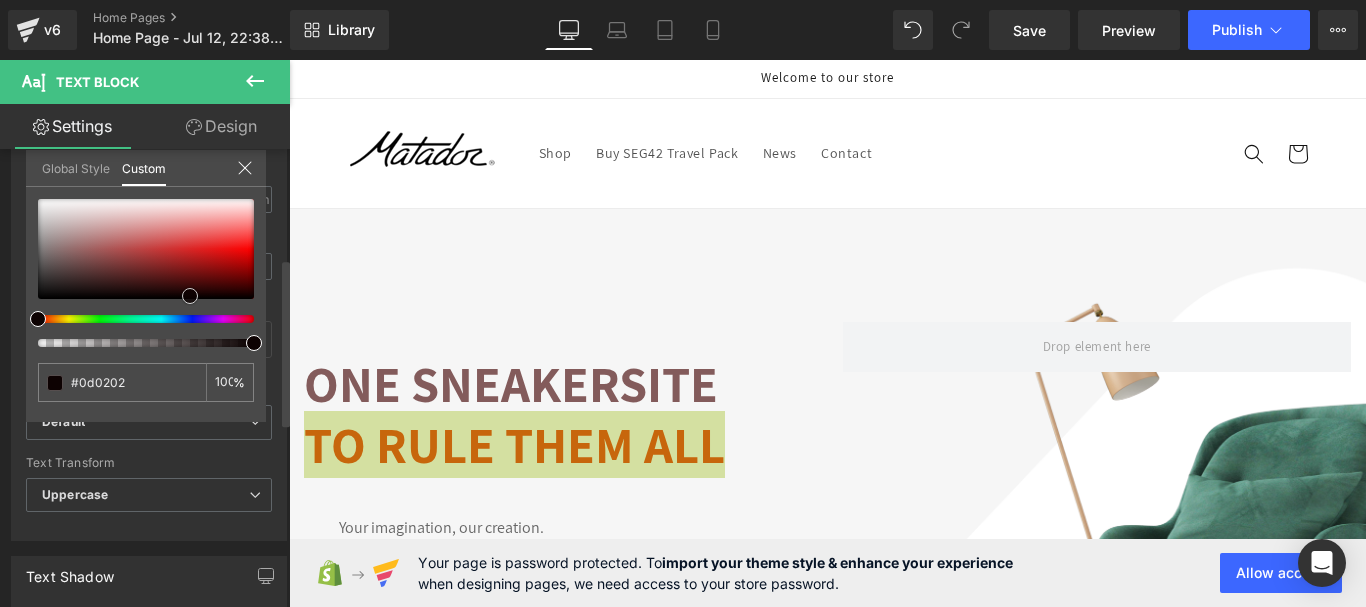 drag, startPoint x: 109, startPoint y: 243, endPoint x: 190, endPoint y: 296, distance: 96.79876 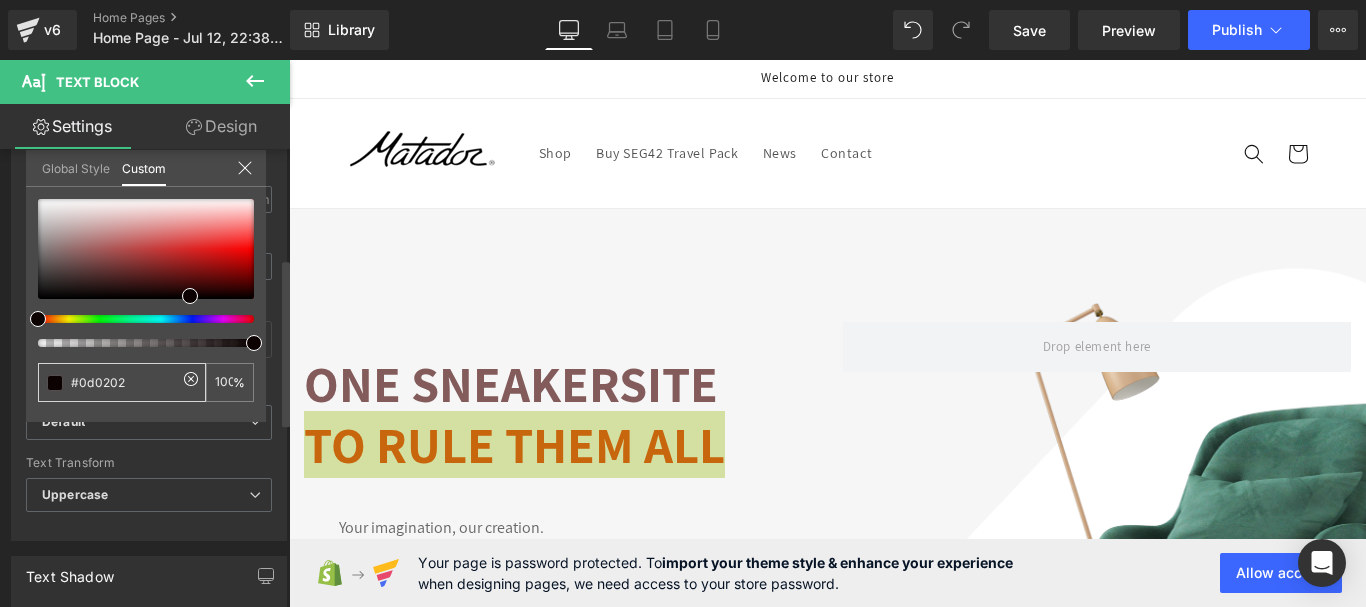click 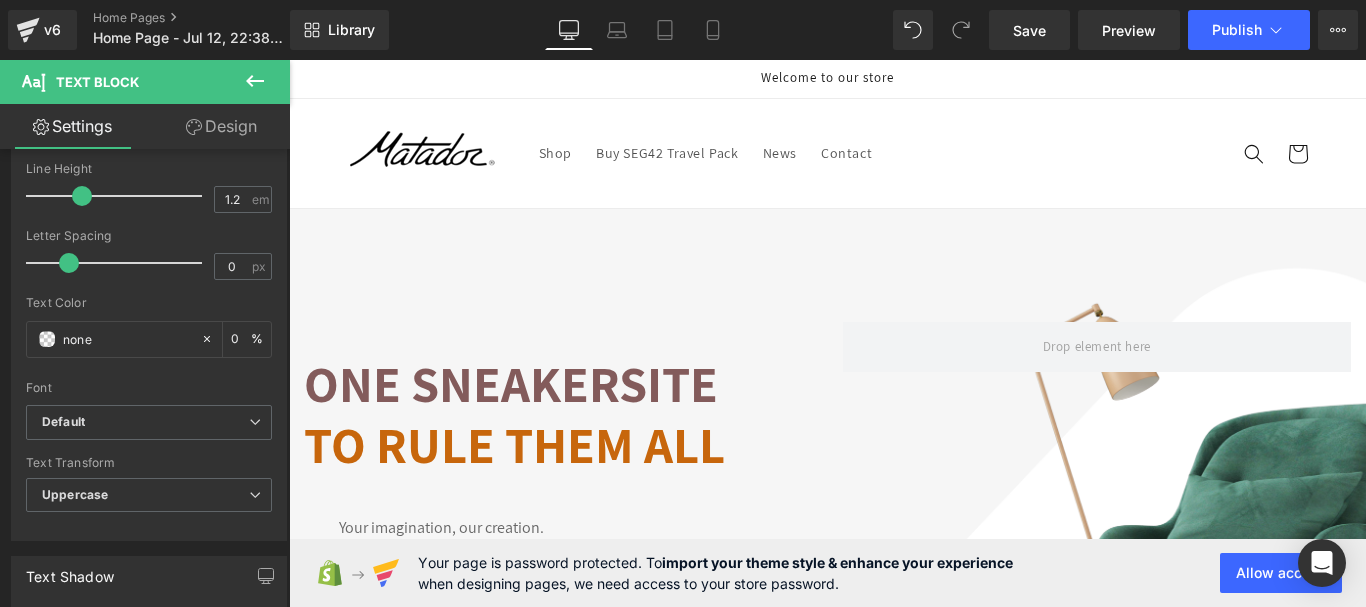 click on "Skip to content
Welcome to our store
Shop
Buy SEG42 Travel Pack
News
Contact
Shop
Buy SEG42 Travel Pack
News
Contact
Search" at bounding box center (827, 3524) 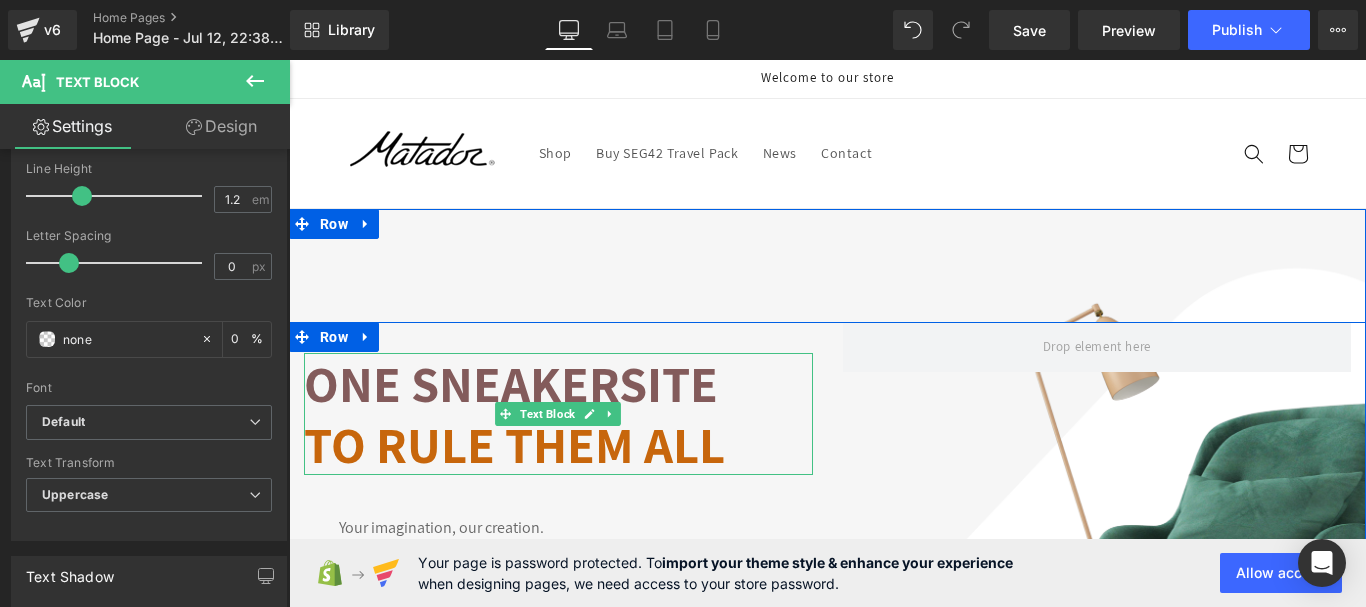 click on "To rule them all" at bounding box center (514, 444) 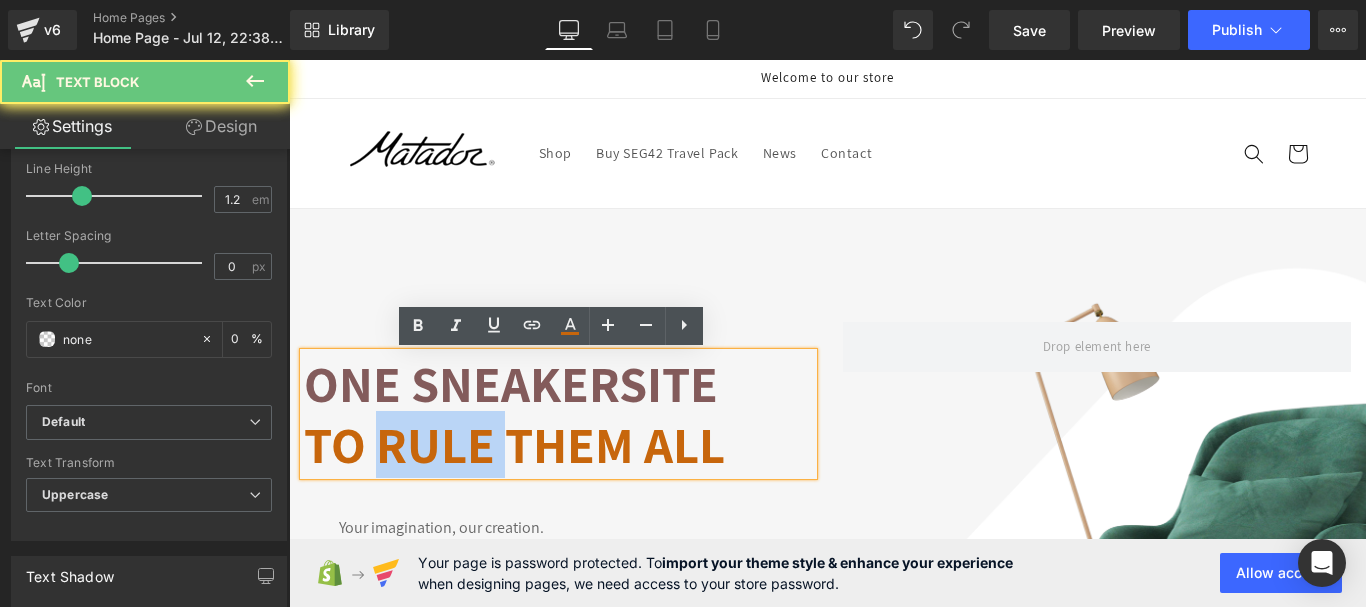 click on "To rule them all" at bounding box center (514, 444) 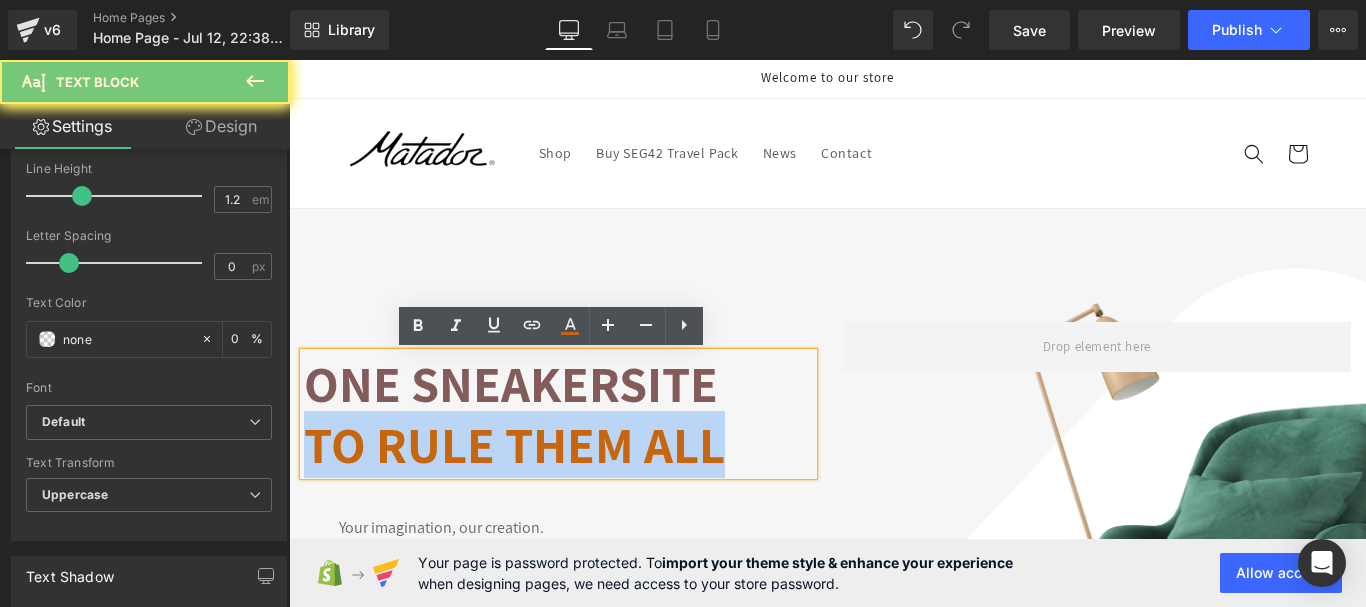 click on "To rule them all" at bounding box center [514, 444] 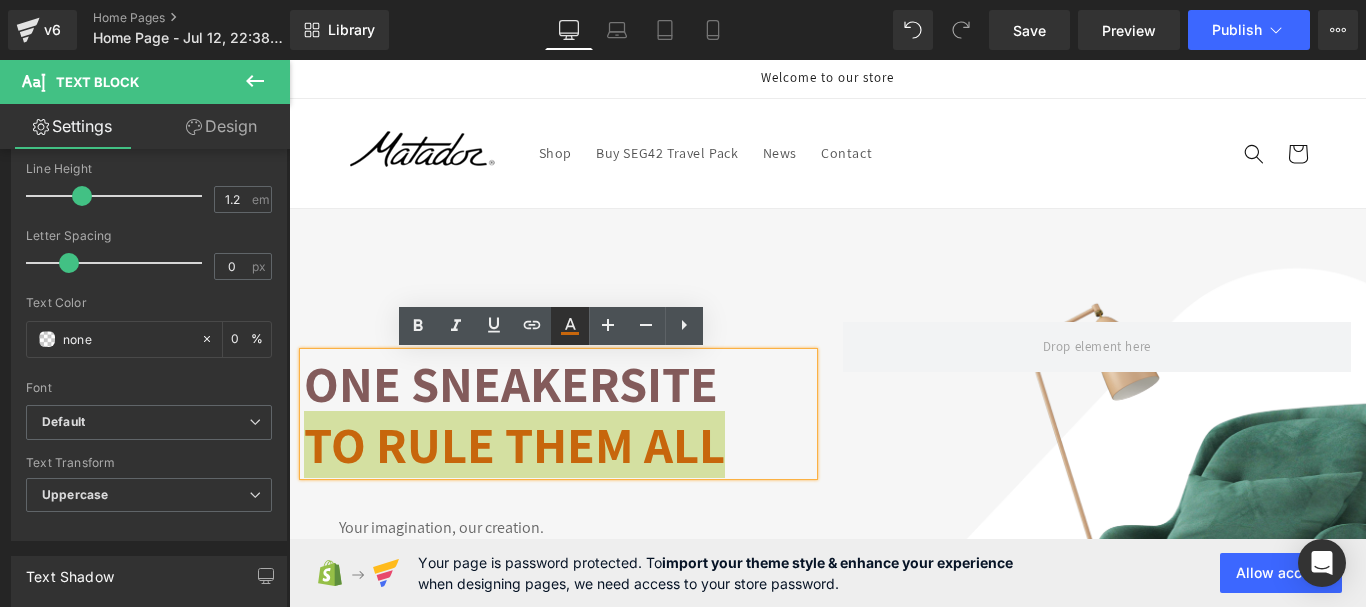 click 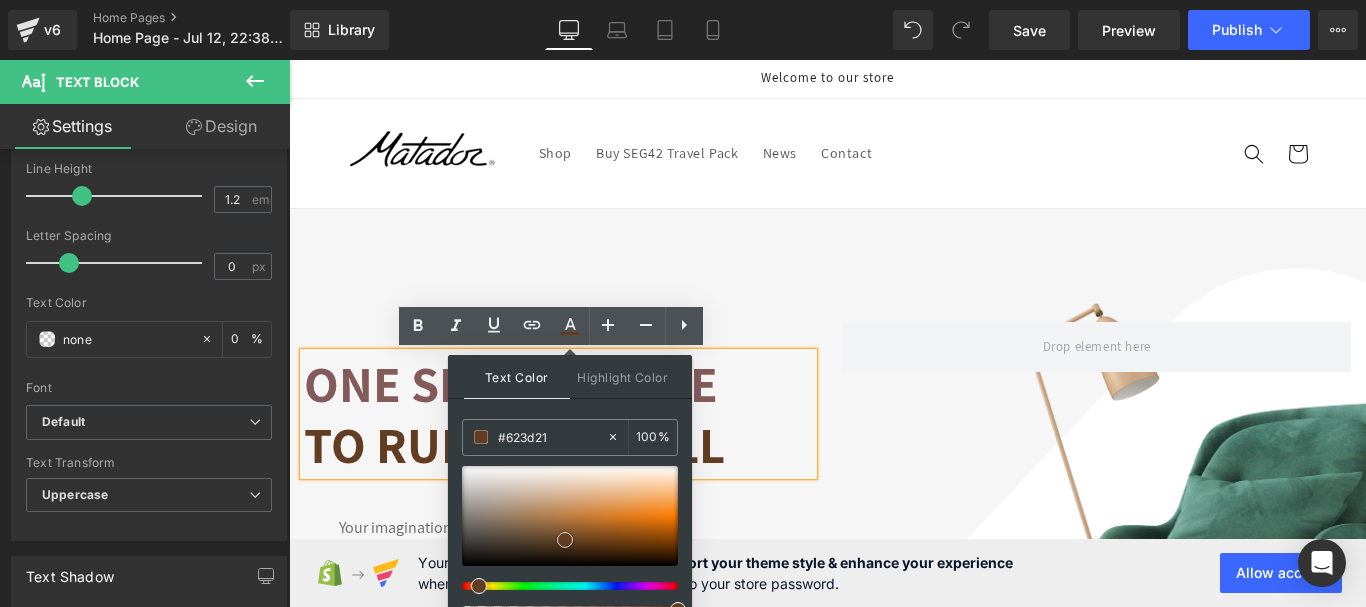 drag, startPoint x: 478, startPoint y: 521, endPoint x: 565, endPoint y: 540, distance: 89.050545 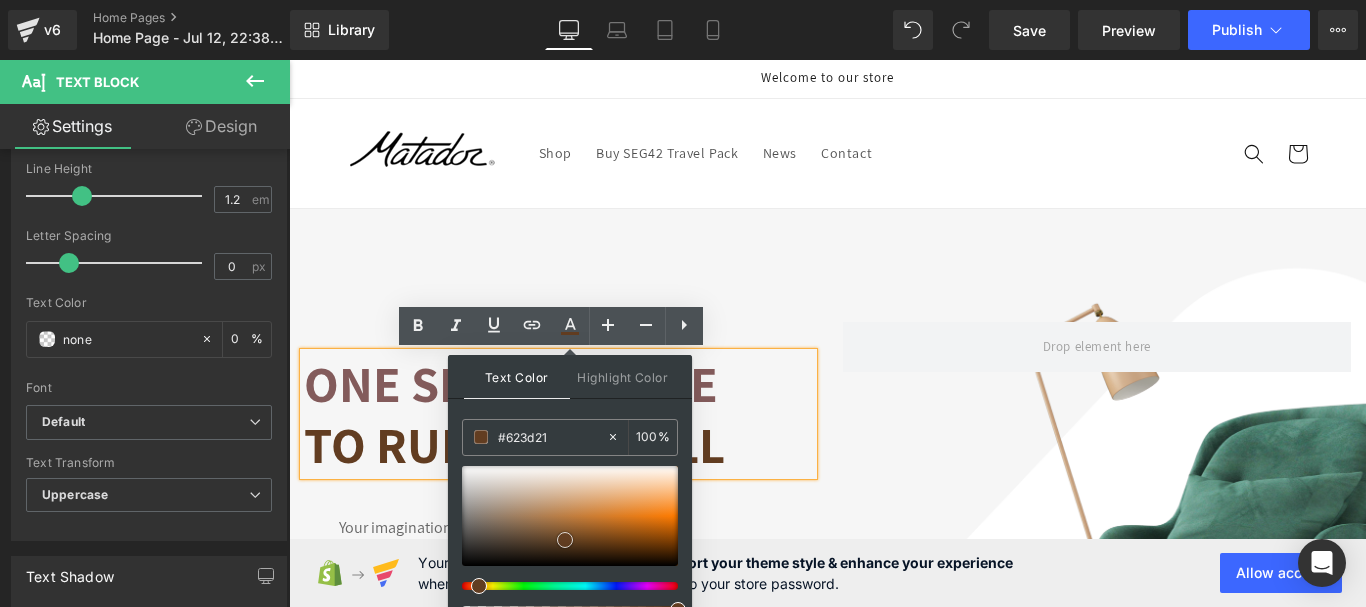 click at bounding box center (570, 516) 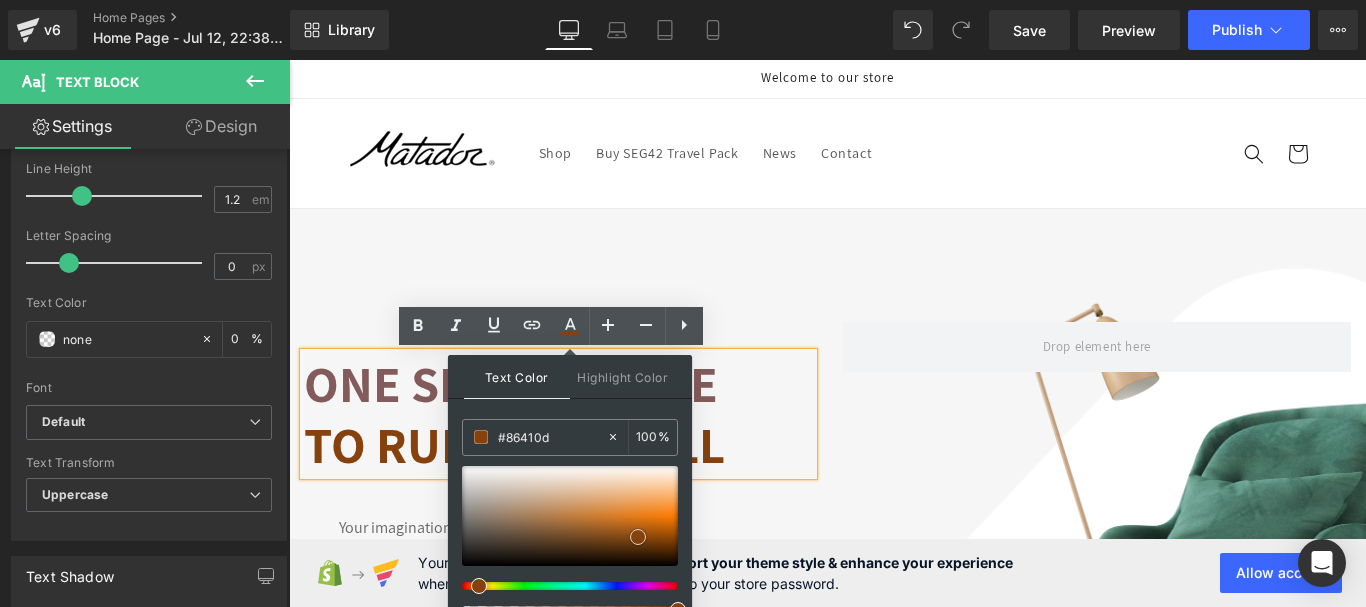 drag, startPoint x: 606, startPoint y: 504, endPoint x: 638, endPoint y: 537, distance: 45.96738 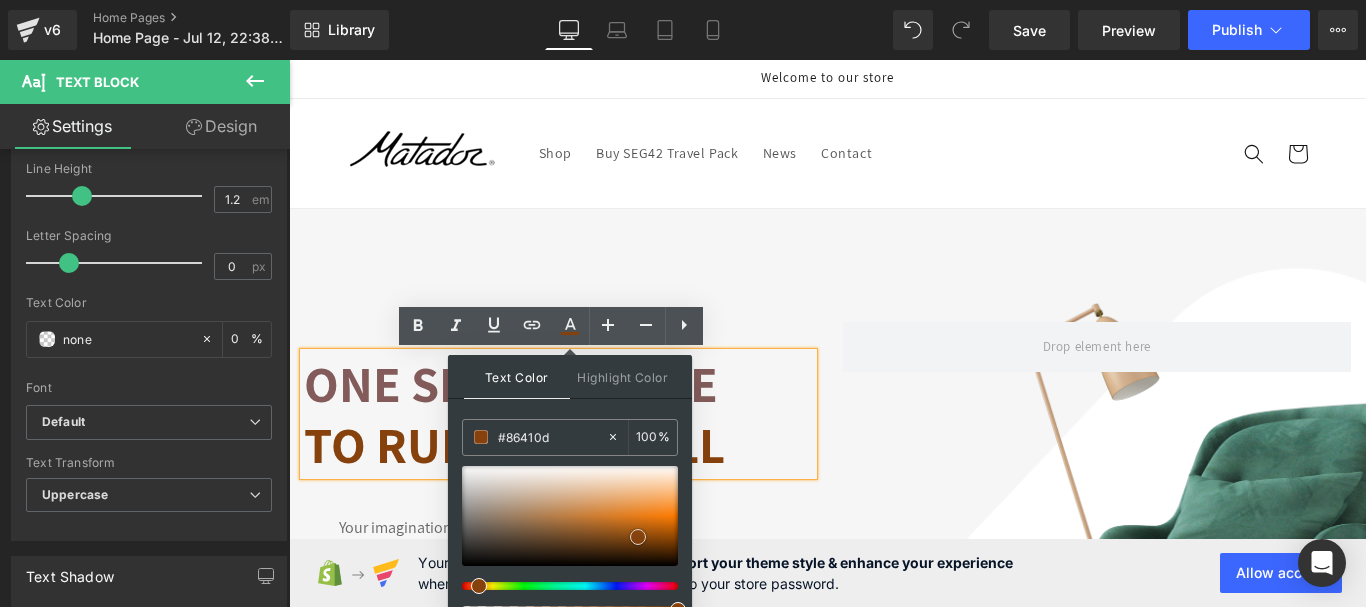 click at bounding box center (570, 516) 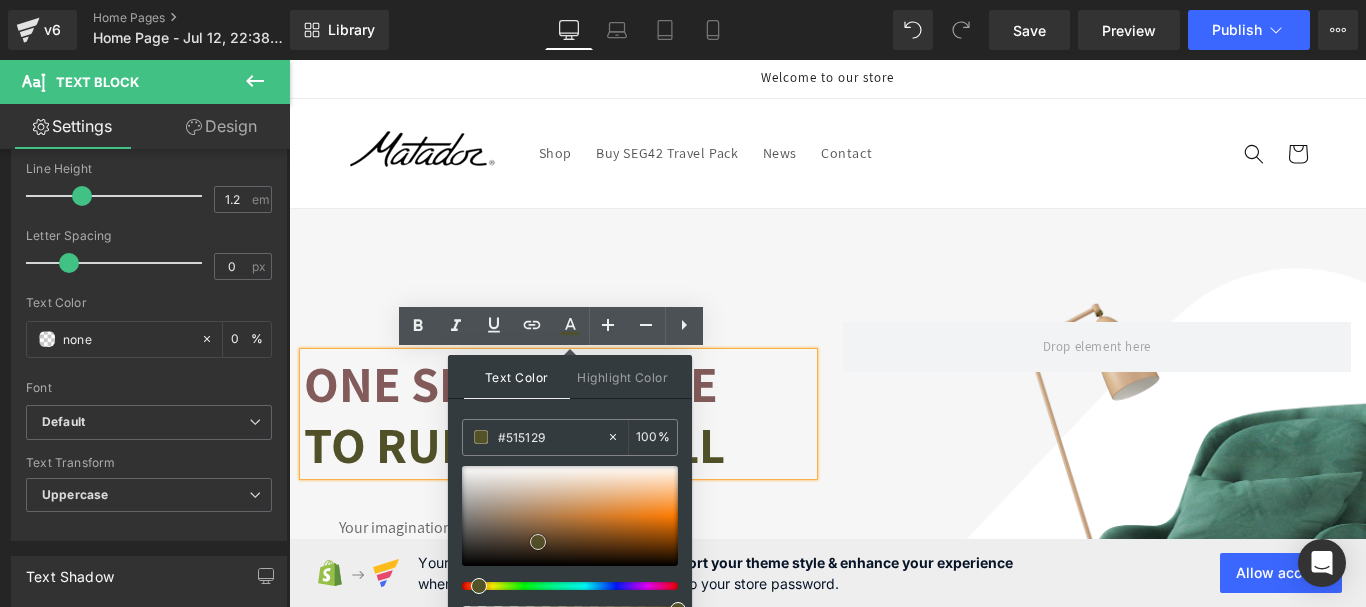 drag, startPoint x: 469, startPoint y: 519, endPoint x: 538, endPoint y: 542, distance: 72.73238 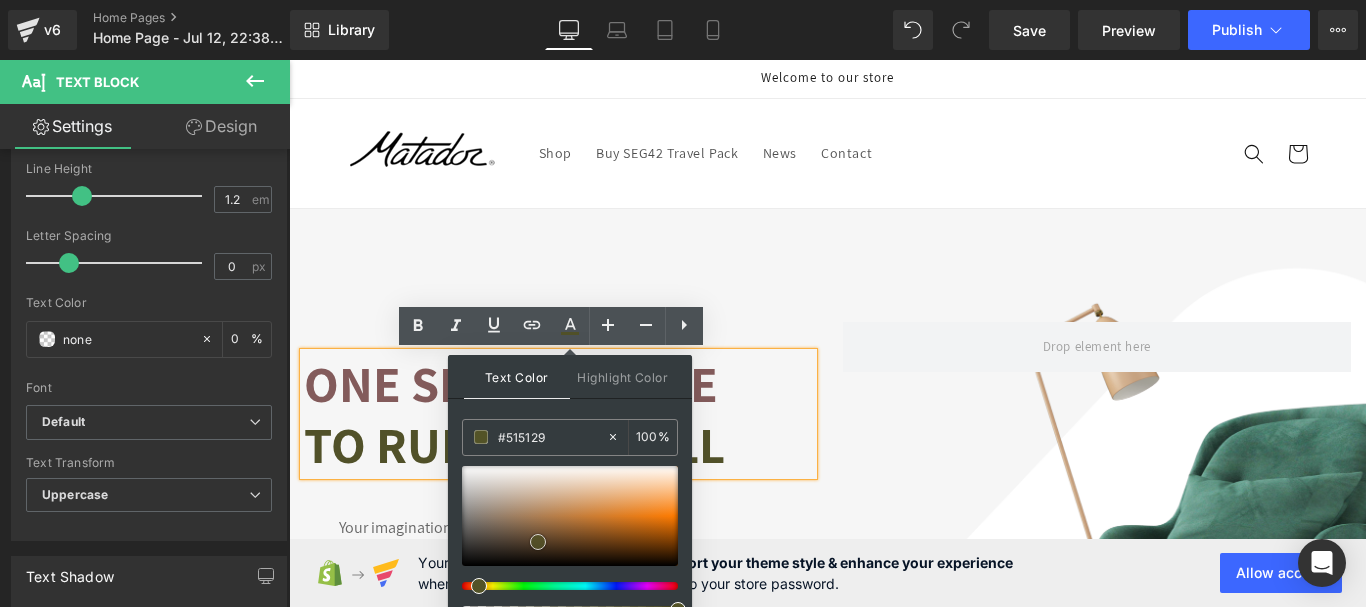 click at bounding box center [570, 516] 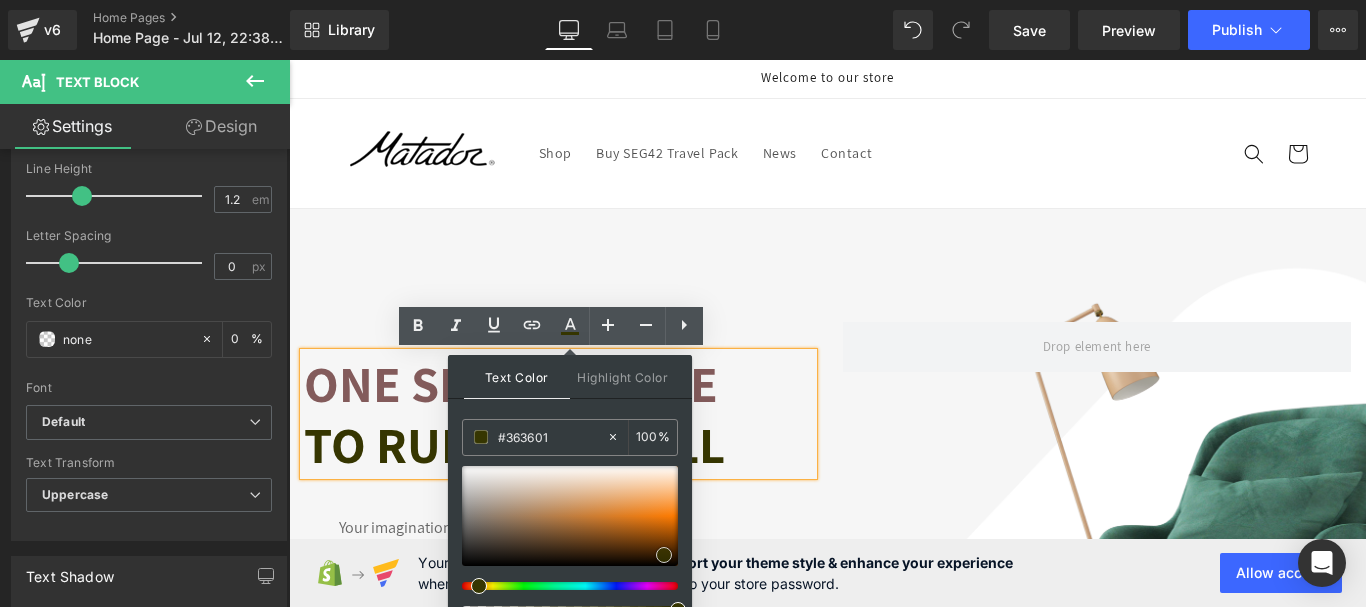 drag, startPoint x: 570, startPoint y: 539, endPoint x: 664, endPoint y: 555, distance: 95.35198 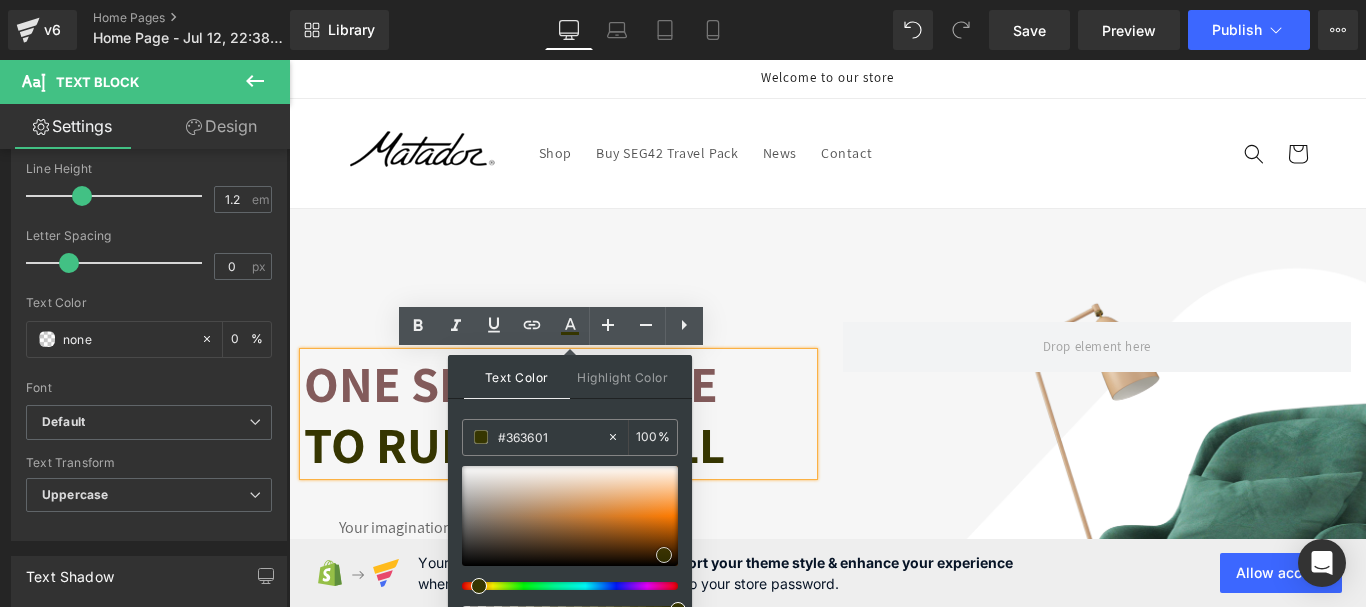 click at bounding box center [570, 516] 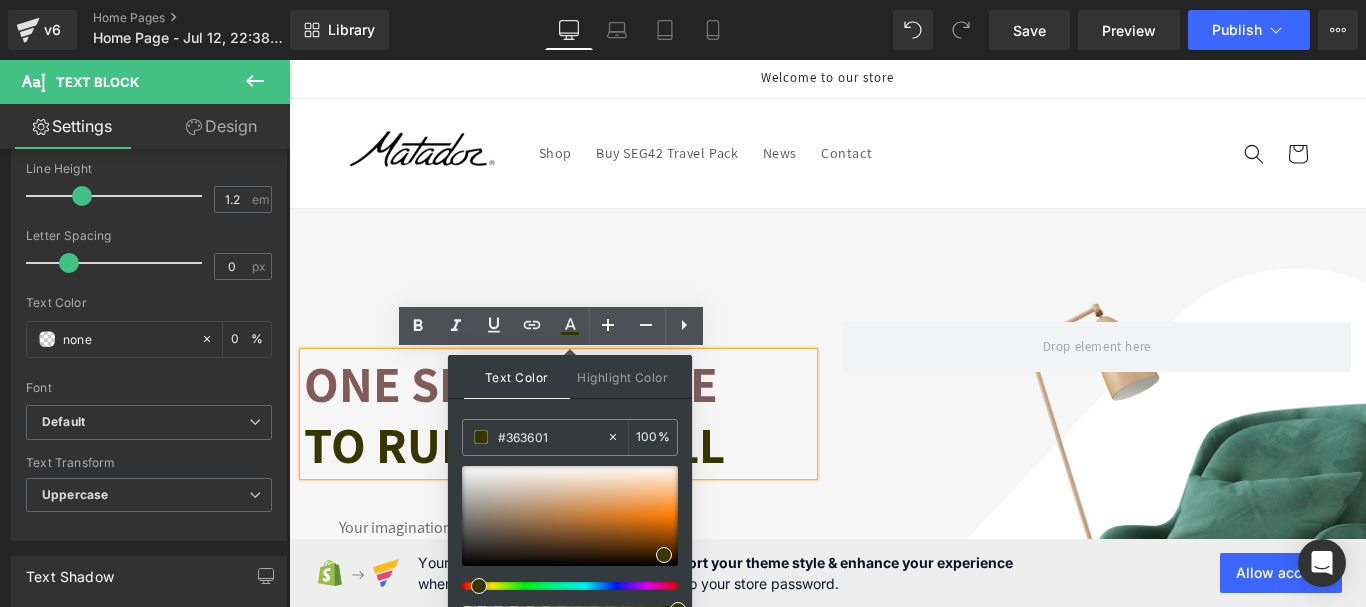 click on "Text Block         One sneakersite To rule them all Text Block         Your imagination, our creation.  Find a look that truly defines you with GemHome - your interior design expert Text Block         Shop all looks Button         Row         Row" at bounding box center [827, 505] 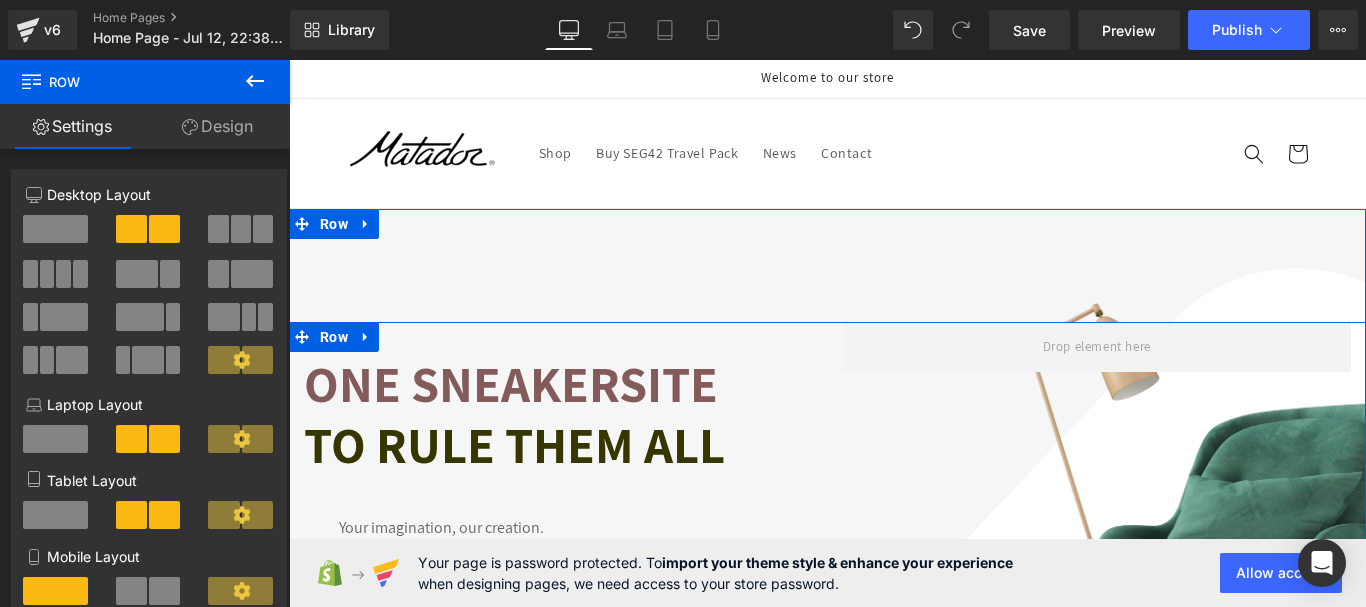 click on "To rule them all" at bounding box center [514, 444] 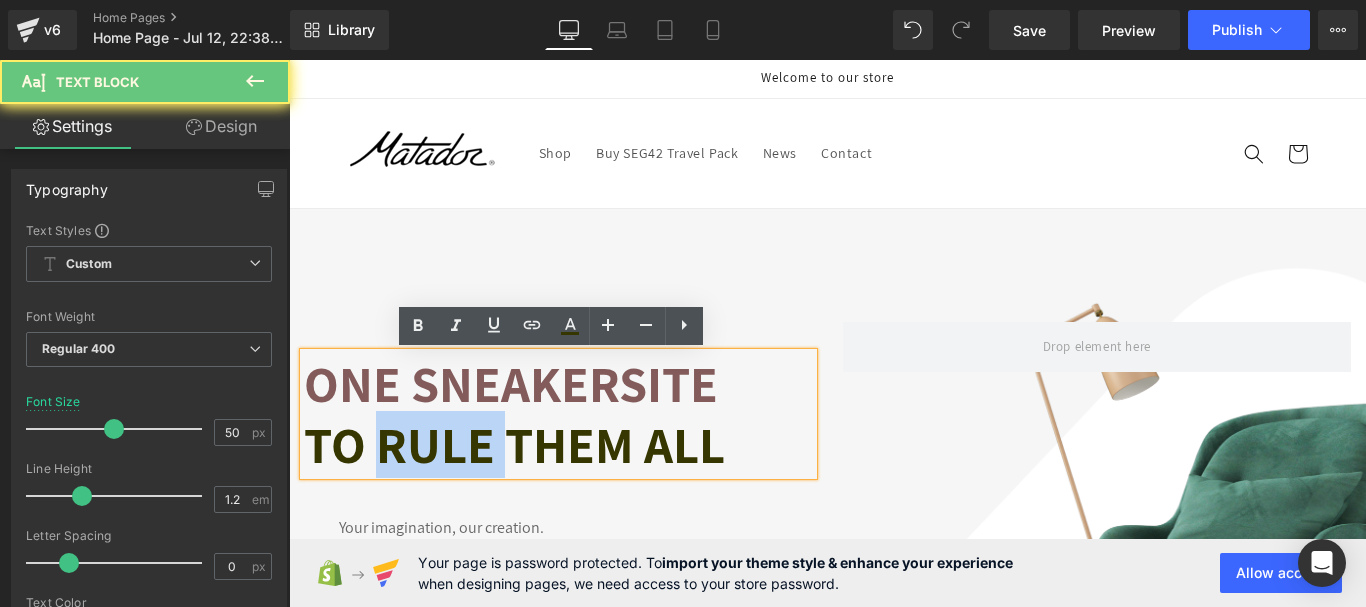 click on "To rule them all" at bounding box center [514, 444] 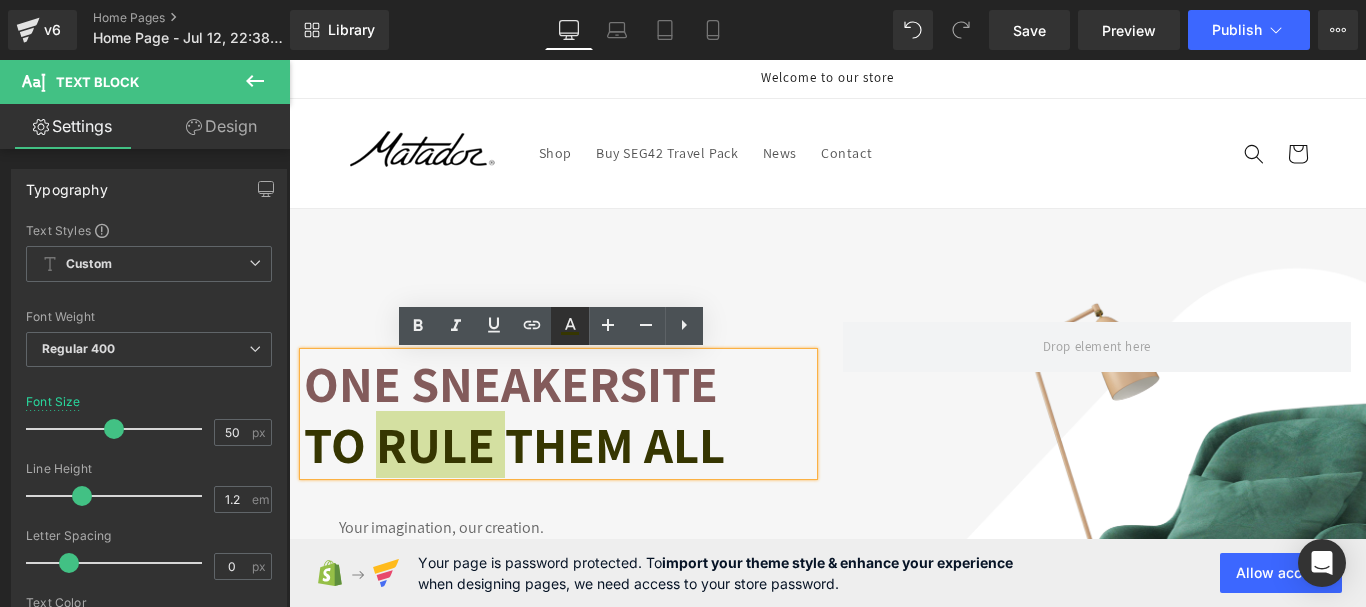 click 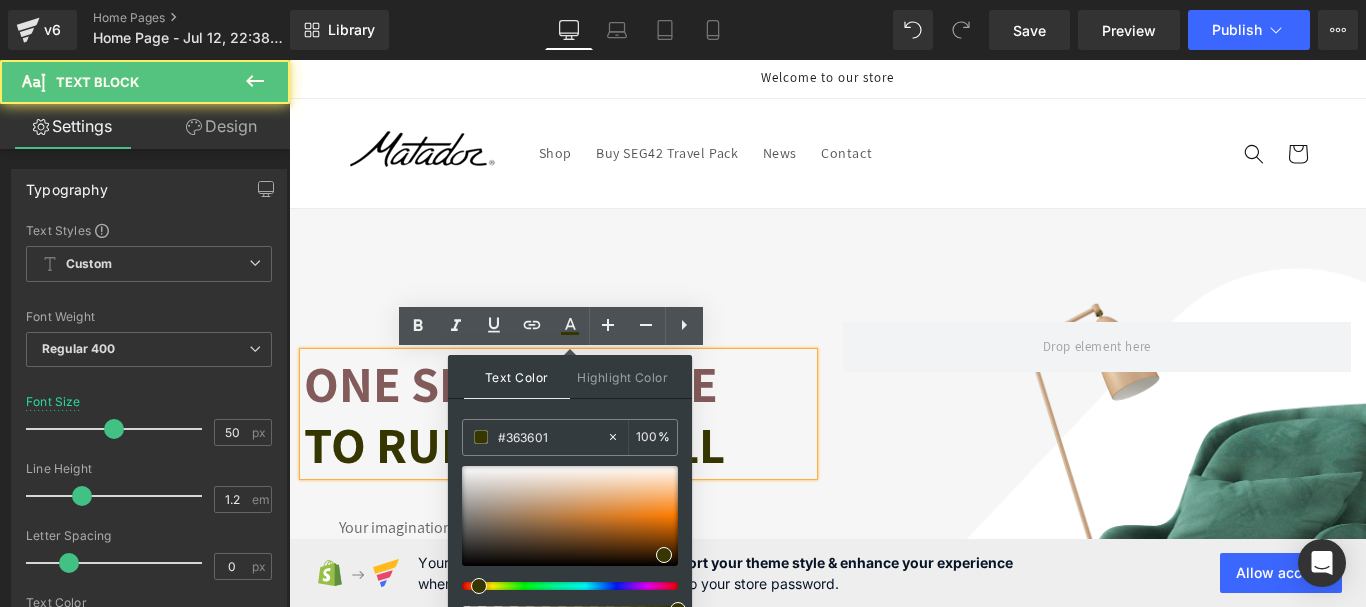 click on "To rule them all" at bounding box center [514, 444] 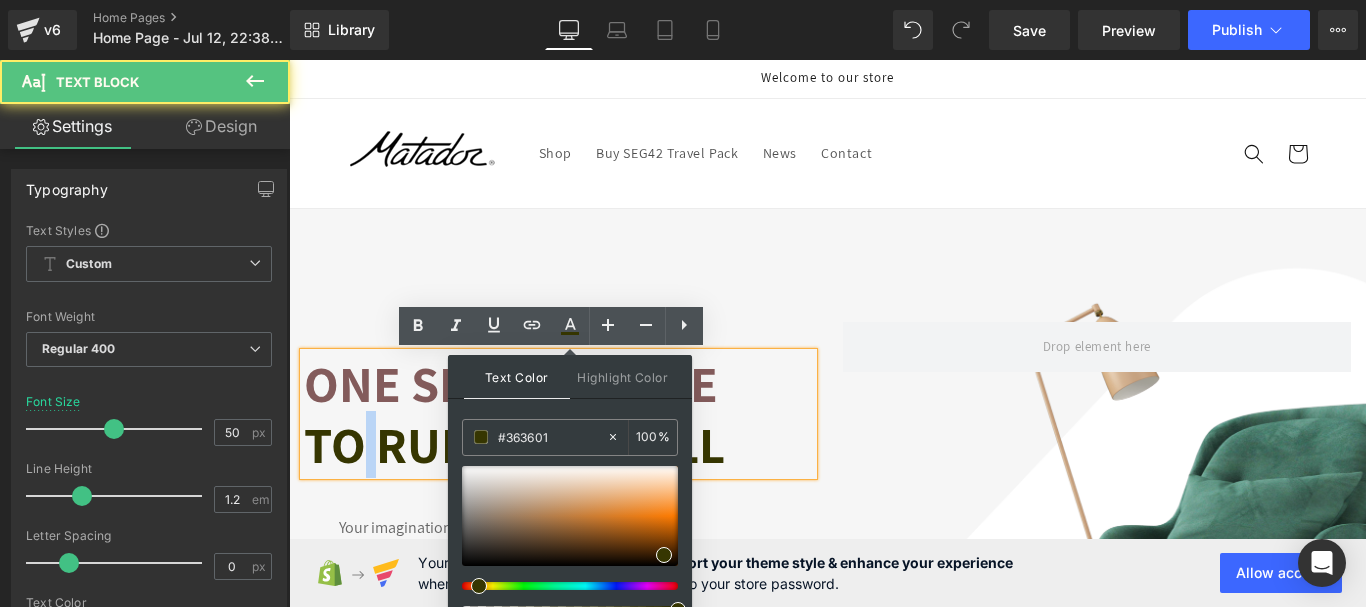 click on "To rule them all" at bounding box center [514, 444] 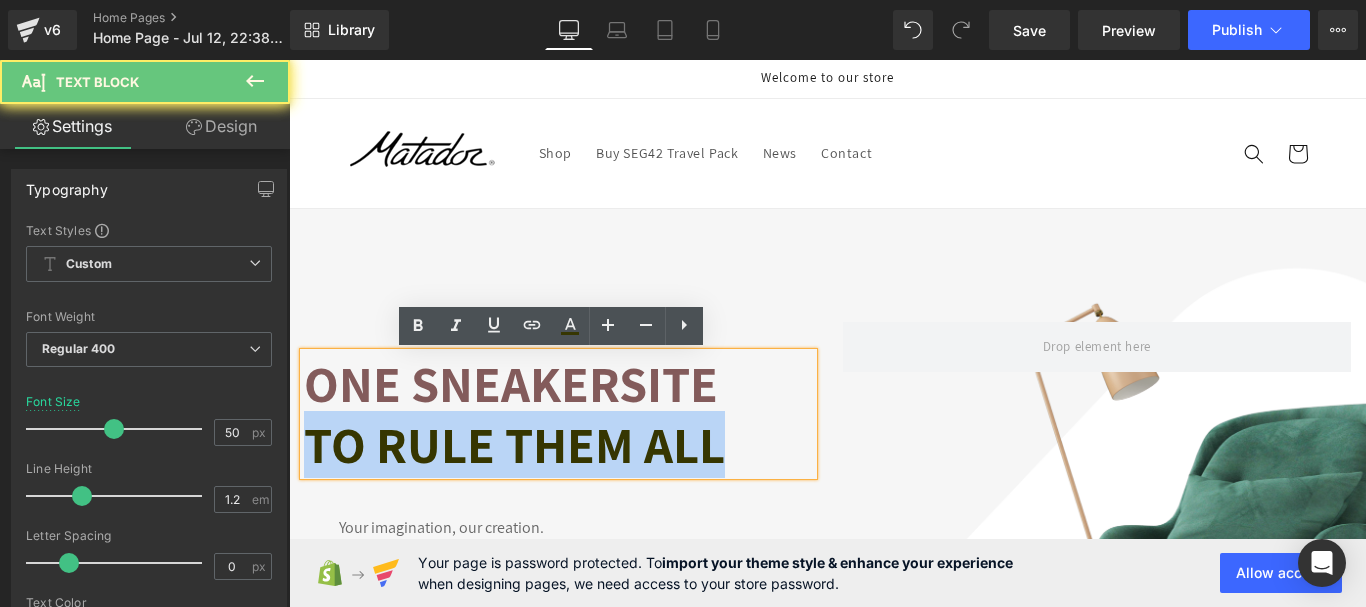 click on "To rule them all" at bounding box center (514, 444) 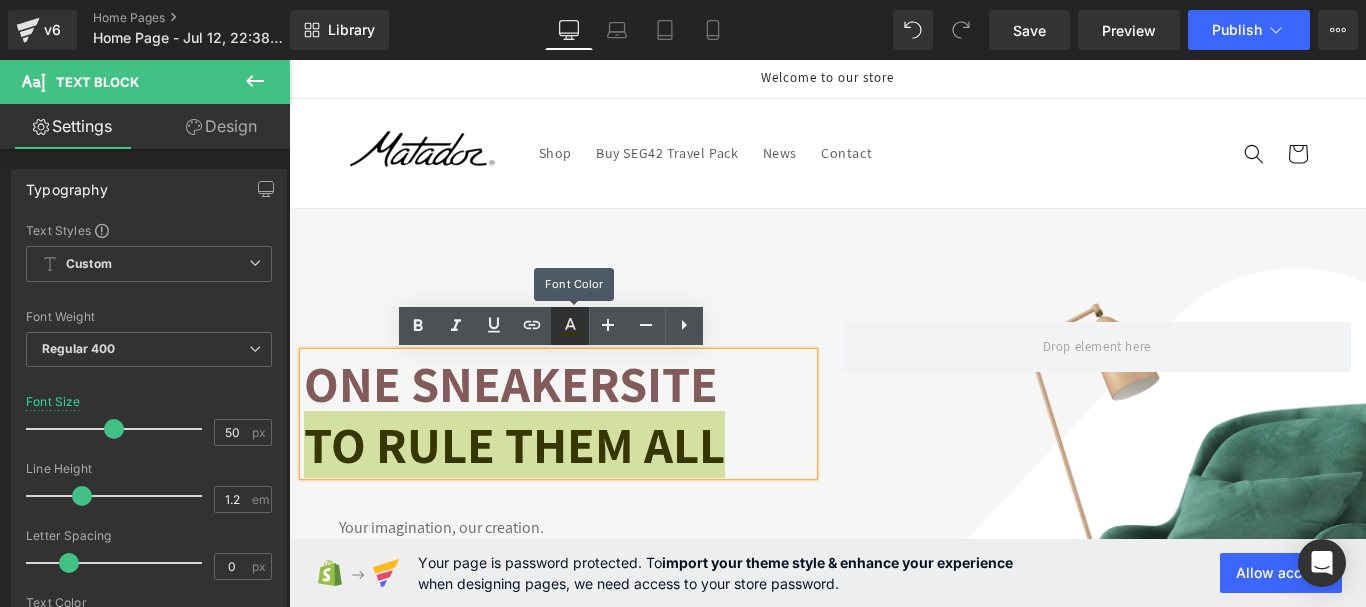click 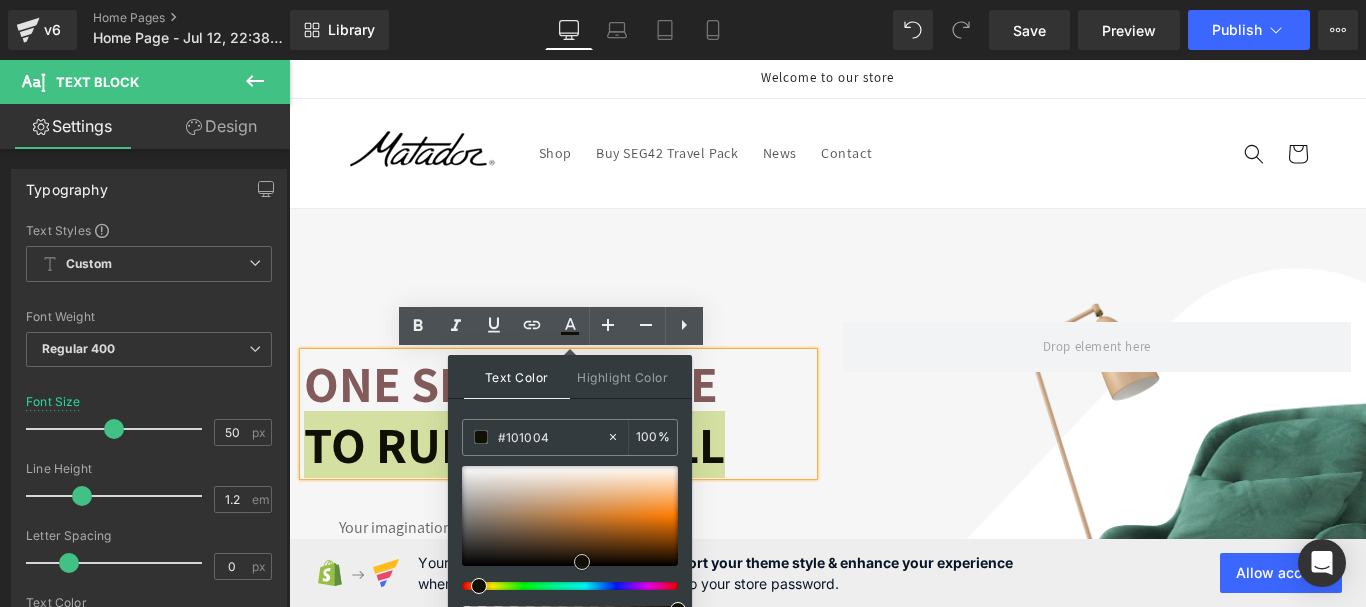 drag, startPoint x: 523, startPoint y: 528, endPoint x: 582, endPoint y: 562, distance: 68.09552 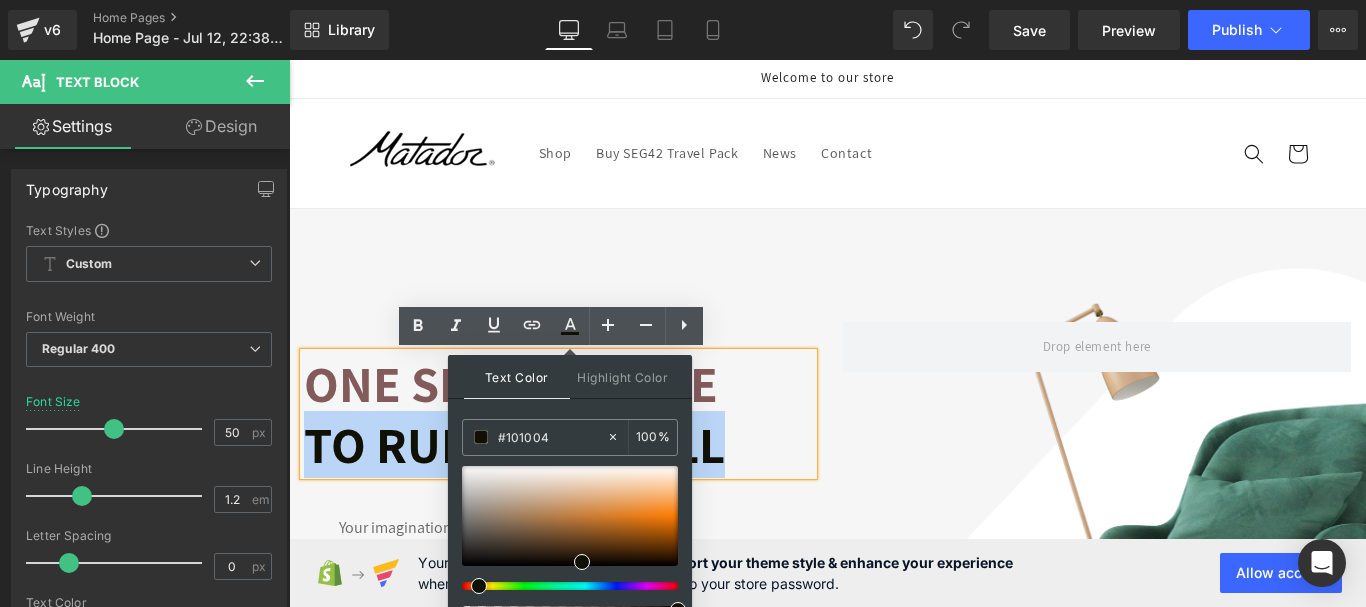 click on "Text Block         One sneakersite To rule them all Text Block         Your imagination, our creation.  Find a look that truly defines you with GemHome - your interior design expert Text Block         Shop all looks Button         Row" at bounding box center (558, 505) 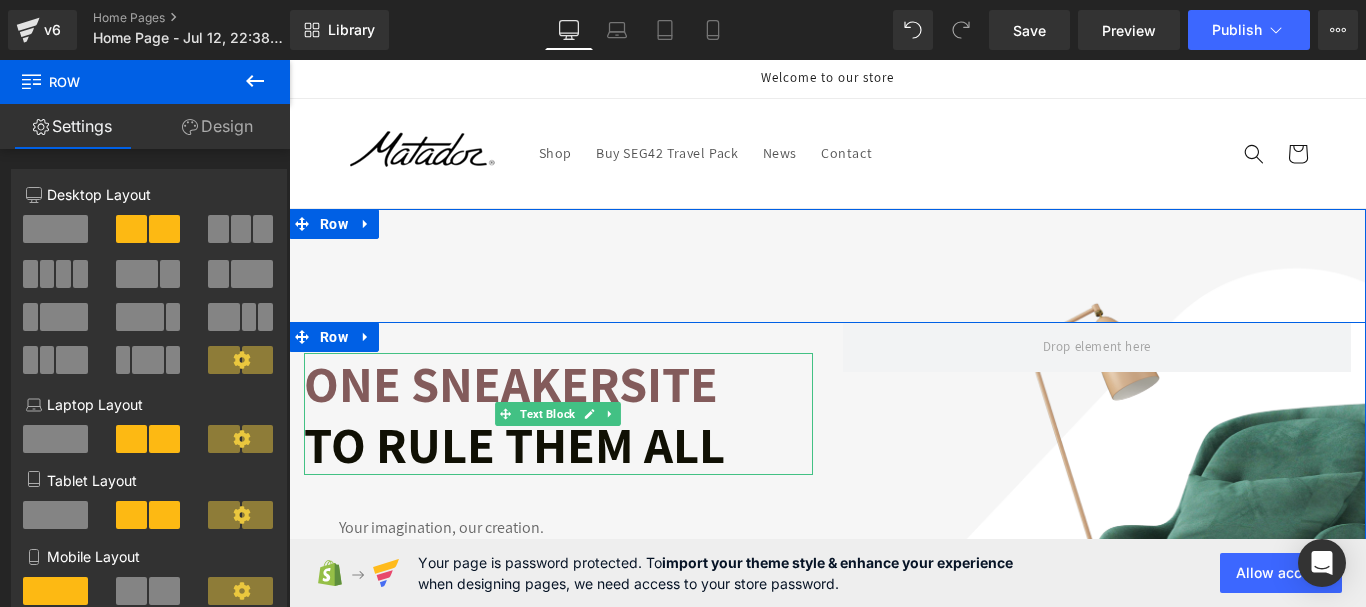 click on "To rule them all" at bounding box center (514, 444) 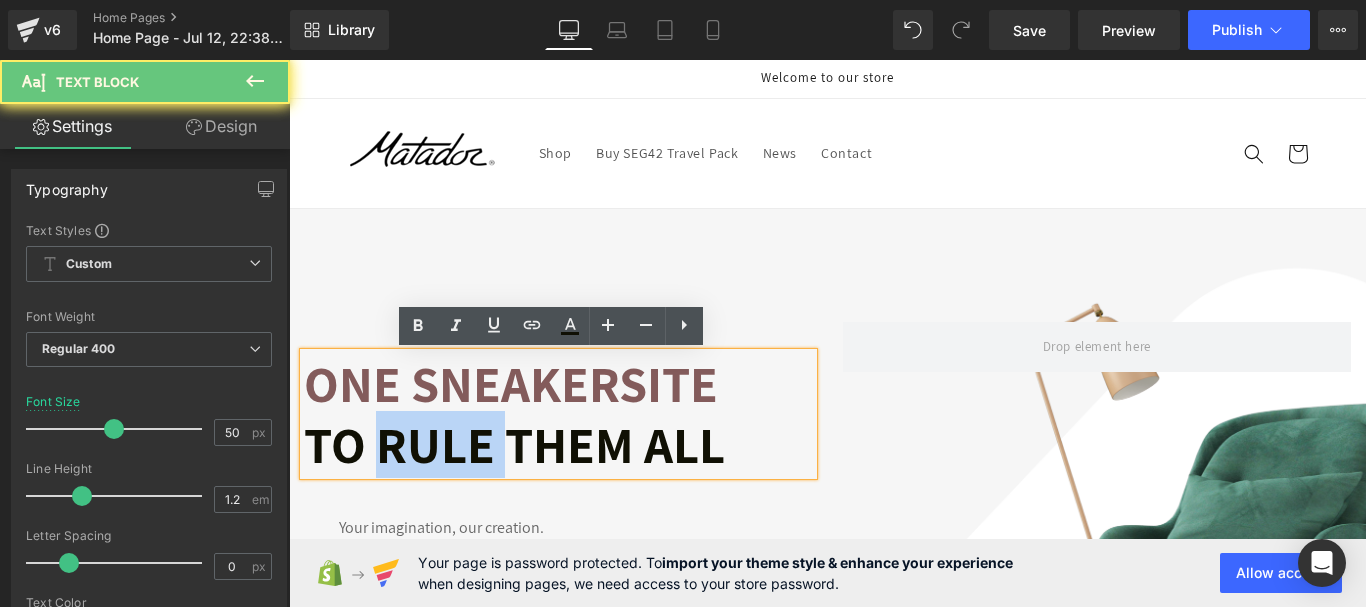click on "To rule them all" at bounding box center [514, 444] 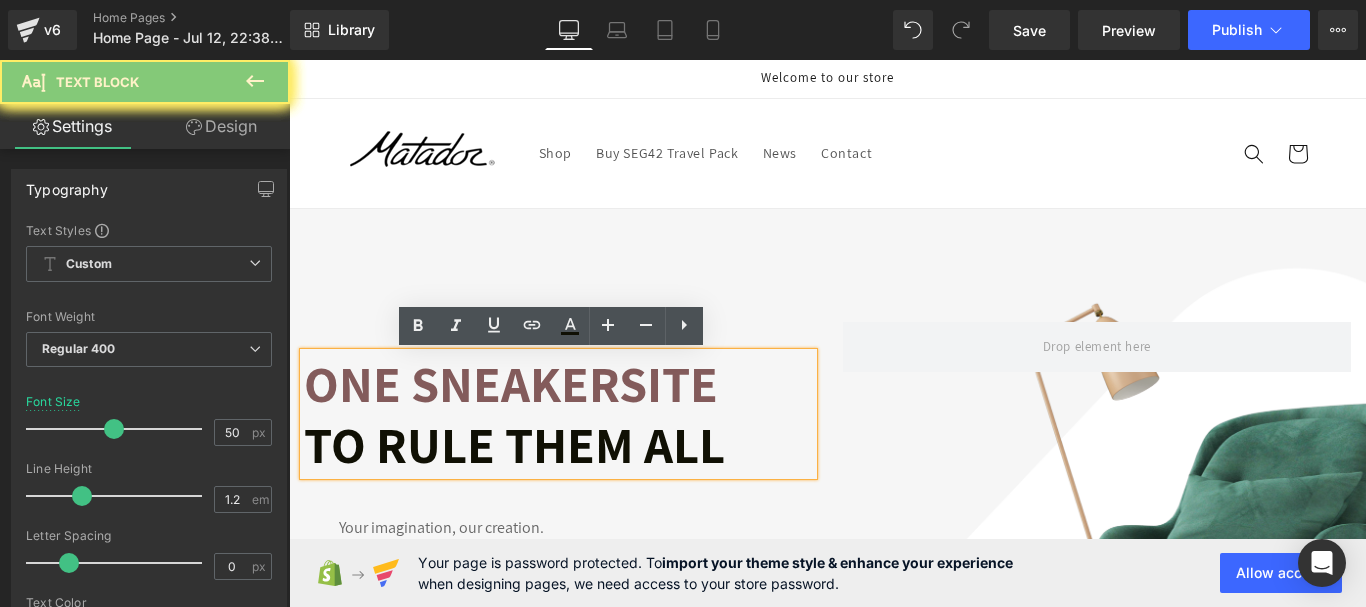 click on "To rule them all" at bounding box center [514, 444] 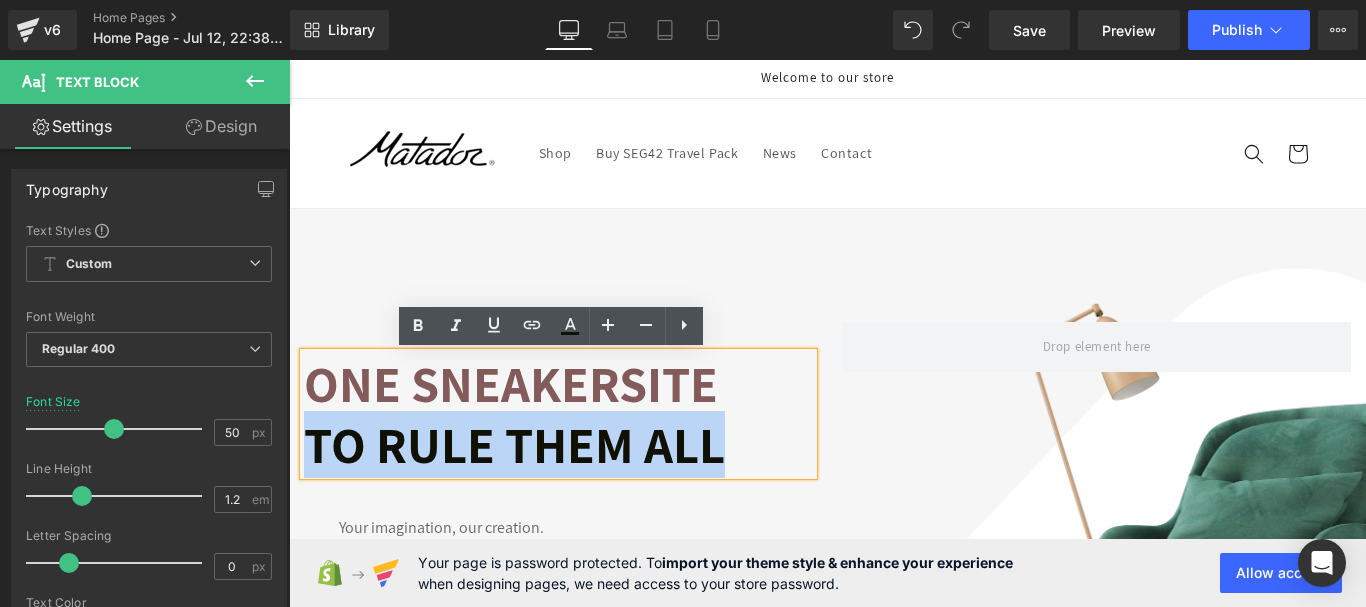 click on "To rule them all" at bounding box center [514, 444] 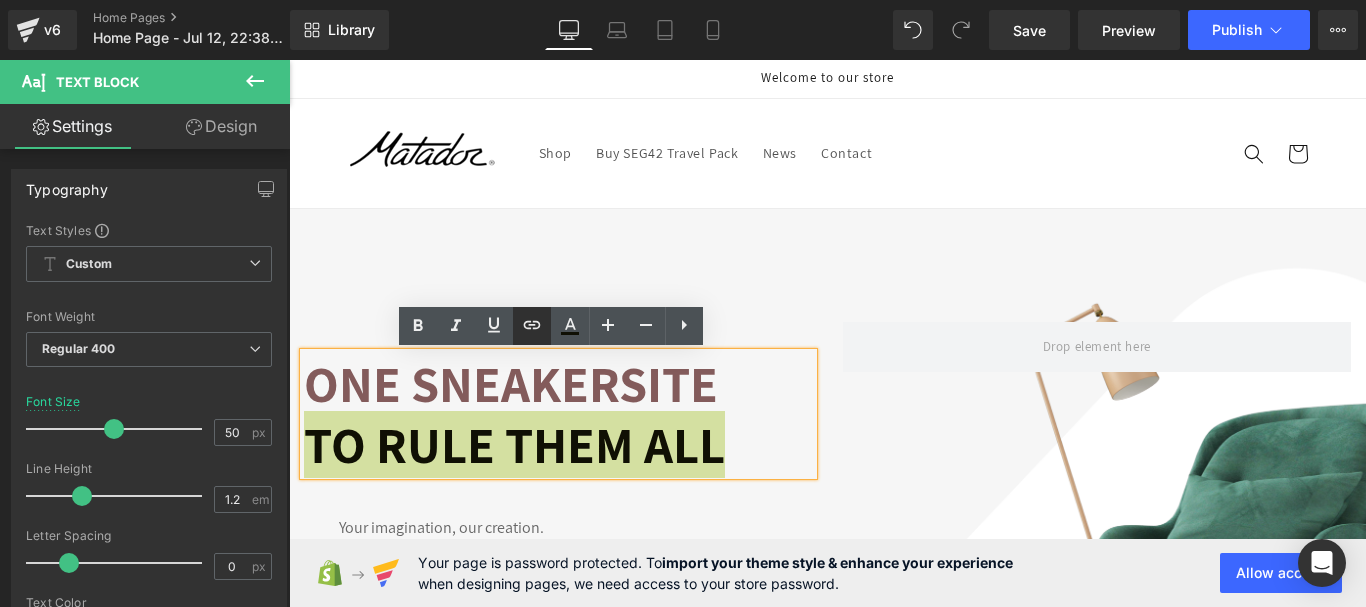 click 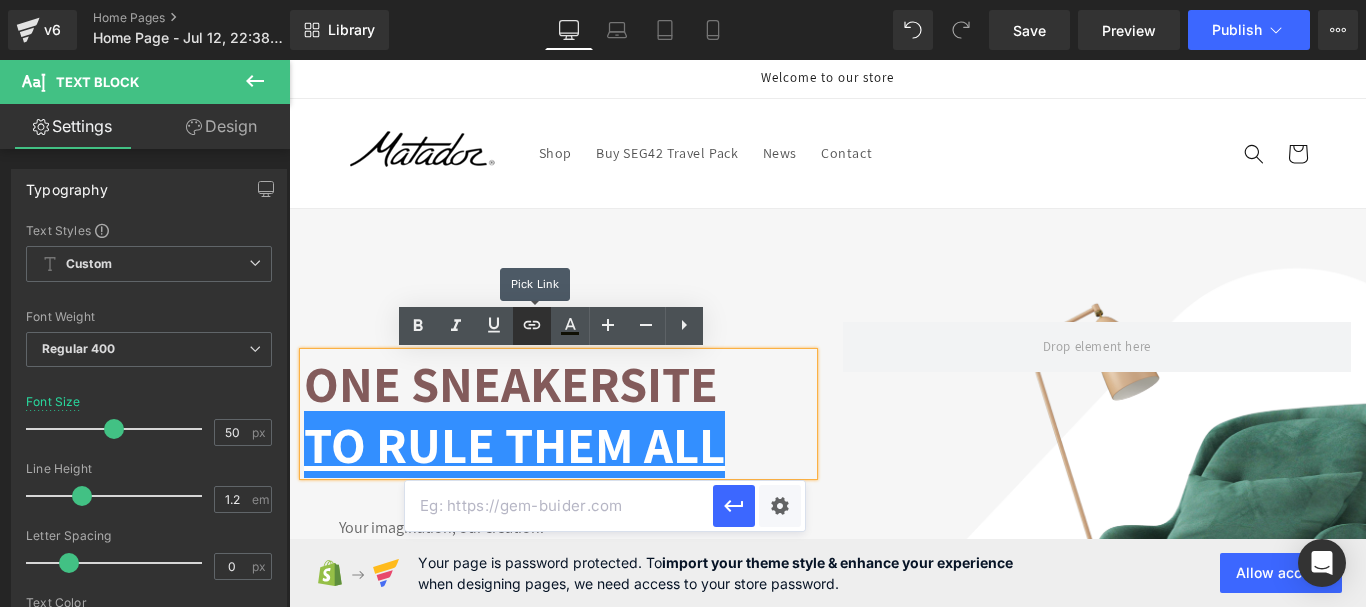 click 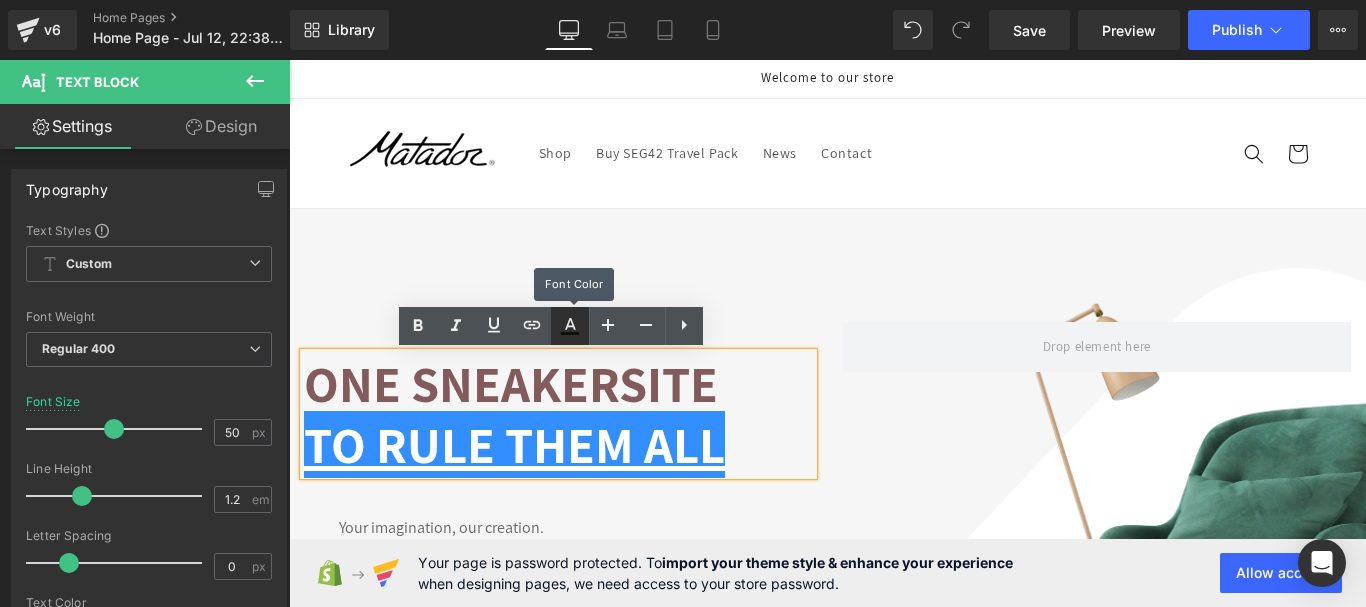 click 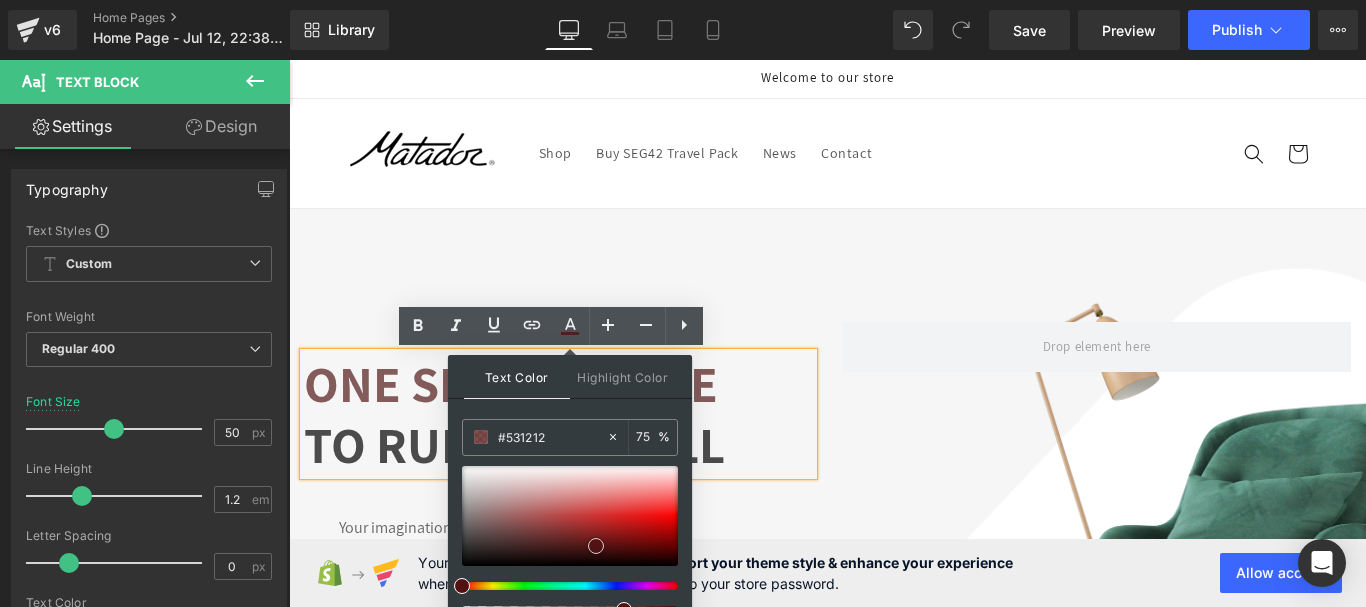 drag, startPoint x: 513, startPoint y: 498, endPoint x: 597, endPoint y: 545, distance: 96.25487 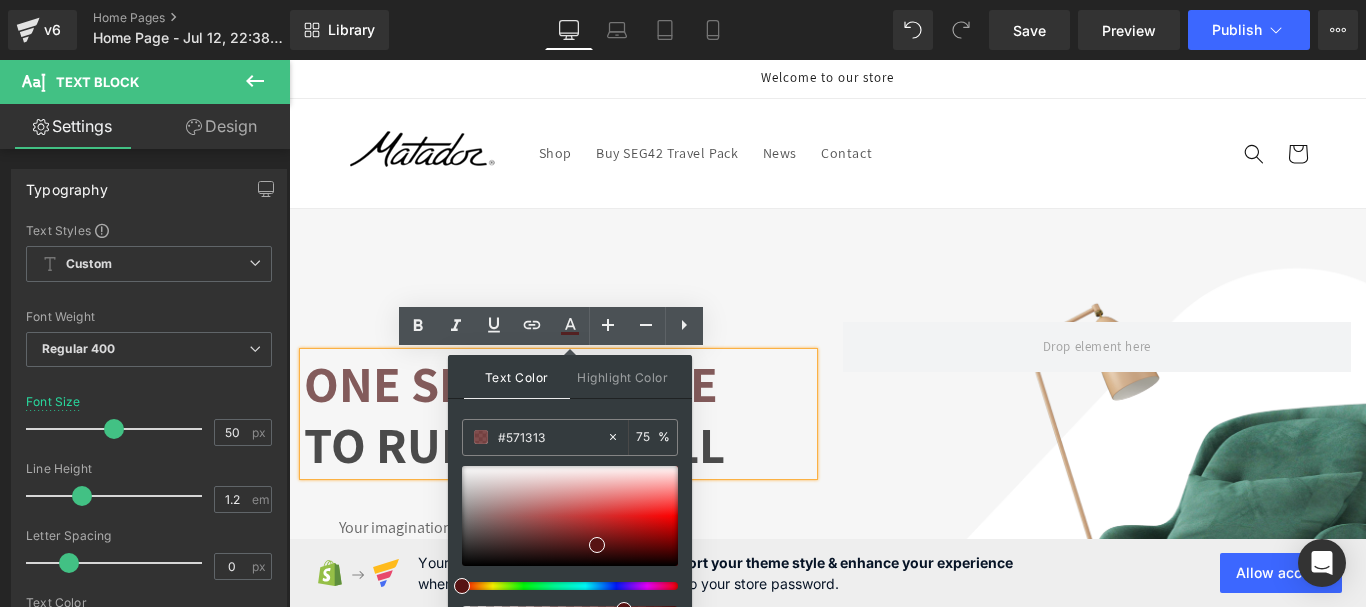 click on "Text Block         One sneakersite To rule them all Text Block         Your imagination, our creation.  Find a look that truly defines you with GemHome - your interior design expert Text Block         Shop all looks Button         Row" at bounding box center [558, 505] 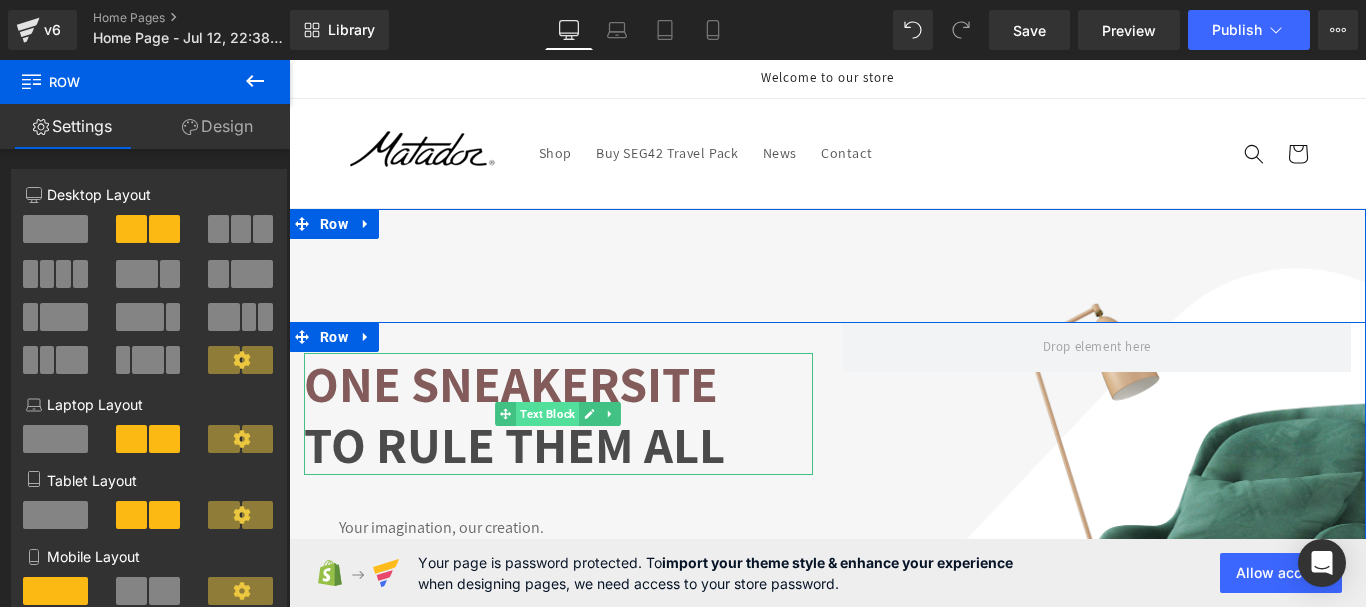 click on "Text Block" at bounding box center (547, 414) 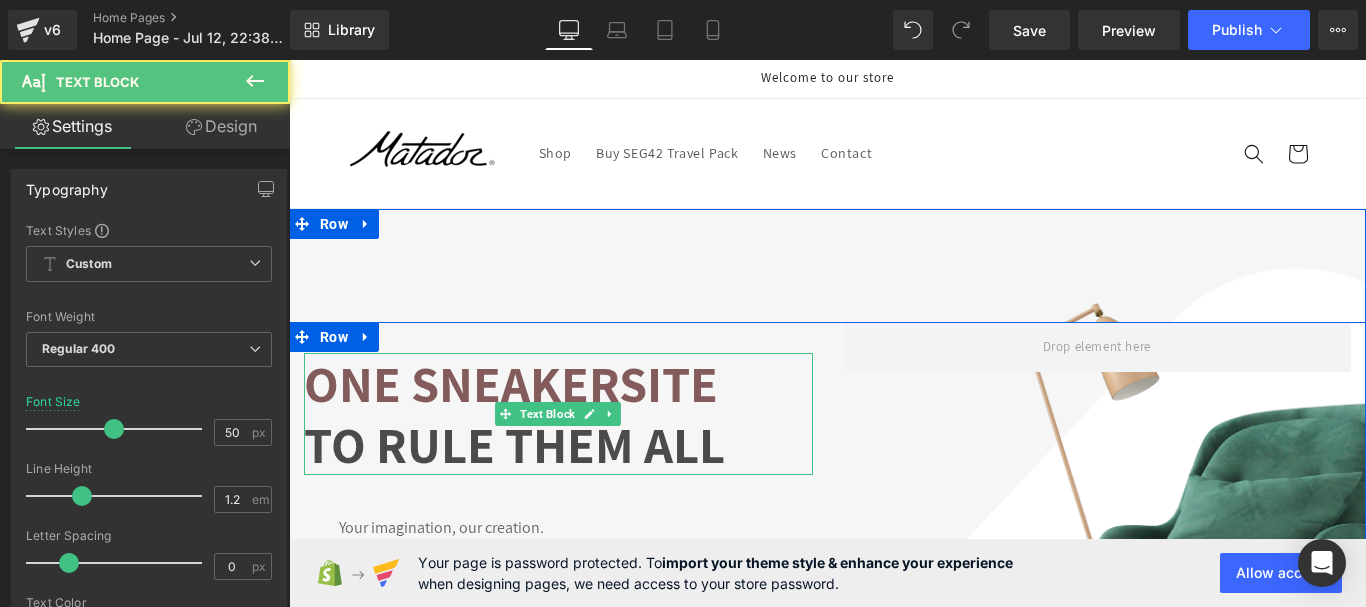 click on "To rule them all" at bounding box center [514, 444] 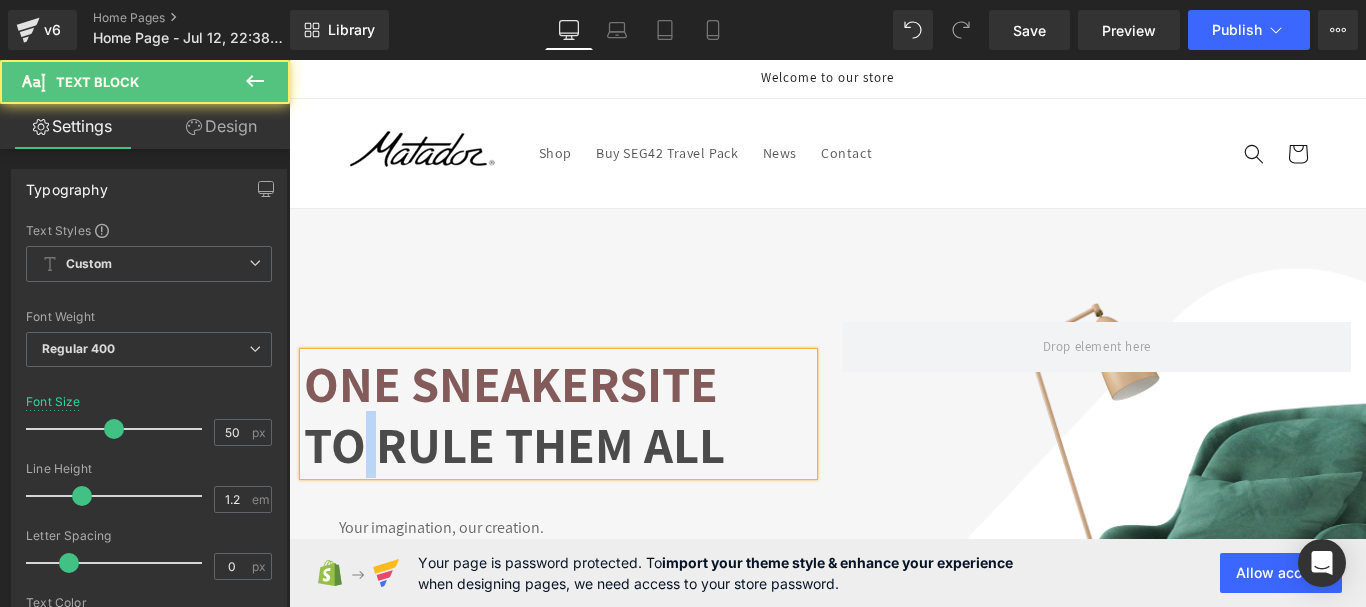 click on "To rule them all" at bounding box center (514, 444) 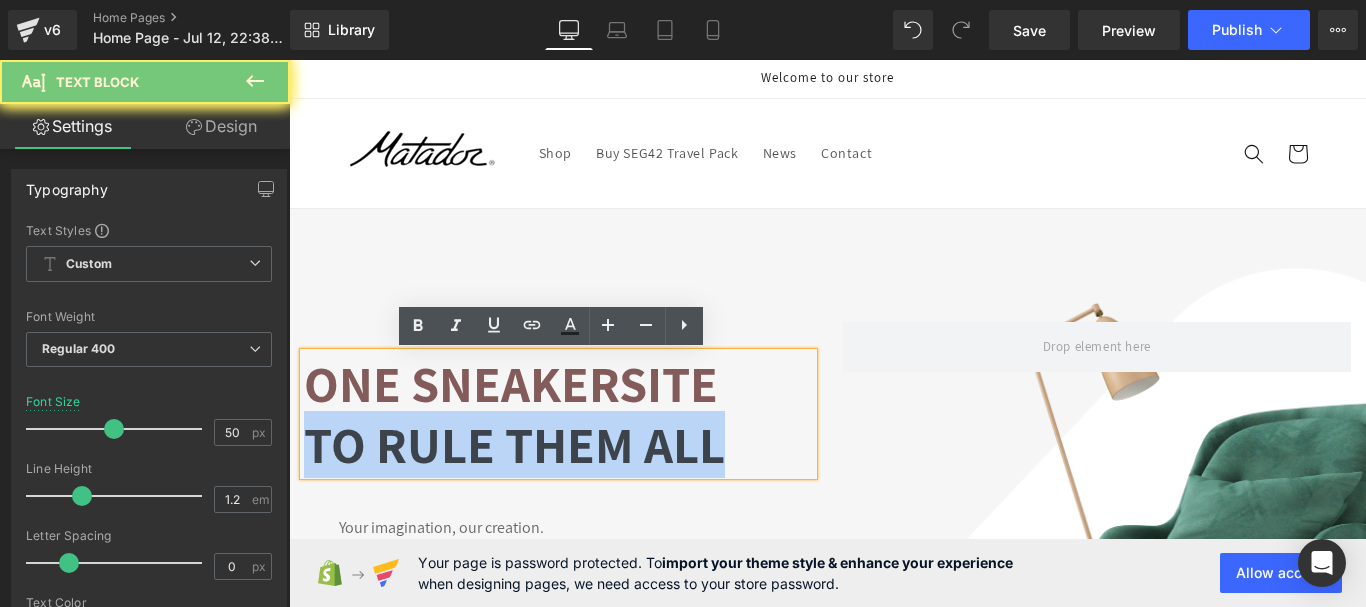 click on "To rule them all" at bounding box center (514, 444) 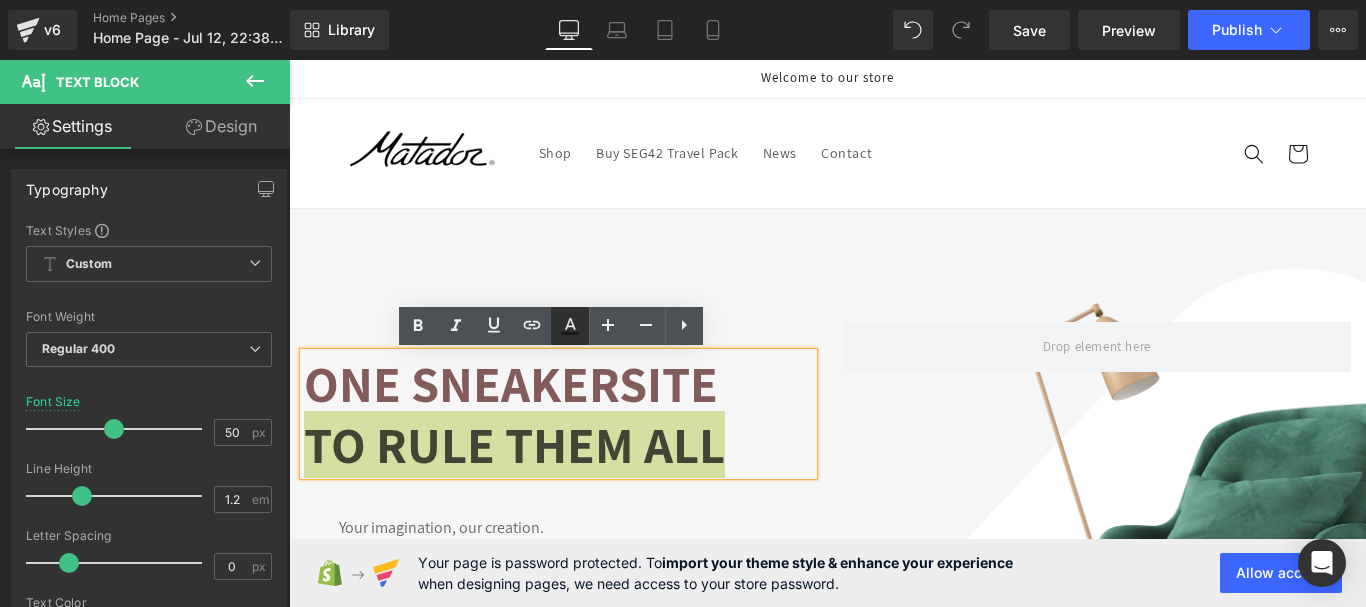 click 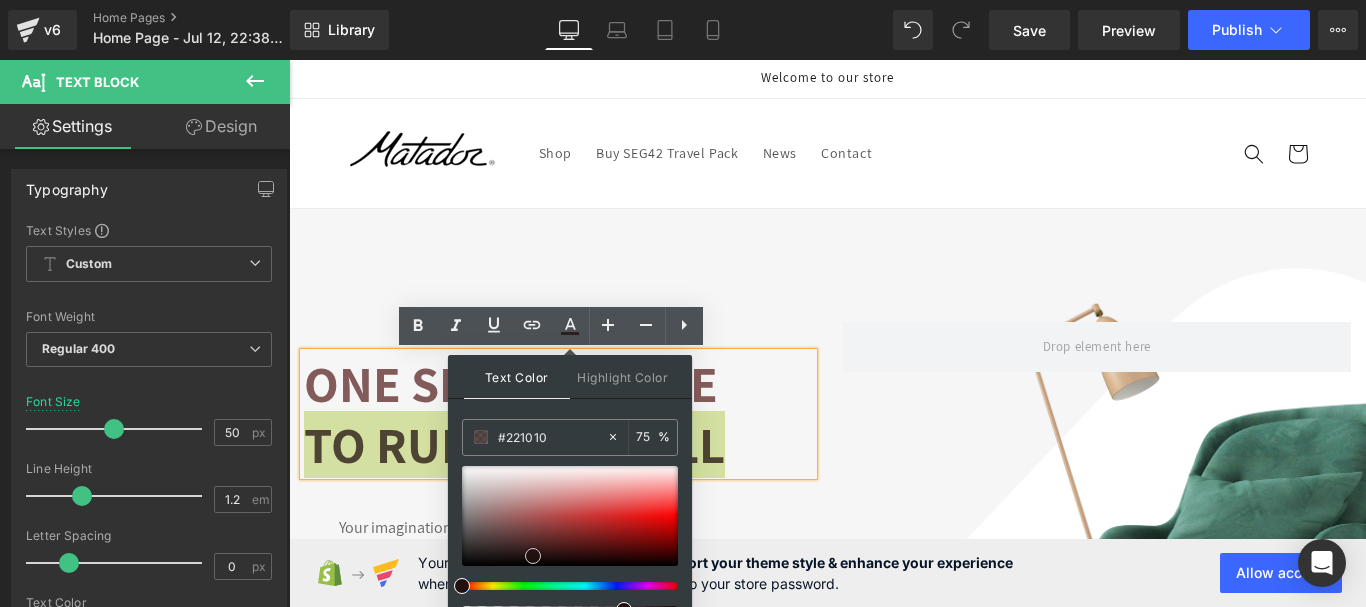 drag, startPoint x: 487, startPoint y: 517, endPoint x: 533, endPoint y: 556, distance: 60.307545 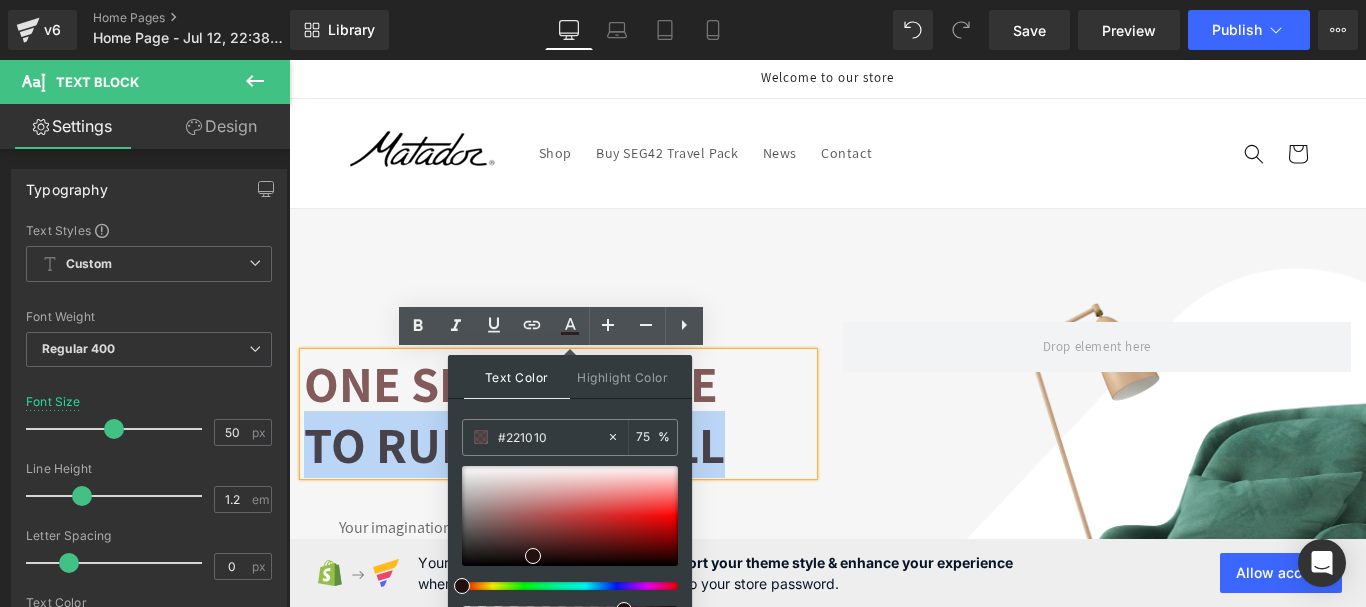click on "Text Block         One sneakersite To rule them all Text Block         Your imagination, our creation.  Find a look that truly defines you with GemHome - your interior design expert Text Block         Shop all looks Button         Row" at bounding box center (558, 505) 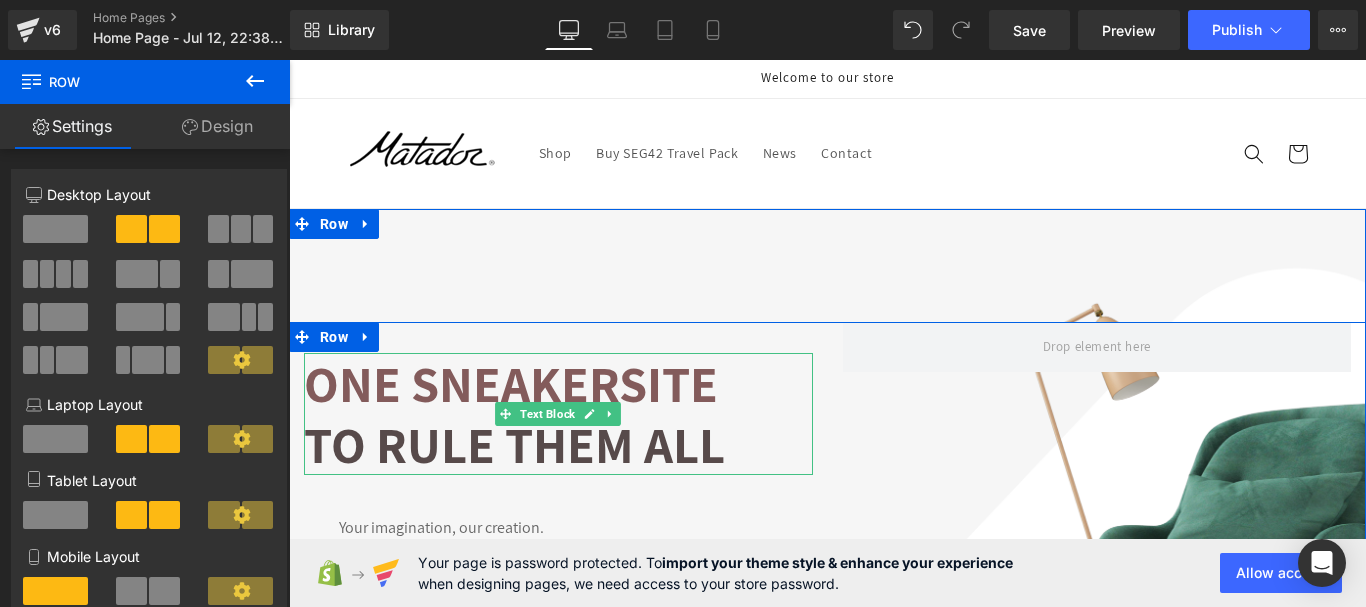 click on "To rule them all" at bounding box center [514, 444] 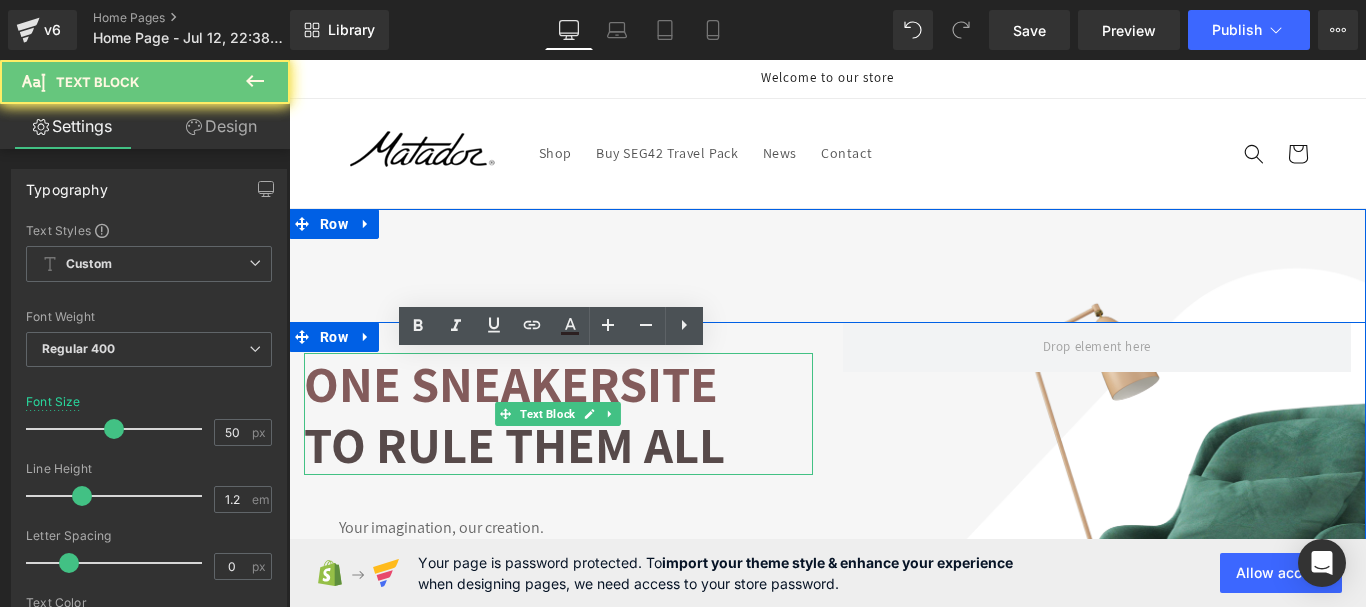 click on "To rule them all" at bounding box center [514, 444] 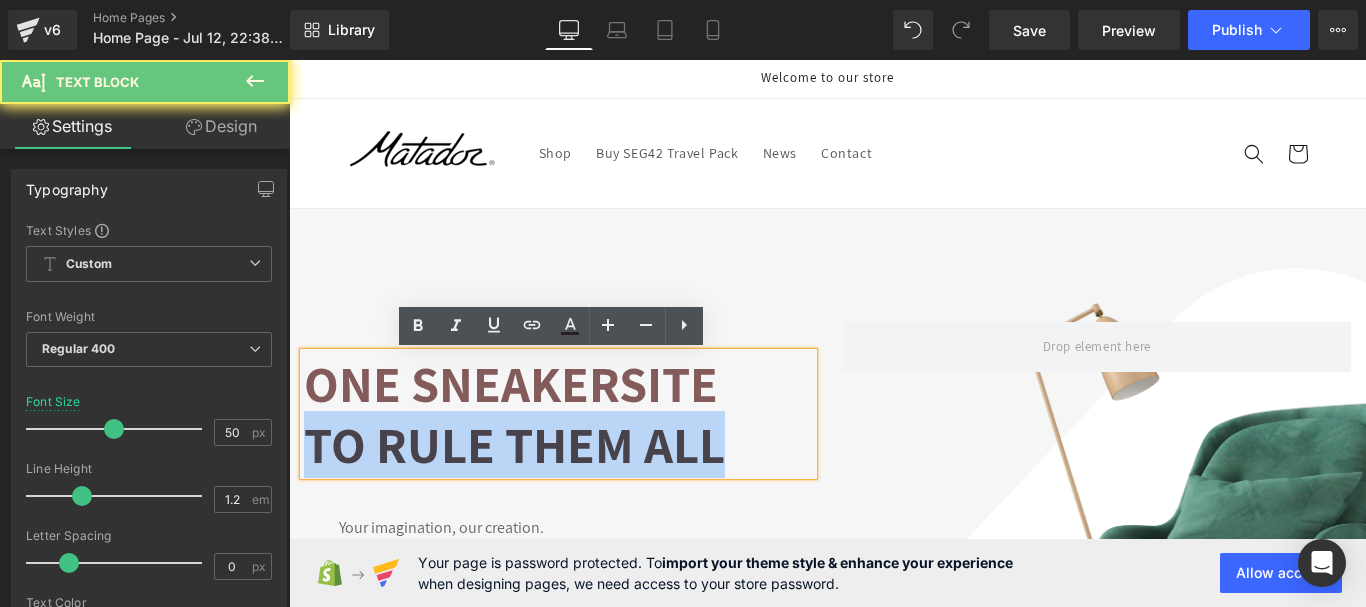 click on "To rule them all" at bounding box center (514, 444) 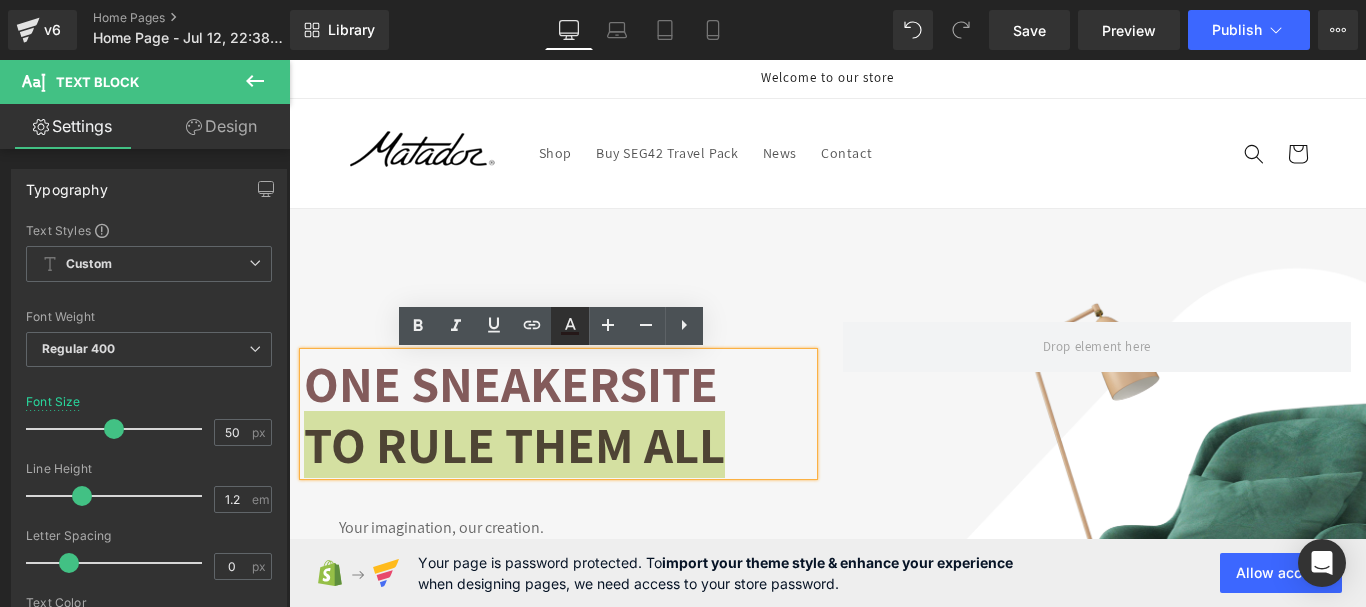 click 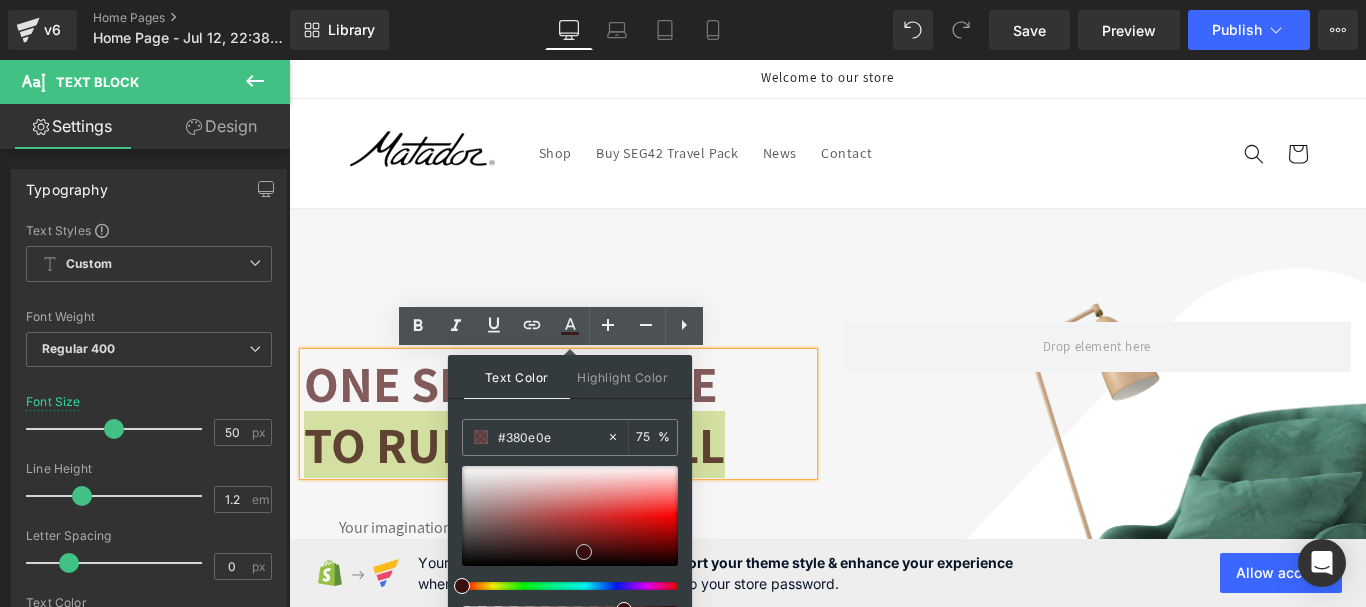 drag, startPoint x: 536, startPoint y: 540, endPoint x: 584, endPoint y: 552, distance: 49.47727 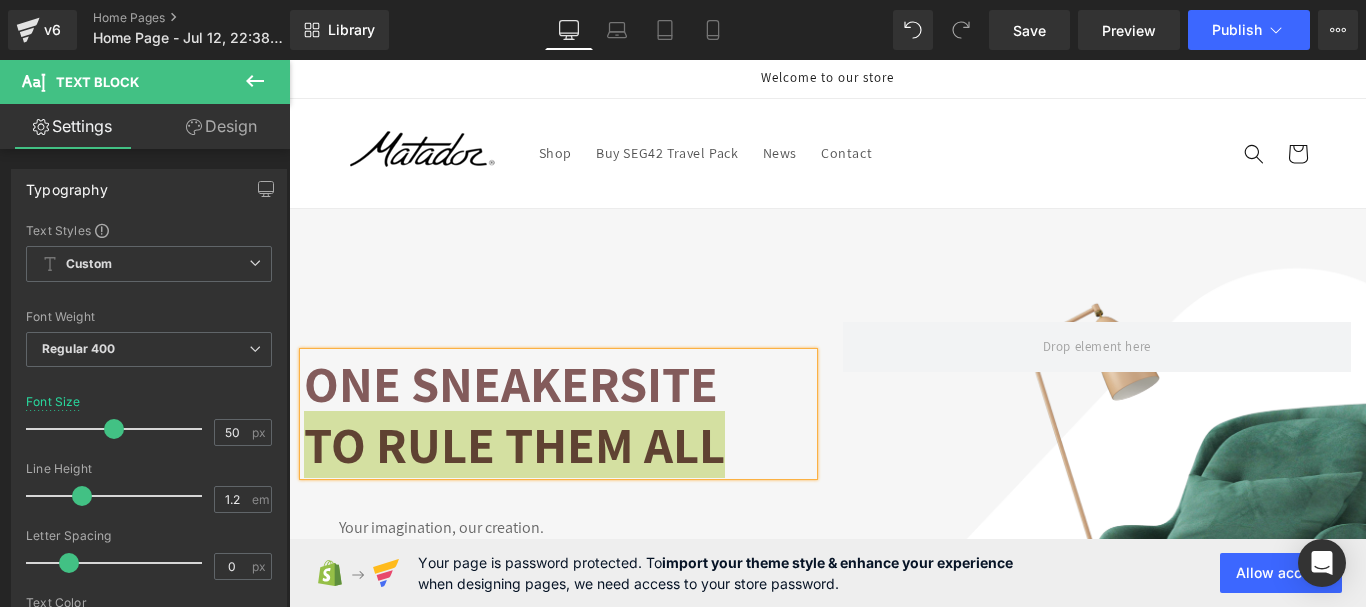 click on "Rendering Content" at bounding box center [683, 528] 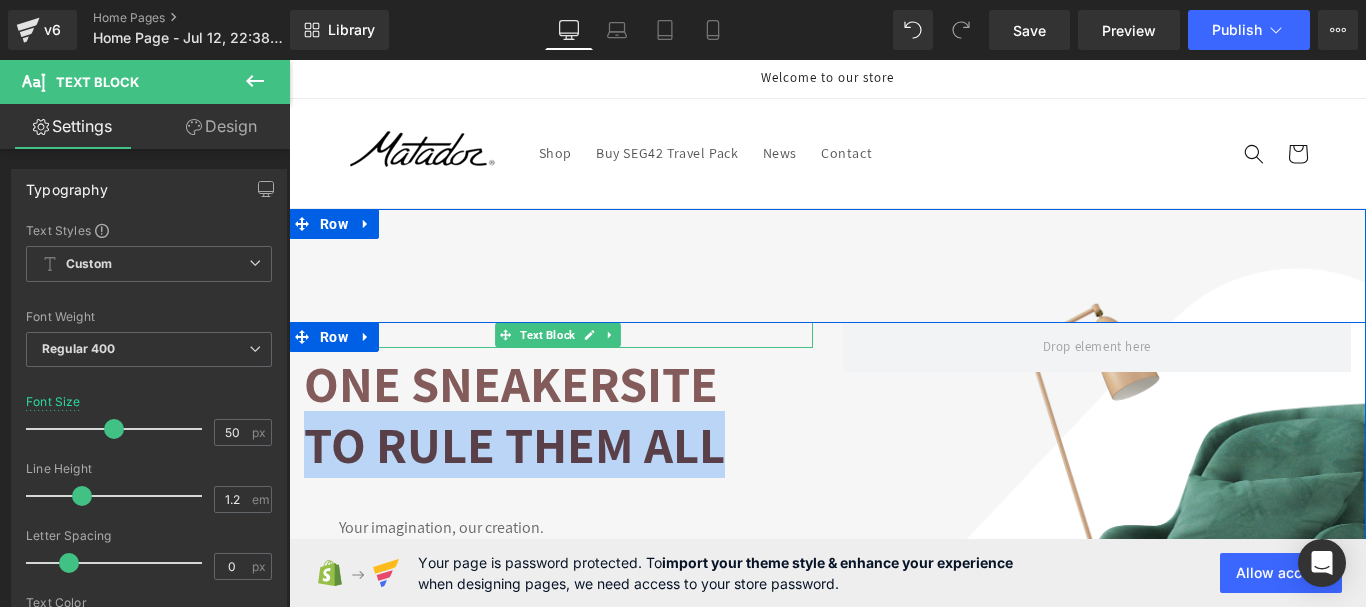 click at bounding box center (558, 335) 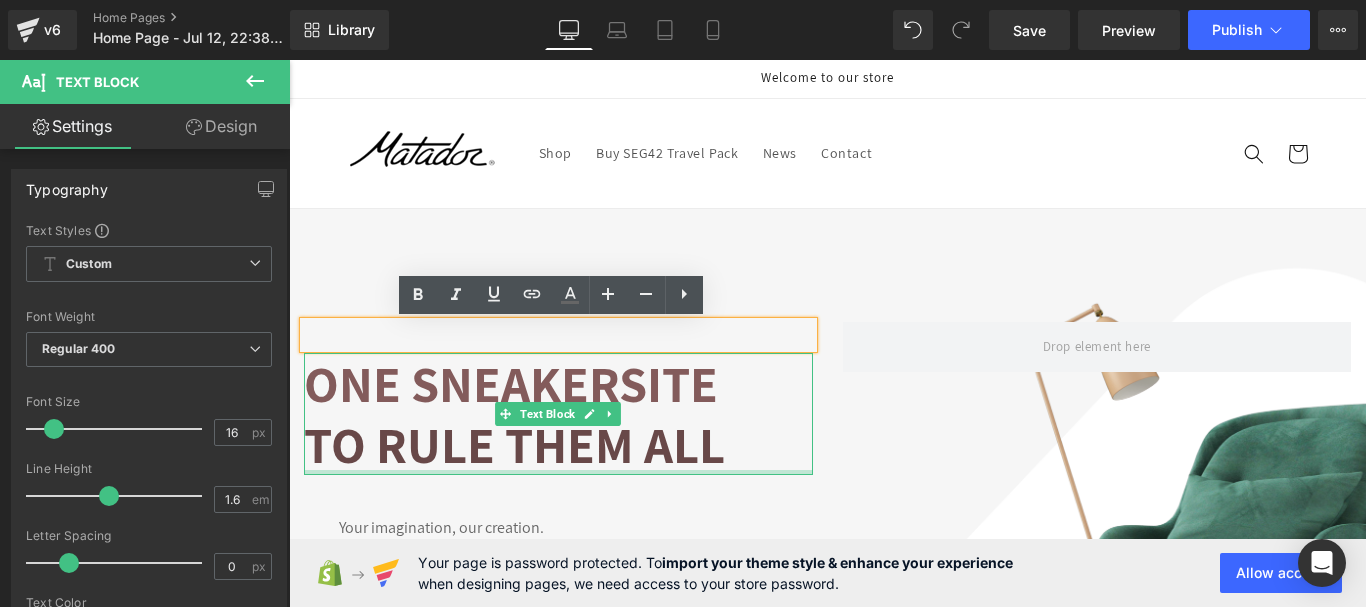 click on "Text Block         One sneakersite To rule them all Text Block         Your imagination, our creation.  Find a look that truly defines you with GemHome - your interior design expert Text Block         Shop all looks Button         Row" at bounding box center (558, 505) 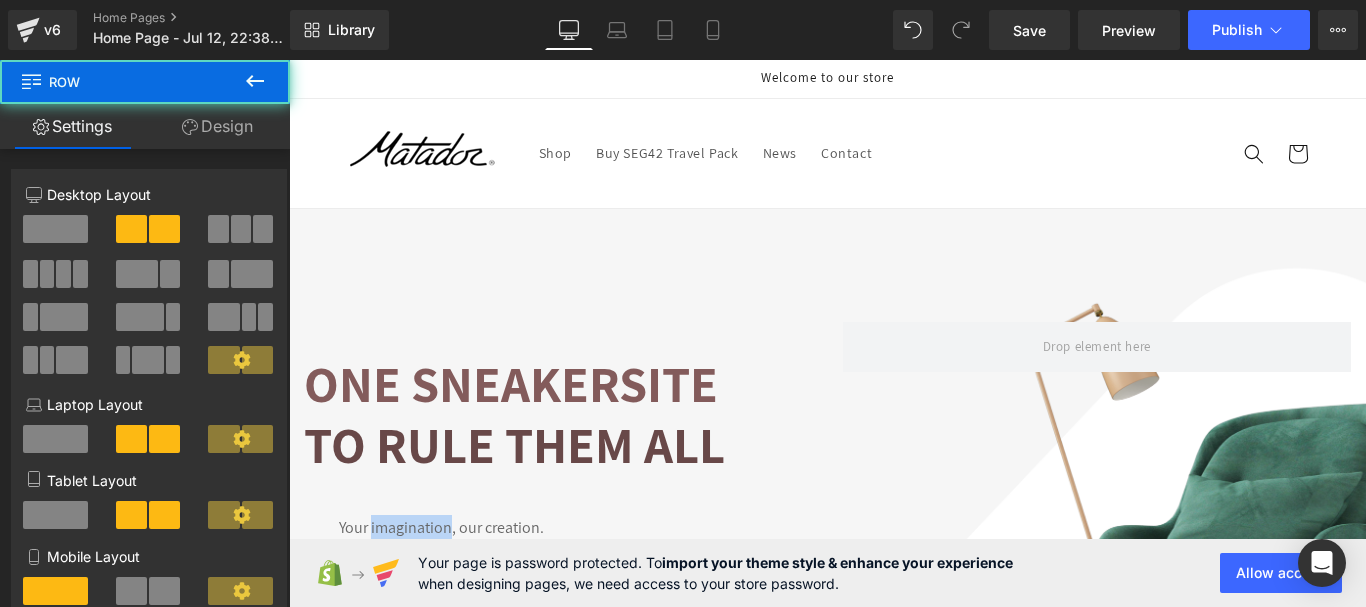 click on "Text Block         One sneakersite To rule them all Text Block         Your imagination, our creation.  Find a look that truly defines you with GemHome - your interior design expert Text Block         Shop all looks Button         Row" at bounding box center (558, 505) 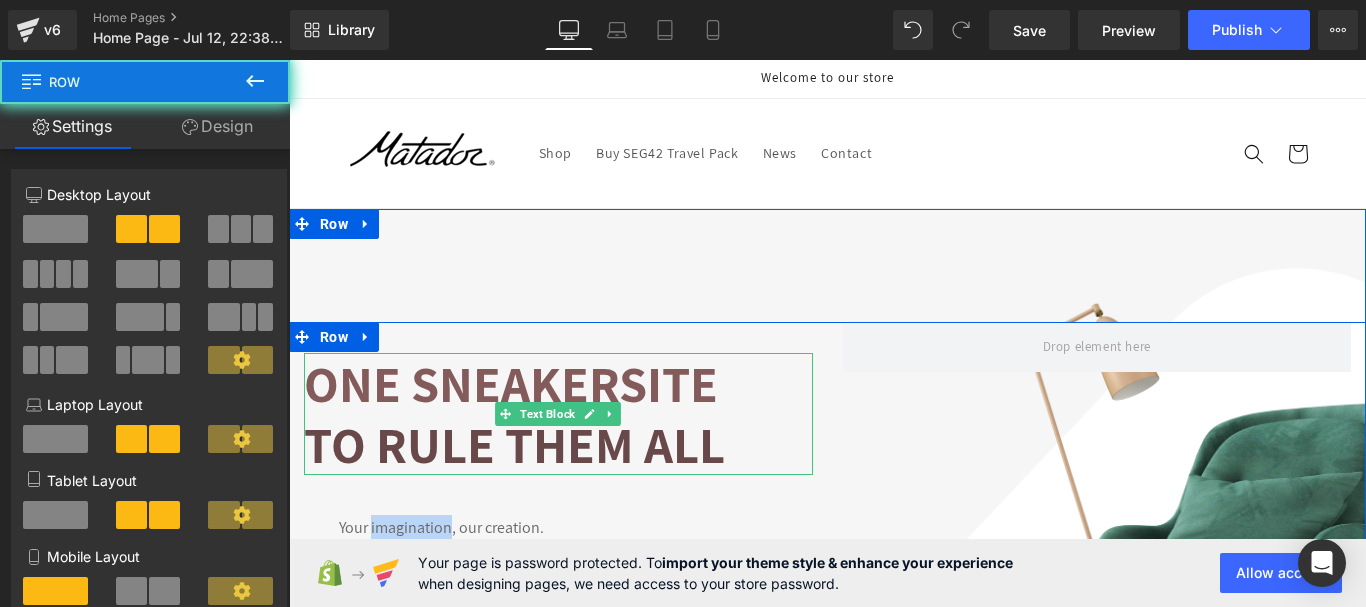 click on "To rule them all" at bounding box center (514, 444) 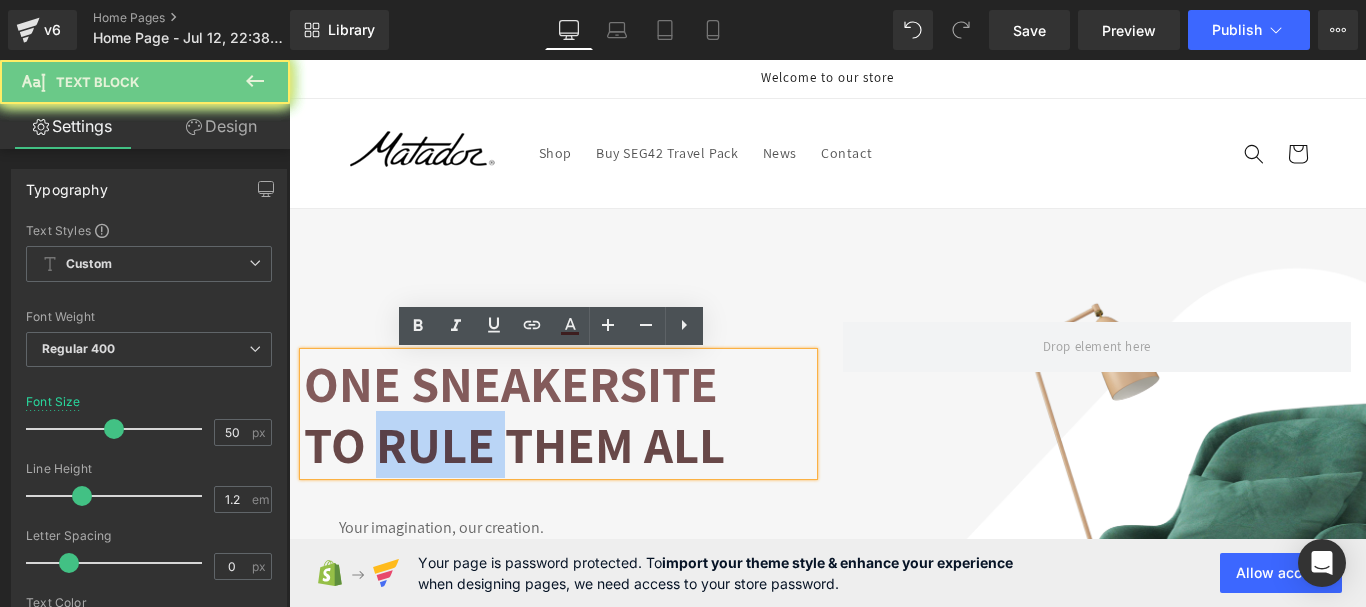 click on "To rule them all" at bounding box center [514, 444] 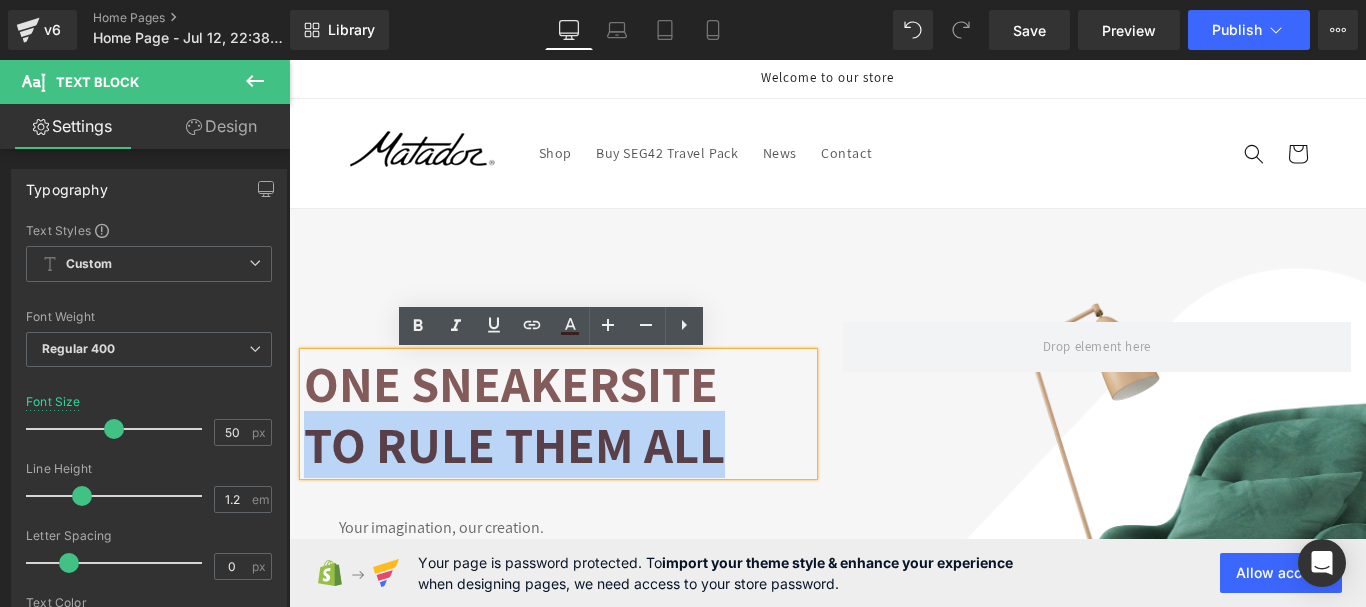 click on "To rule them all" at bounding box center [514, 444] 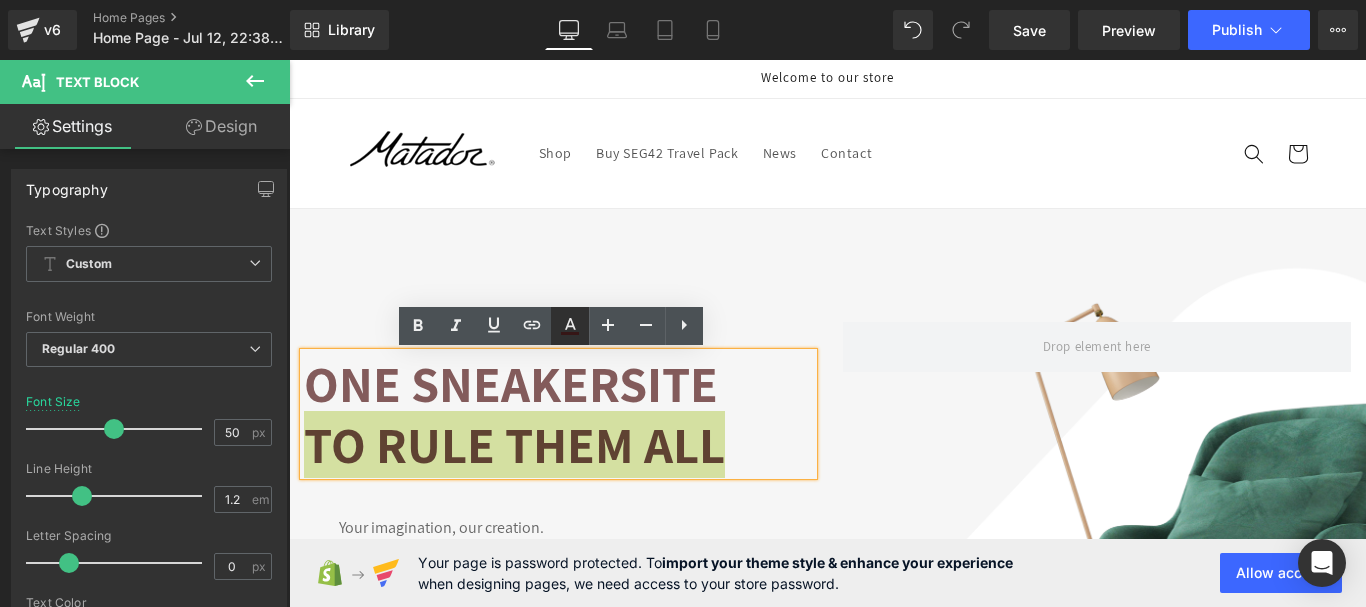 click at bounding box center (570, 326) 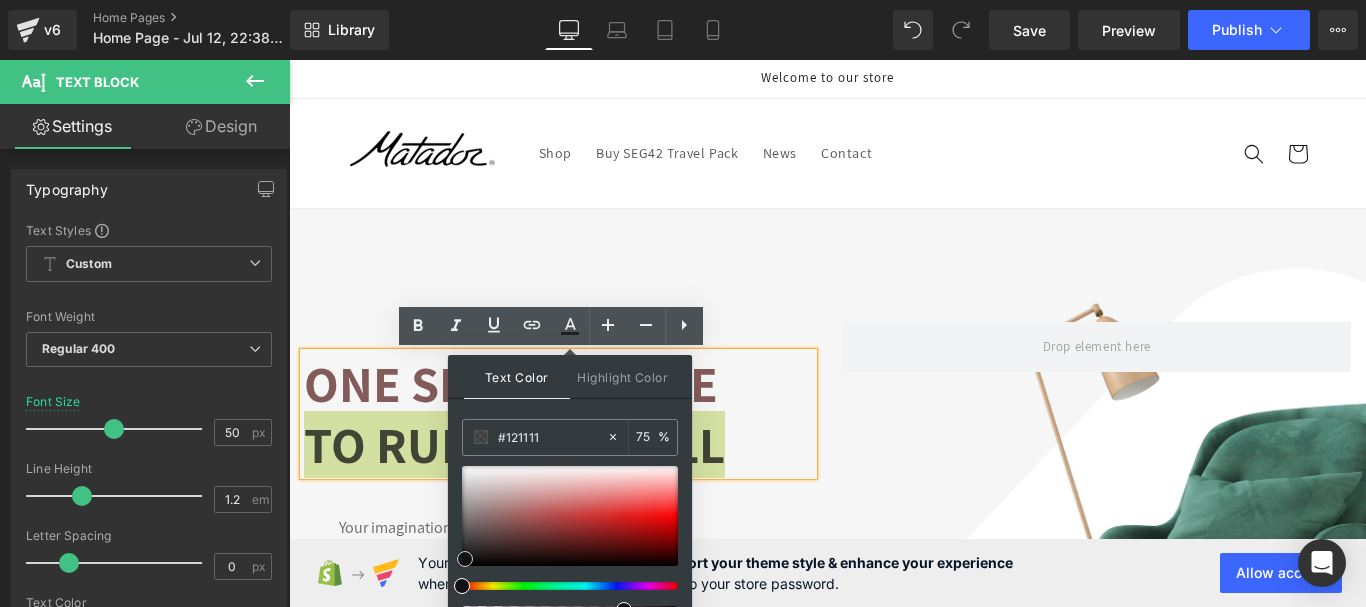 drag, startPoint x: 593, startPoint y: 534, endPoint x: 465, endPoint y: 559, distance: 130.41856 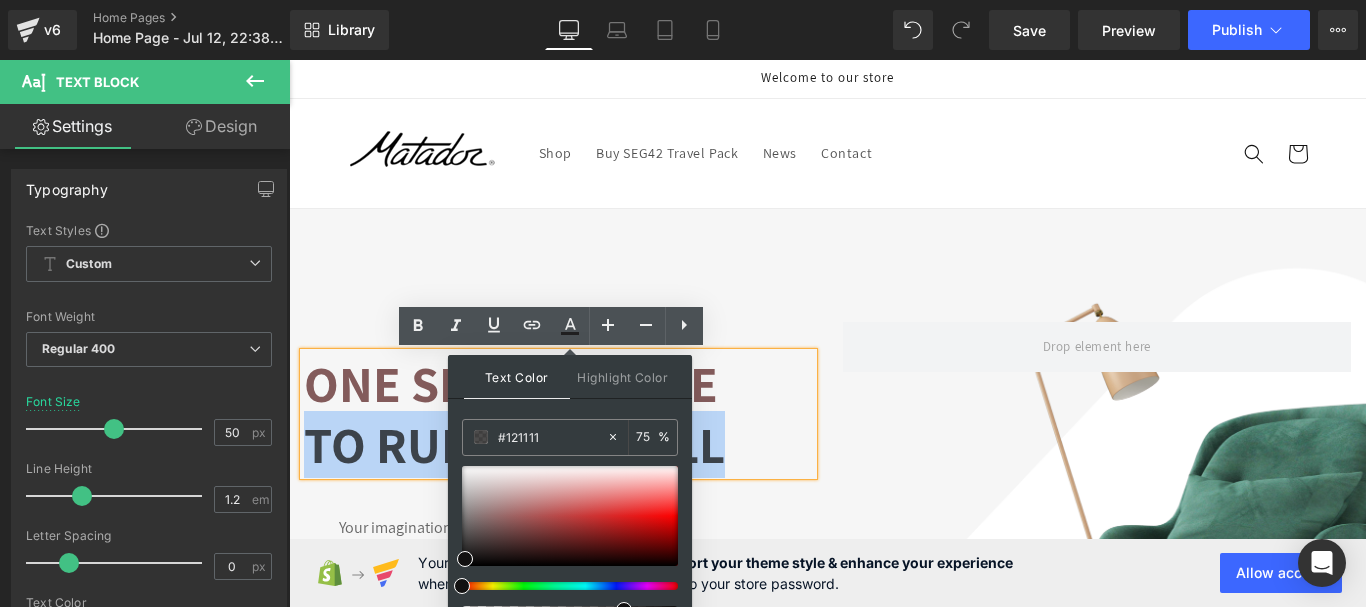 click on "Text Block         One sneakersite To rule them all Text Block         Your imagination, our creation.  Find a look that truly defines you with GemHome - your interior design expert Text Block         Shop all looks Button         Row         Row" at bounding box center [827, 505] 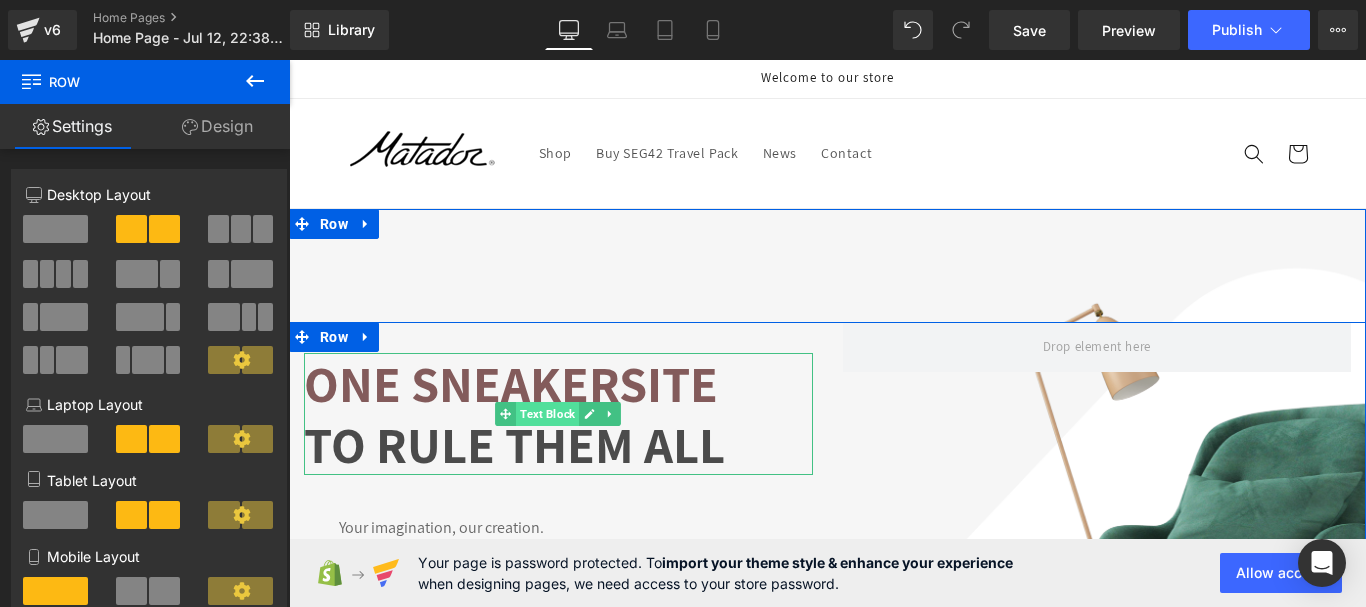 click on "Text Block" at bounding box center [547, 414] 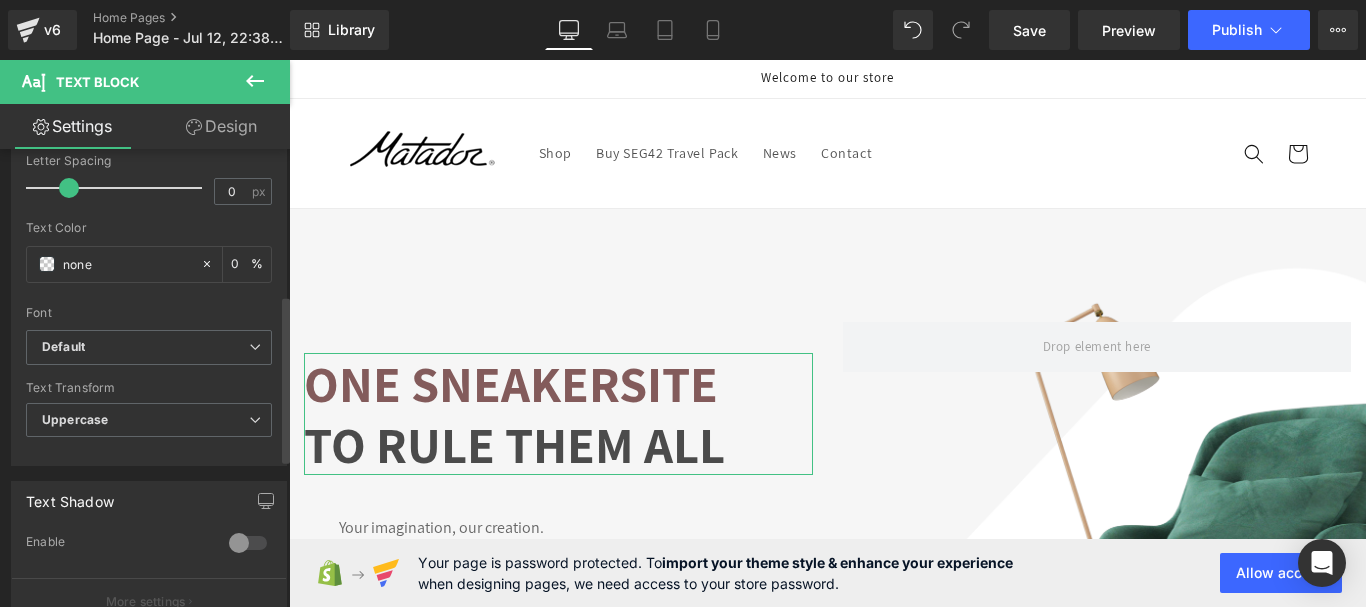 scroll, scrollTop: 400, scrollLeft: 0, axis: vertical 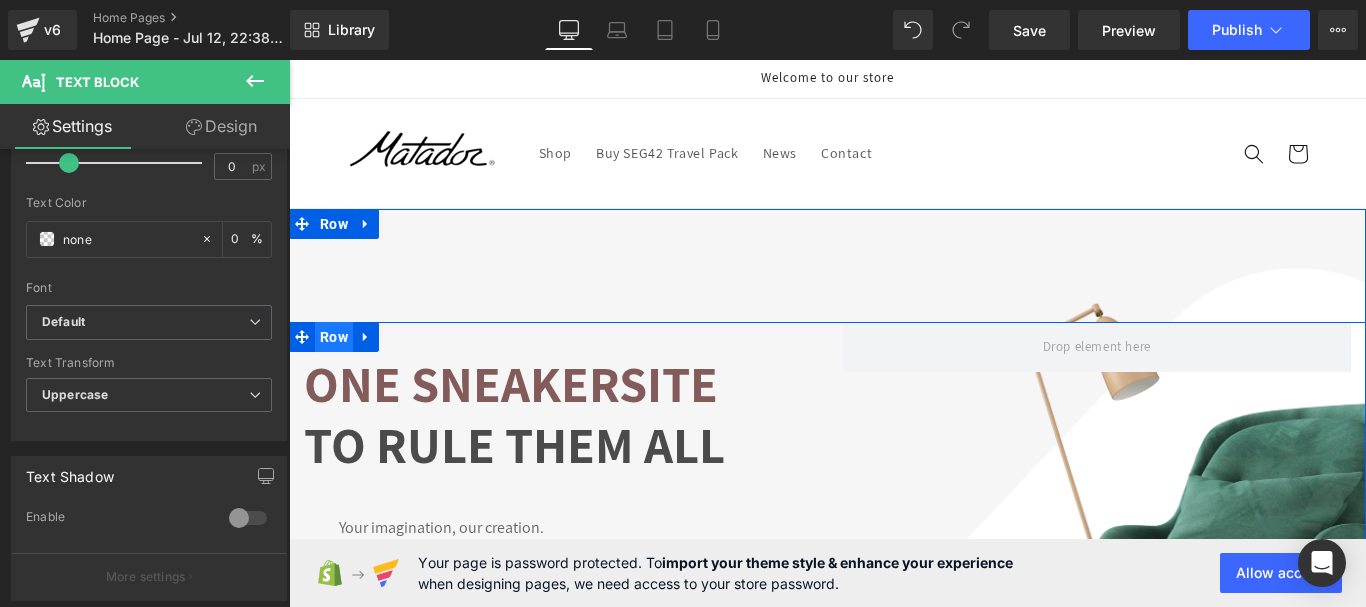 click on "Row" at bounding box center [334, 337] 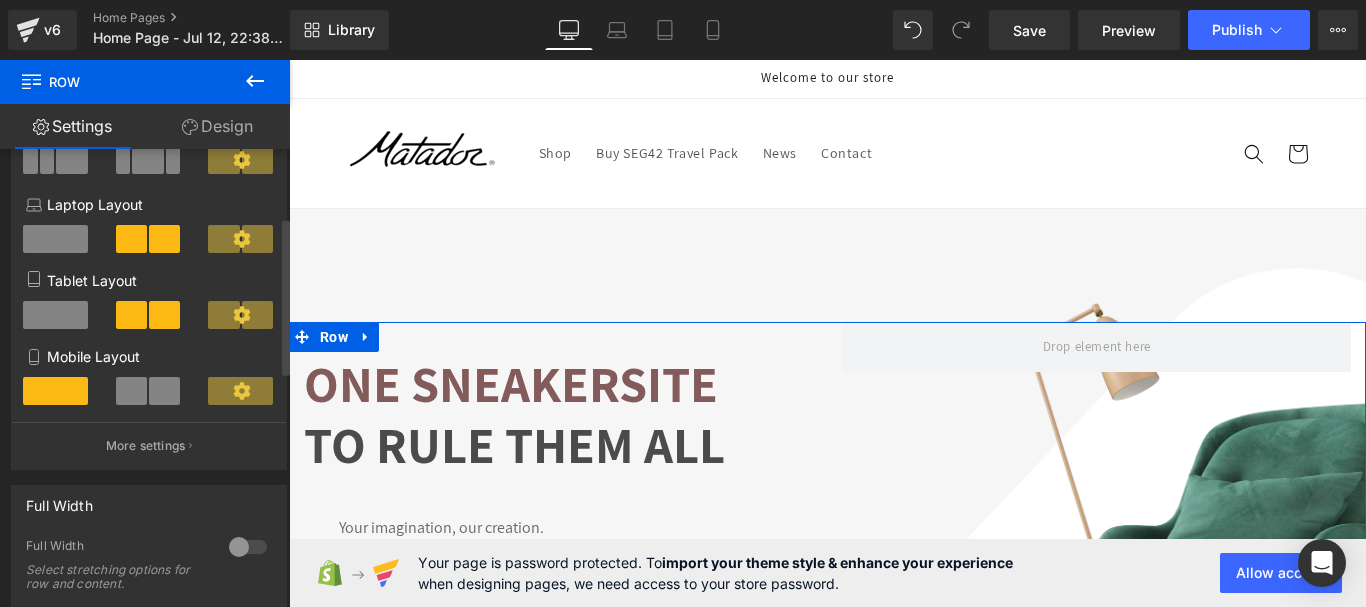 scroll, scrollTop: 0, scrollLeft: 0, axis: both 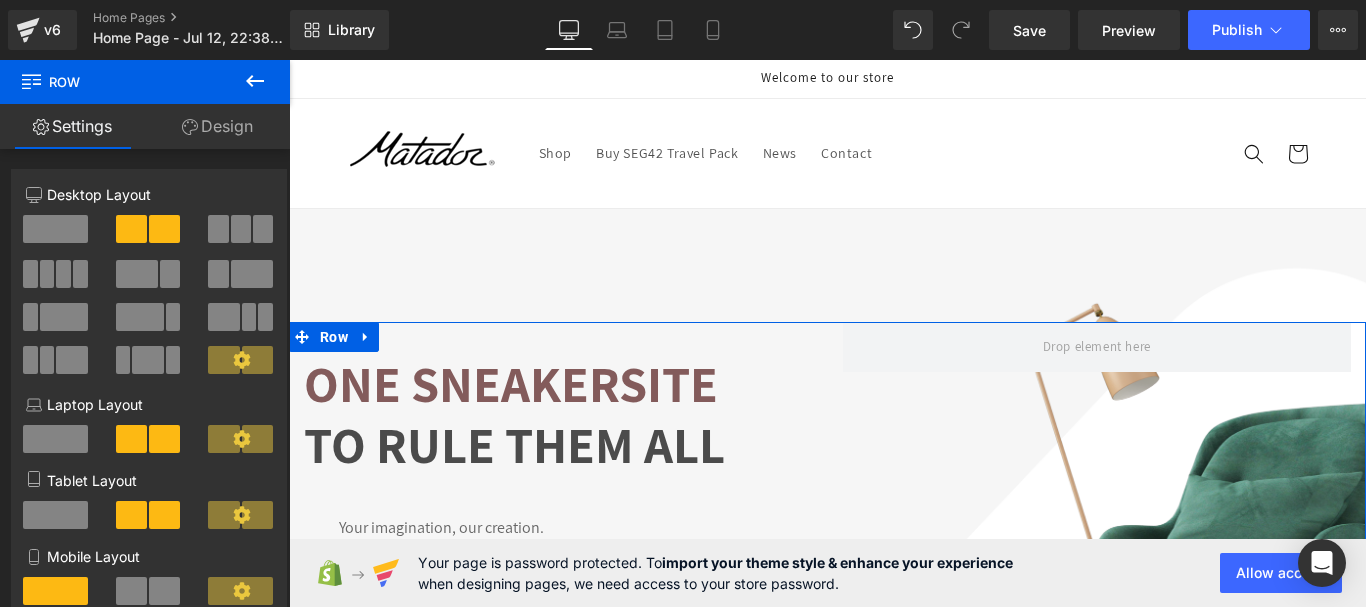 click on "Design" at bounding box center (217, 126) 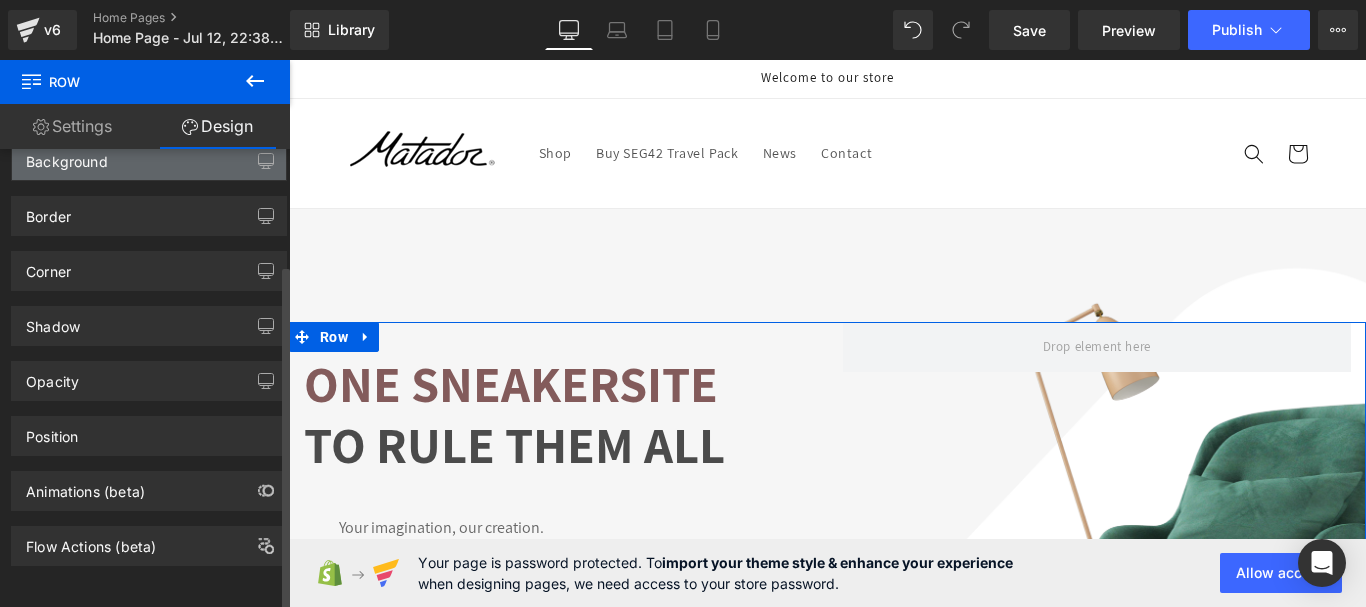 scroll, scrollTop: 153, scrollLeft: 0, axis: vertical 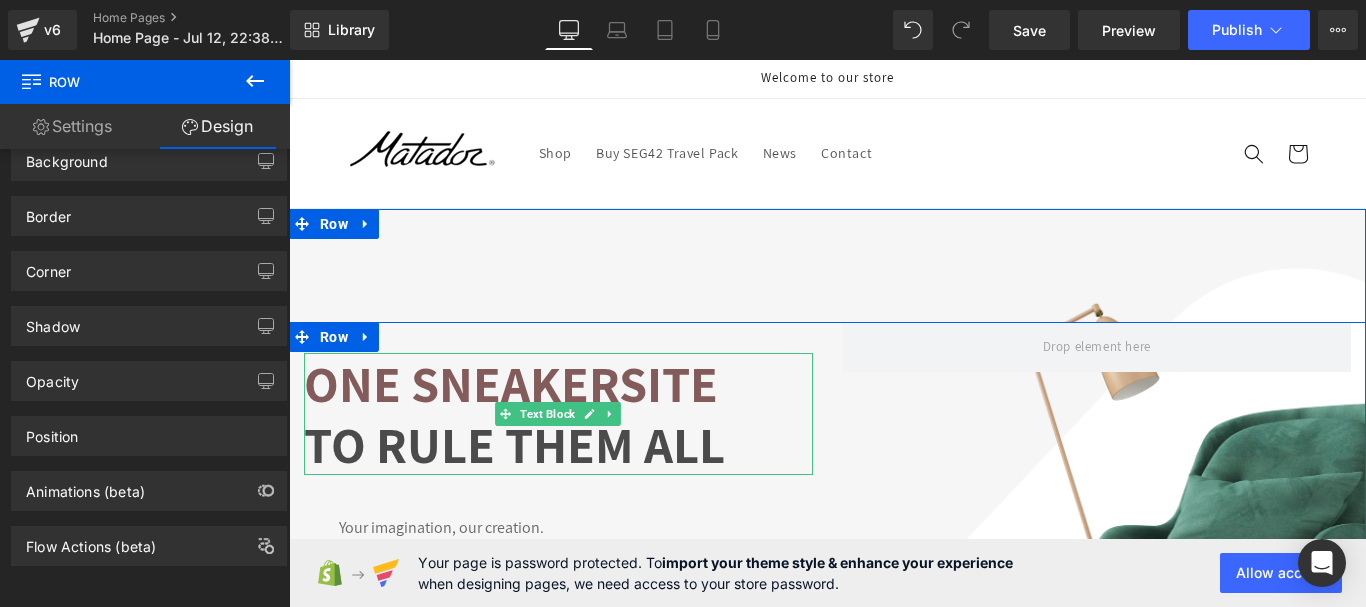 click on "To rule them all" at bounding box center [514, 444] 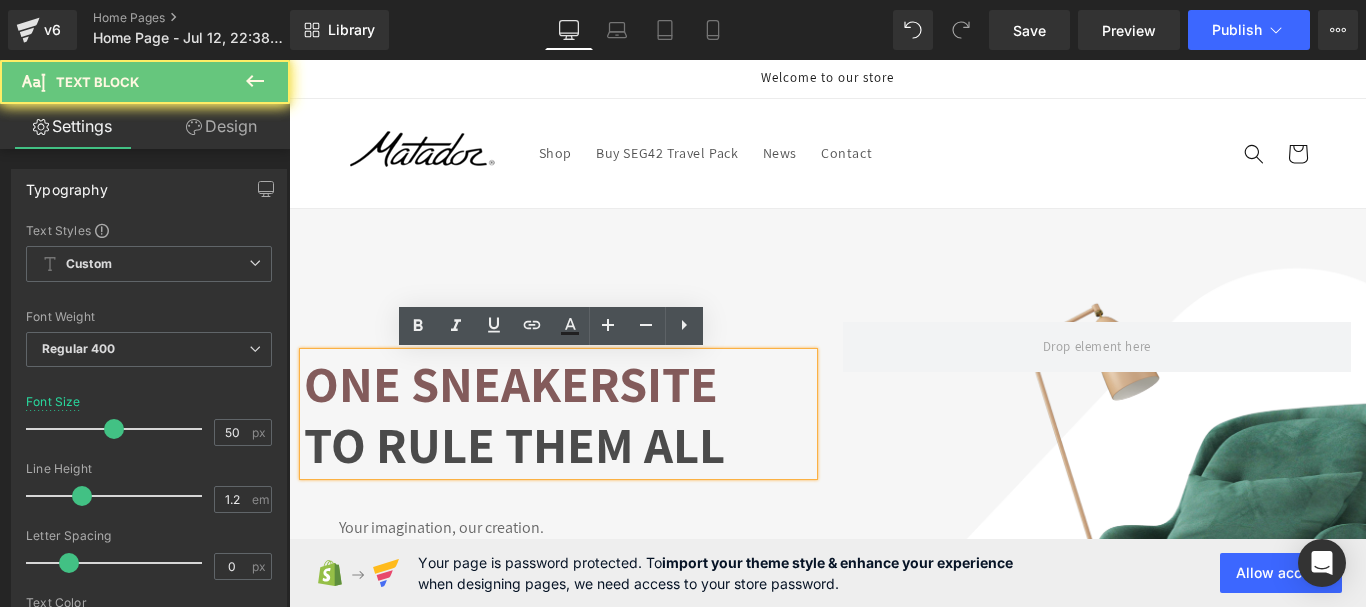 click on "To rule them all" at bounding box center (514, 444) 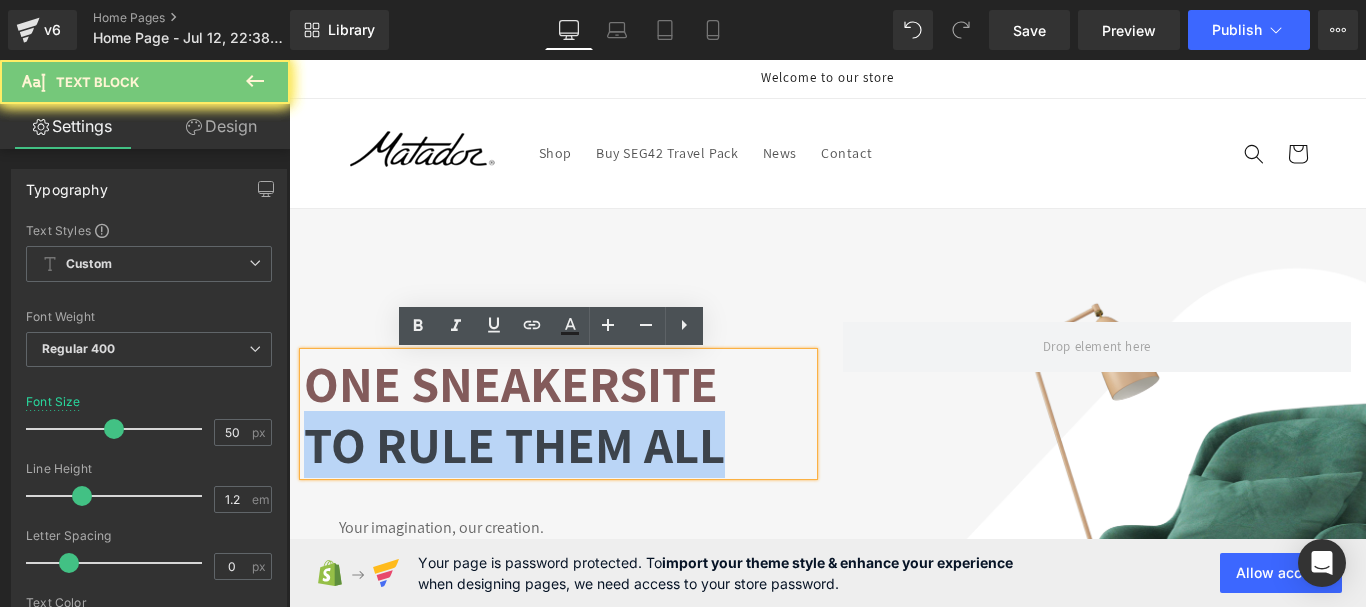 click on "To rule them all" at bounding box center (514, 444) 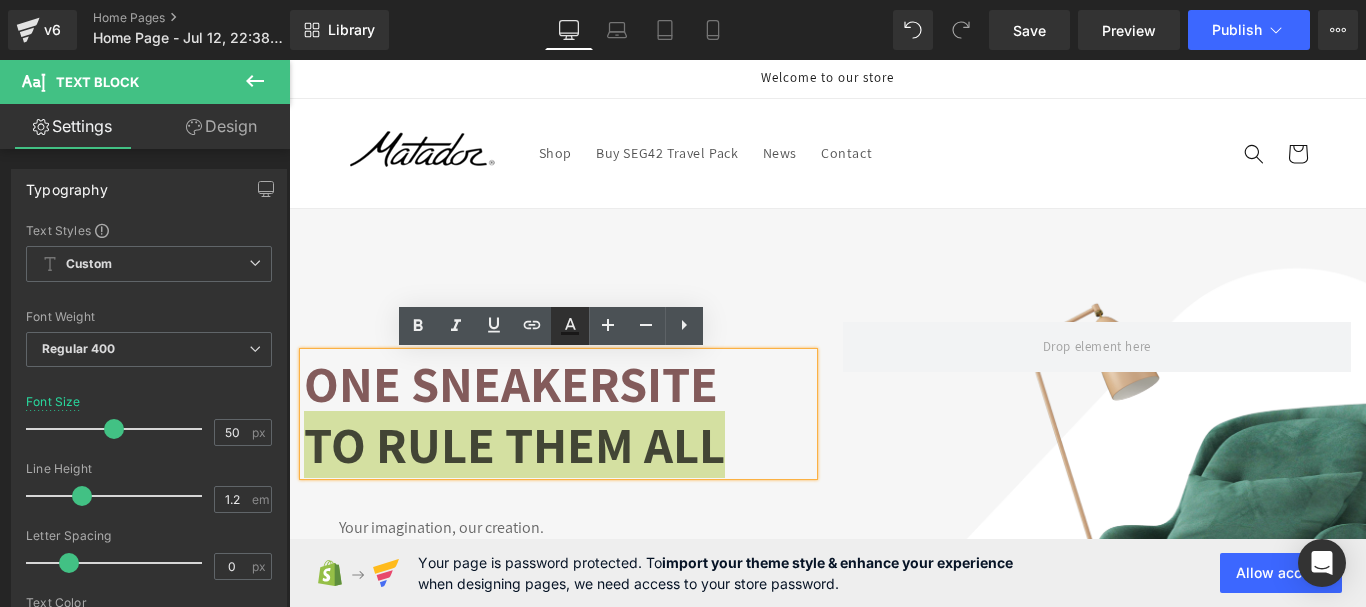 drag, startPoint x: 579, startPoint y: 337, endPoint x: 276, endPoint y: 311, distance: 304.11346 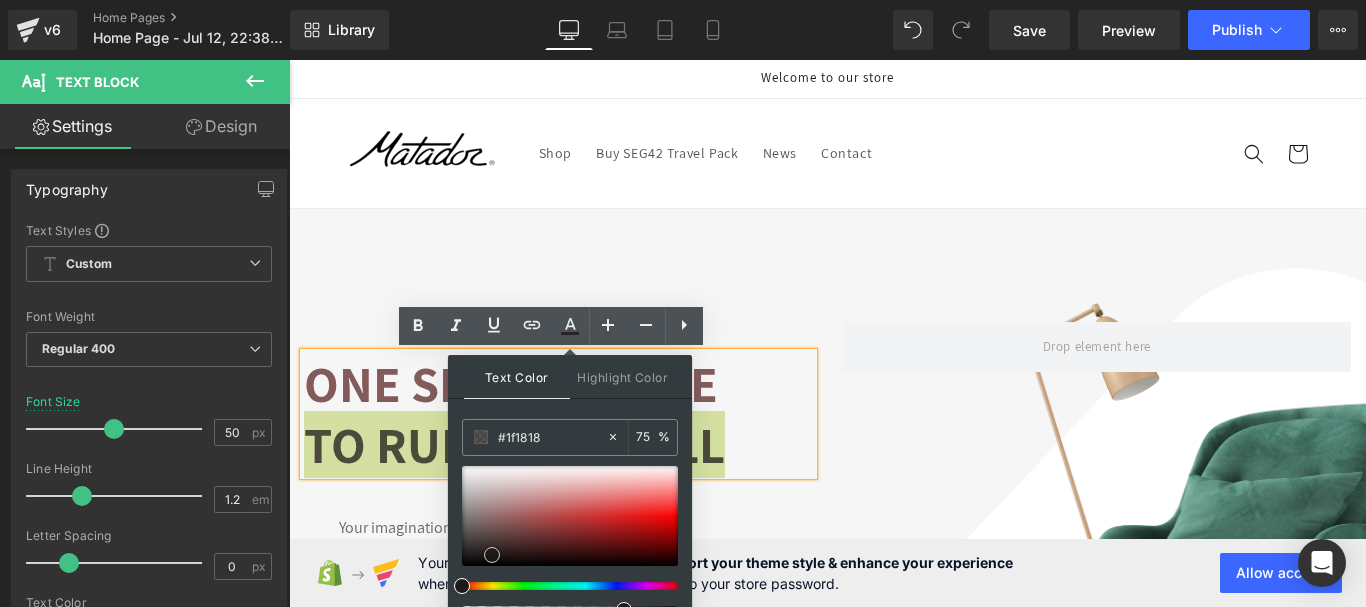 drag, startPoint x: 490, startPoint y: 529, endPoint x: 492, endPoint y: 555, distance: 26.076809 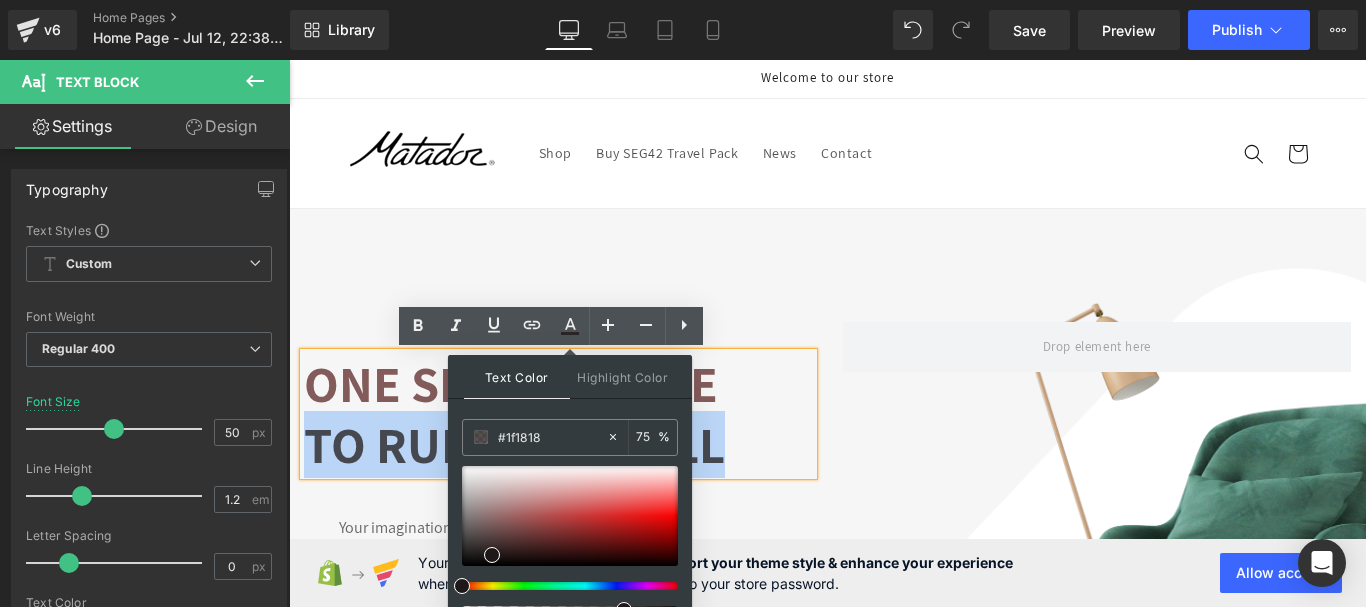 click on "Your imagination, our creation." at bounding box center (568, 528) 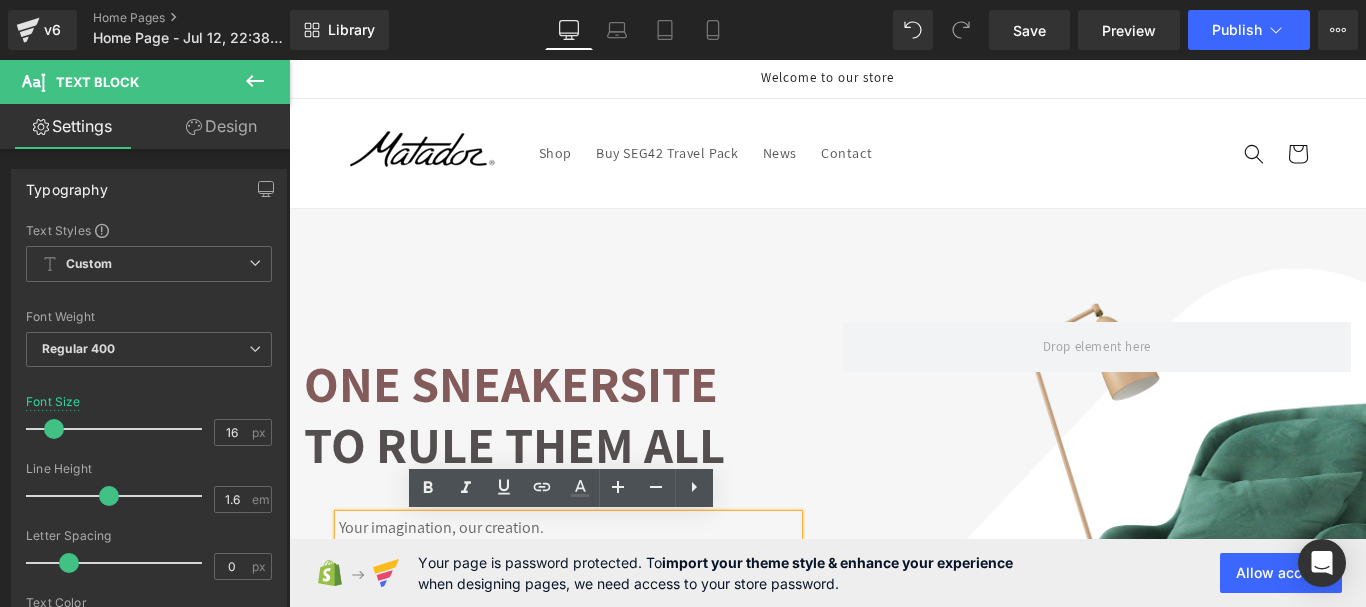 click on "Text Block         One sneakersite To rule them all Text Block         Your imagination, our creation.  Find a look that truly defines you with GemHome - your interior design expert Text Block         Shop all looks Button         Row         Row" at bounding box center (827, 505) 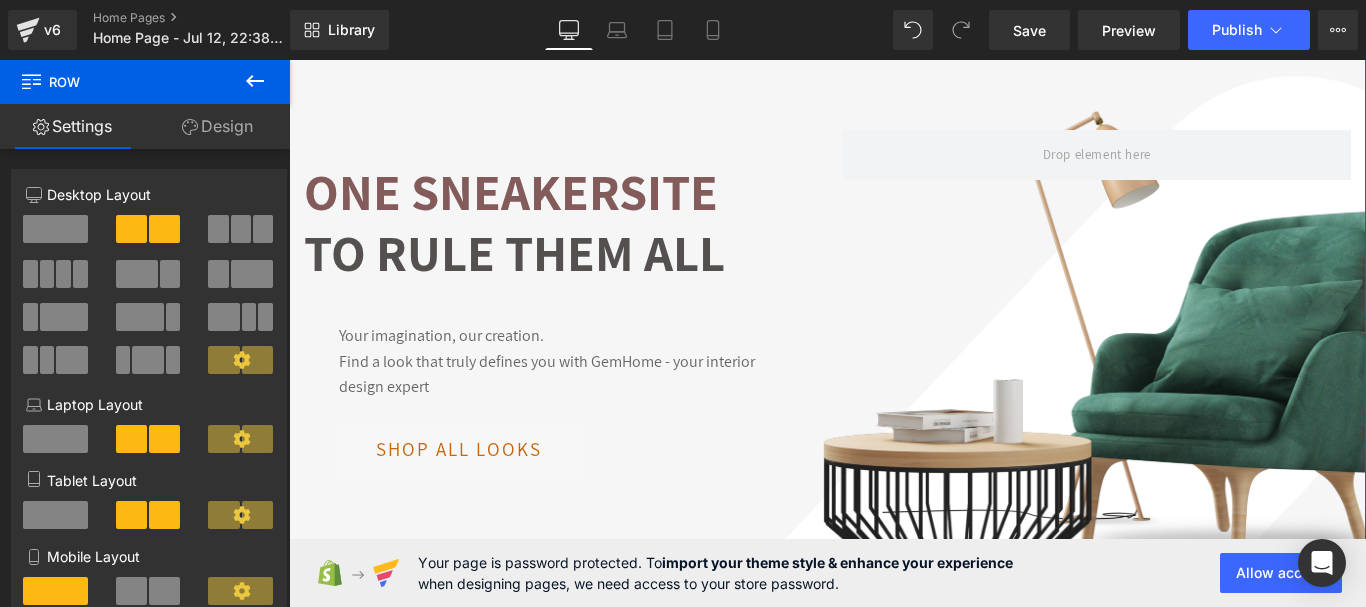 scroll, scrollTop: 200, scrollLeft: 0, axis: vertical 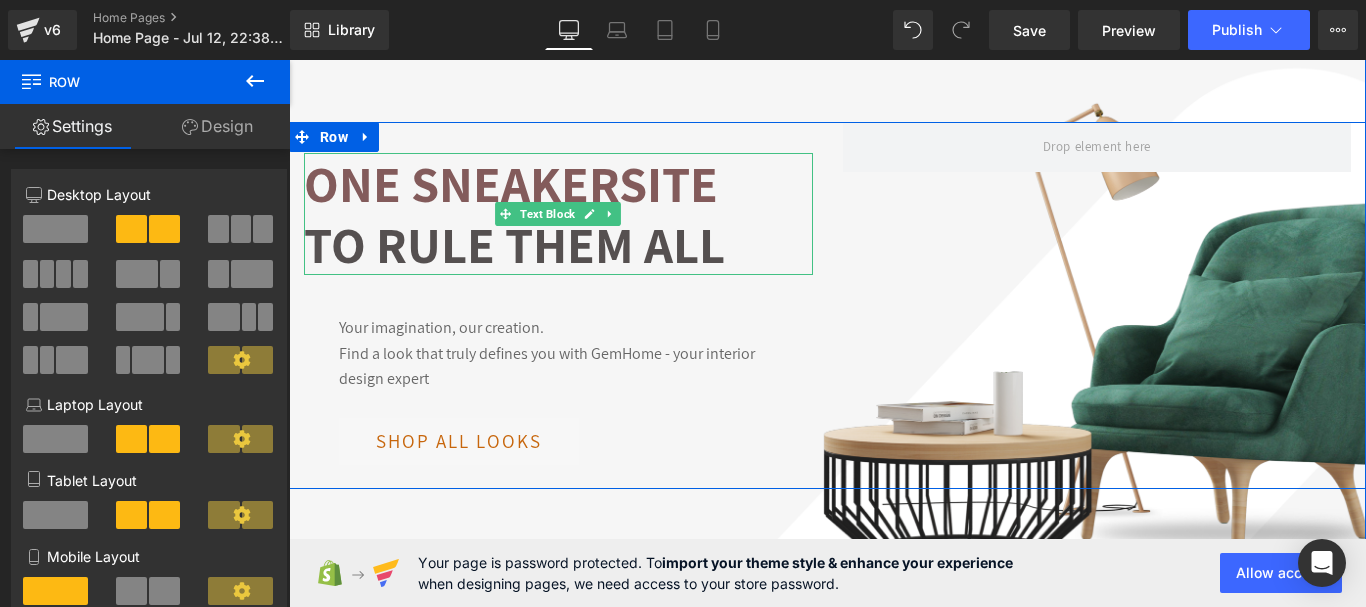 click on "To rule them all" at bounding box center [514, 244] 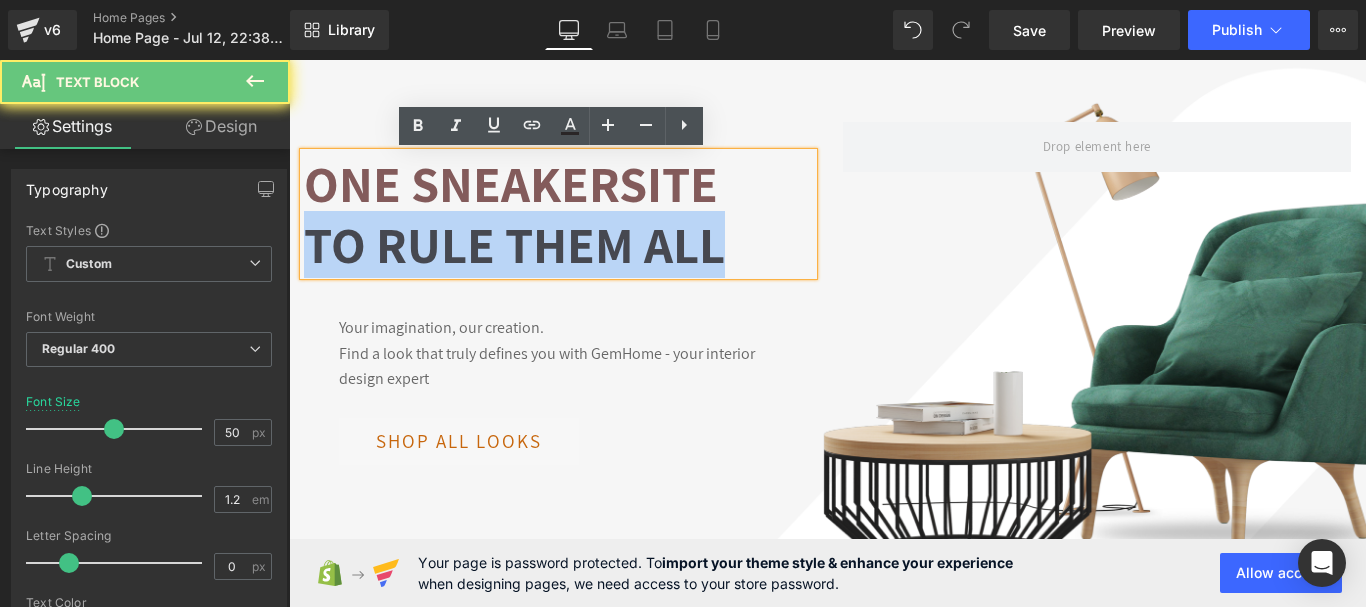 click on "To rule them all" at bounding box center [514, 244] 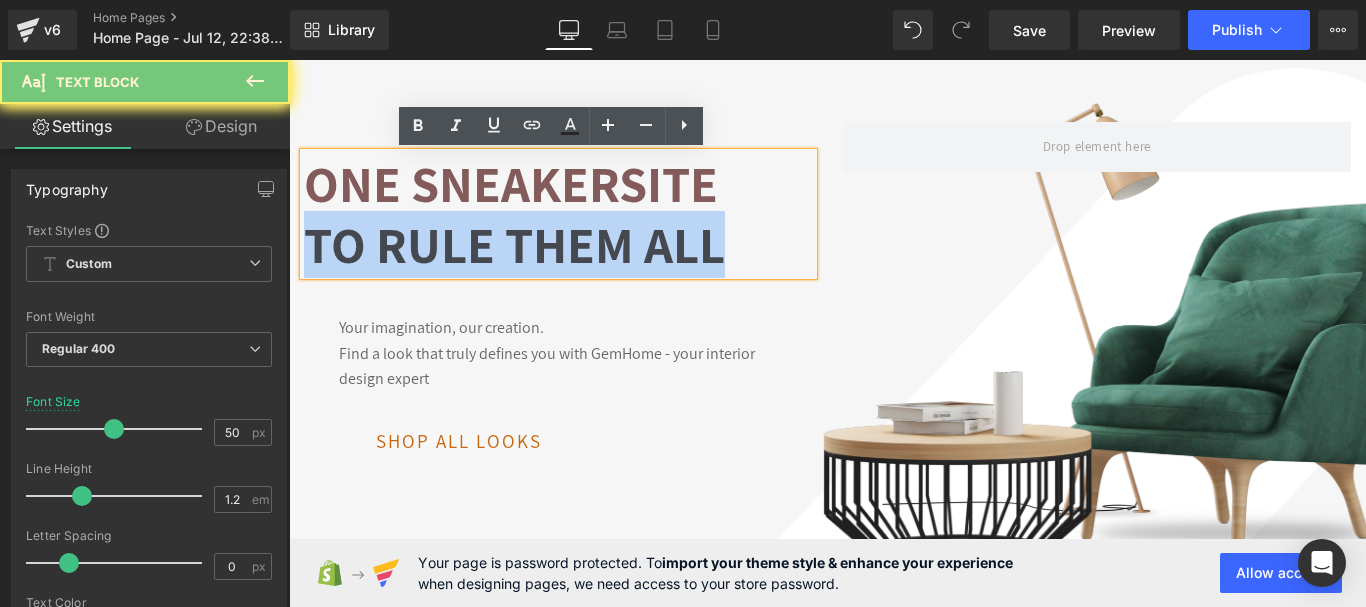 click on "To rule them all" at bounding box center [514, 244] 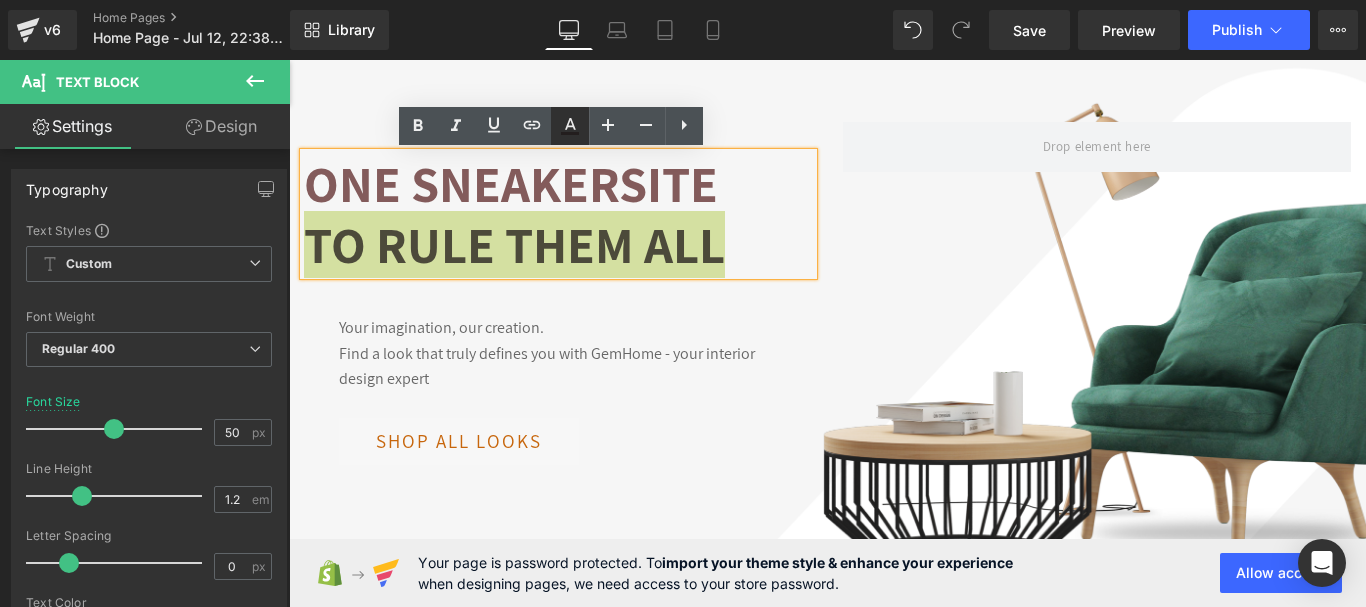 click 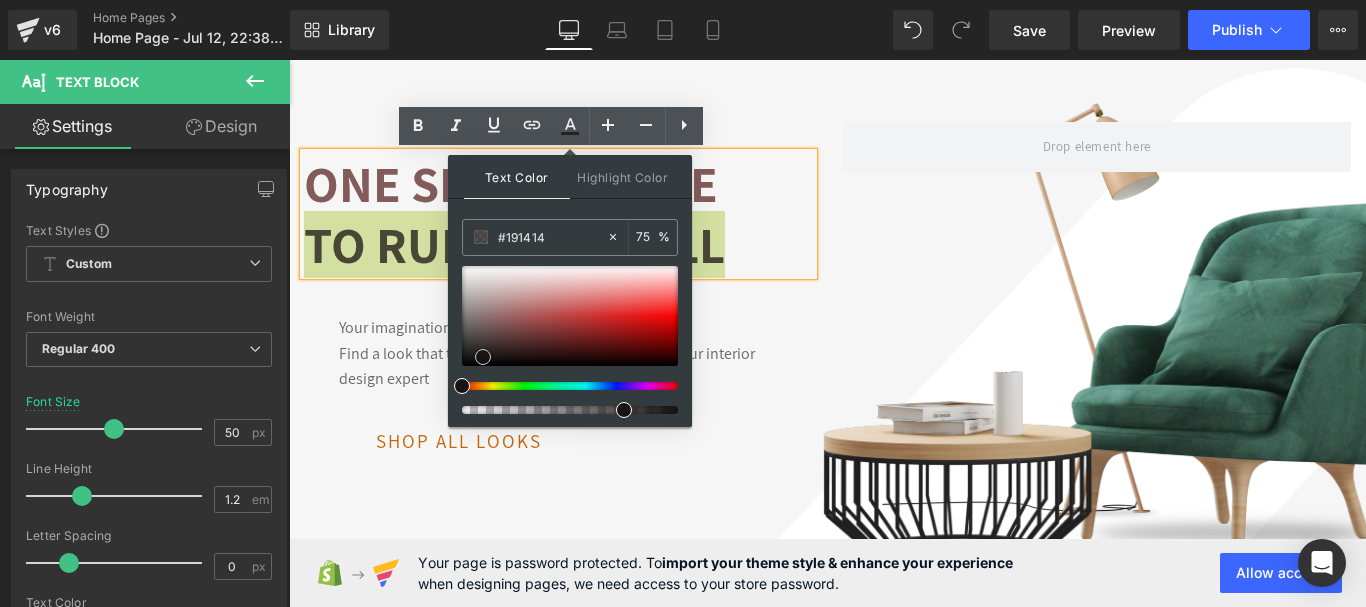 drag, startPoint x: 498, startPoint y: 348, endPoint x: 483, endPoint y: 357, distance: 17.492855 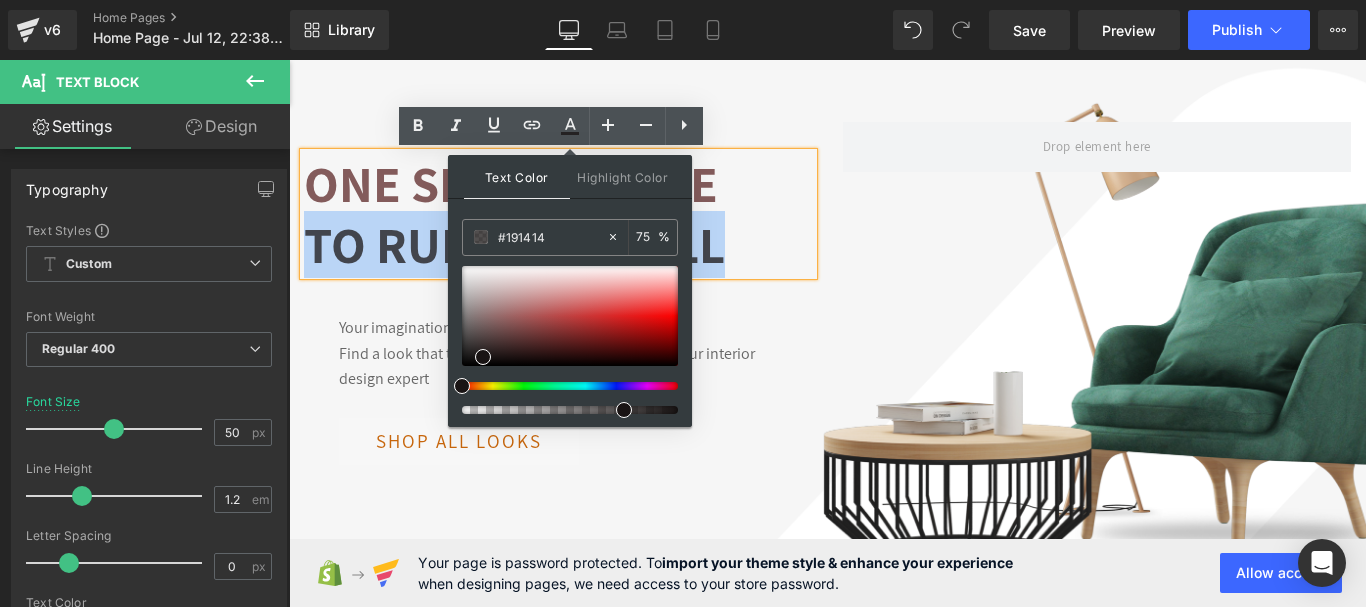 click on "Text Block         One sneakersite To rule them all Text Block         Your imagination, our creation.  Find a look that truly defines you with GemHome - your interior design expert Text Block         Shop all looks Button         Row         Row" at bounding box center [827, 305] 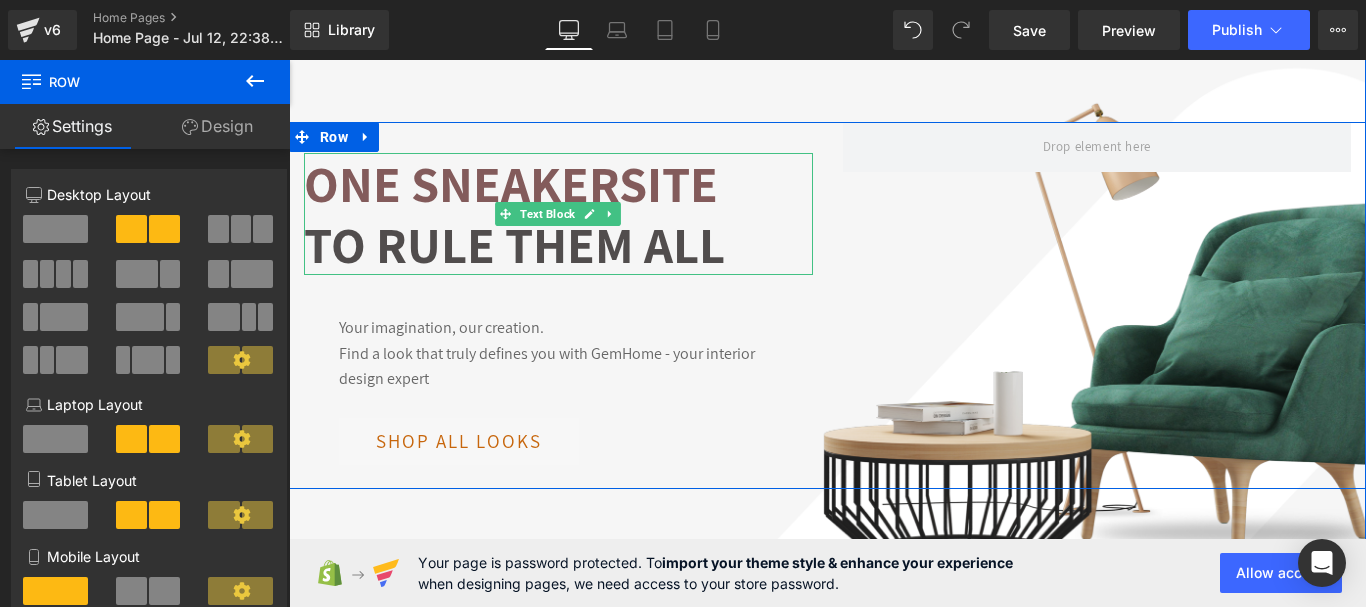 click on "To rule them all" at bounding box center [514, 244] 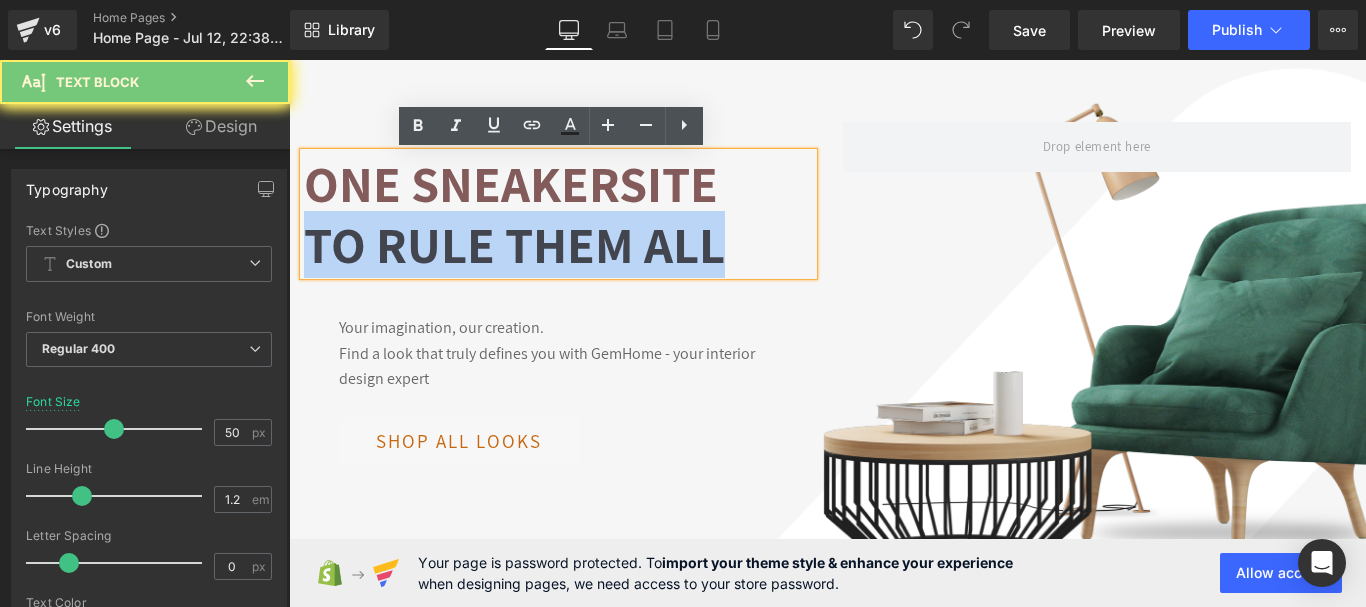 click on "To rule them all" at bounding box center (514, 244) 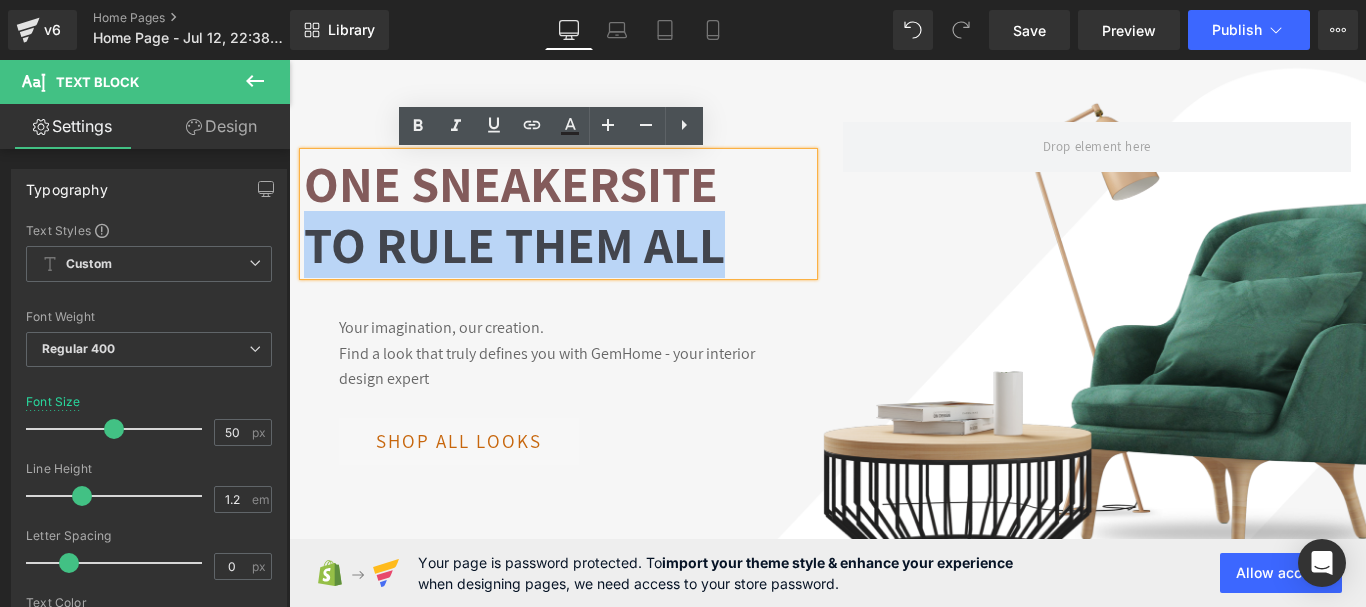 click on "Text Block" at bounding box center (558, 135) 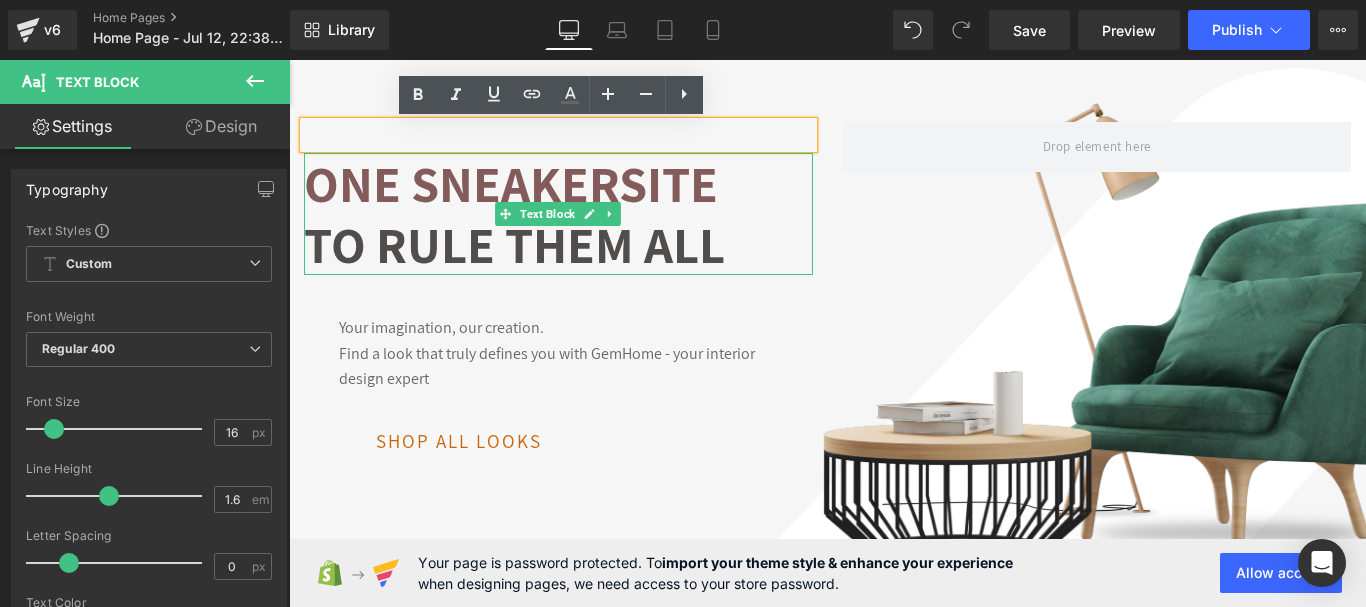 click on "To rule them all" at bounding box center [514, 244] 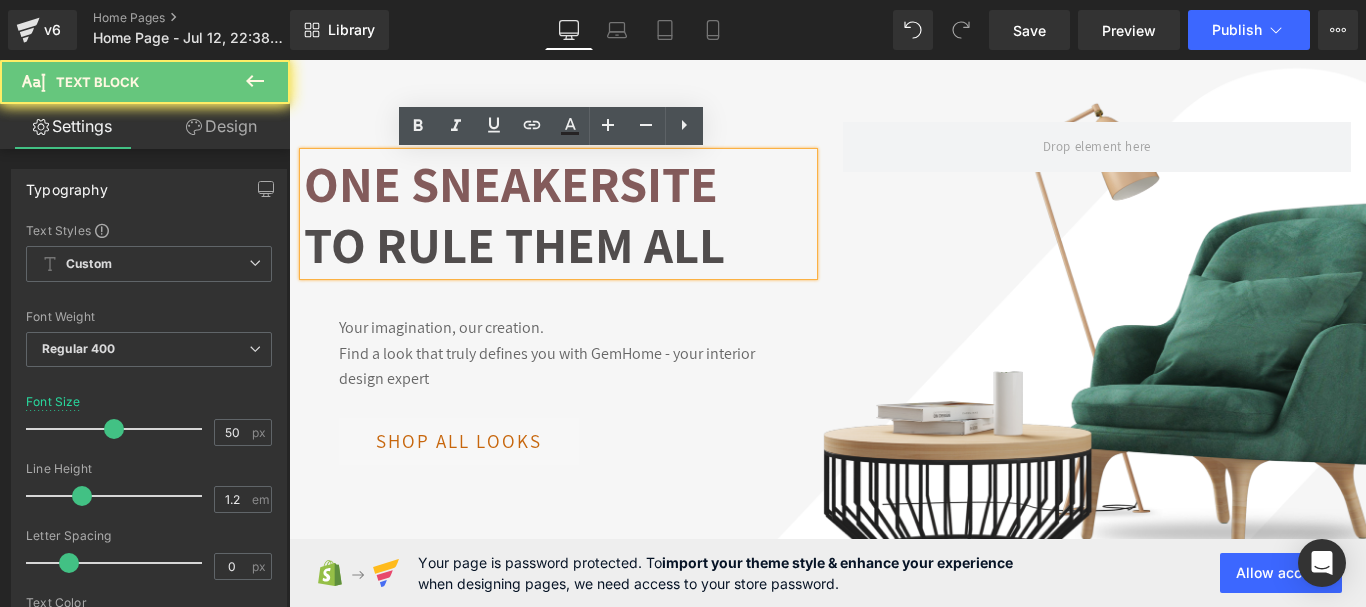 click on "To rule them all" at bounding box center [514, 244] 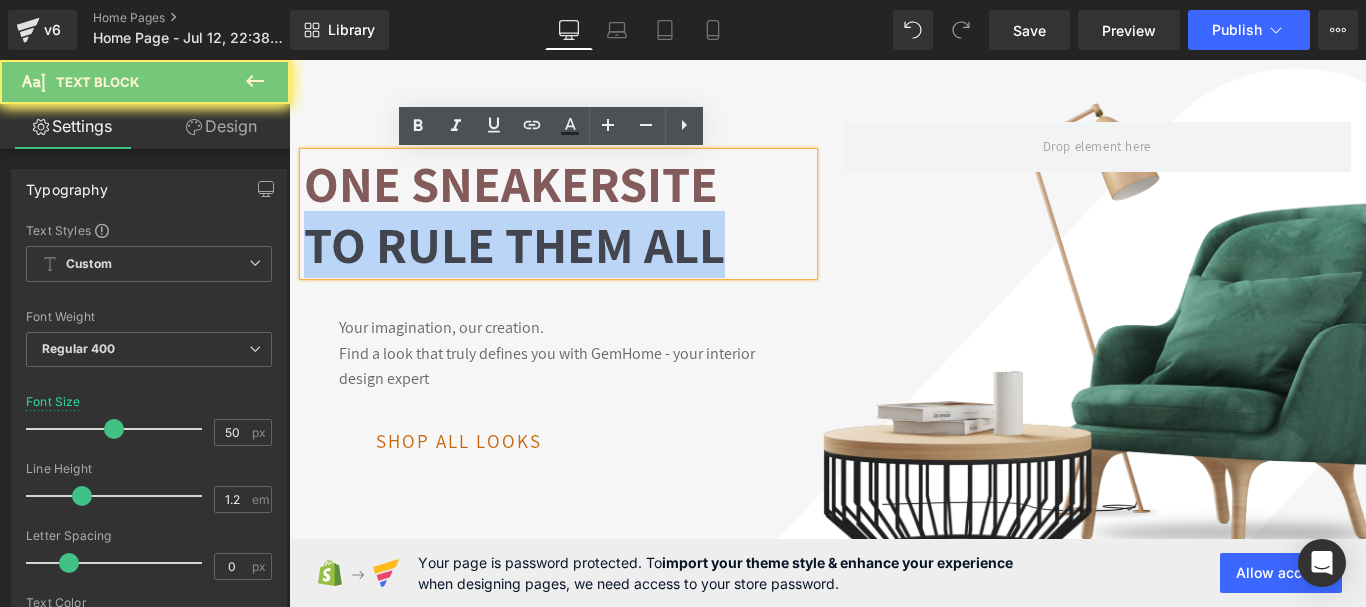 click on "To rule them all" at bounding box center (514, 244) 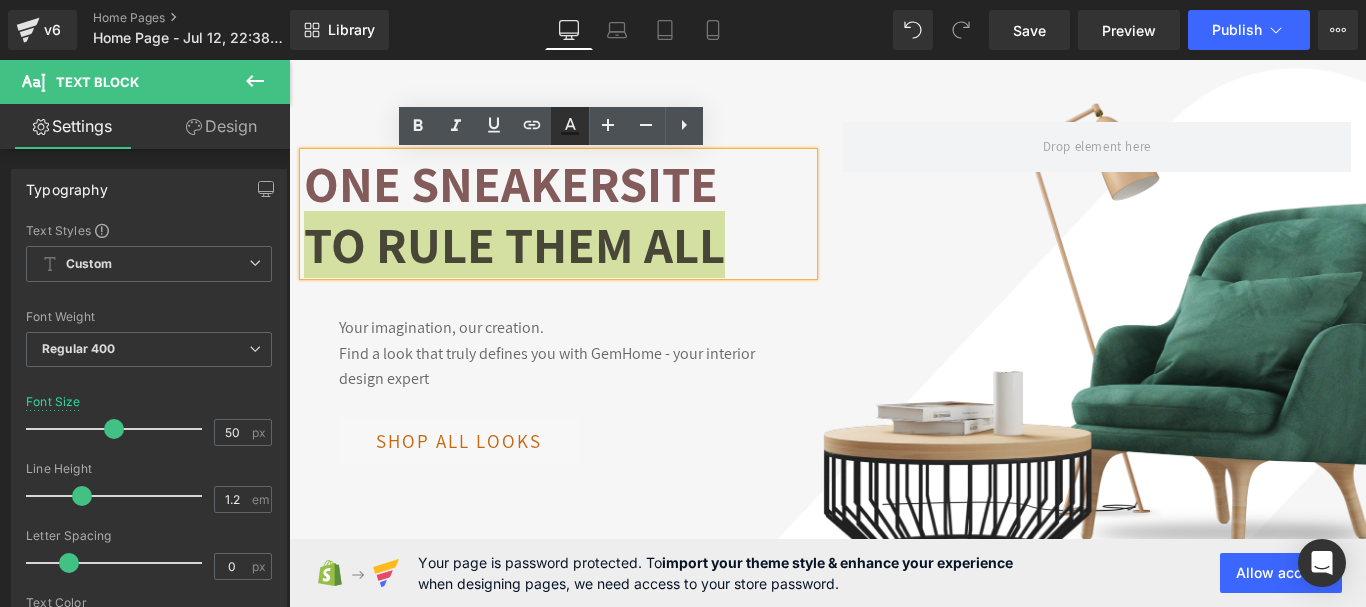 click 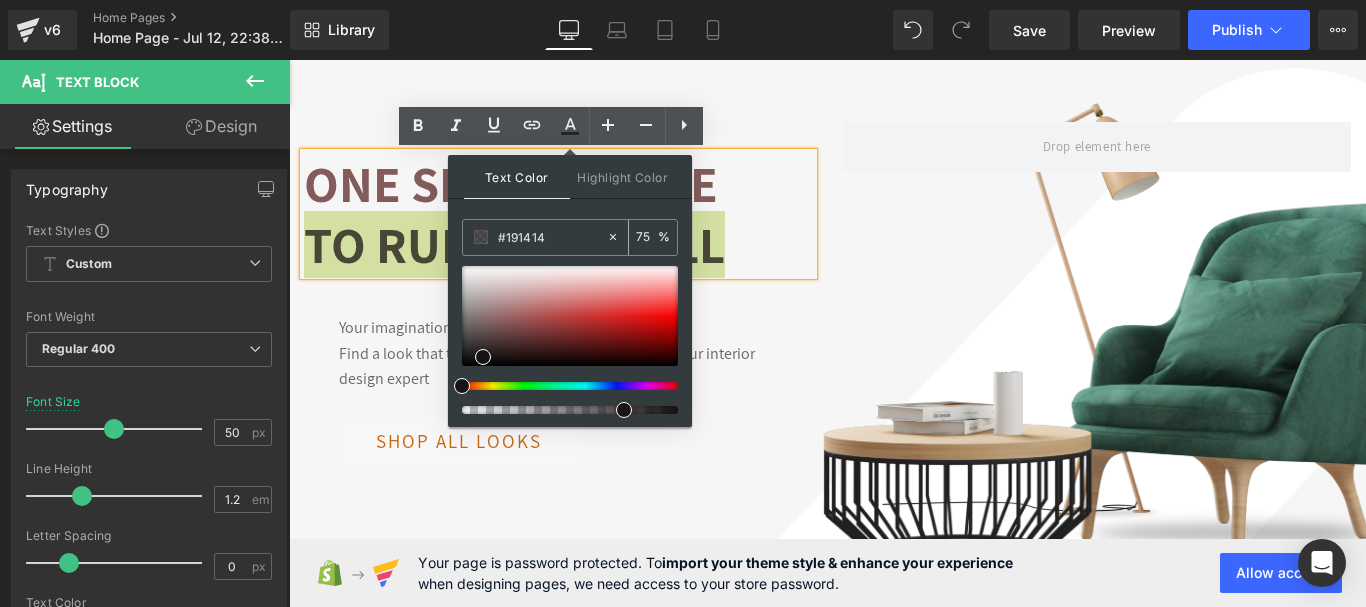 click on "#121212" at bounding box center [552, 237] 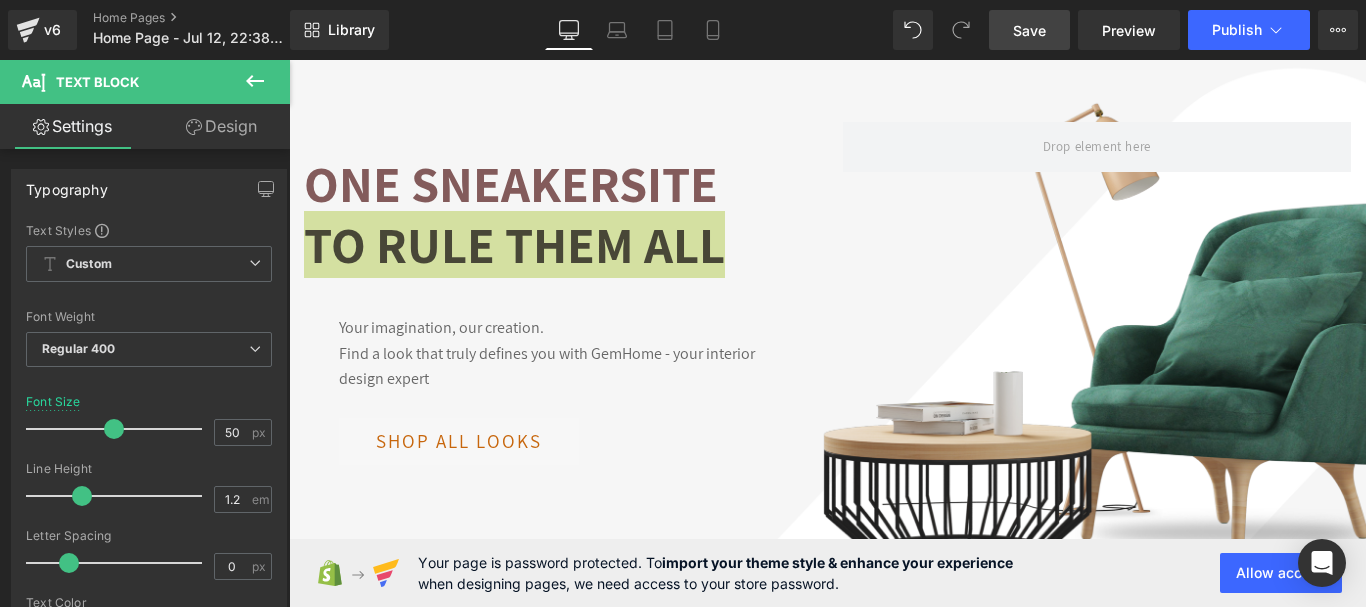 click on "Save" at bounding box center [1029, 30] 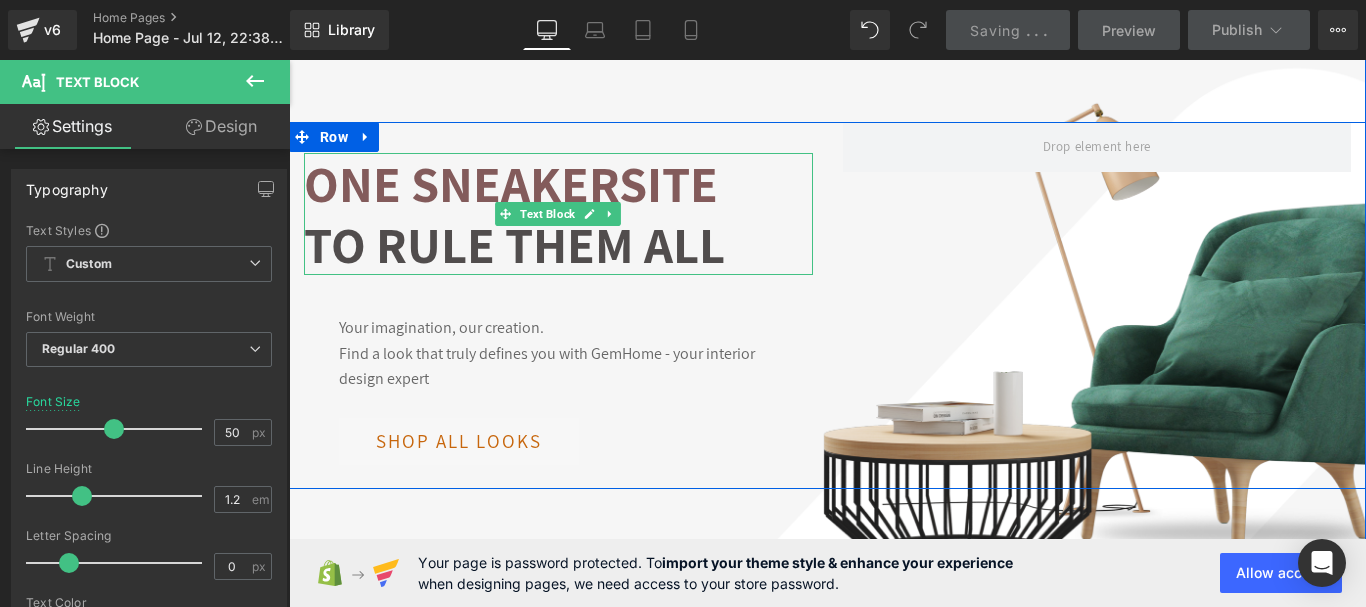 click on "One sneakersite" at bounding box center [511, 183] 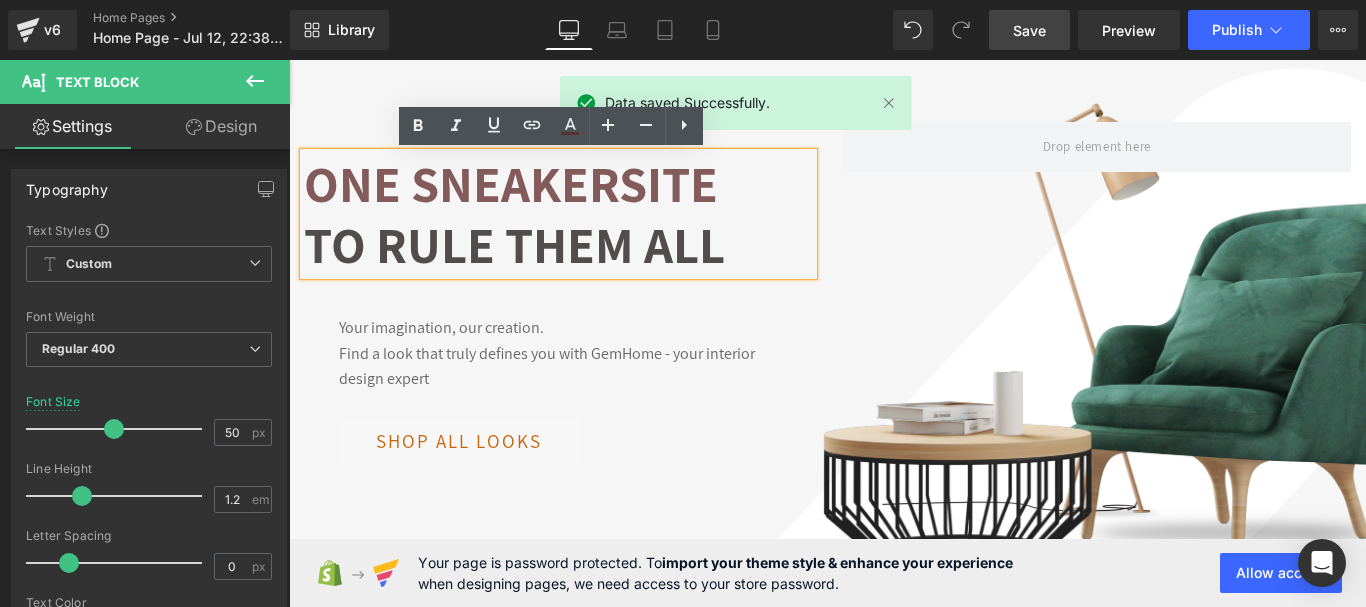 click on "One sneakersite" at bounding box center (511, 183) 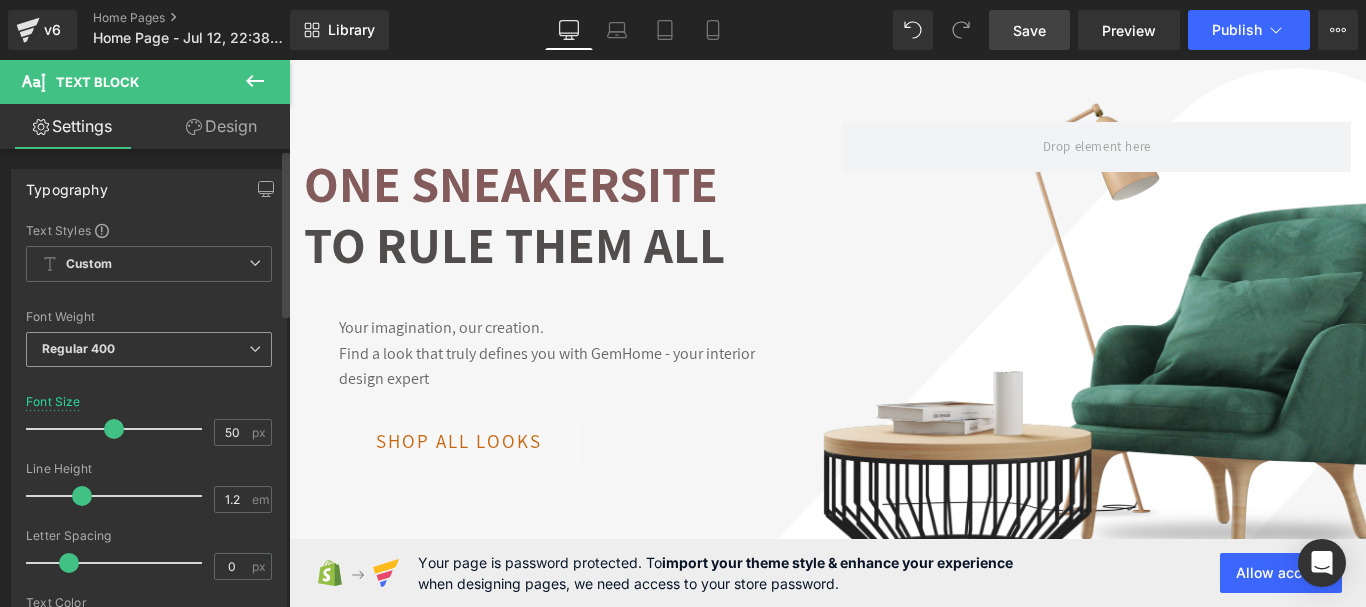click on "Regular 400" at bounding box center [149, 349] 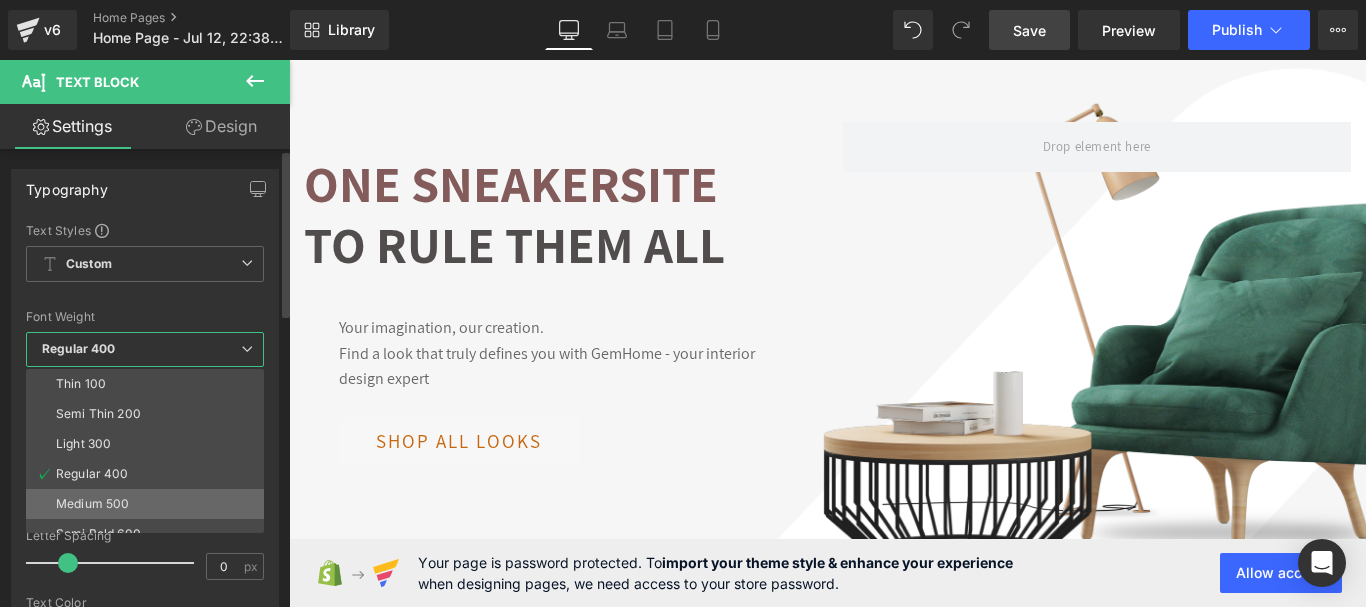 click on "Medium 500" at bounding box center (92, 504) 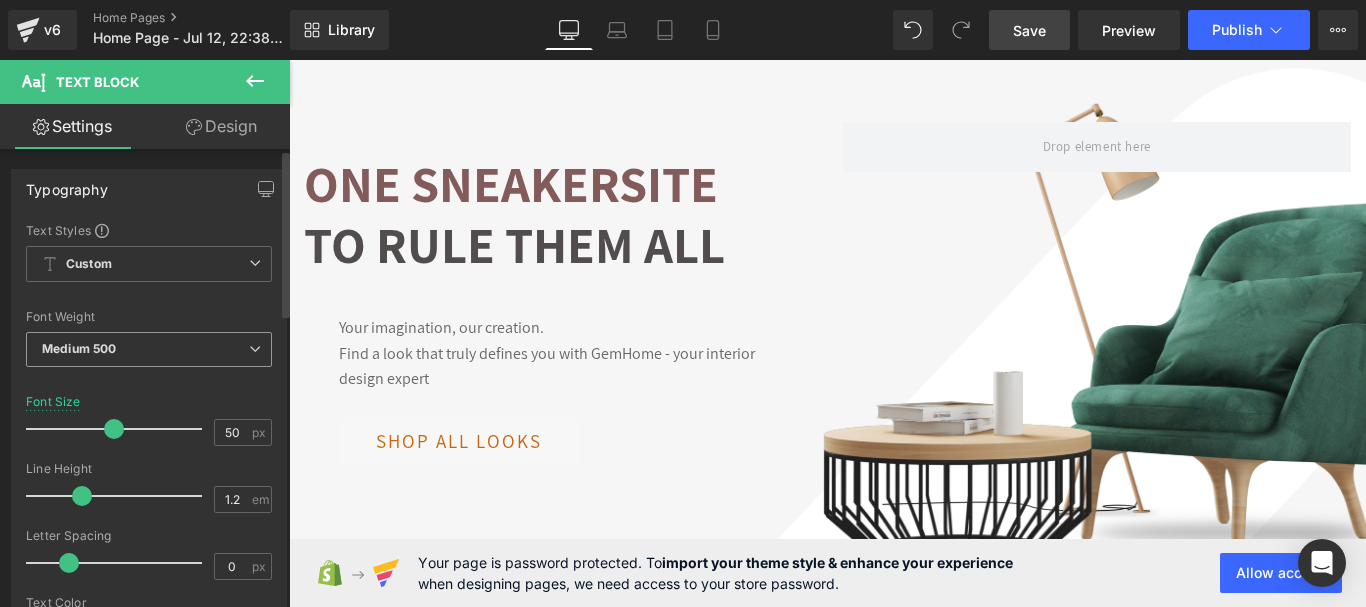 click on "Medium 500" at bounding box center [149, 349] 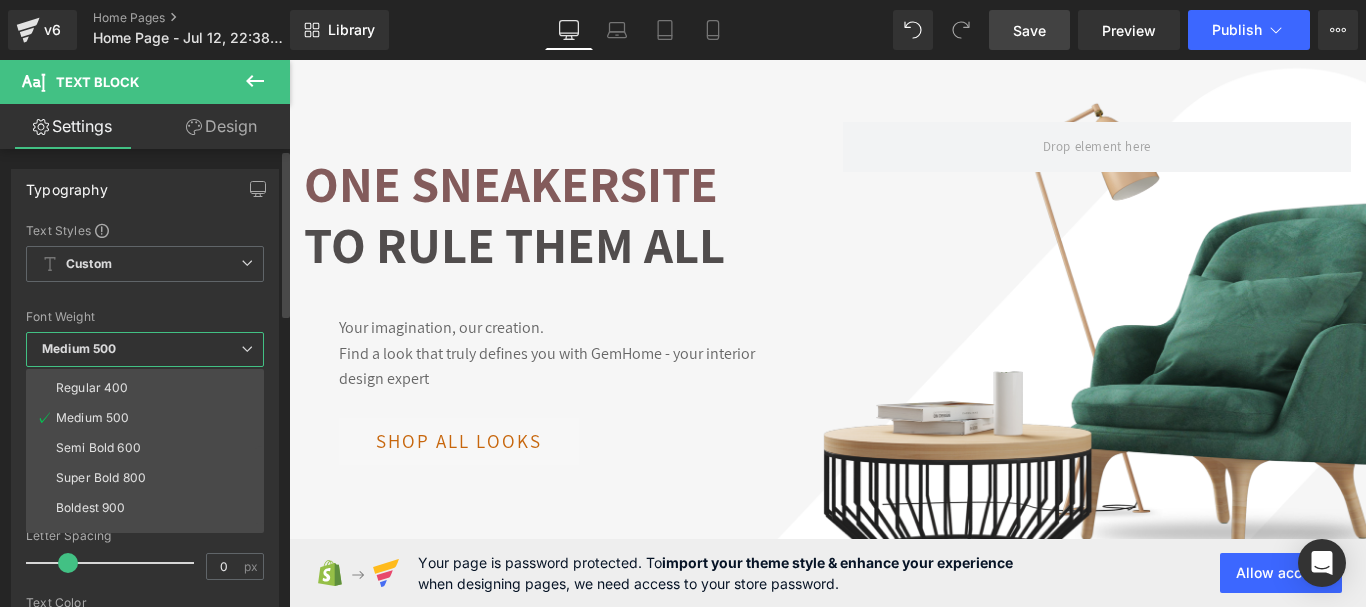 scroll, scrollTop: 166, scrollLeft: 0, axis: vertical 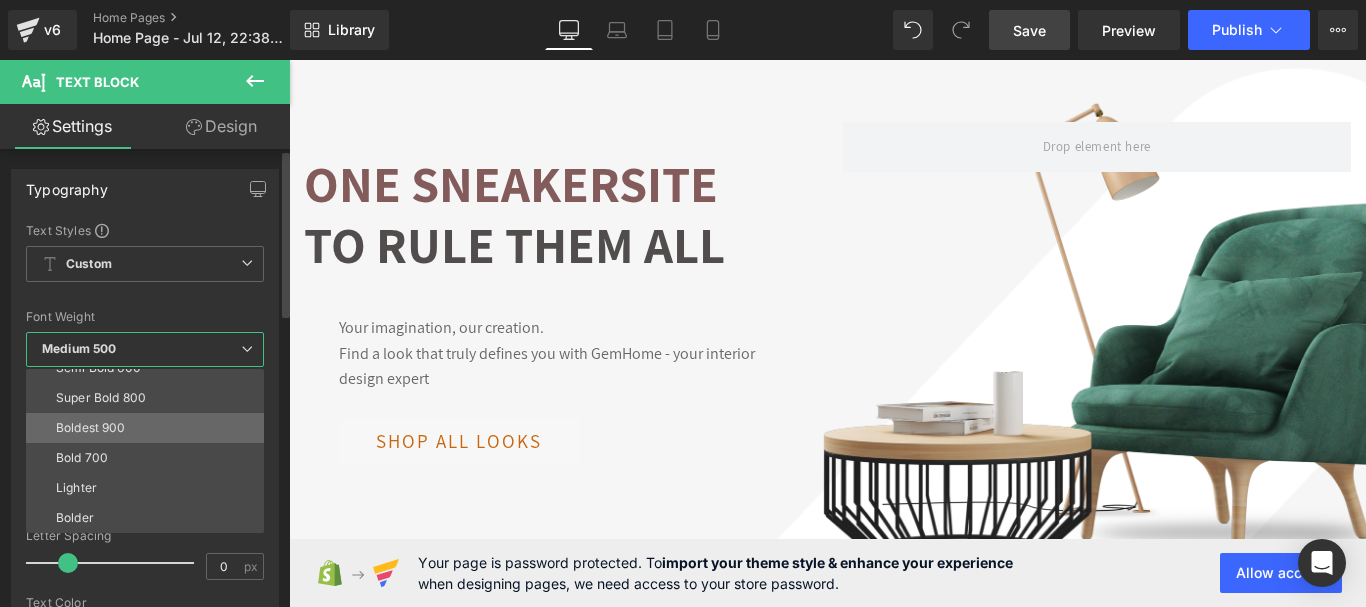 click on "Boldest 900" at bounding box center (149, 428) 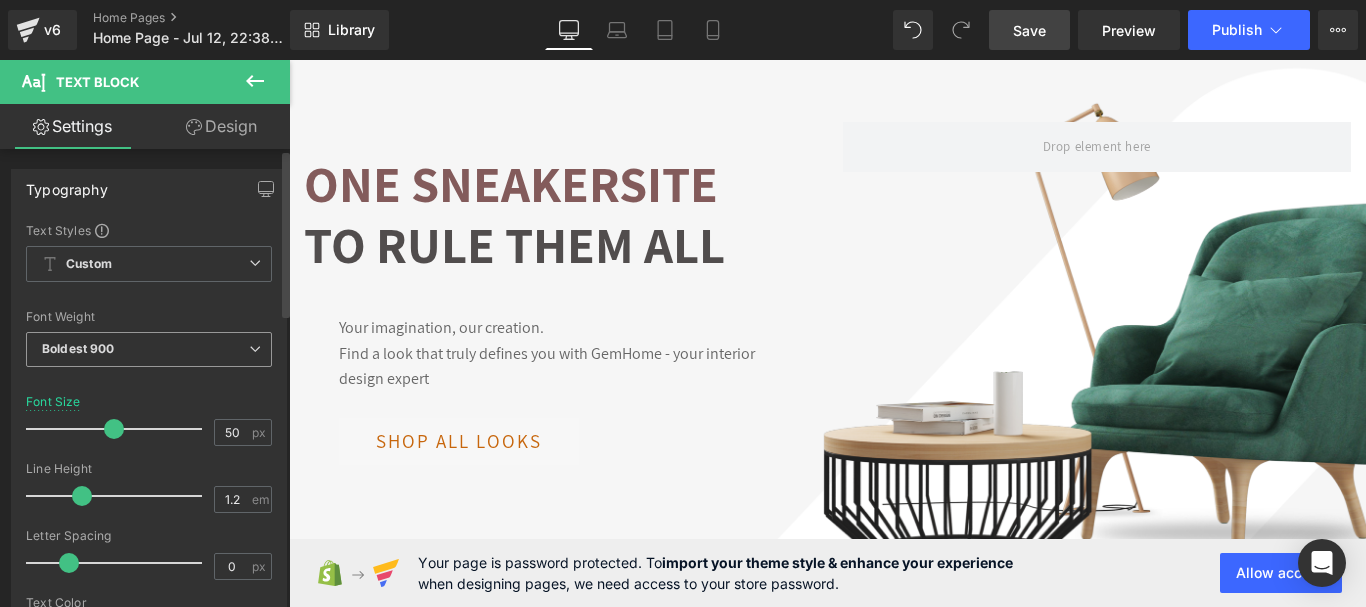 click on "Boldest 900" at bounding box center (149, 349) 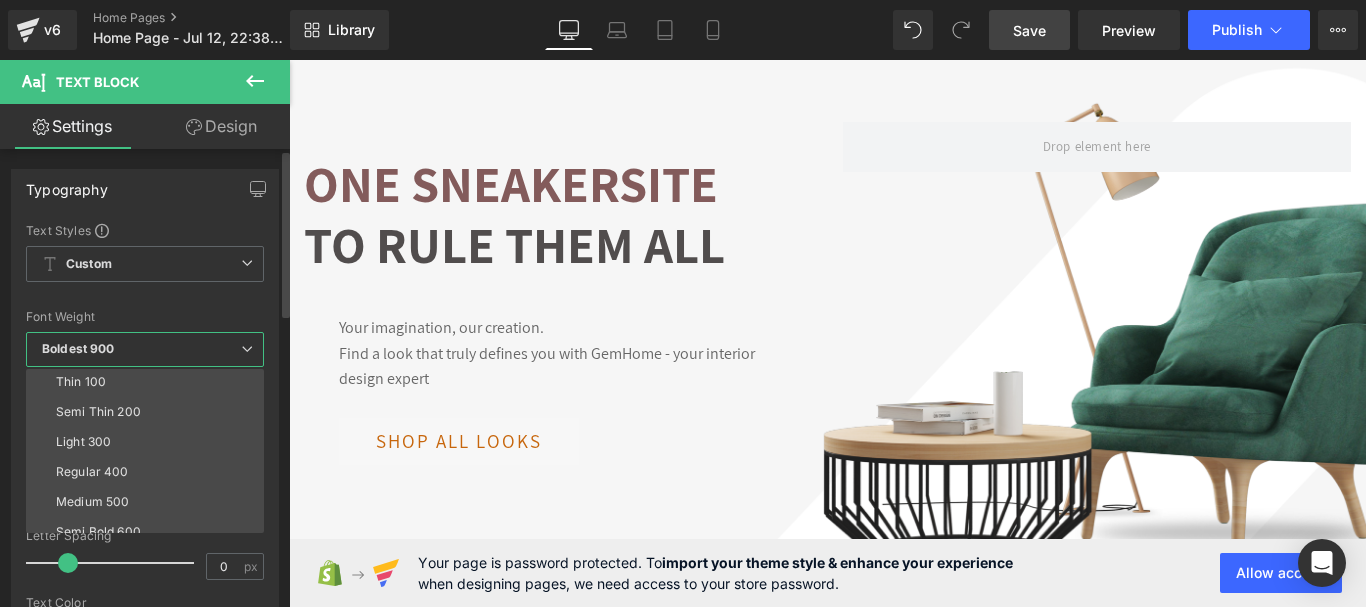 scroll, scrollTop: 0, scrollLeft: 0, axis: both 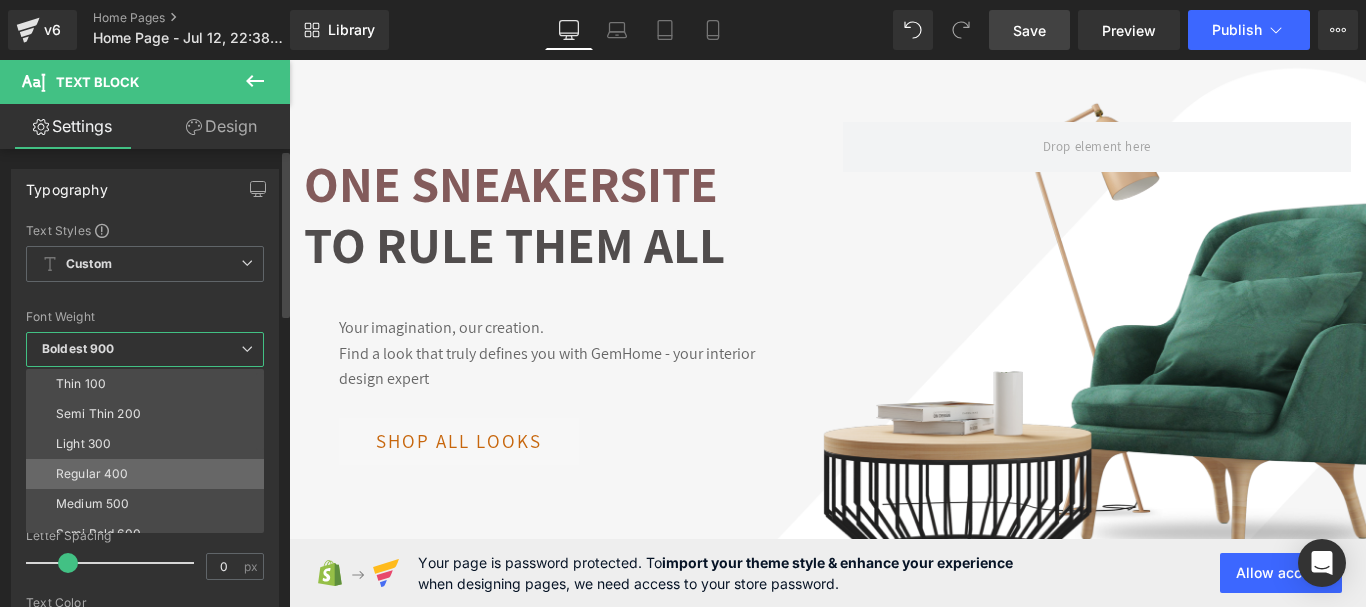 click on "Regular 400" at bounding box center (149, 474) 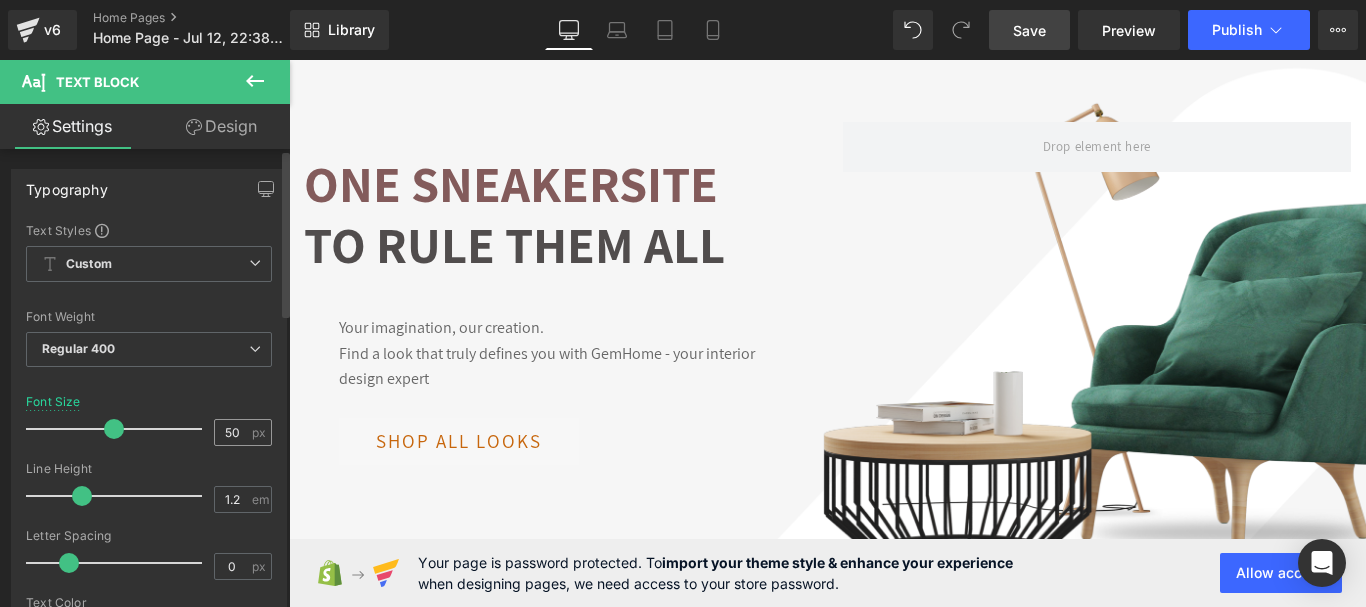 scroll, scrollTop: 1, scrollLeft: 0, axis: vertical 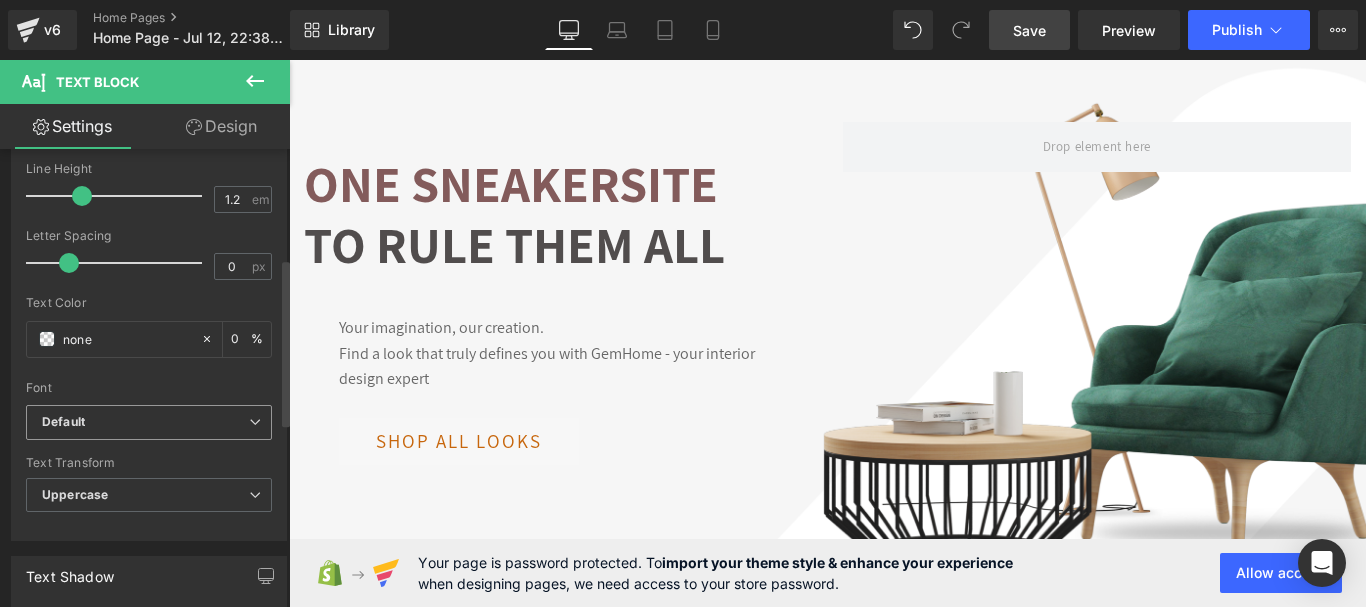 click on "Default" at bounding box center [145, 422] 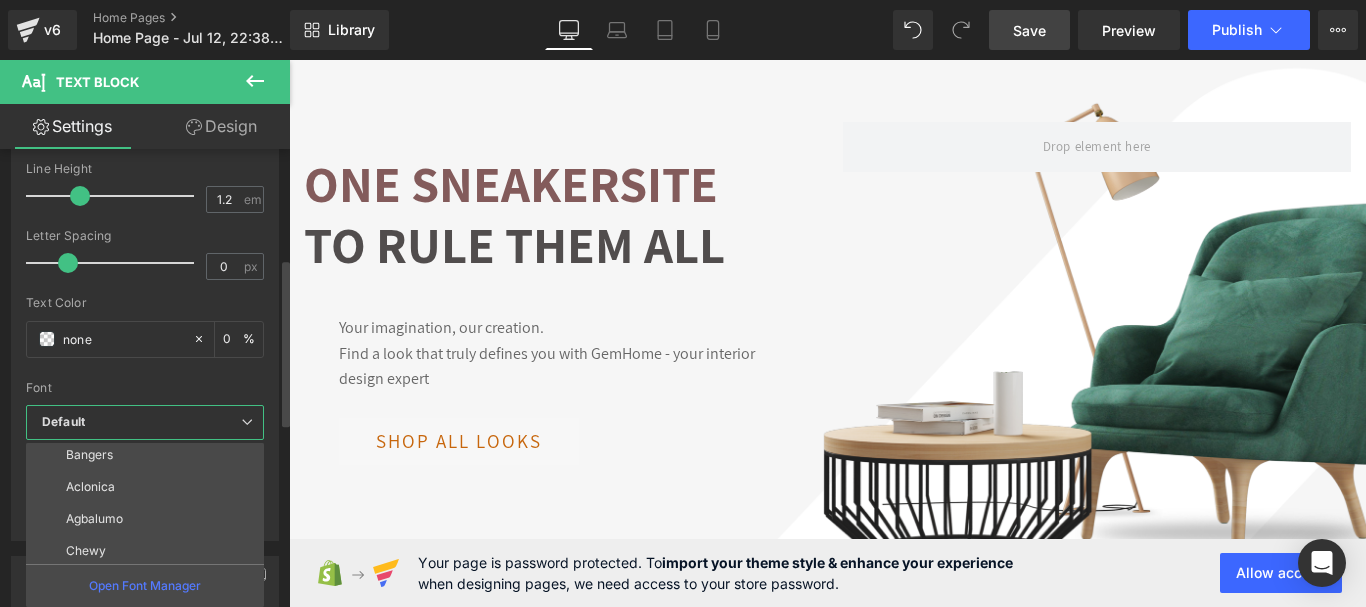 scroll, scrollTop: 296, scrollLeft: 0, axis: vertical 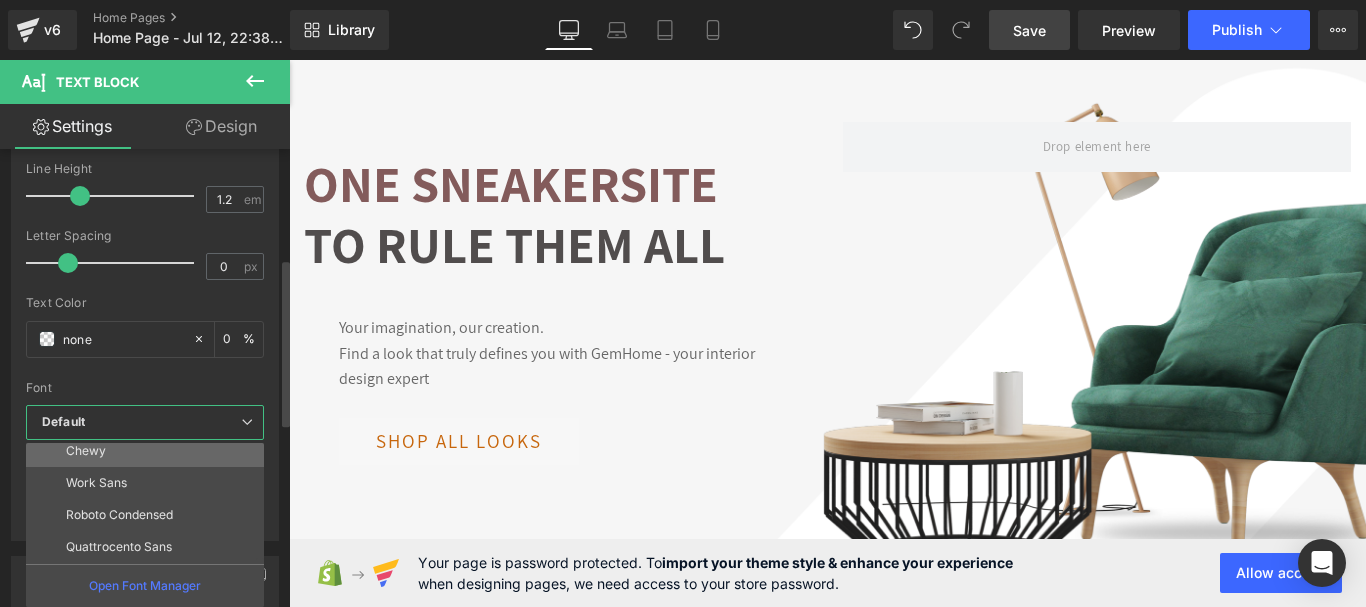 click on "Chewy" at bounding box center (149, 451) 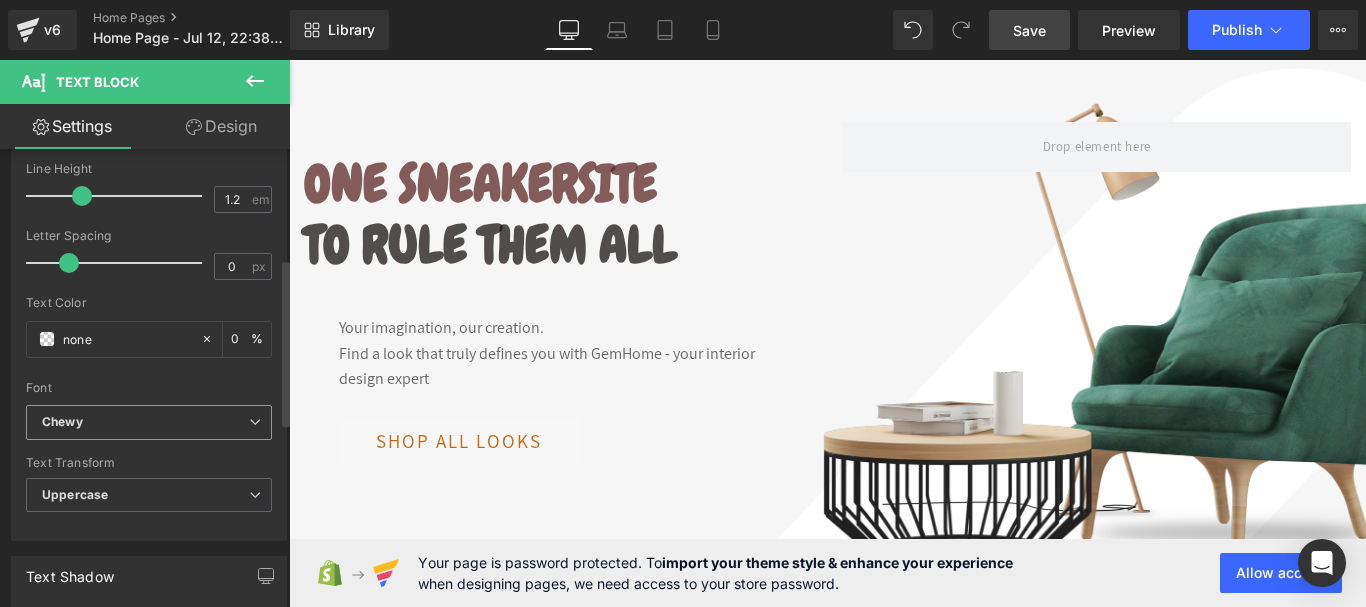 click on "Chewy" at bounding box center [145, 422] 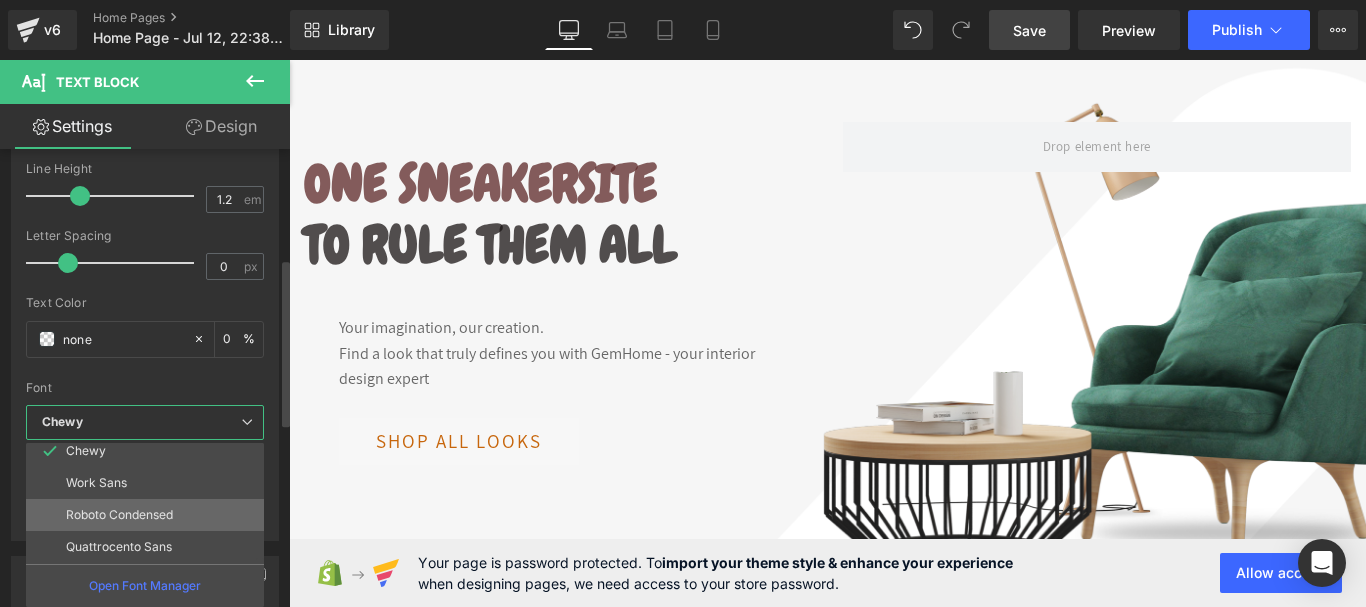 click on "Roboto Condensed" at bounding box center [119, 515] 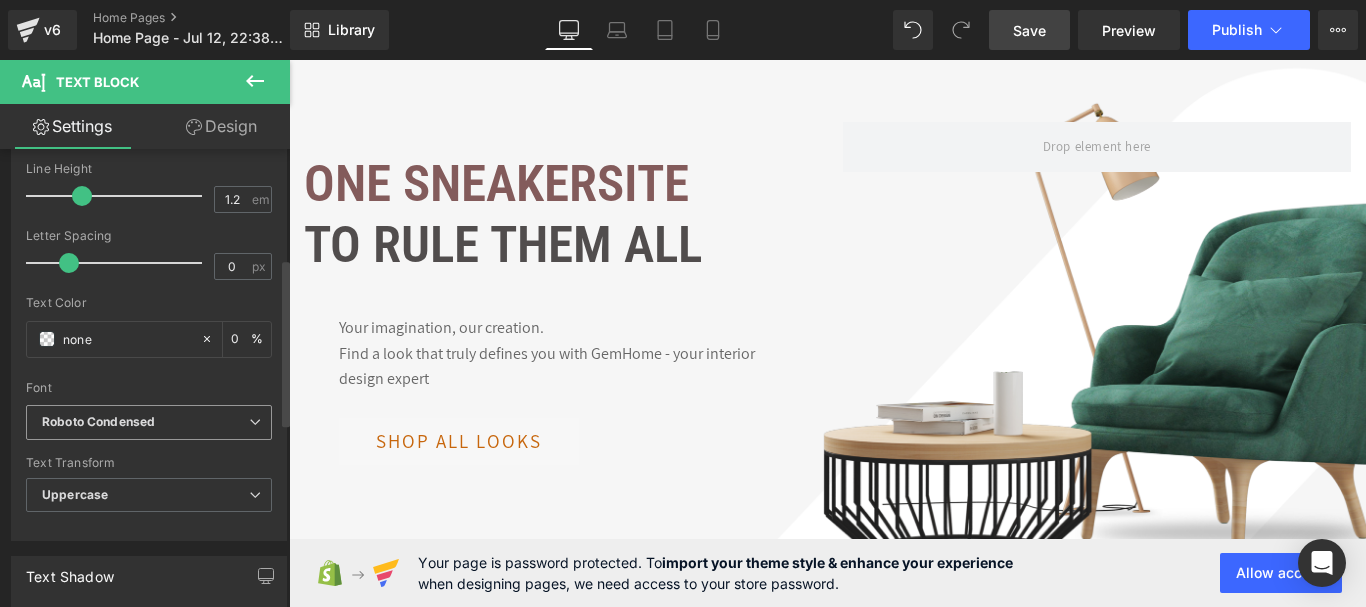 click on "Roboto Condensed" at bounding box center [149, 422] 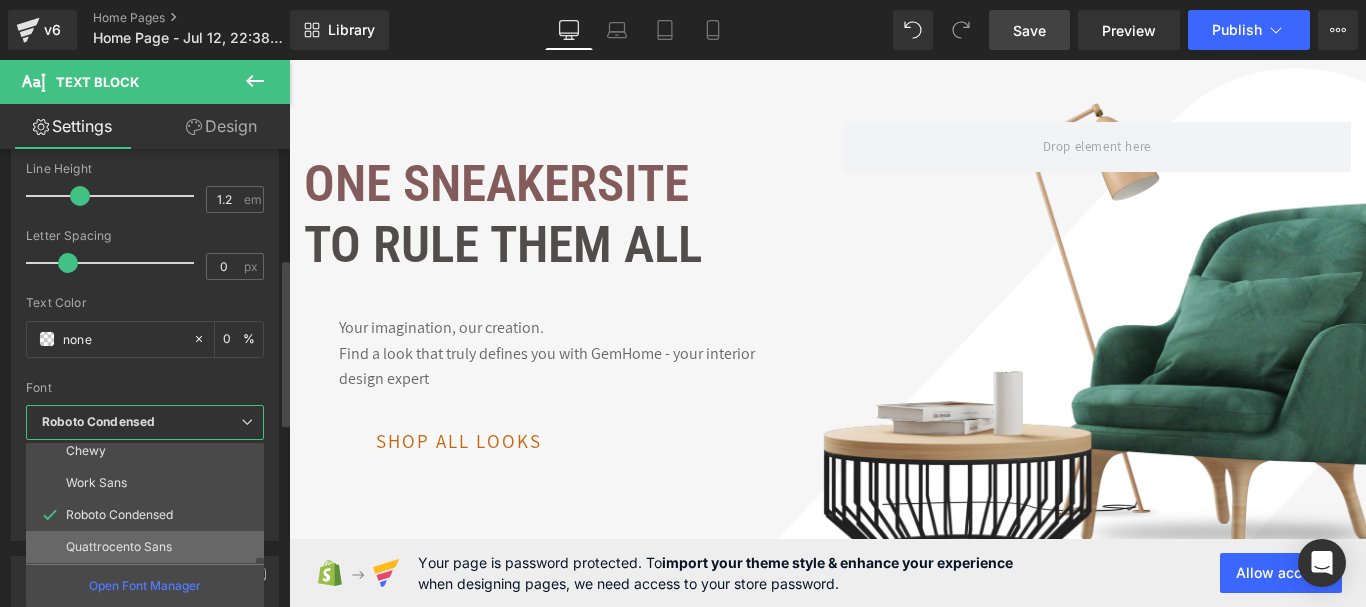 click on "Quattrocento Sans" at bounding box center [119, 547] 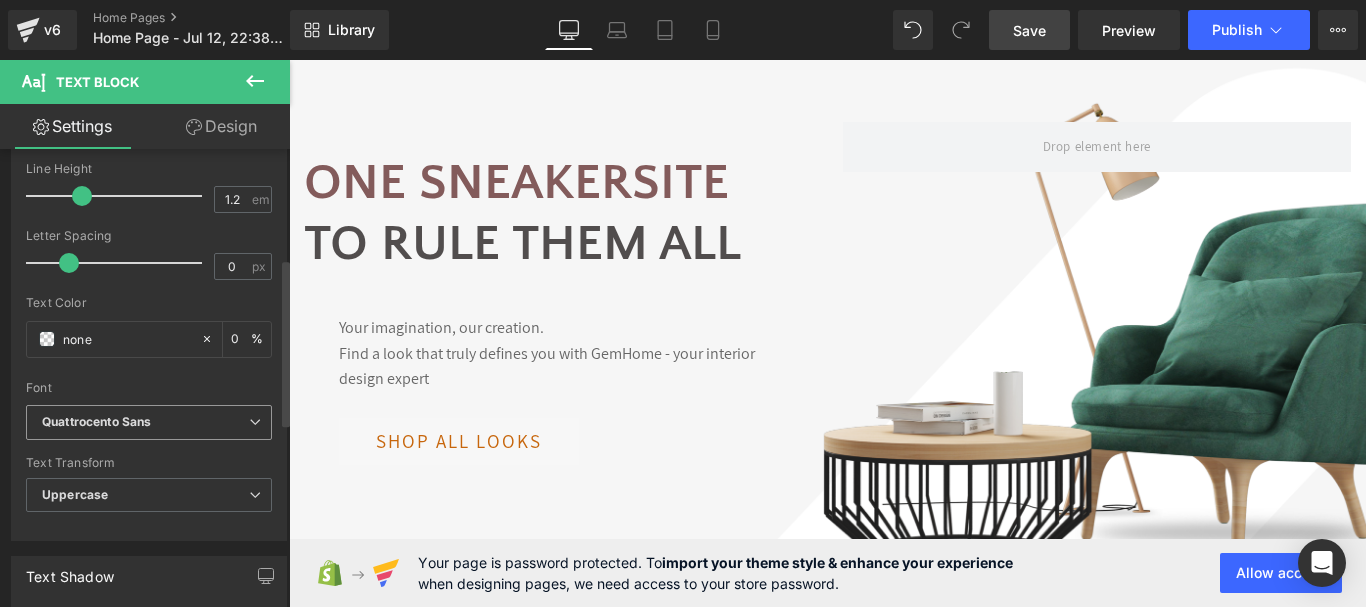 click on "Quattrocento Sans" at bounding box center [145, 422] 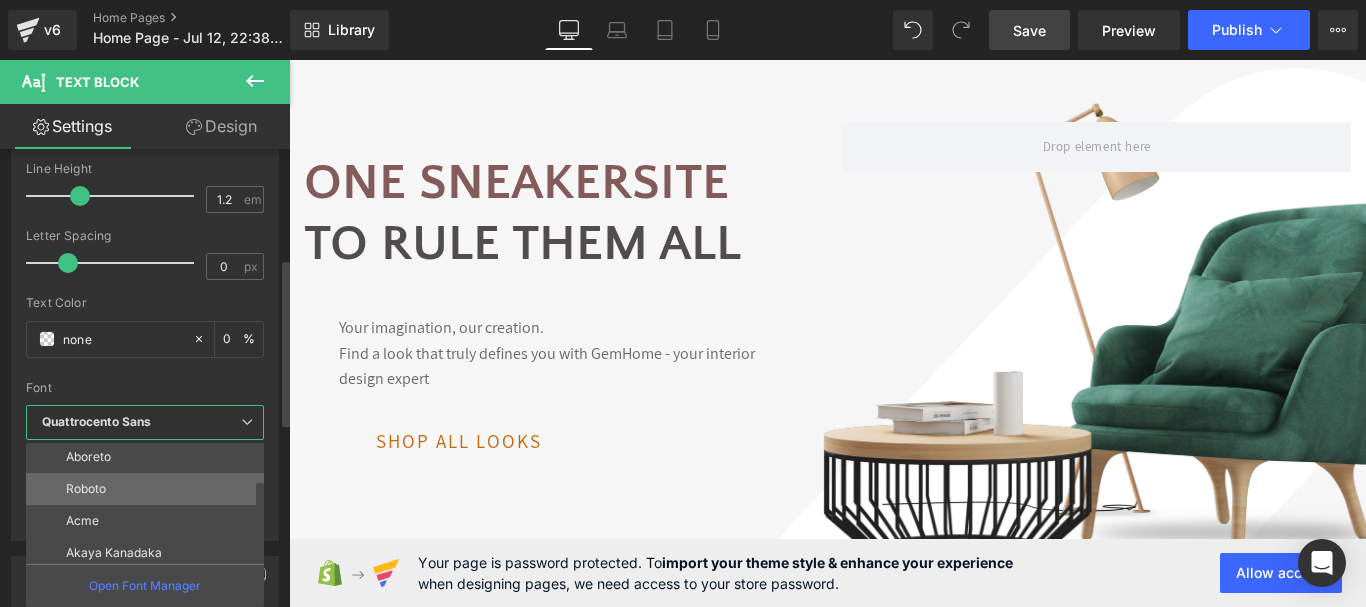 scroll, scrollTop: 100, scrollLeft: 0, axis: vertical 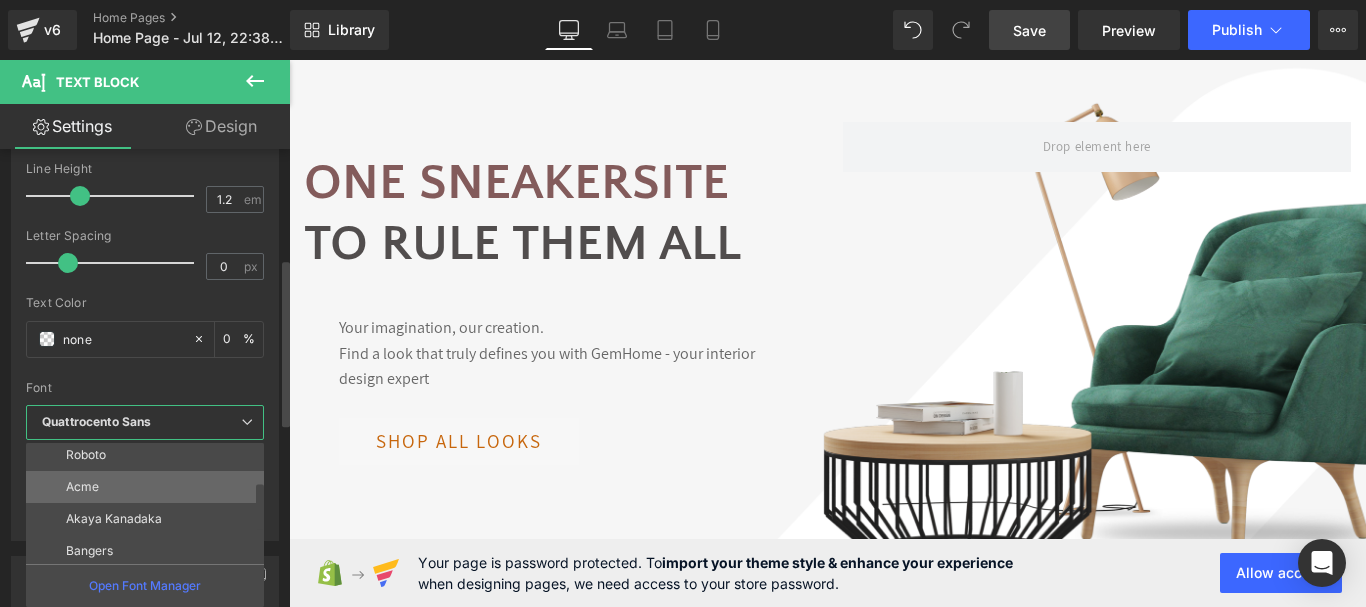 click on "Acme" at bounding box center (149, 487) 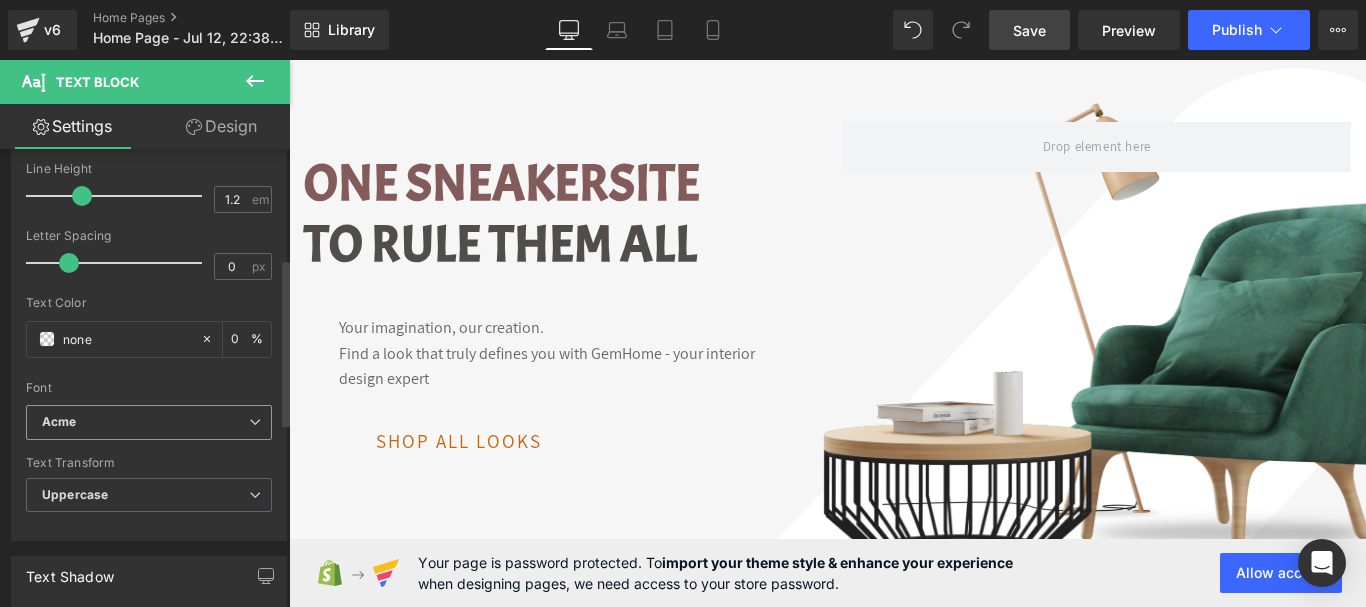 click on "Acme" at bounding box center (149, 422) 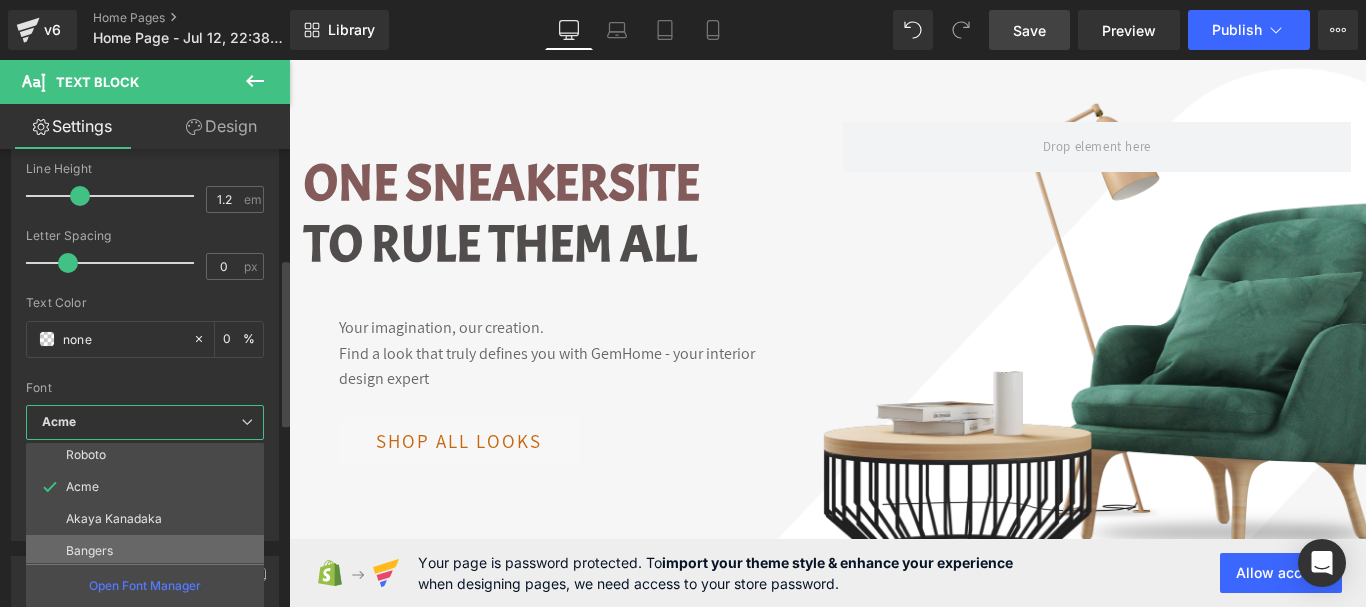 click on "Bangers" at bounding box center [149, 551] 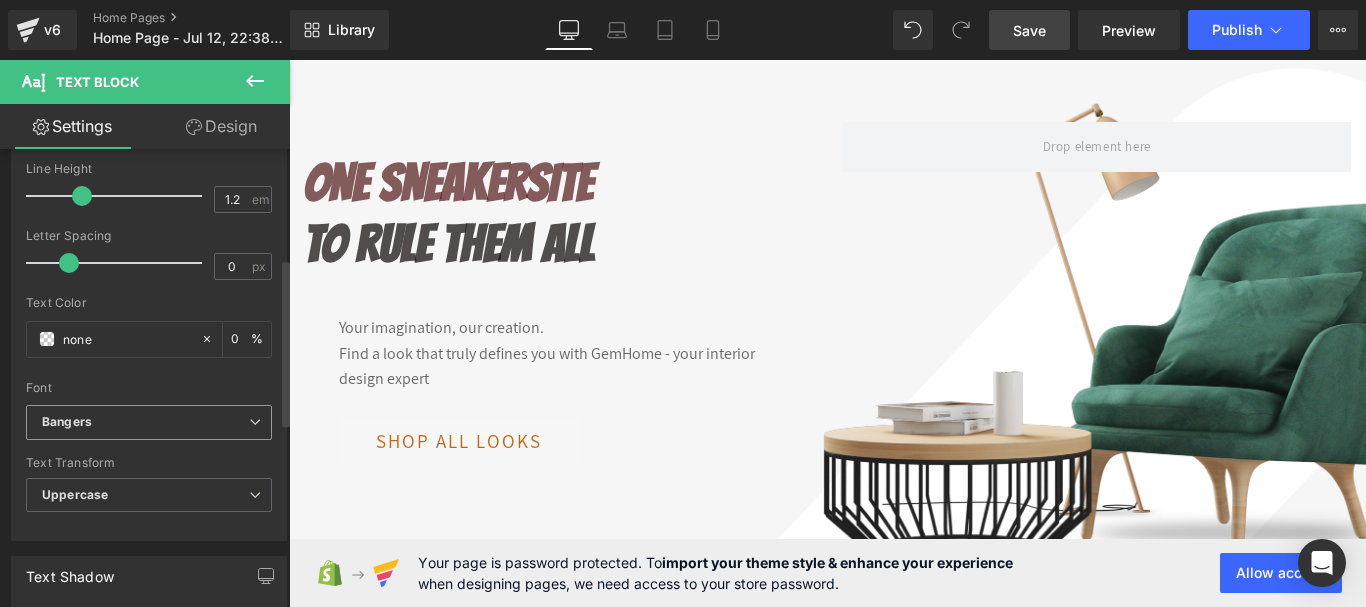 click on "Bangers" at bounding box center (145, 422) 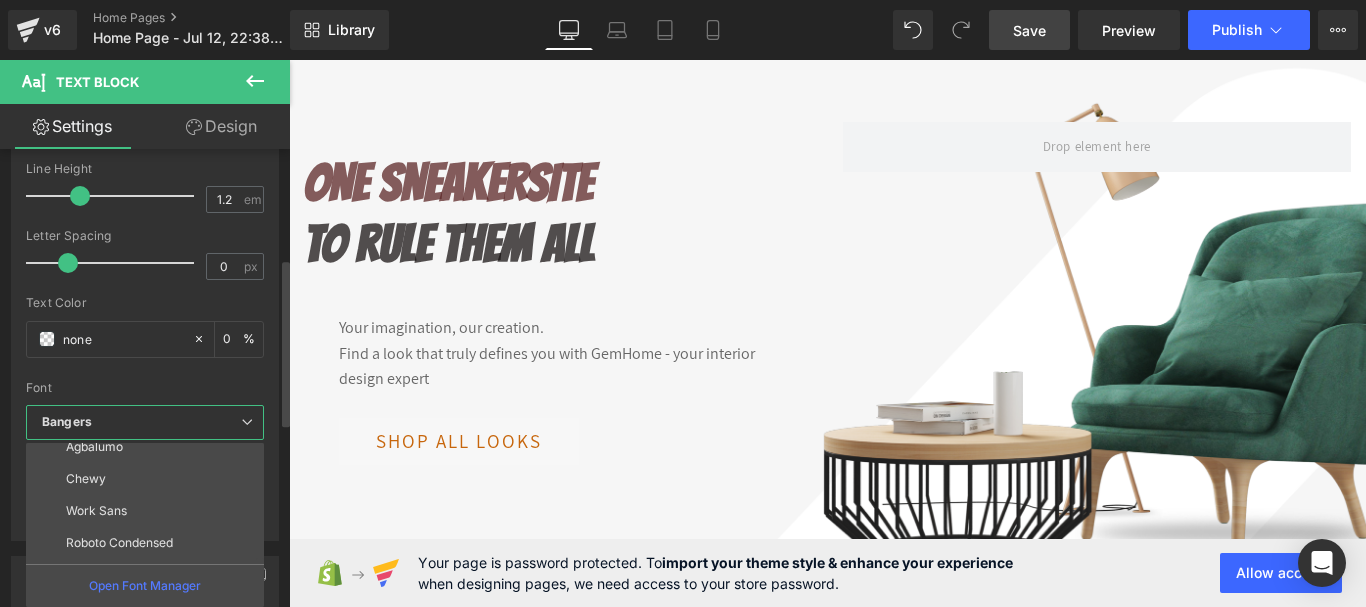 scroll, scrollTop: 296, scrollLeft: 0, axis: vertical 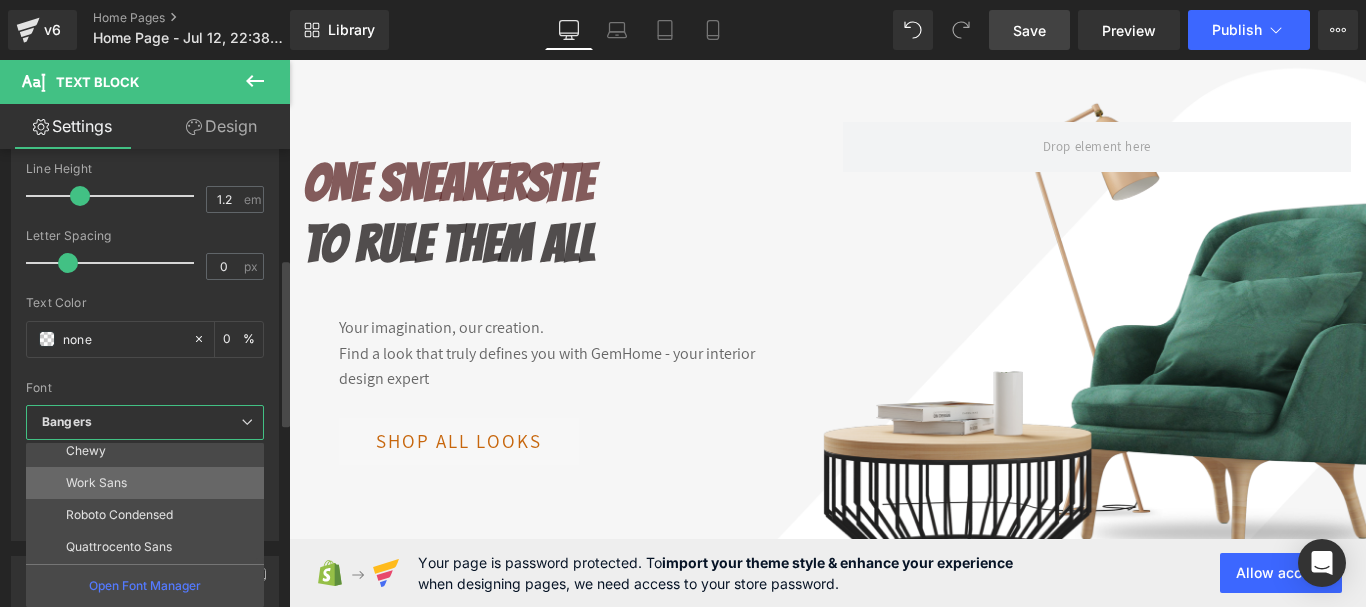 click on "Work Sans" at bounding box center (149, 483) 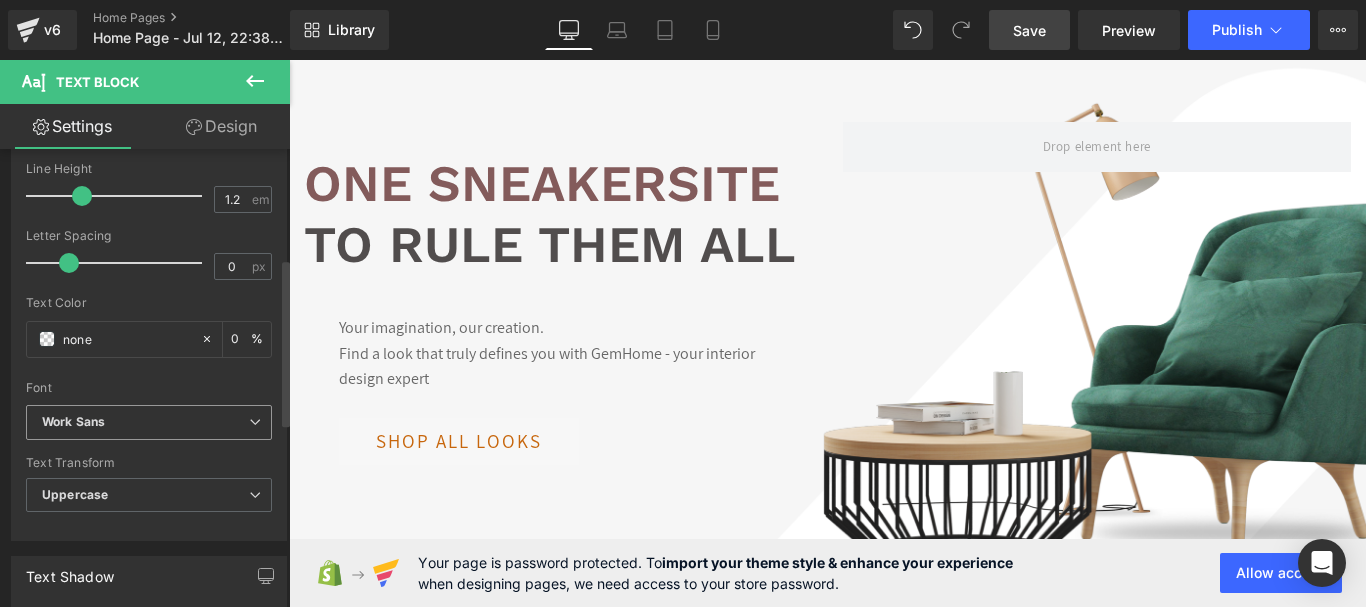click on "Work Sans" at bounding box center [145, 422] 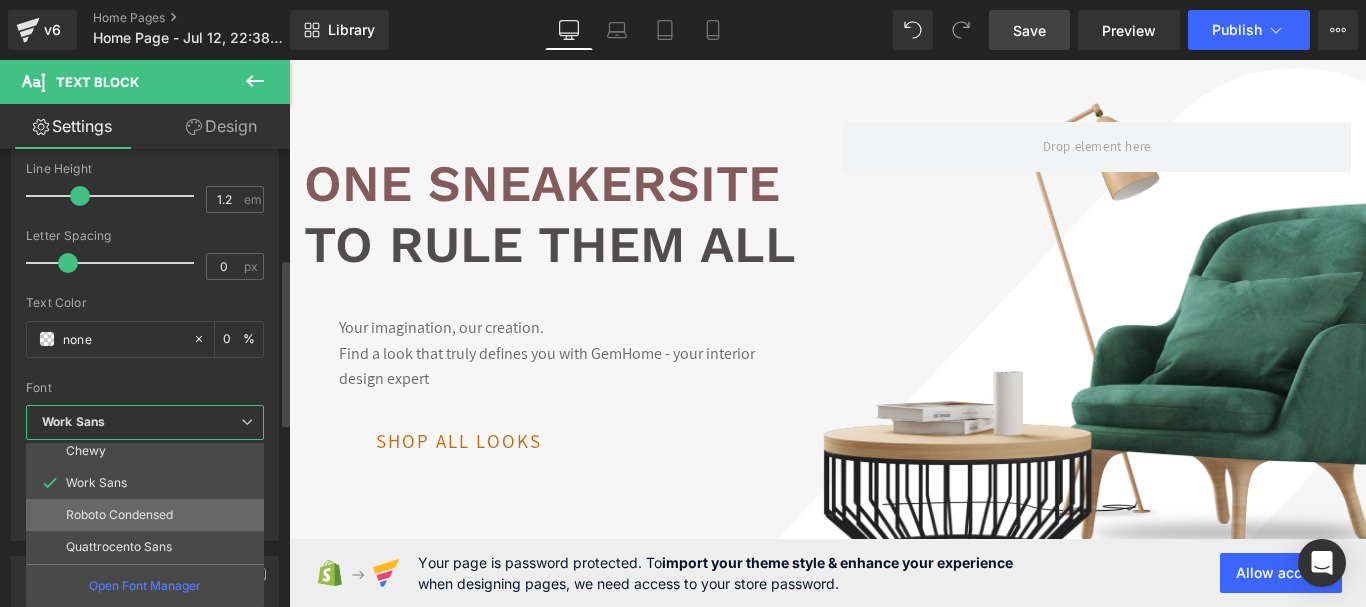click on "Roboto Condensed" at bounding box center (119, 515) 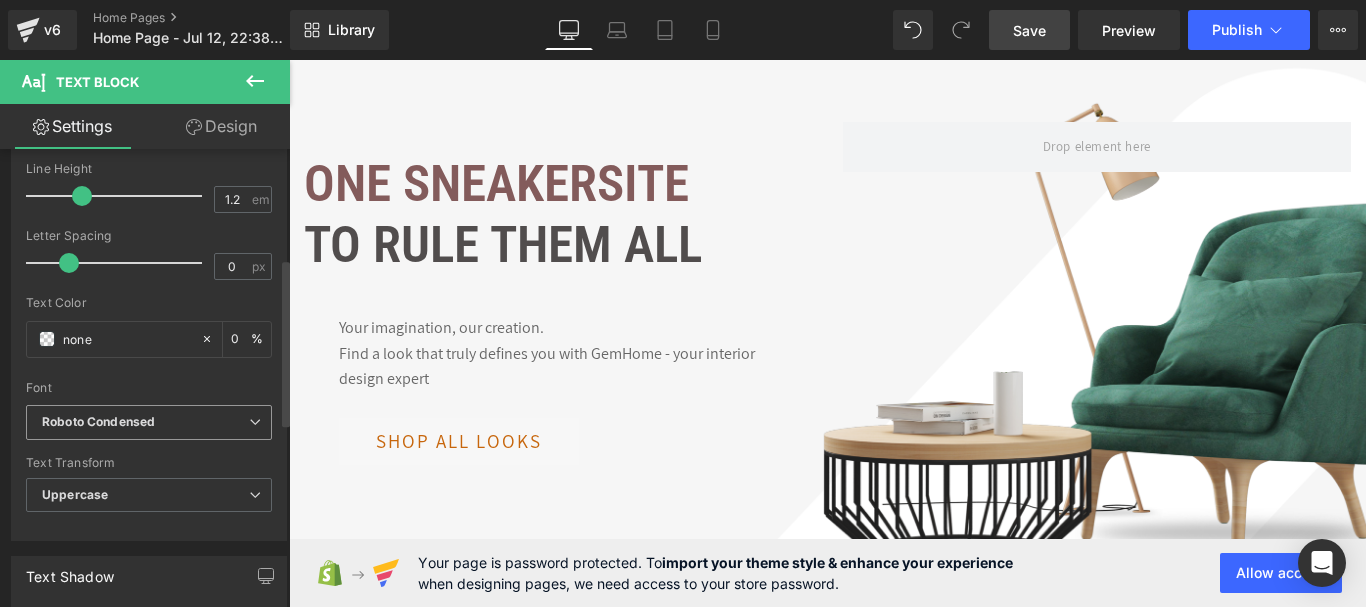 click on "Roboto Condensed" at bounding box center [98, 422] 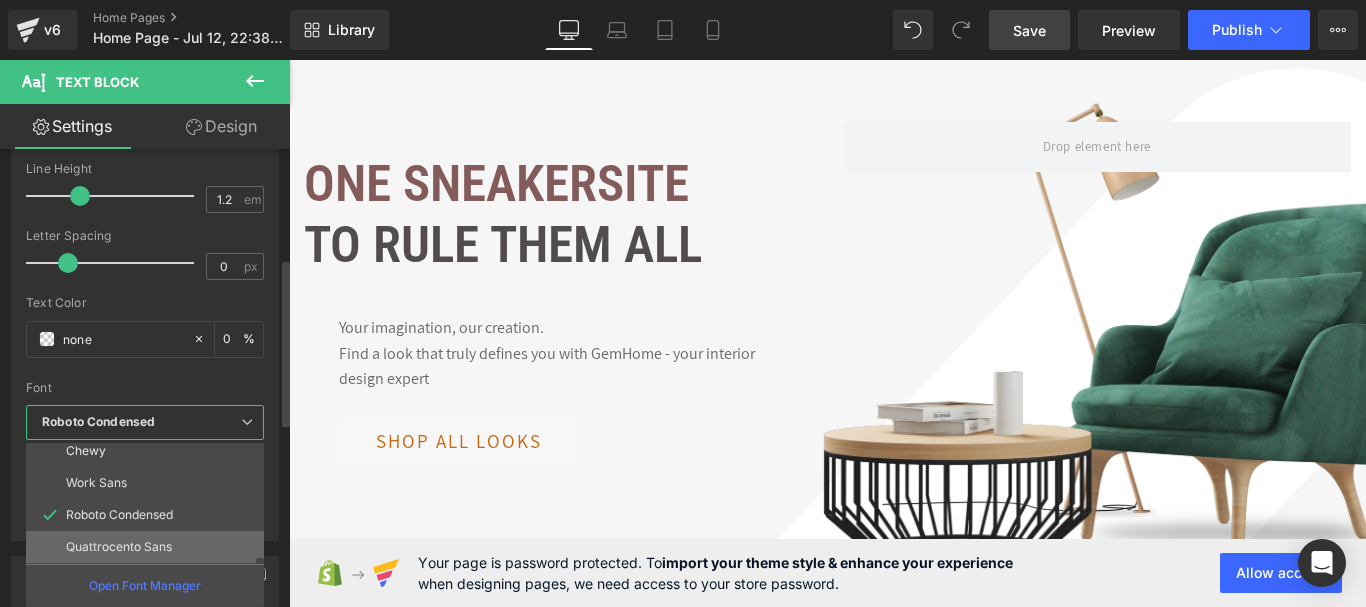 click on "Quattrocento Sans" at bounding box center (119, 547) 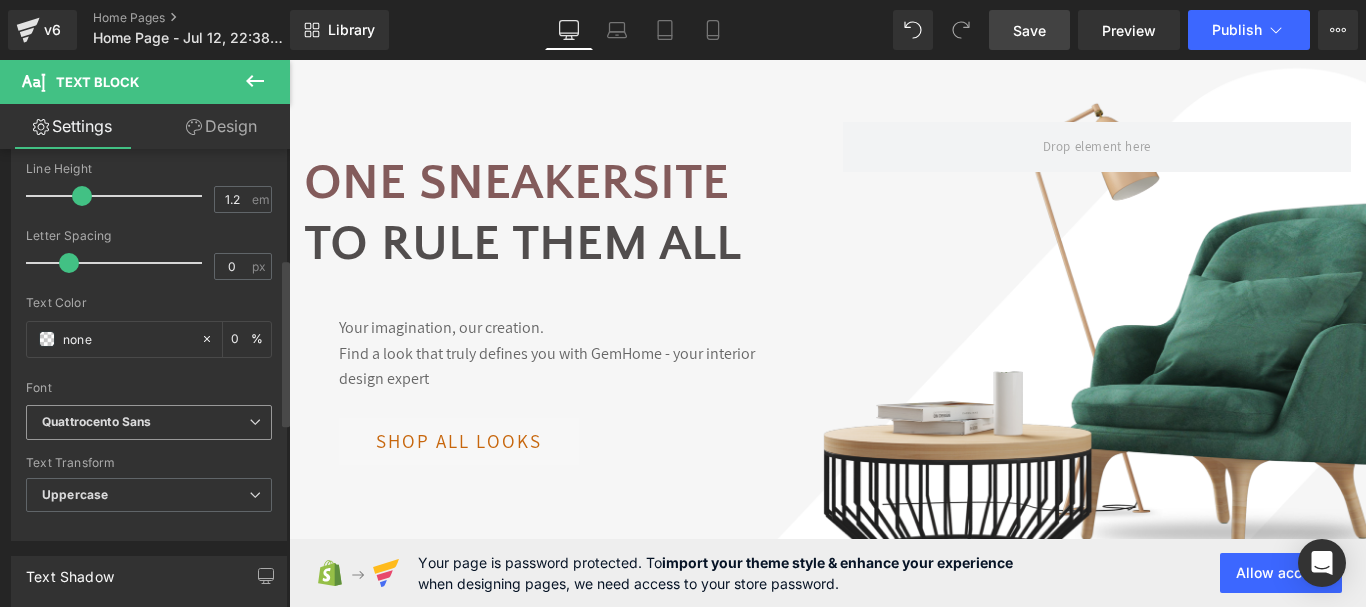 click on "Quattrocento Sans" at bounding box center [145, 422] 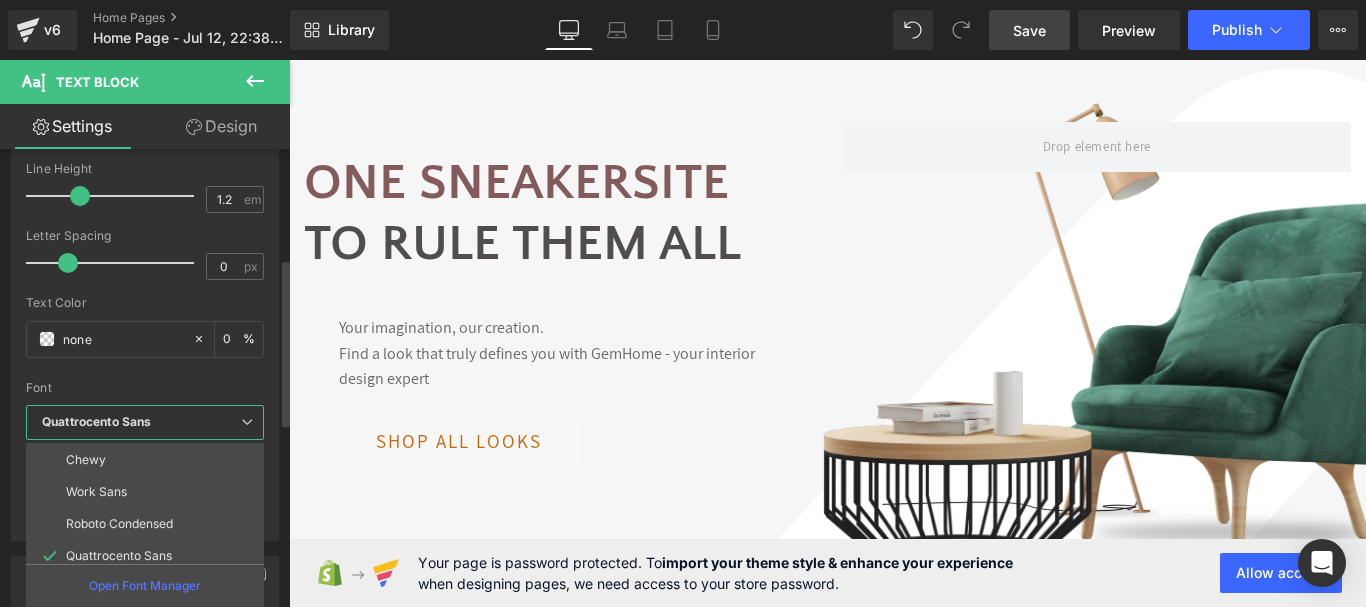 scroll, scrollTop: 296, scrollLeft: 0, axis: vertical 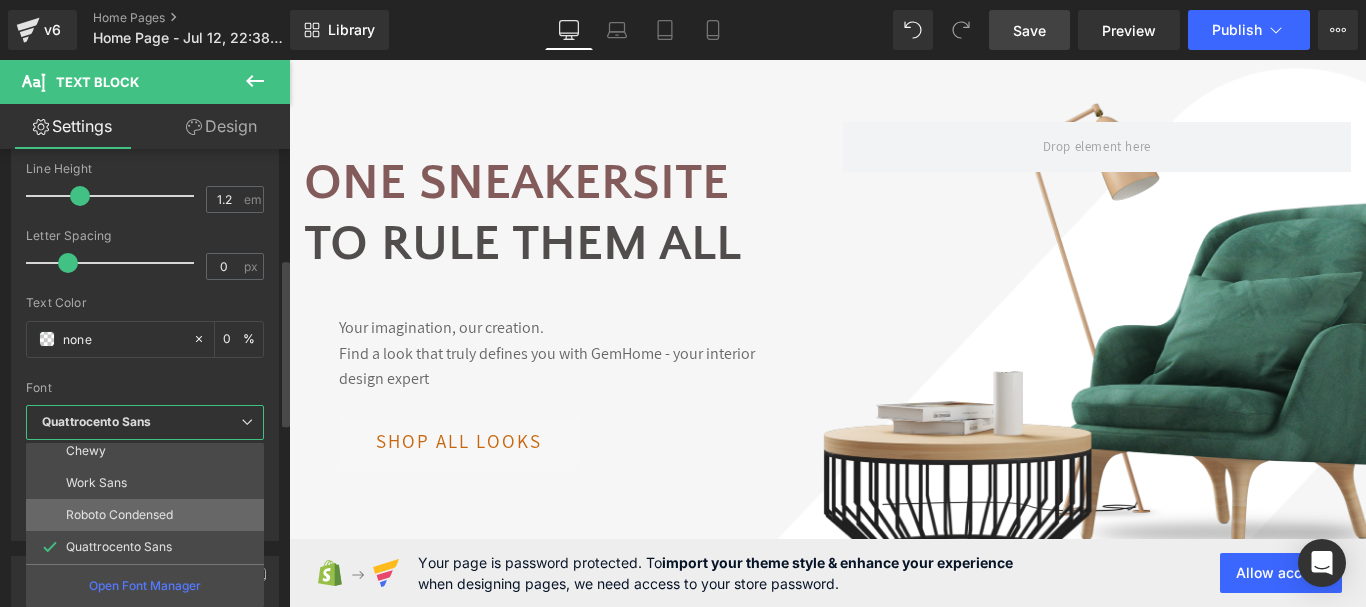 click on "Roboto Condensed" at bounding box center (119, 515) 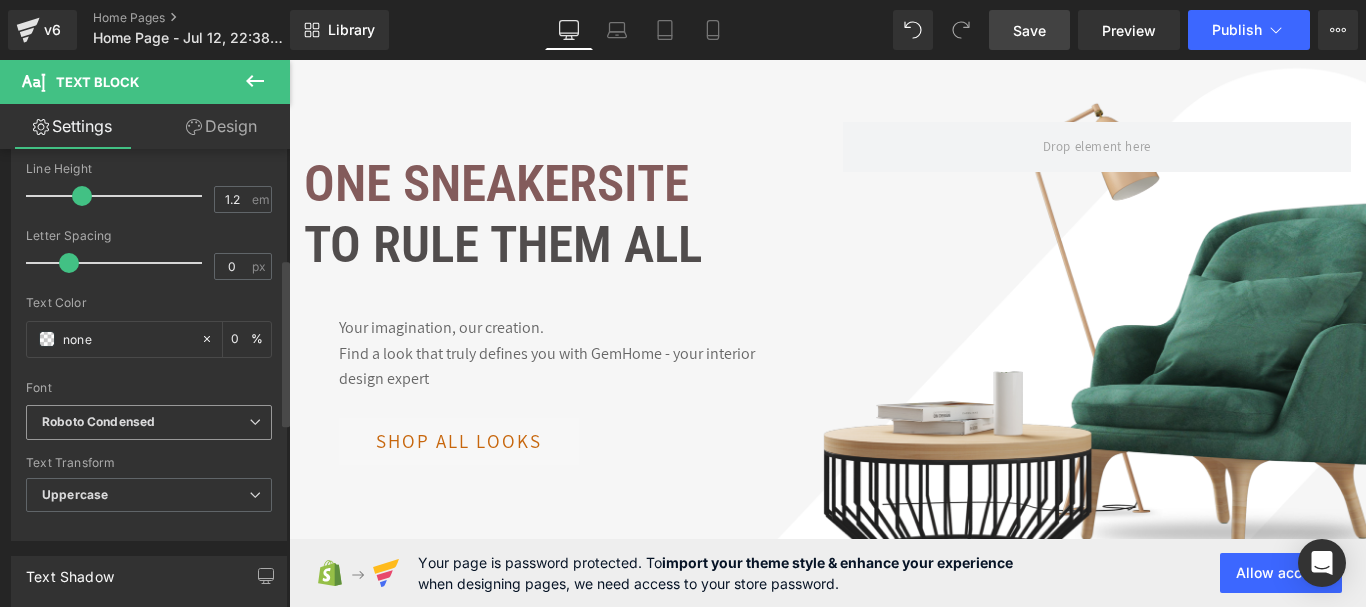 click on "Roboto Condensed" at bounding box center [98, 422] 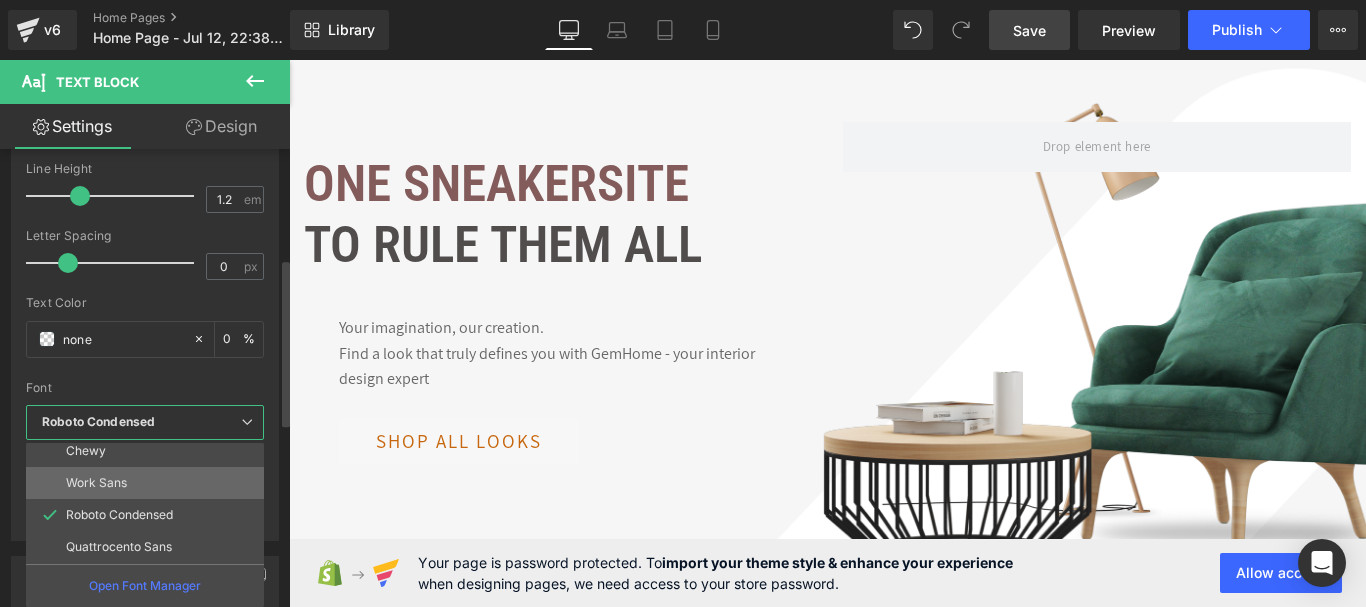 click on "Work Sans" at bounding box center (149, 483) 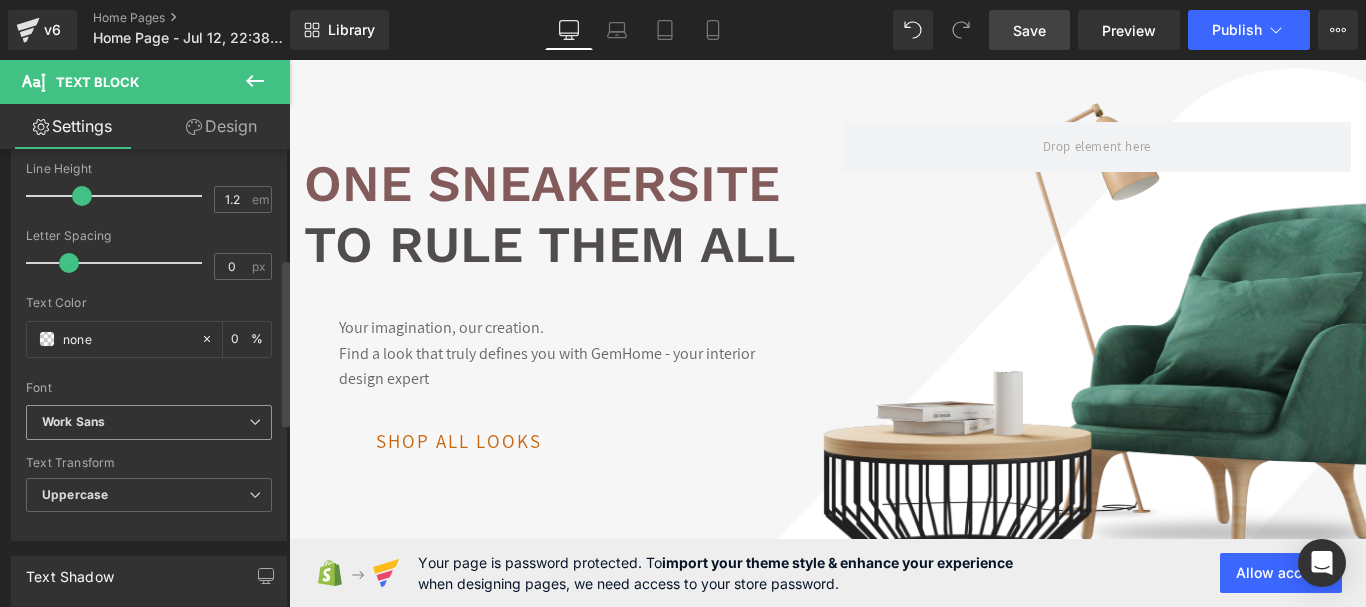 click on "Work Sans" at bounding box center (145, 422) 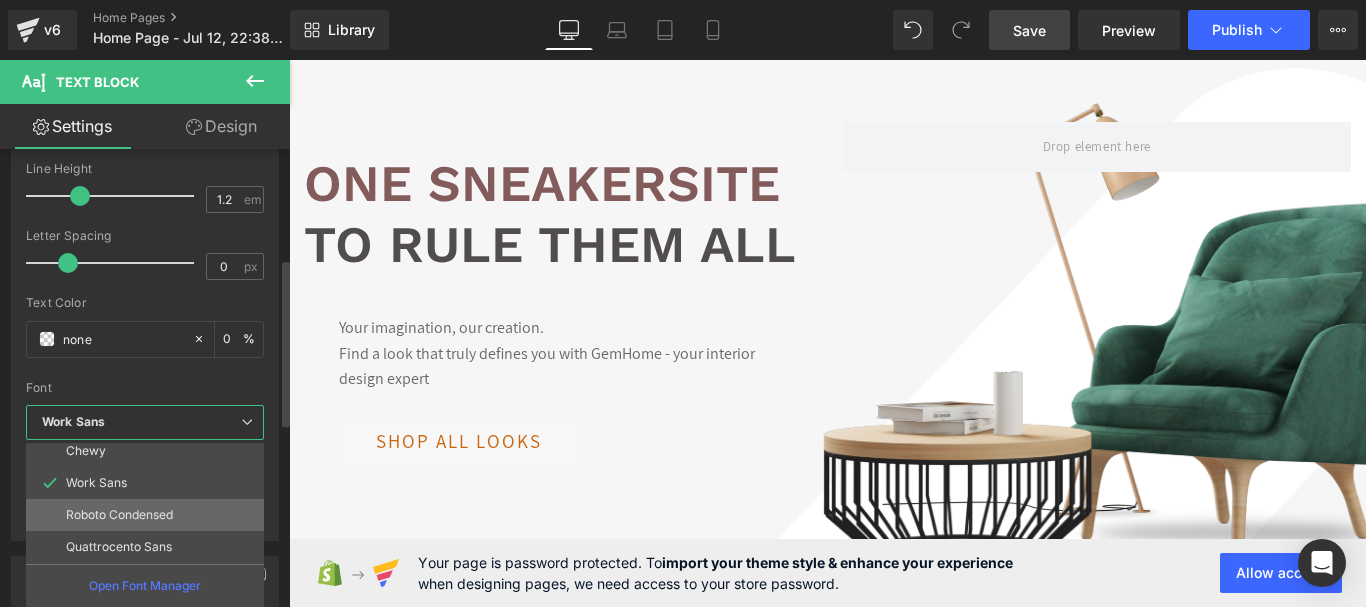 click on "Roboto Condensed" at bounding box center [119, 515] 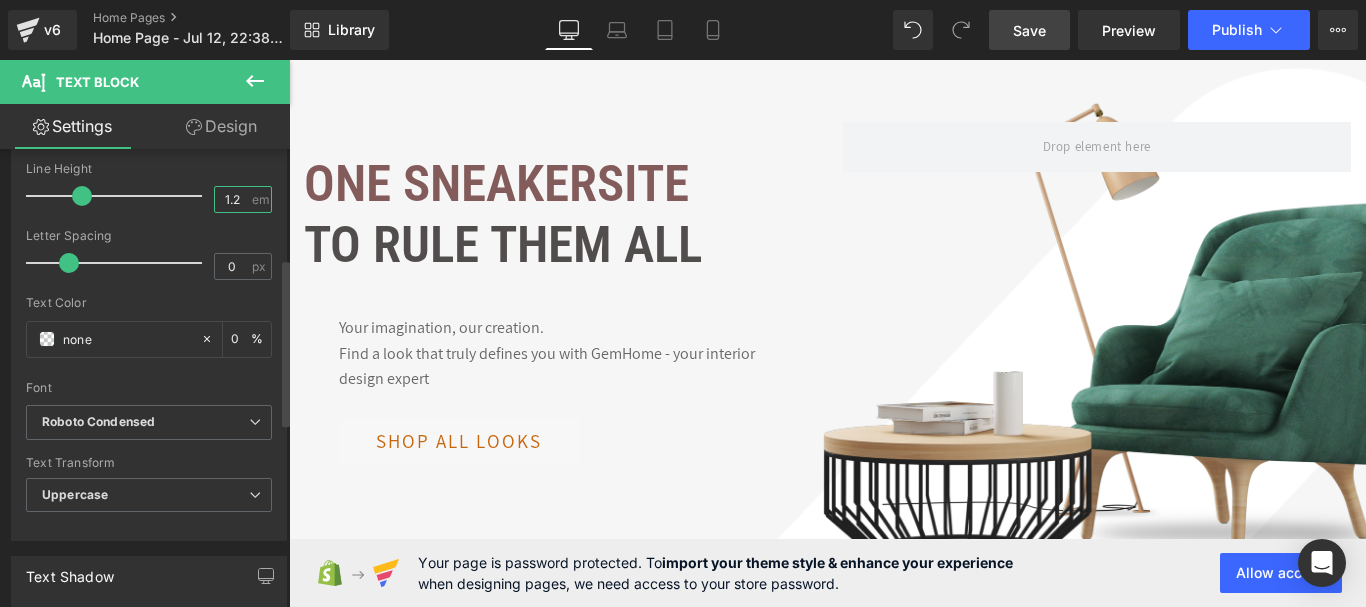 click on "1.2" at bounding box center [232, 199] 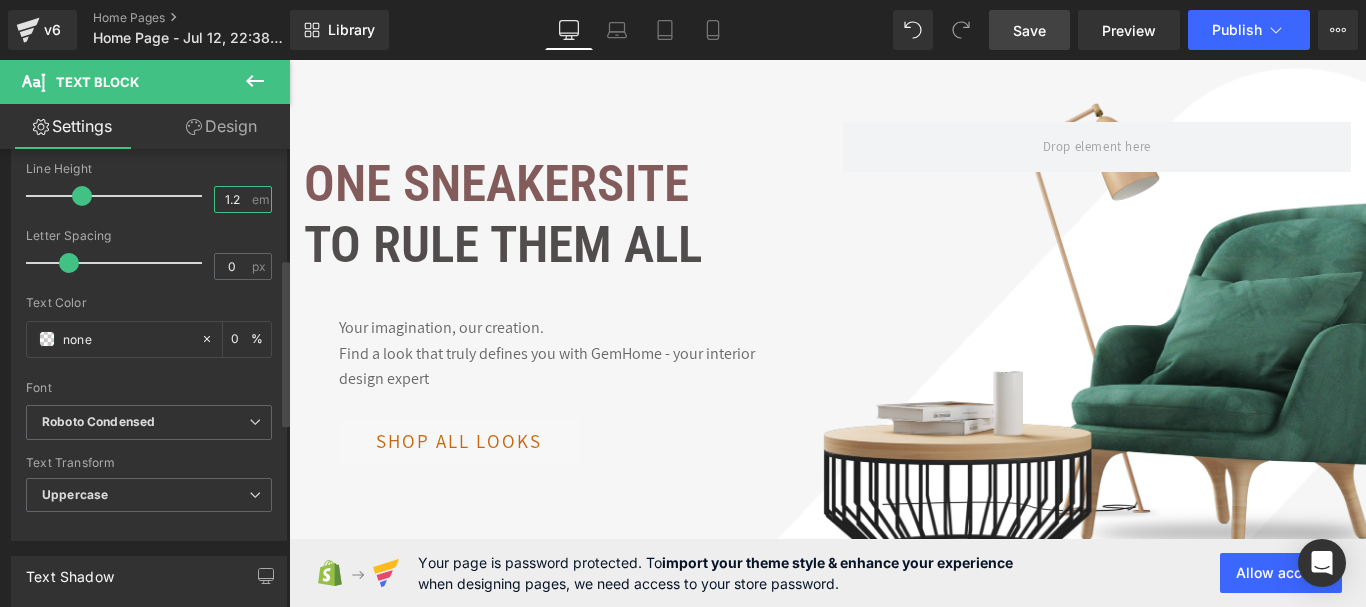 click on "1.2" at bounding box center [232, 199] 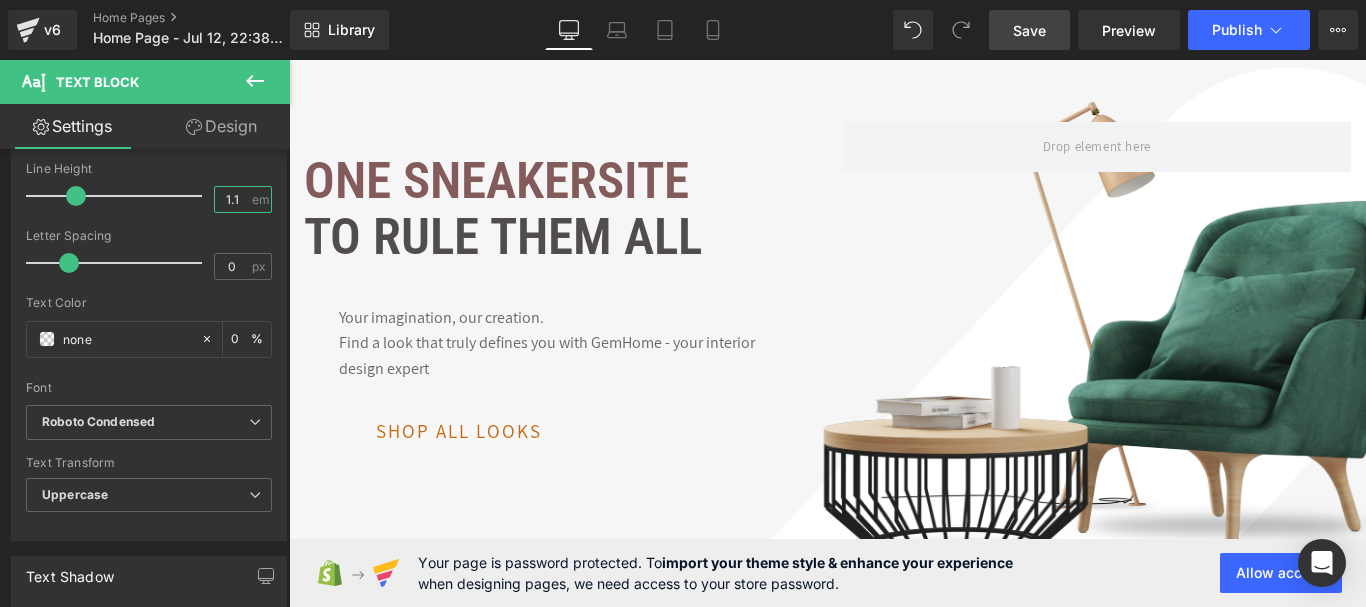 type on "1.1" 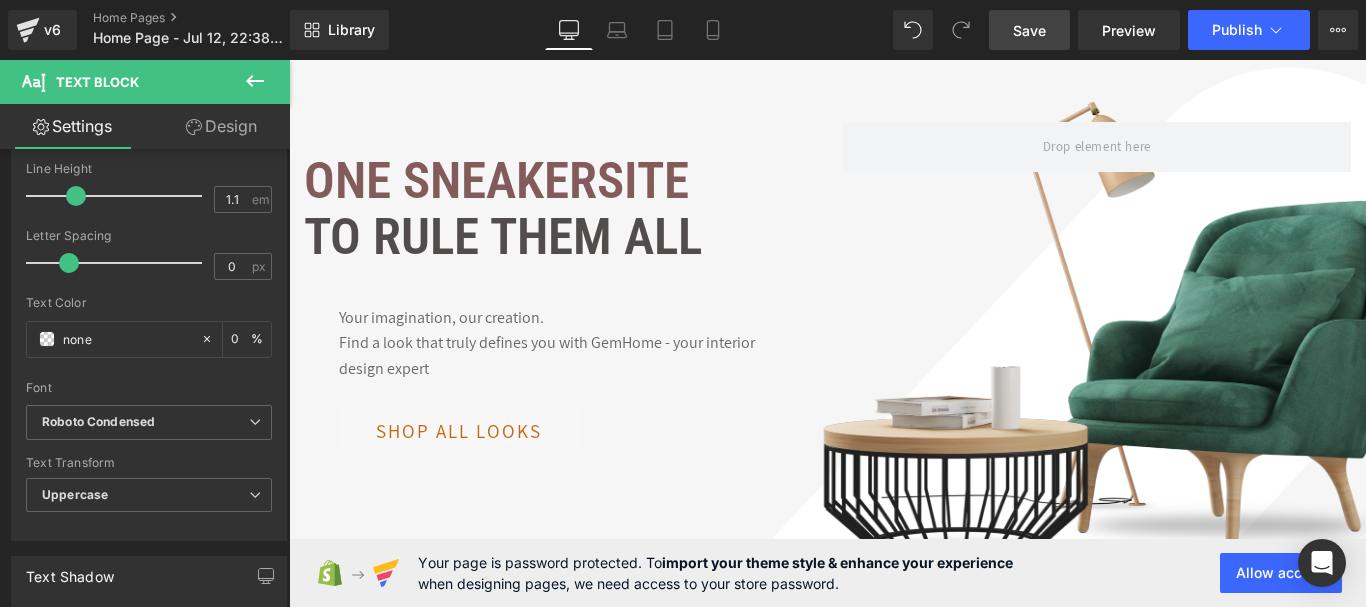 click on "Save" at bounding box center (1029, 30) 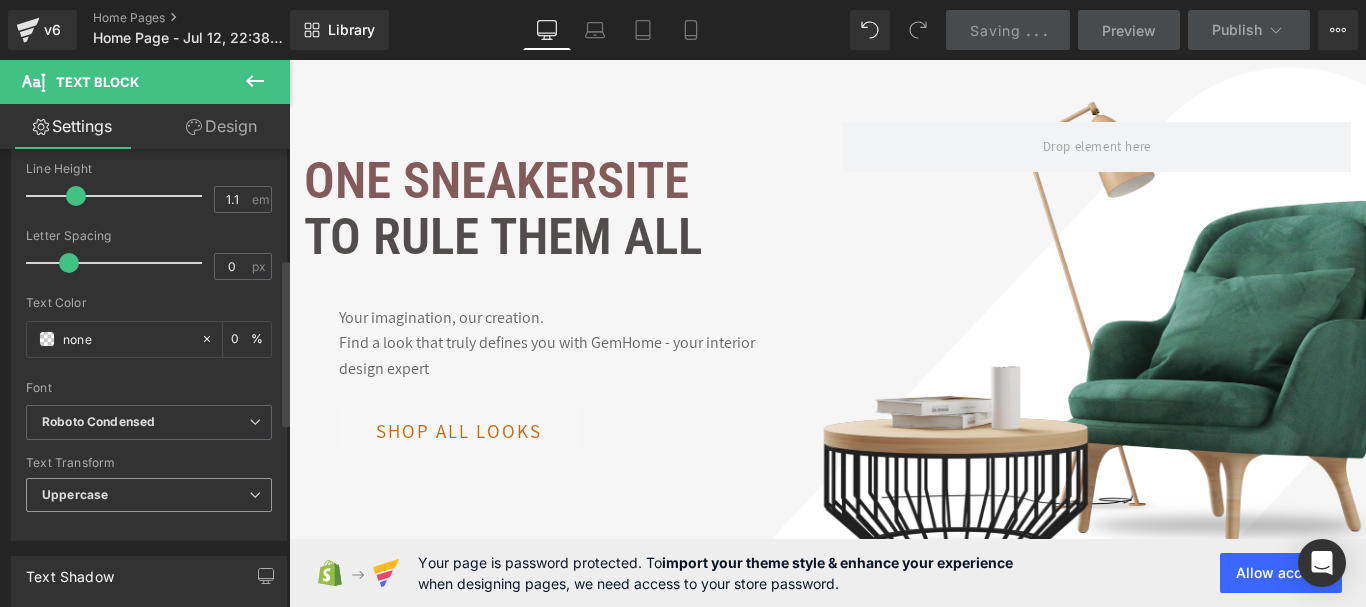click on "Uppercase" at bounding box center (149, 495) 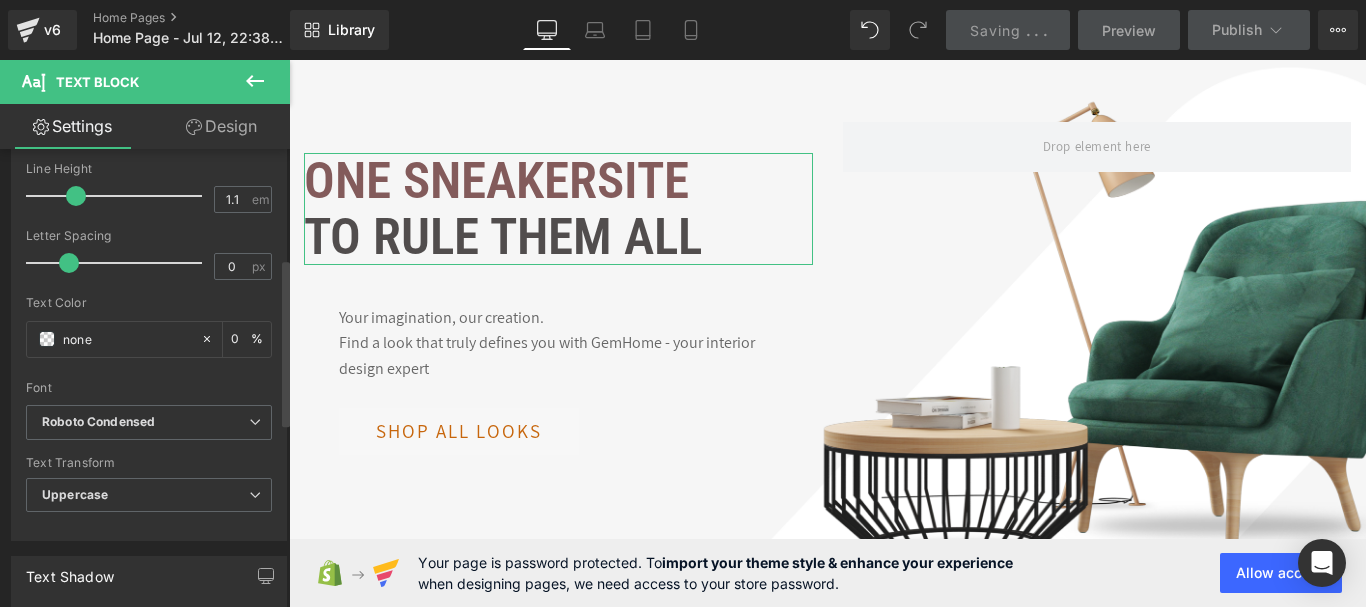 click at bounding box center [149, 374] 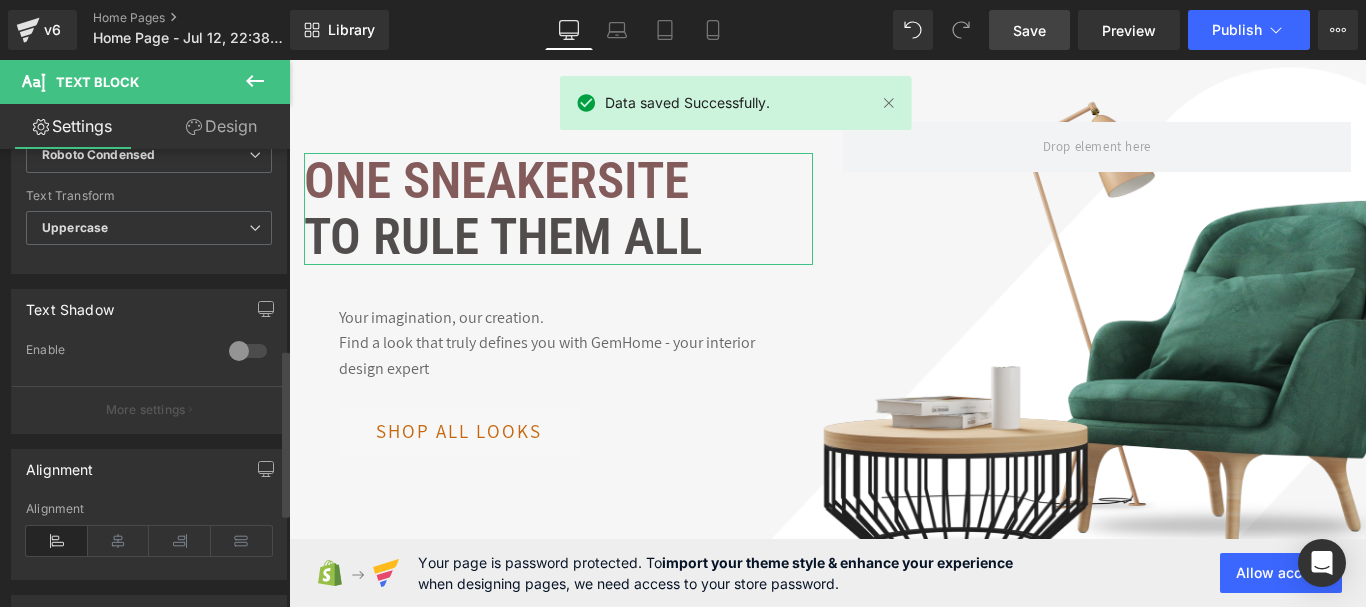 scroll, scrollTop: 600, scrollLeft: 0, axis: vertical 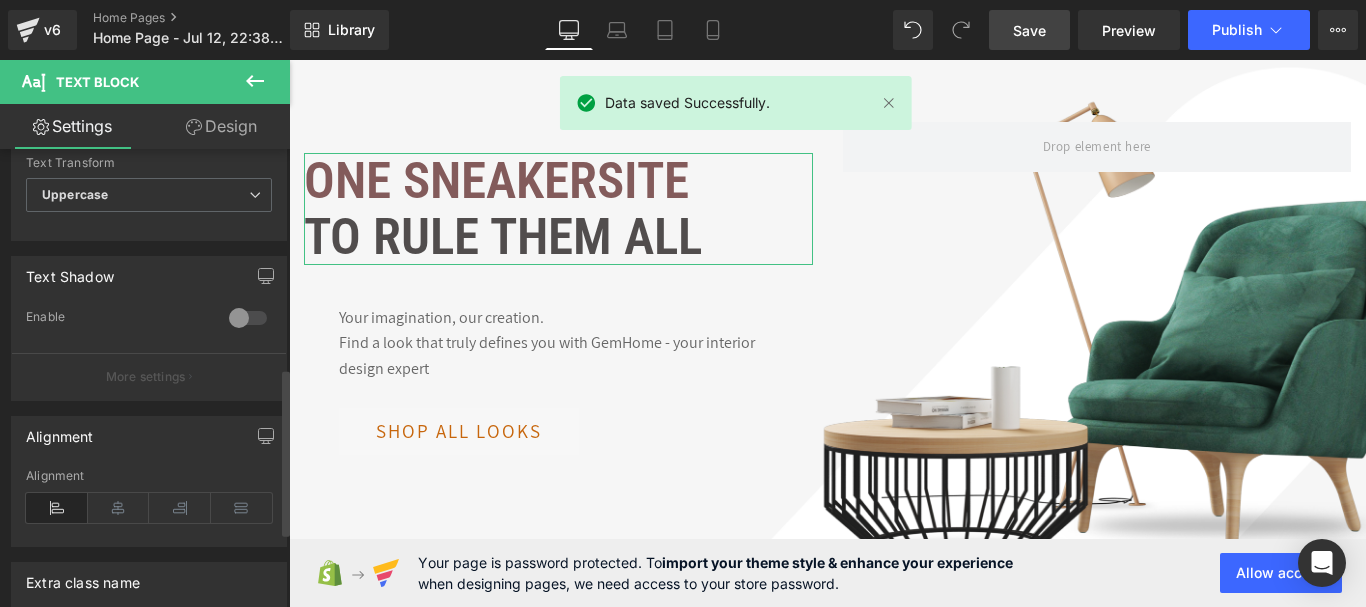 click at bounding box center (248, 318) 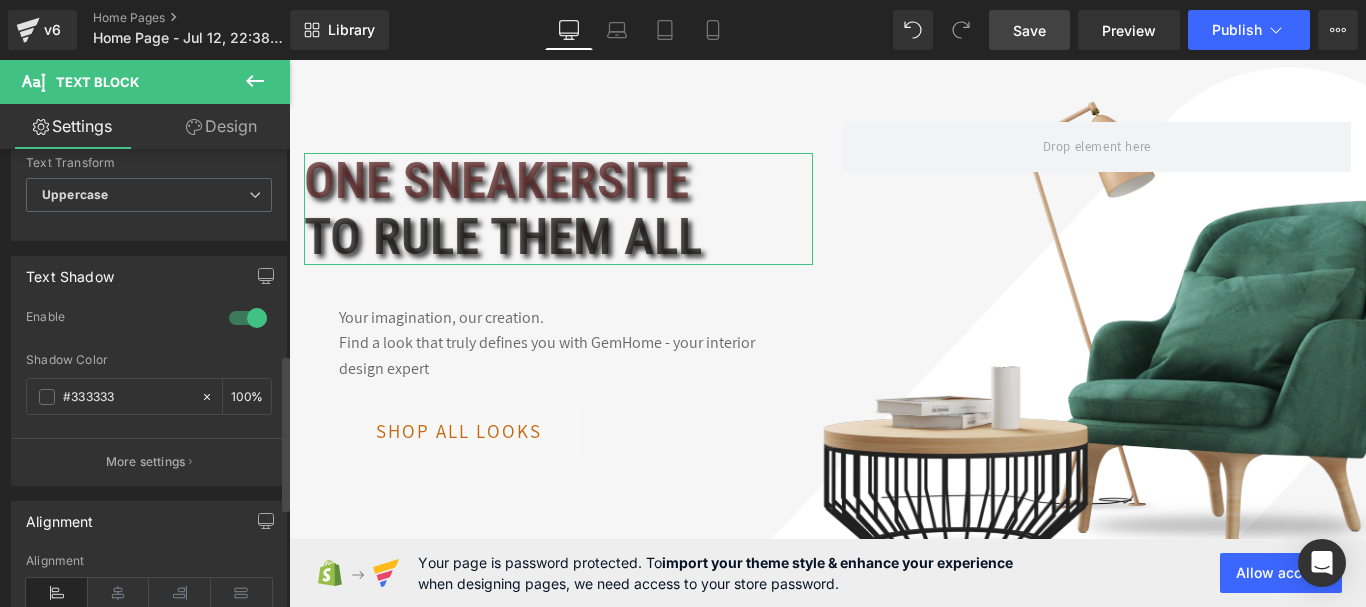 click at bounding box center [248, 318] 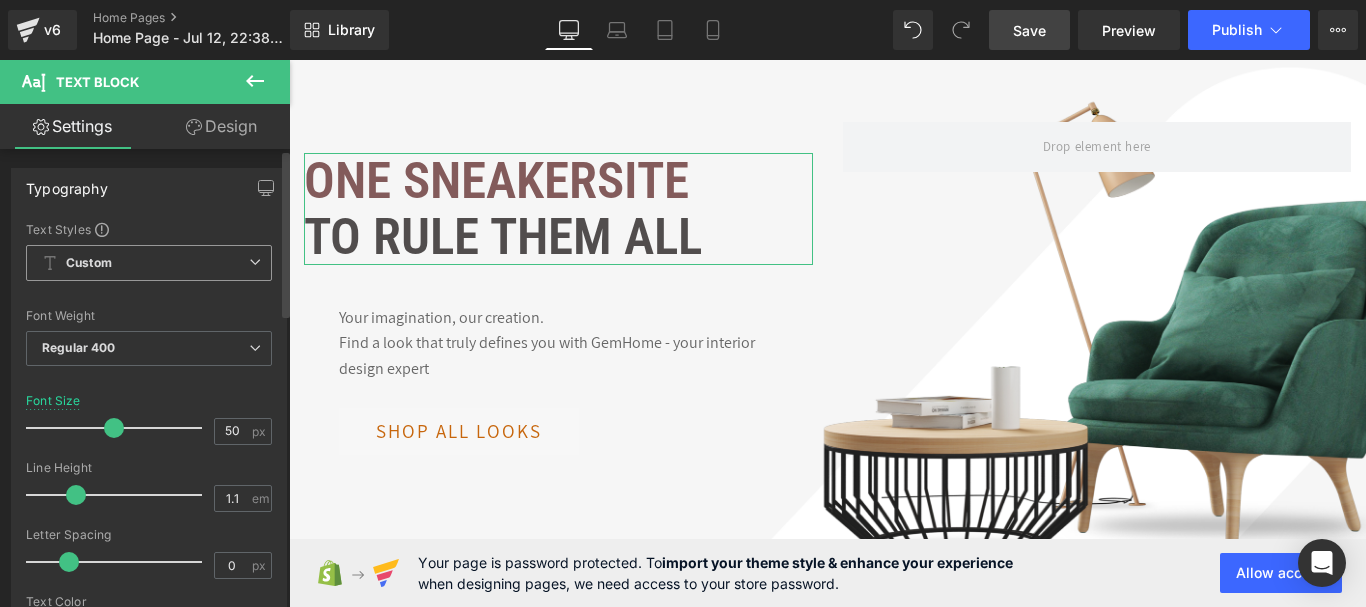 scroll, scrollTop: 0, scrollLeft: 0, axis: both 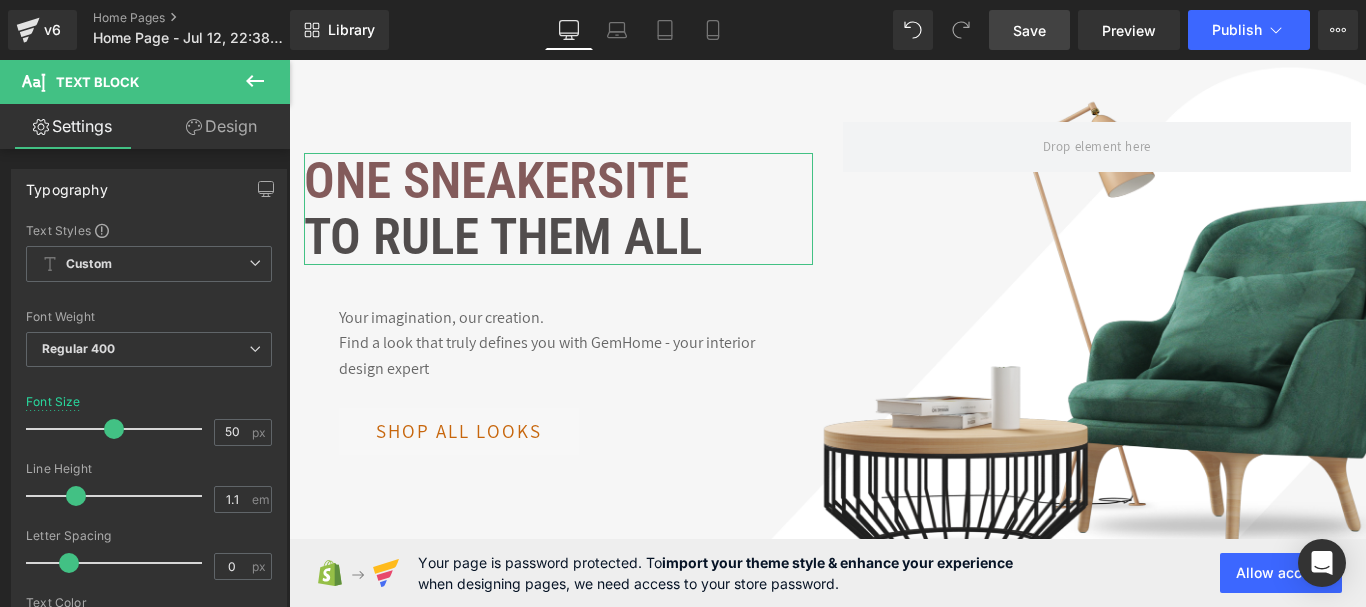 click on "Design" at bounding box center [221, 126] 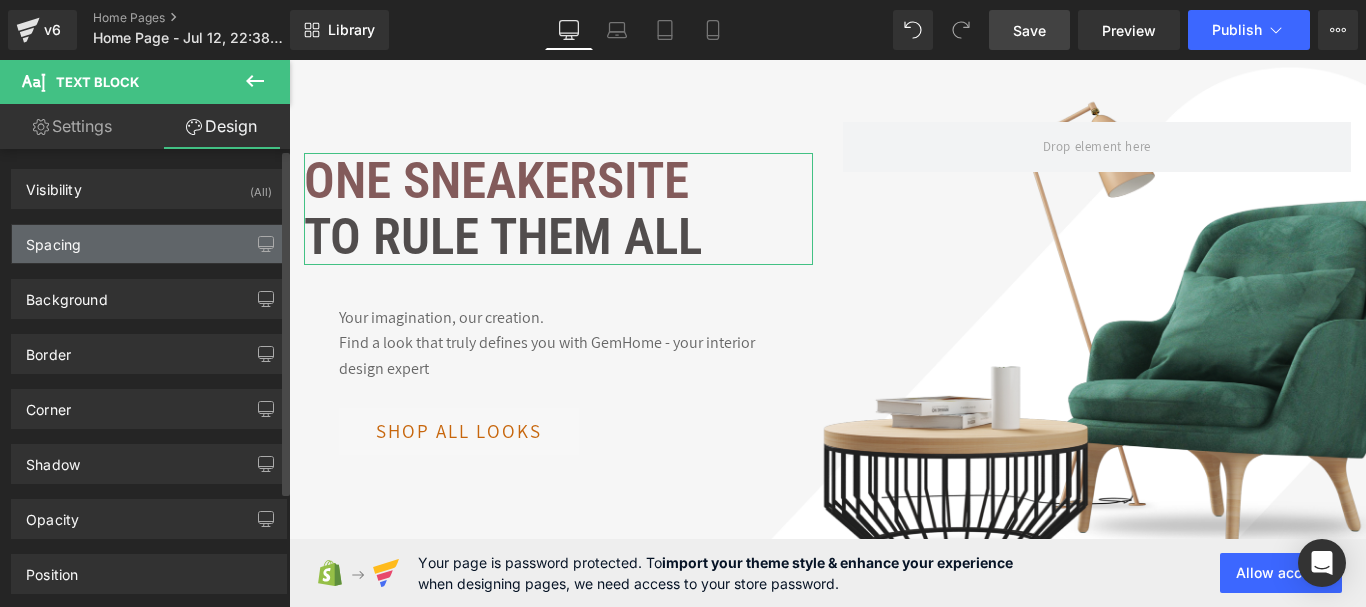 click on "Spacing" at bounding box center (149, 244) 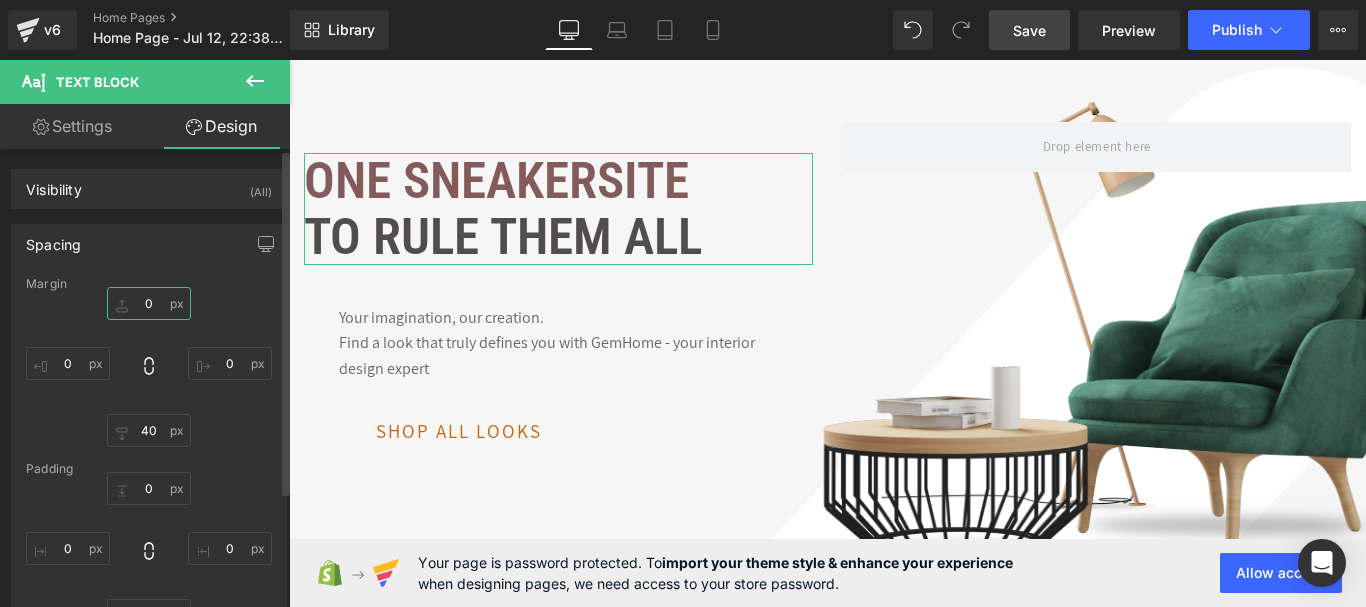 click at bounding box center (149, 303) 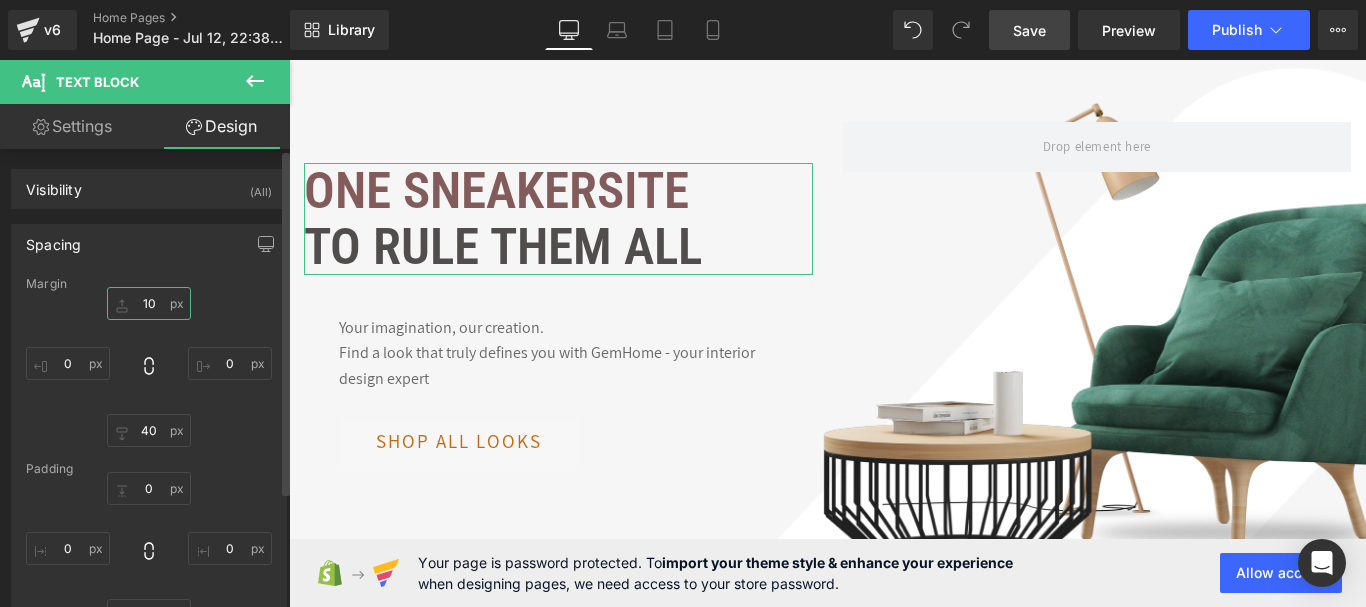 type on "1" 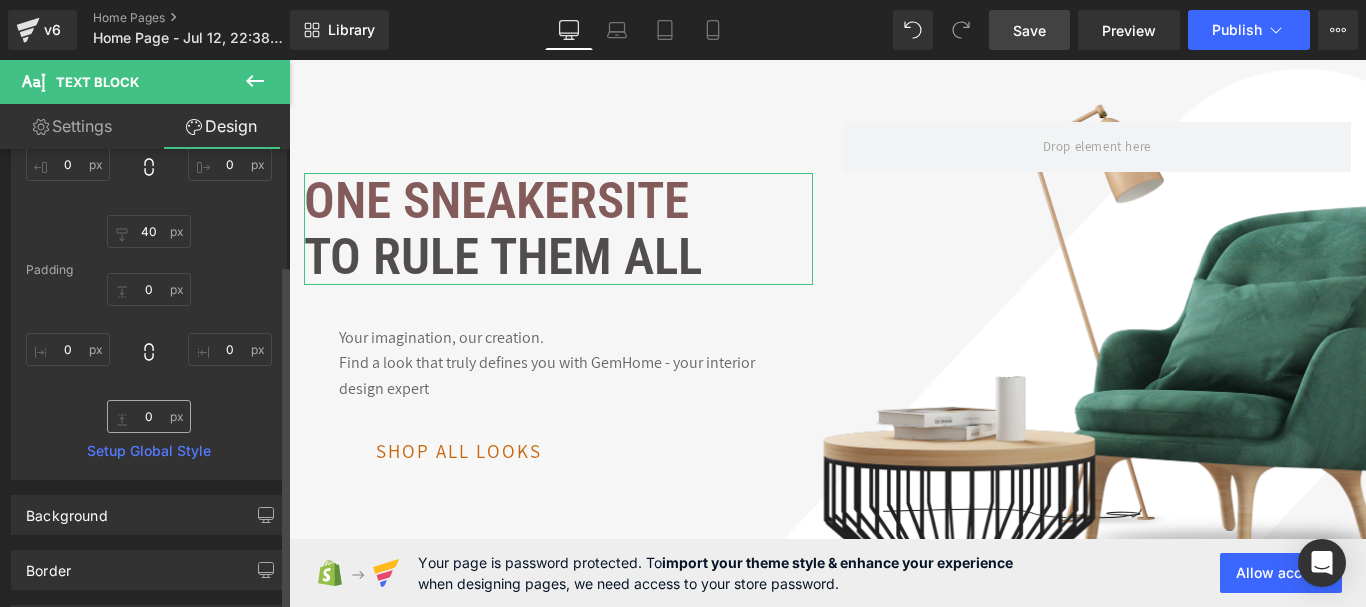 scroll, scrollTop: 200, scrollLeft: 0, axis: vertical 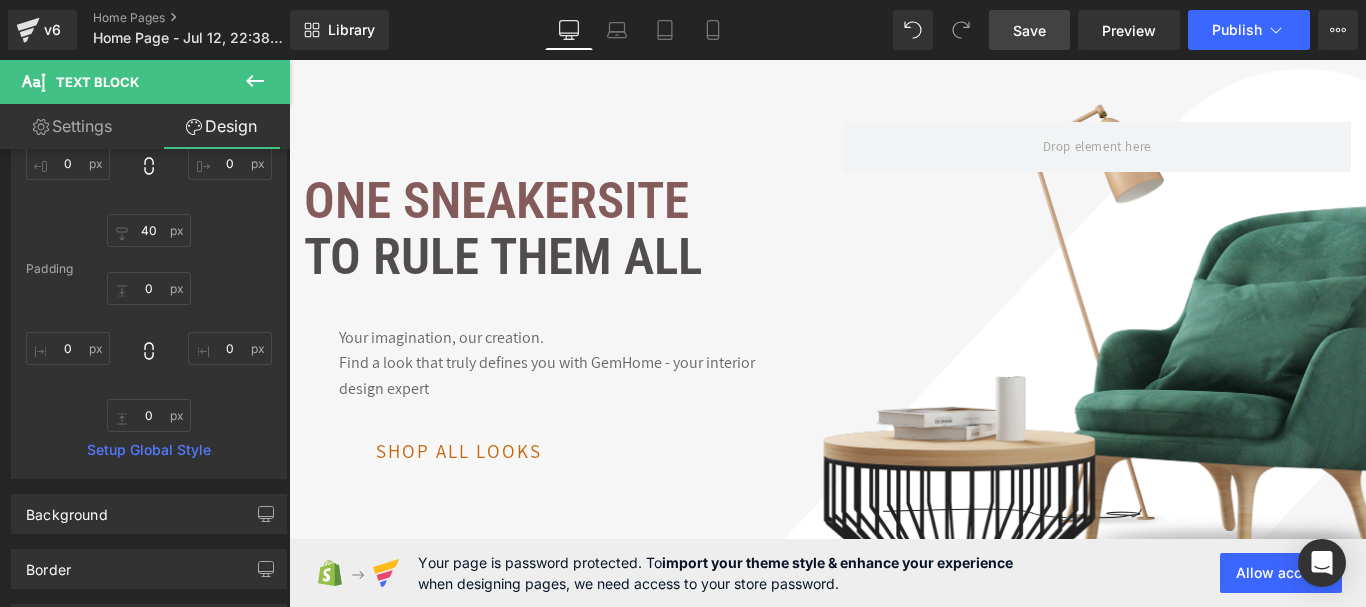 type on "20" 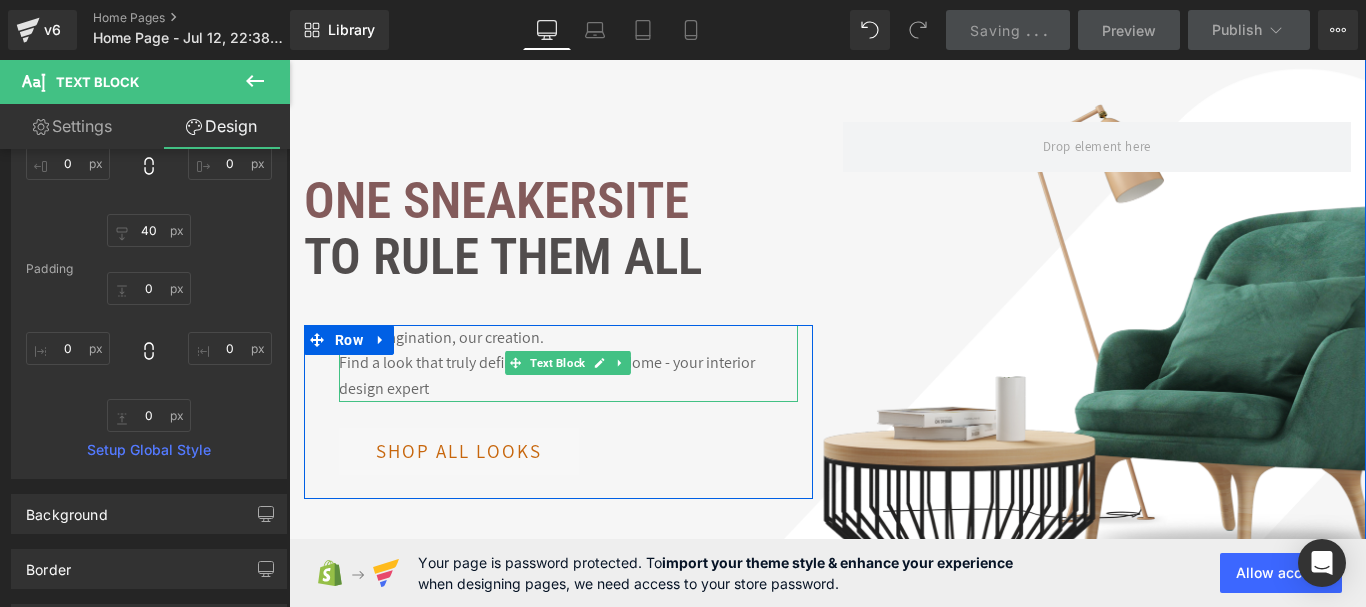 click on "Find a look that truly defines you with GemHome - your interior design expert" at bounding box center [568, 375] 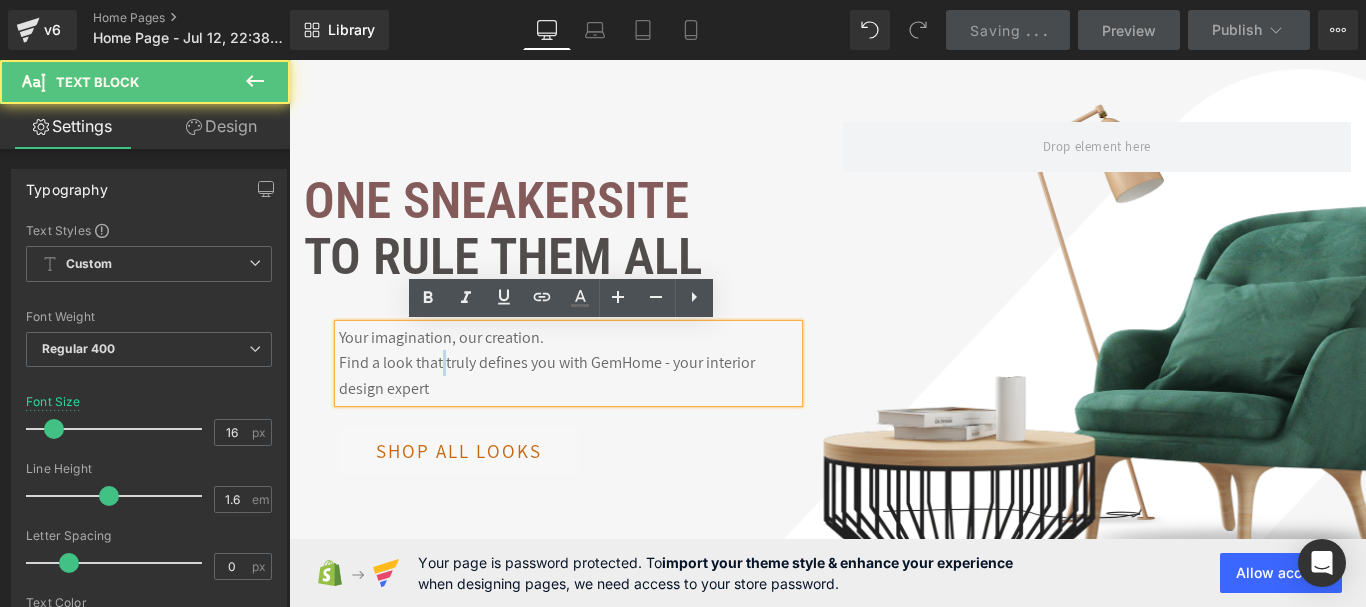 click on "Find a look that truly defines you with GemHome - your interior design expert" at bounding box center [568, 375] 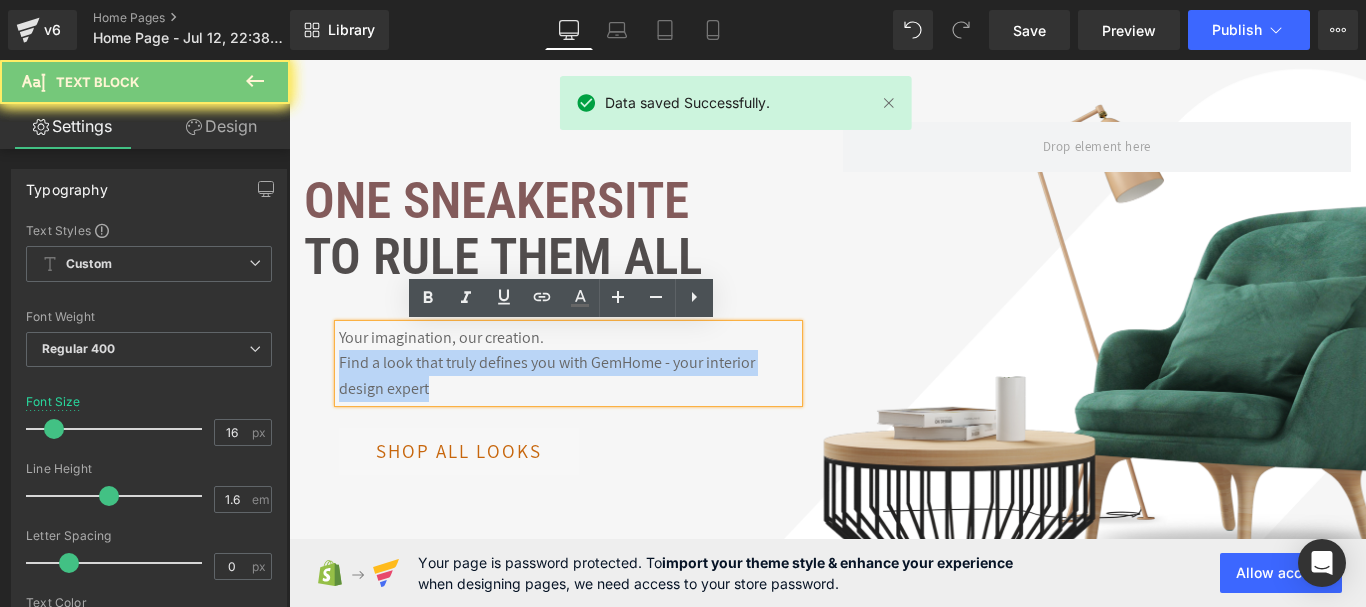 click on "Find a look that truly defines you with GemHome - your interior design expert" at bounding box center (568, 375) 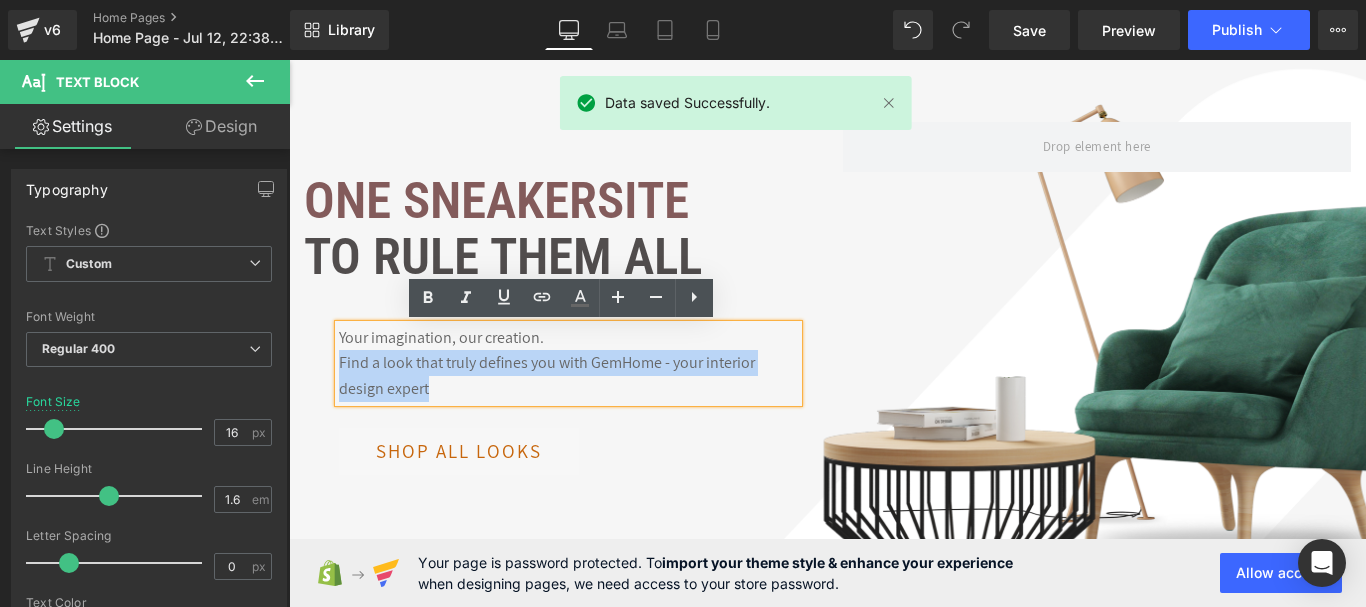 click on "Find a look that truly defines you with GemHome - your interior design expert" at bounding box center (568, 375) 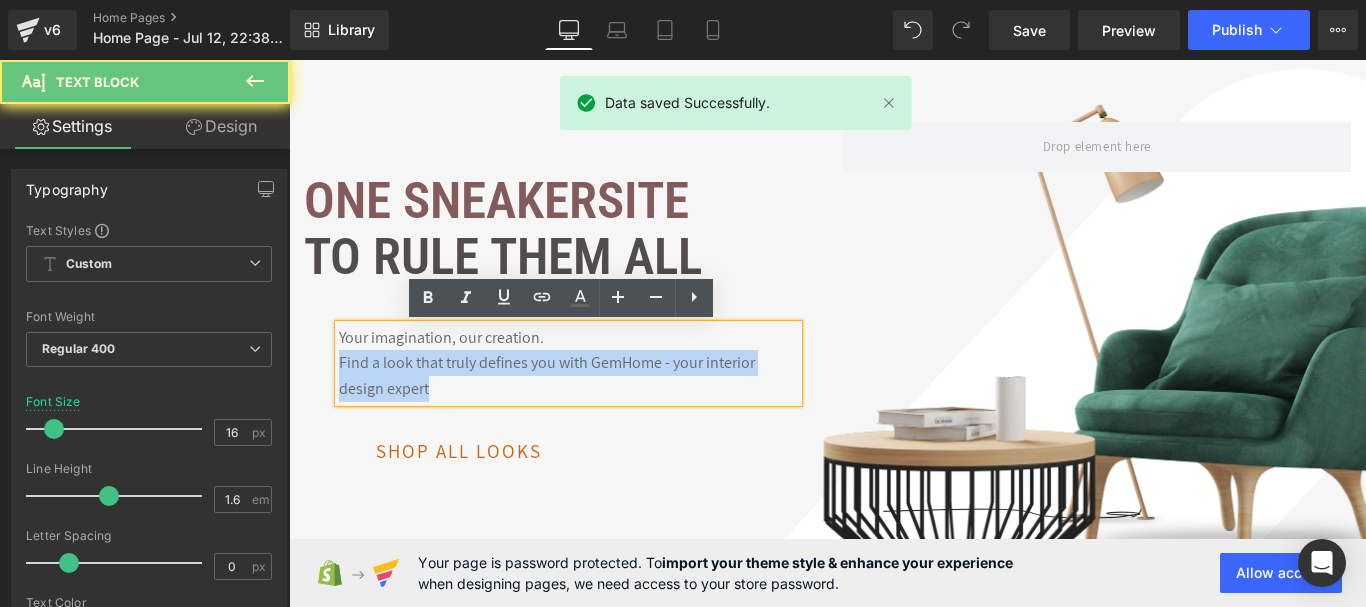 click on "Find a look that truly defines you with GemHome - your interior design expert" at bounding box center (568, 375) 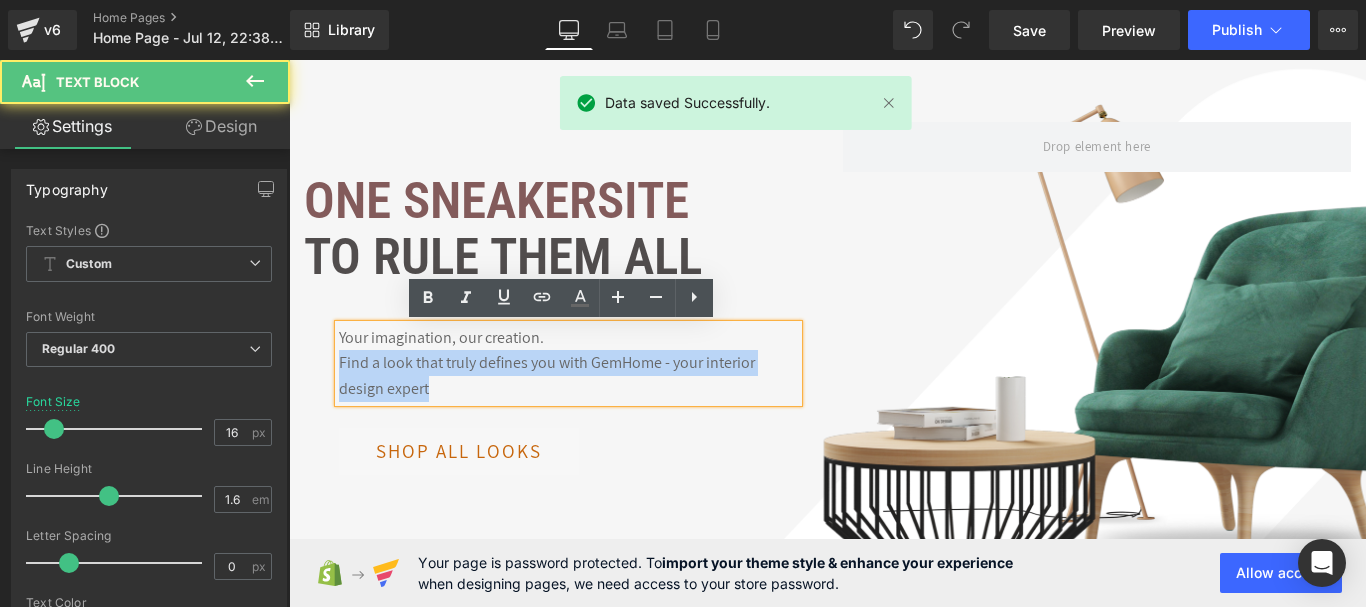 click on "Find a look that truly defines you with GemHome - your interior design expert" at bounding box center (568, 375) 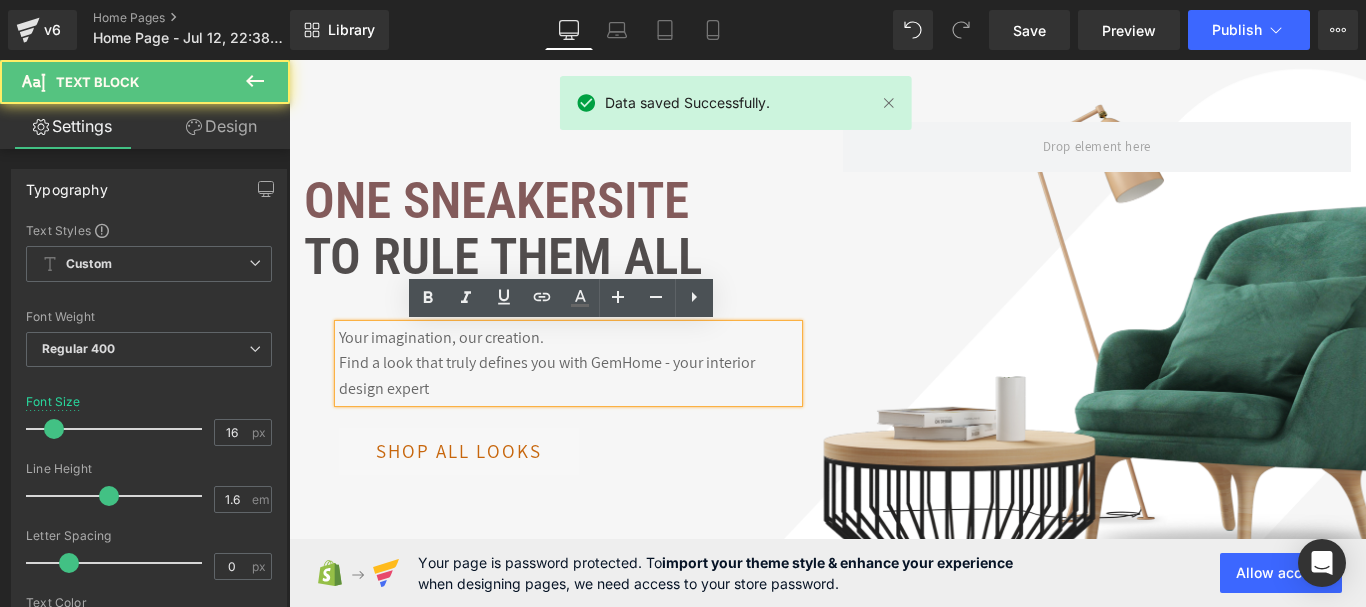 click on "Your imagination, our creation." at bounding box center [568, 338] 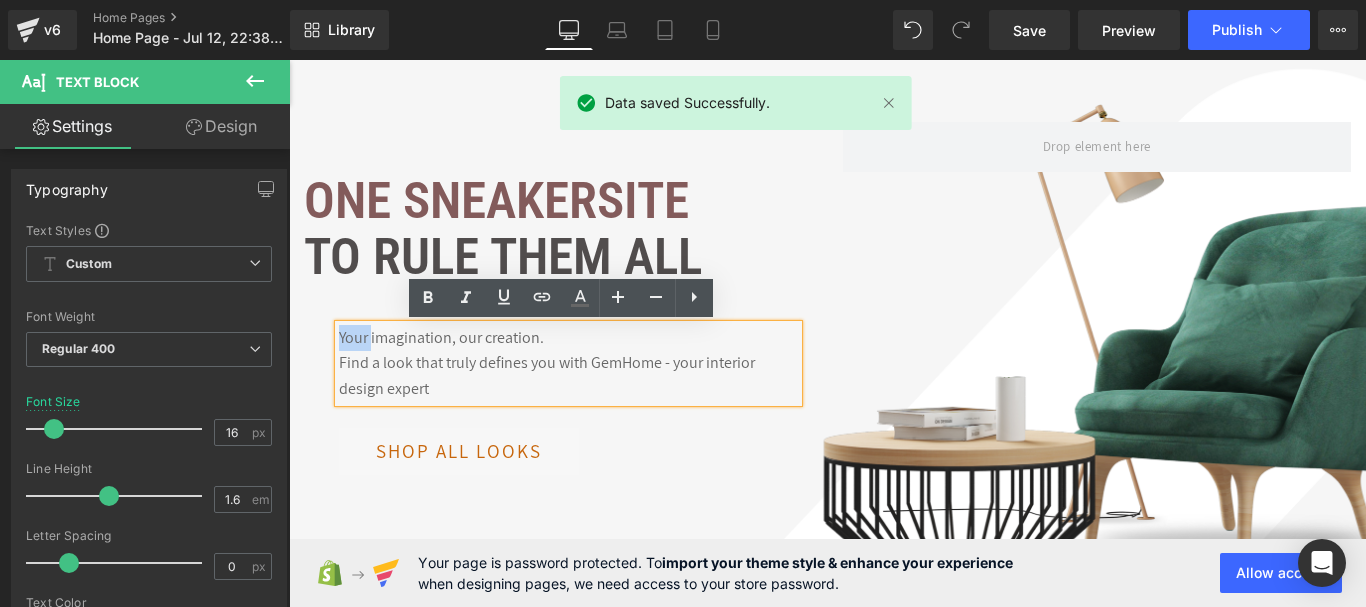 click on "Your imagination, our creation." at bounding box center [568, 338] 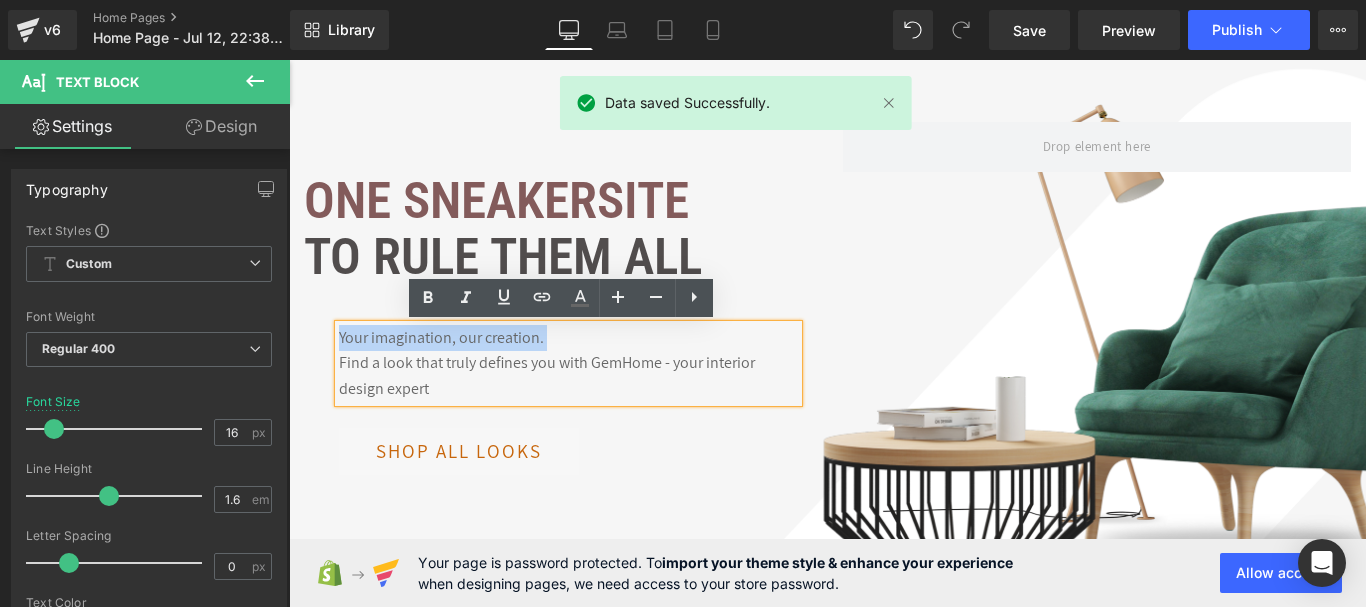 click on "Your imagination, our creation." at bounding box center (568, 338) 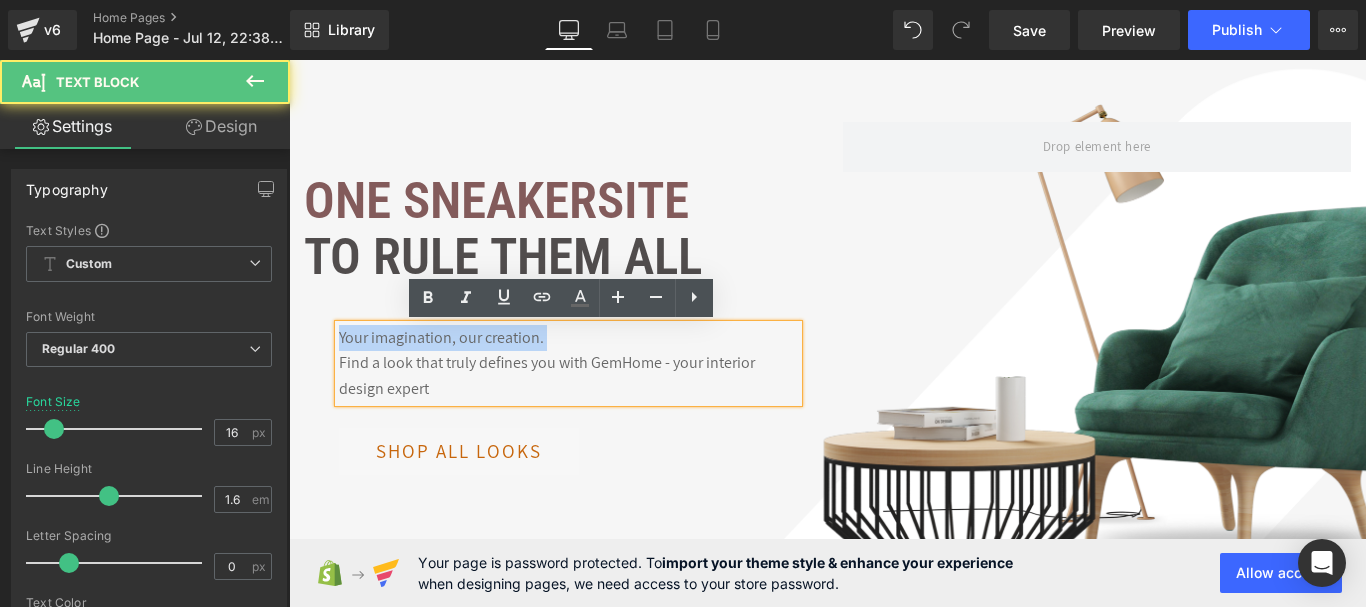 type 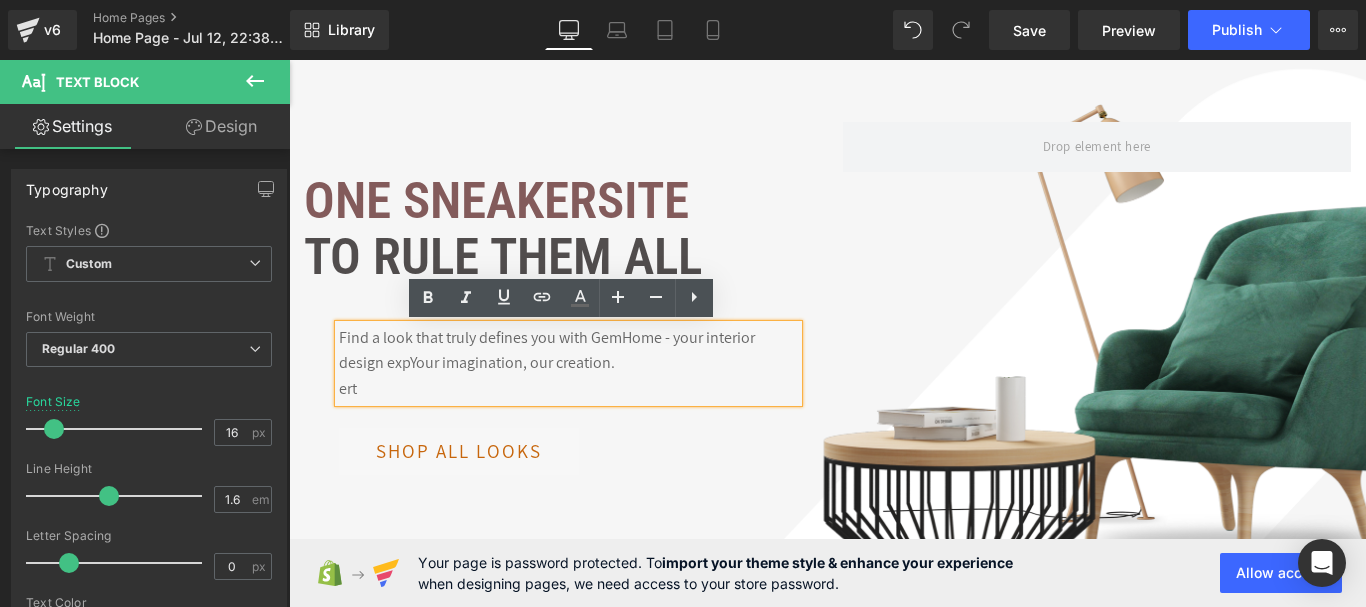 click on "ert" at bounding box center [568, 389] 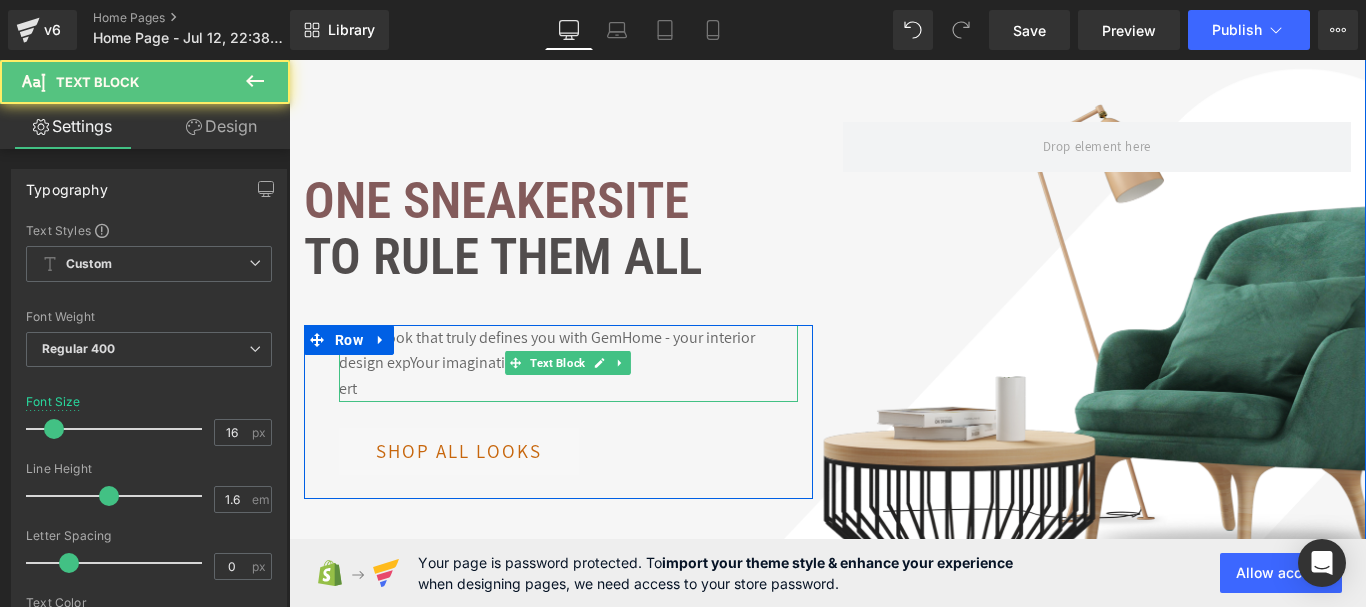 click on "ert" at bounding box center [568, 389] 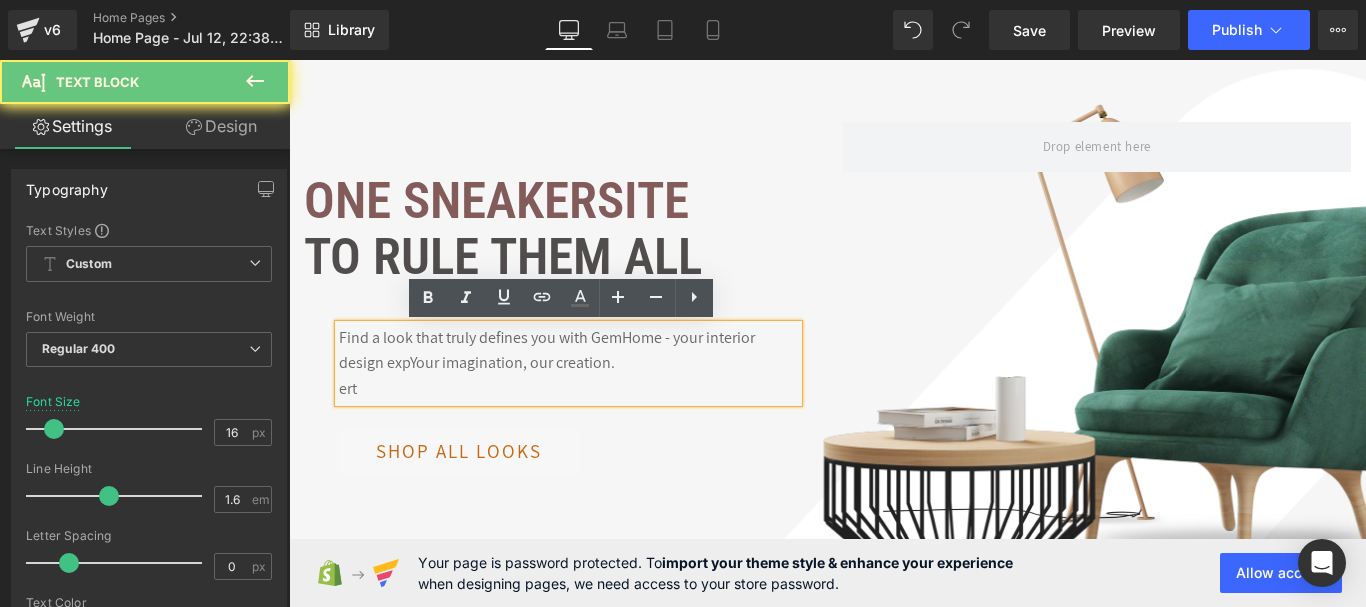 click on "ert" at bounding box center (568, 389) 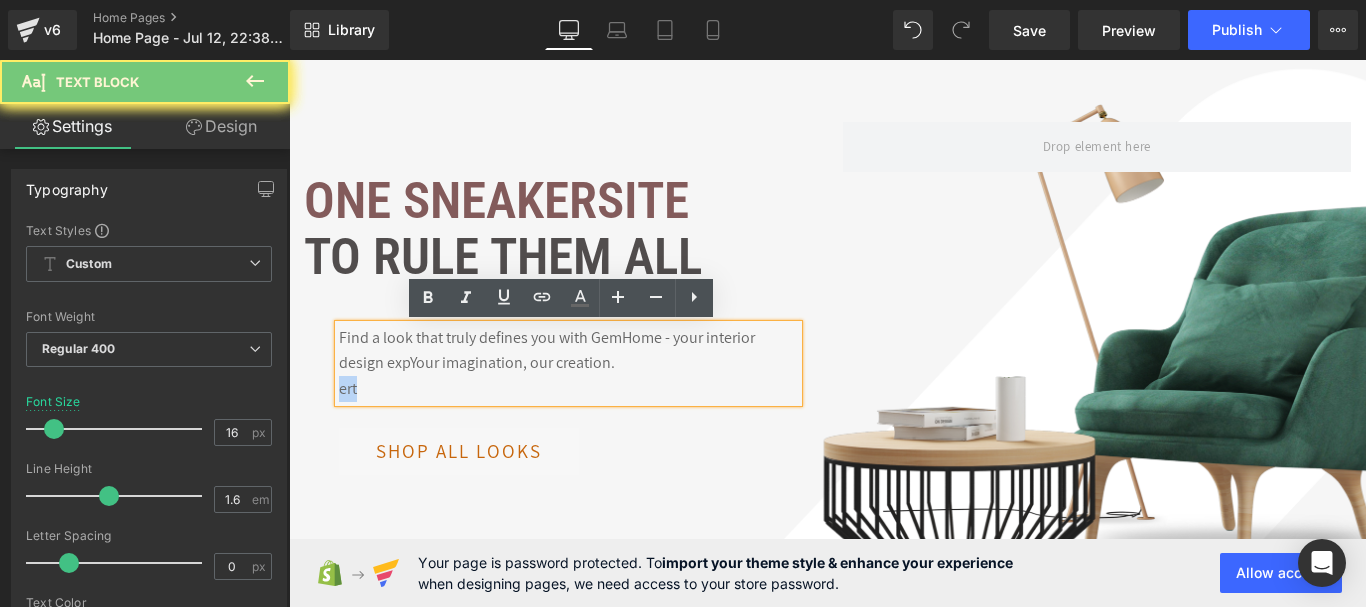click on "ert" at bounding box center [568, 389] 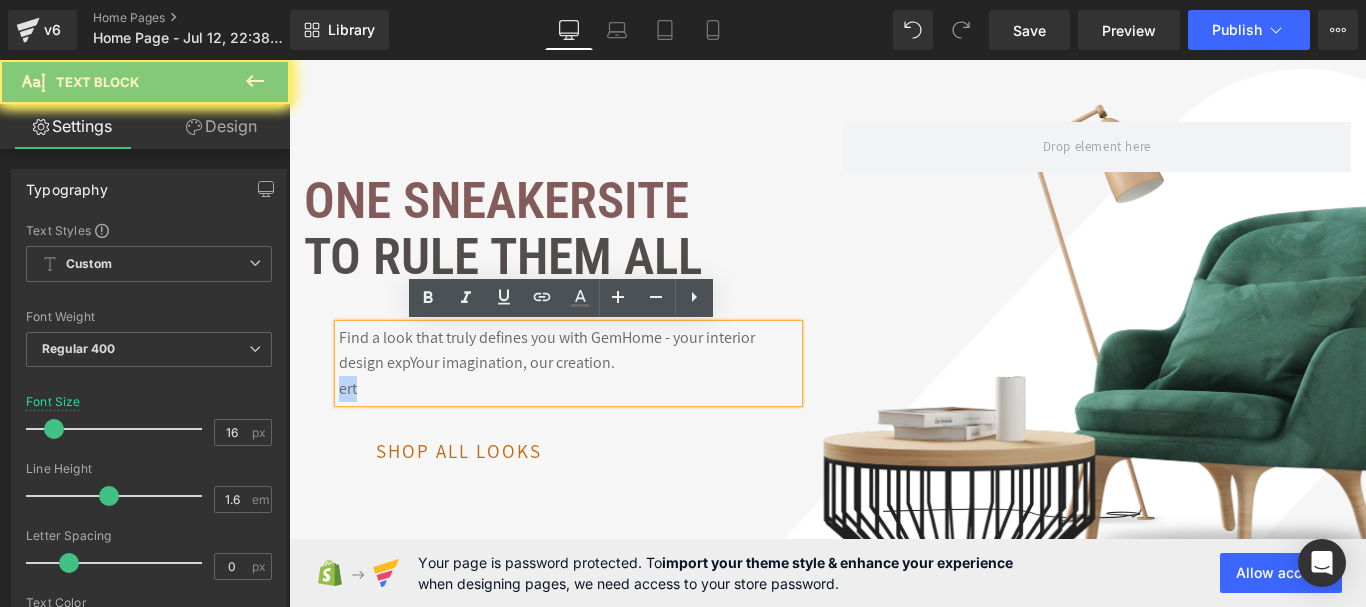 click on "ert" at bounding box center [568, 389] 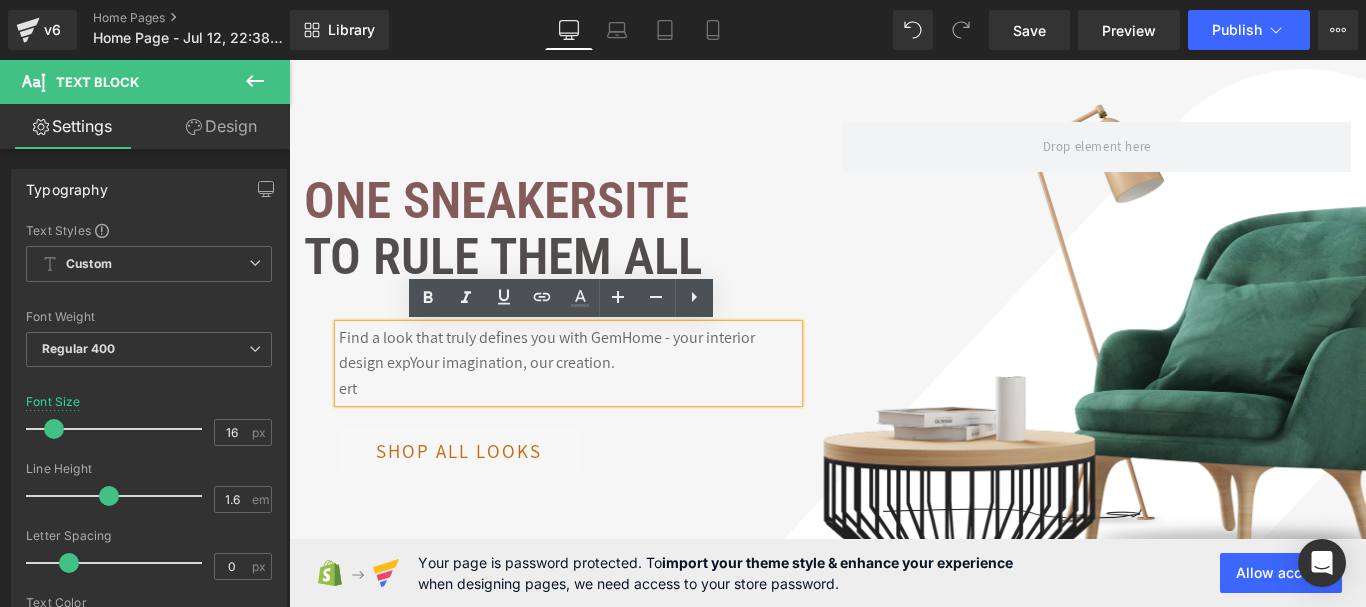 click on "Find a look that truly defines you with GemHome - your interior design exp Your imagination, our creation." at bounding box center [568, 350] 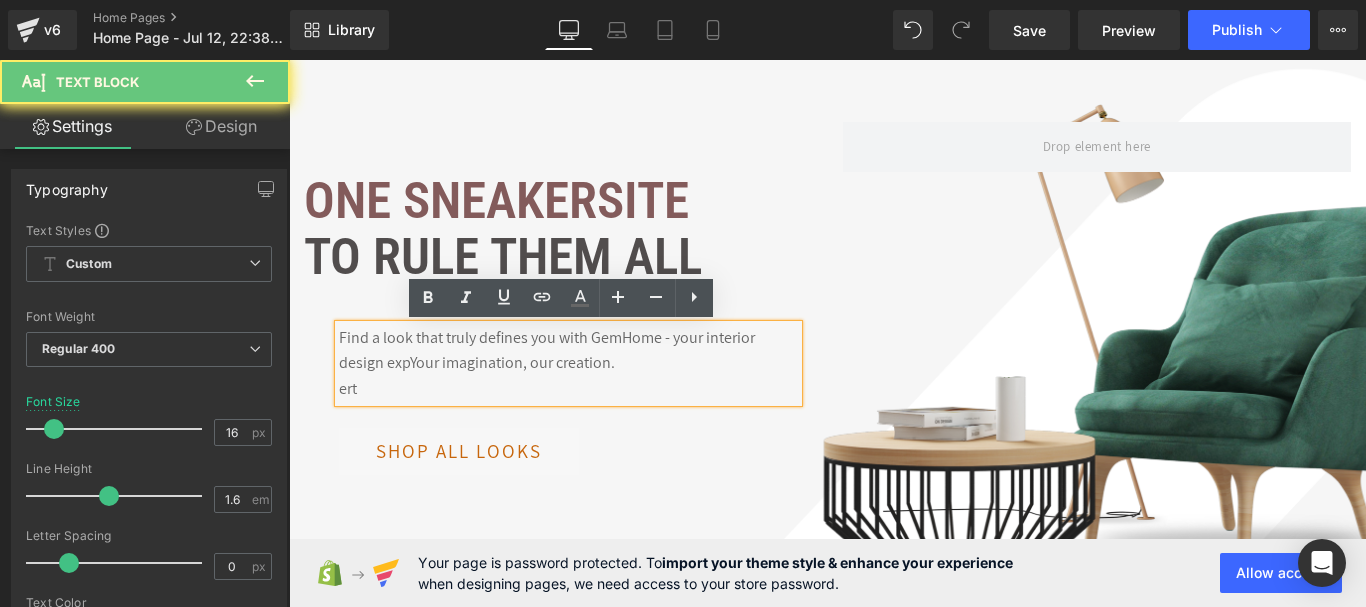click on "Find a look that truly defines you with GemHome - your interior design exp Your imagination, our creation." at bounding box center (568, 350) 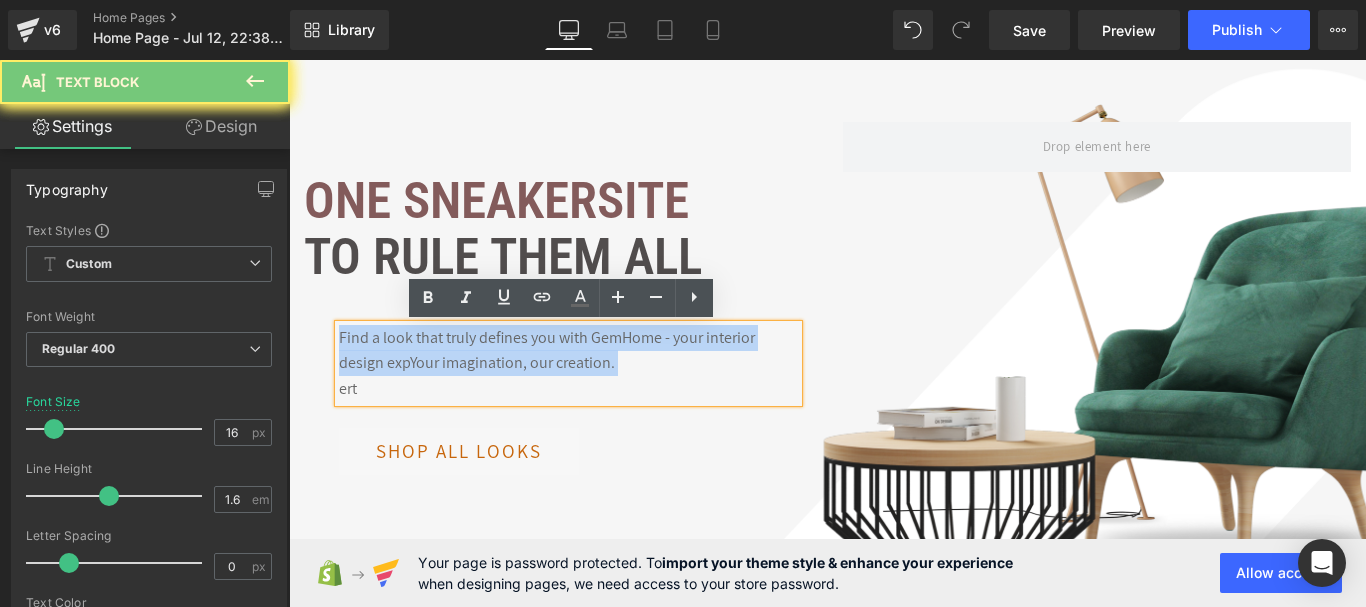 click on "Find a look that truly defines you with GemHome - your interior design exp Your imagination, our creation." at bounding box center (568, 350) 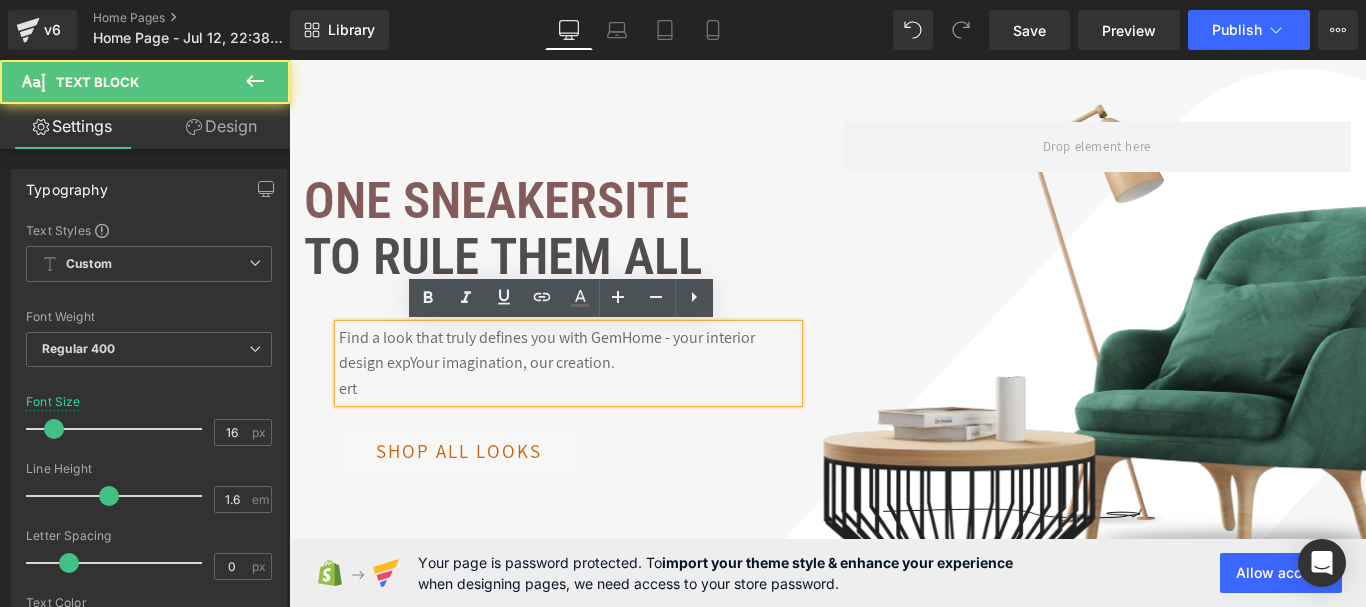 click on "Find a look that truly defines you with GemHome - your interior design exp Your imagination, our creation." at bounding box center [568, 350] 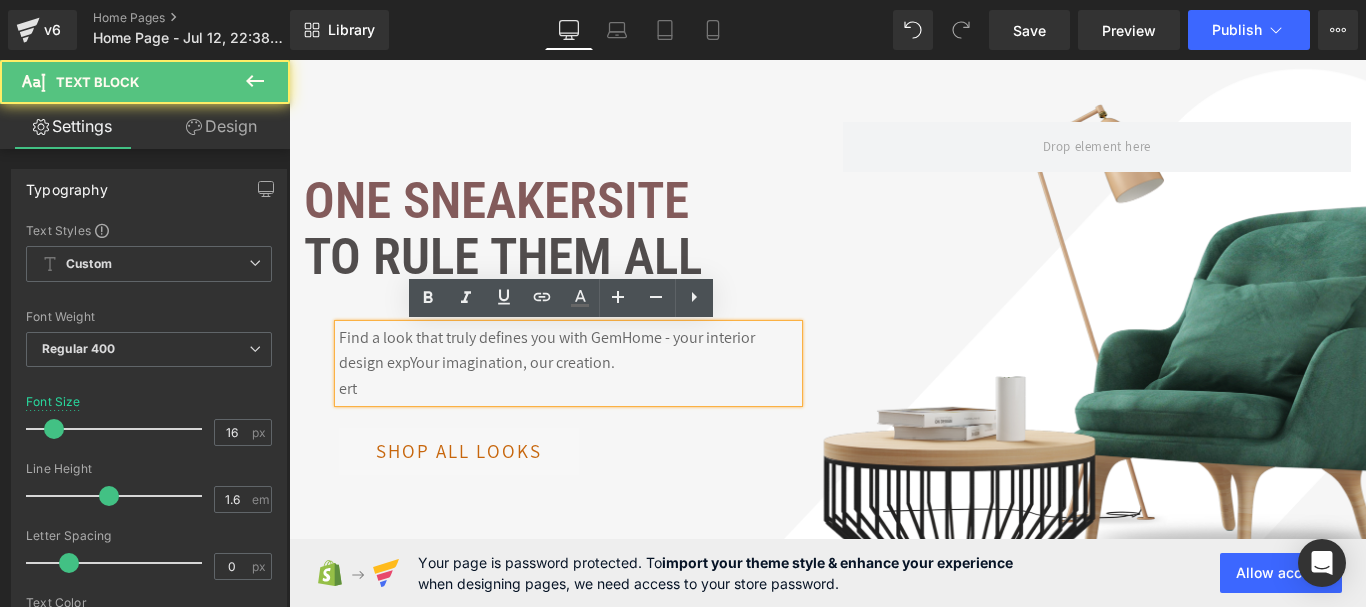 click on "Find a look that truly defines you with GemHome - your interior design exp Your imagination, our creation." at bounding box center [568, 350] 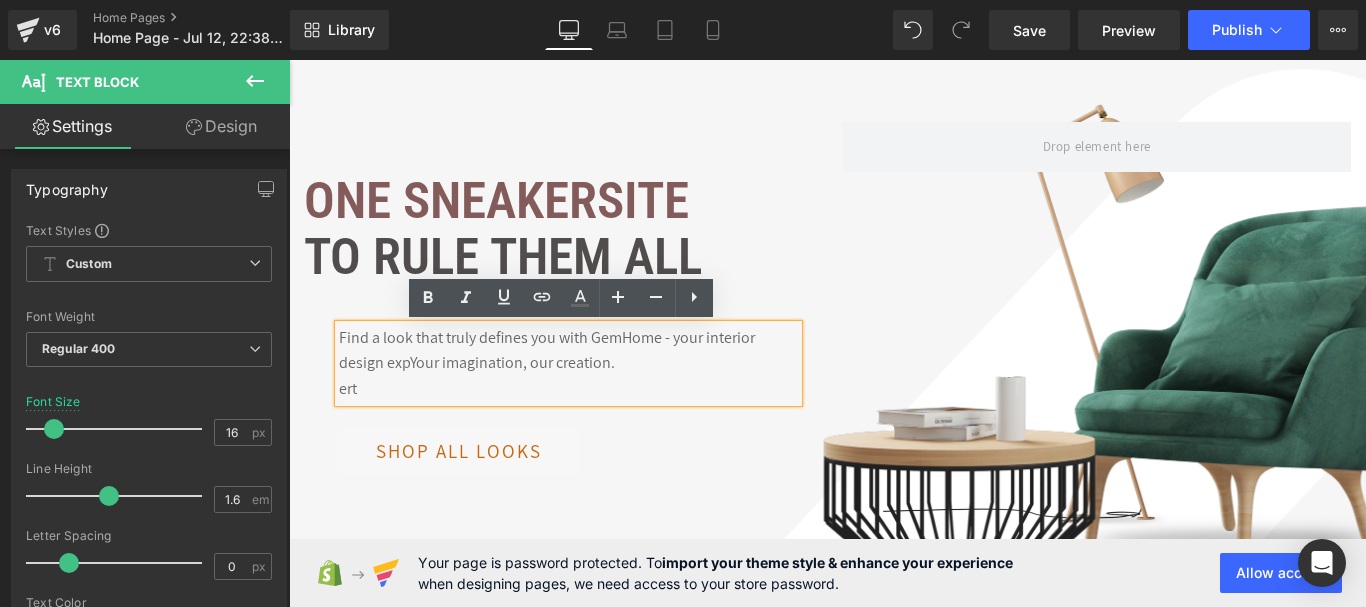 click on "Find a look that truly defines you with GemHome - your interior design exp Your imagination, our creation.  ert" at bounding box center [568, 363] 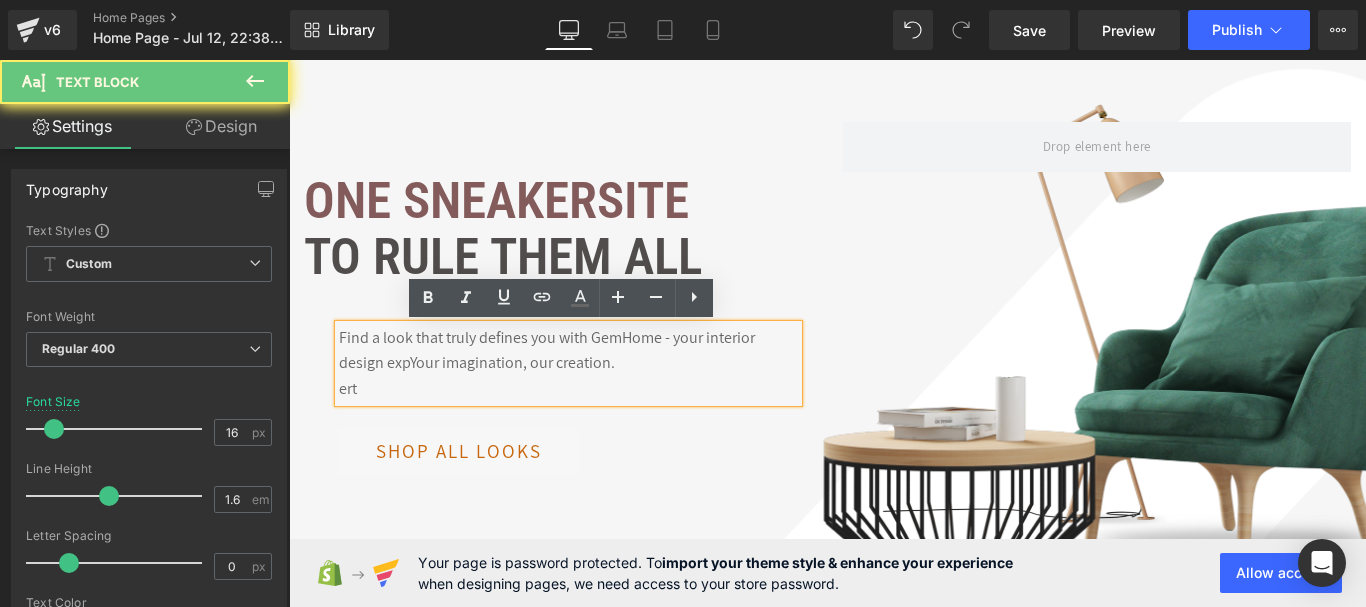 click on "ert" at bounding box center (568, 389) 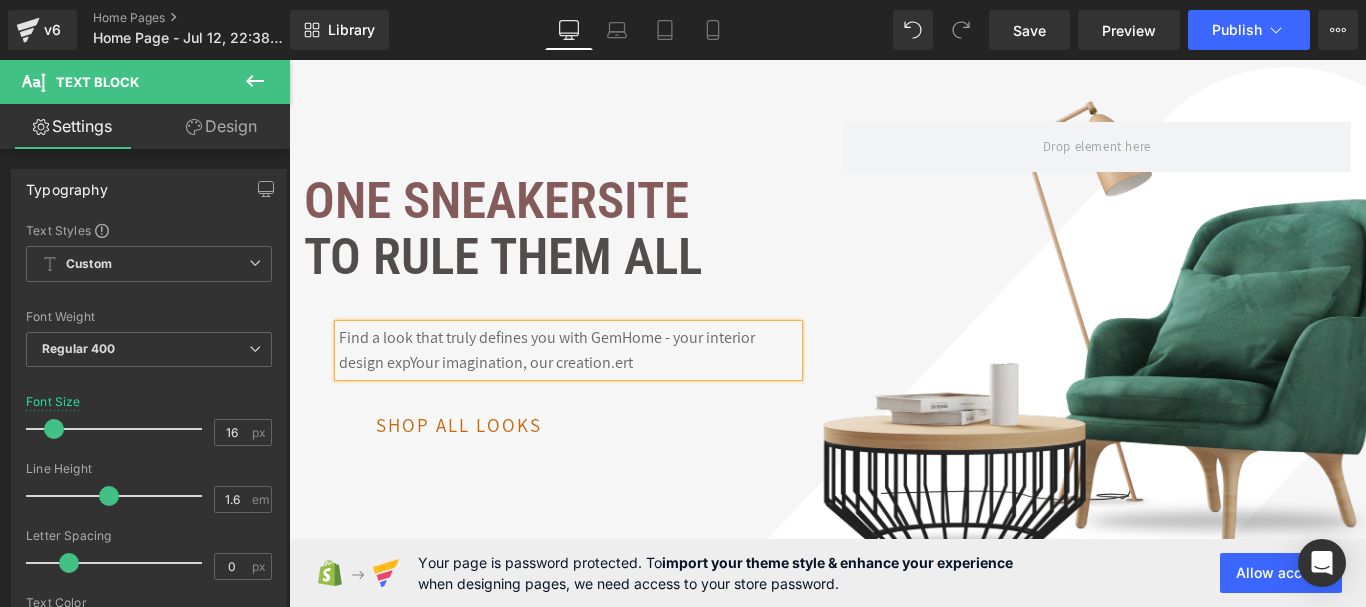 click on "Your imagination, our creation." at bounding box center [512, 362] 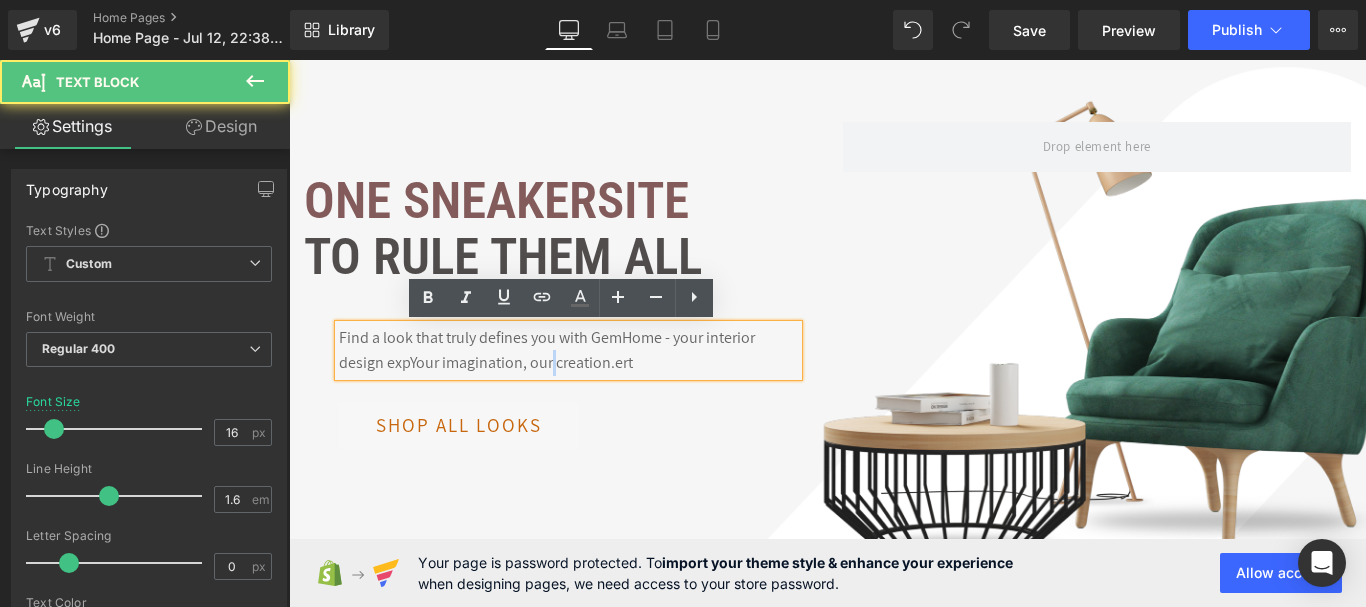 click on "Your imagination, our creation." at bounding box center [512, 362] 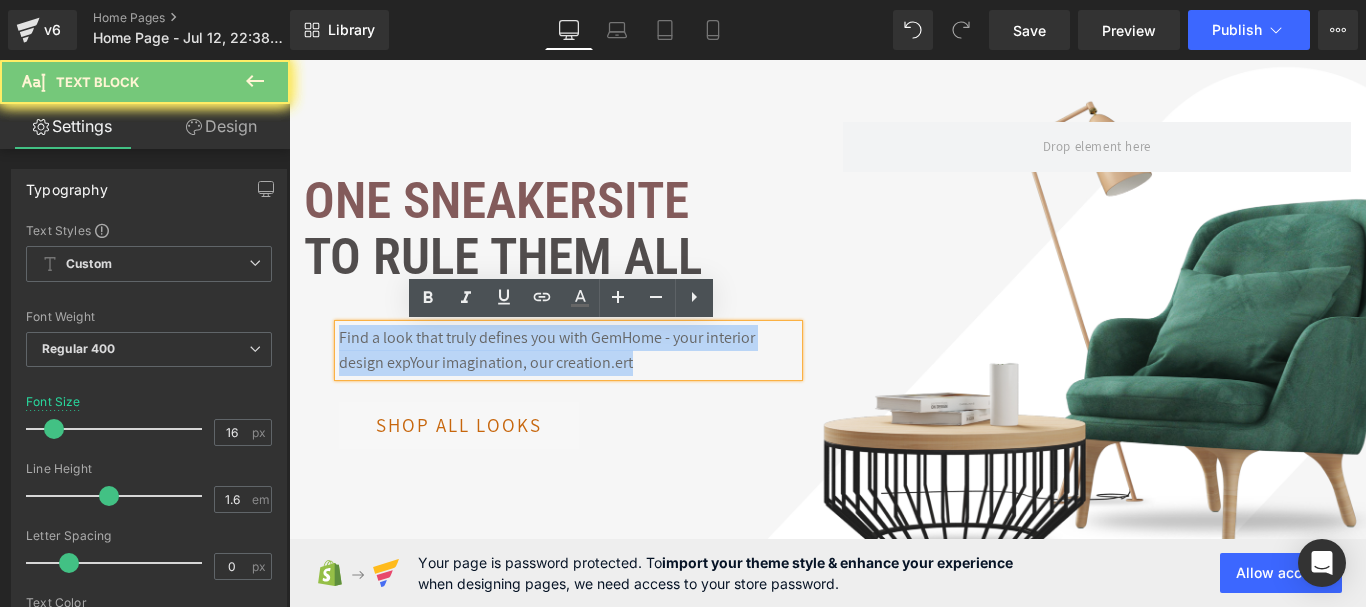 click on "Your imagination, our creation." at bounding box center [512, 362] 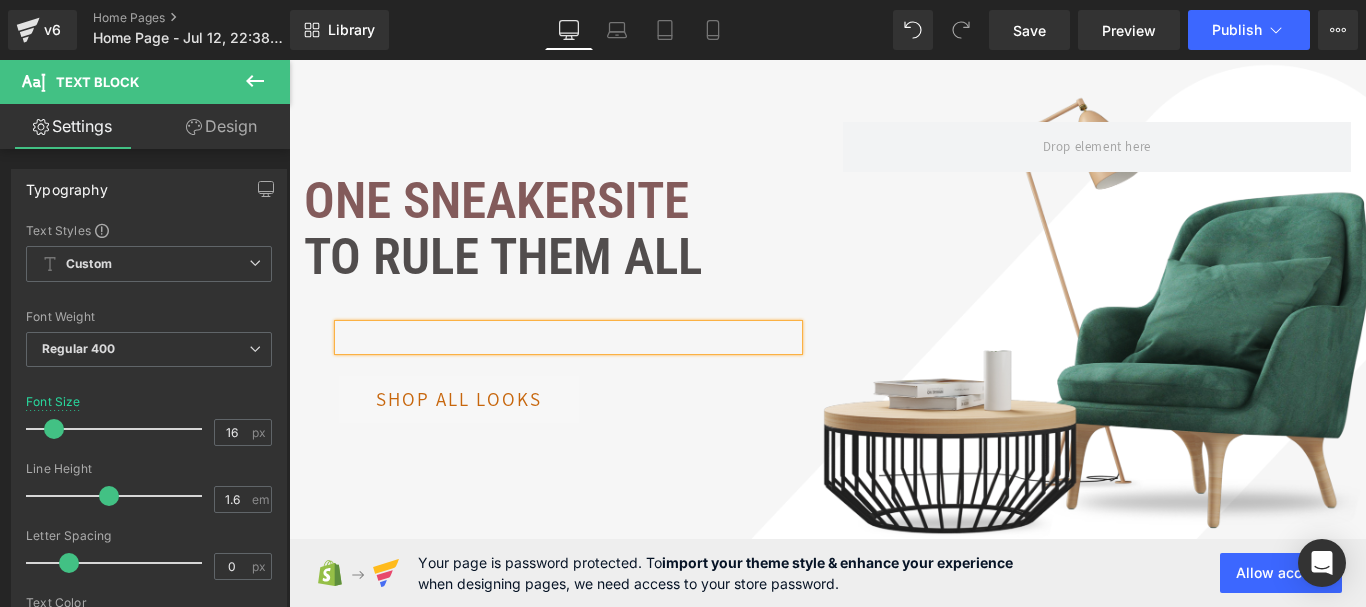 click at bounding box center (568, 338) 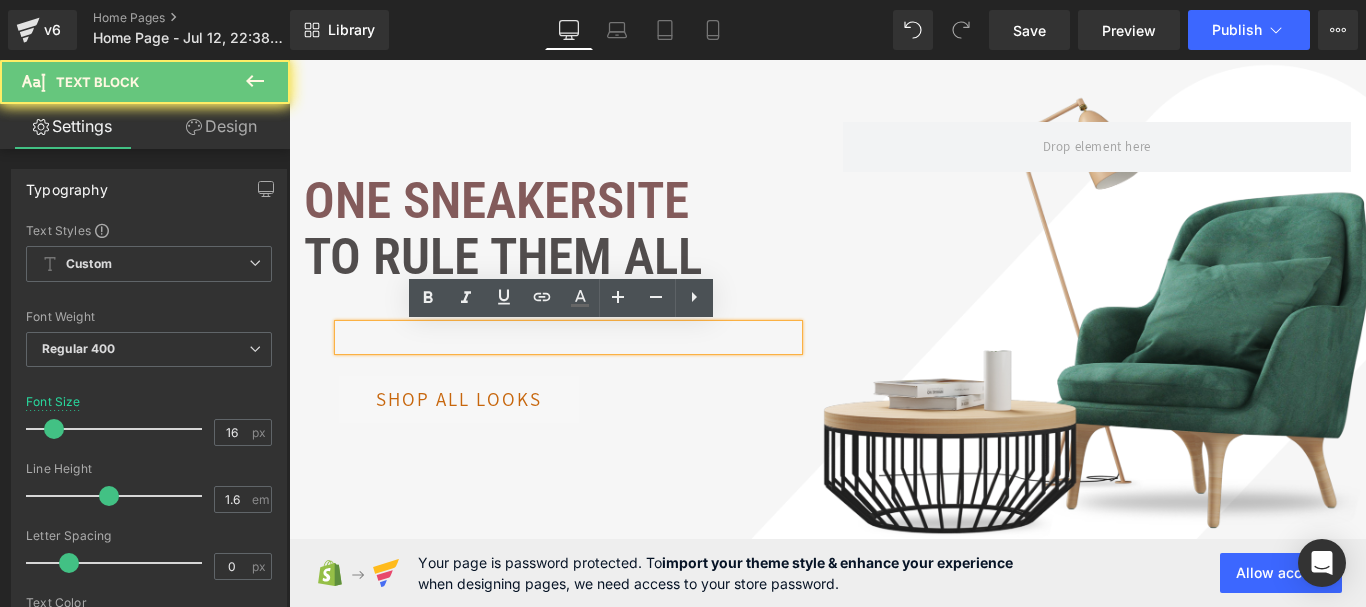 click at bounding box center [568, 338] 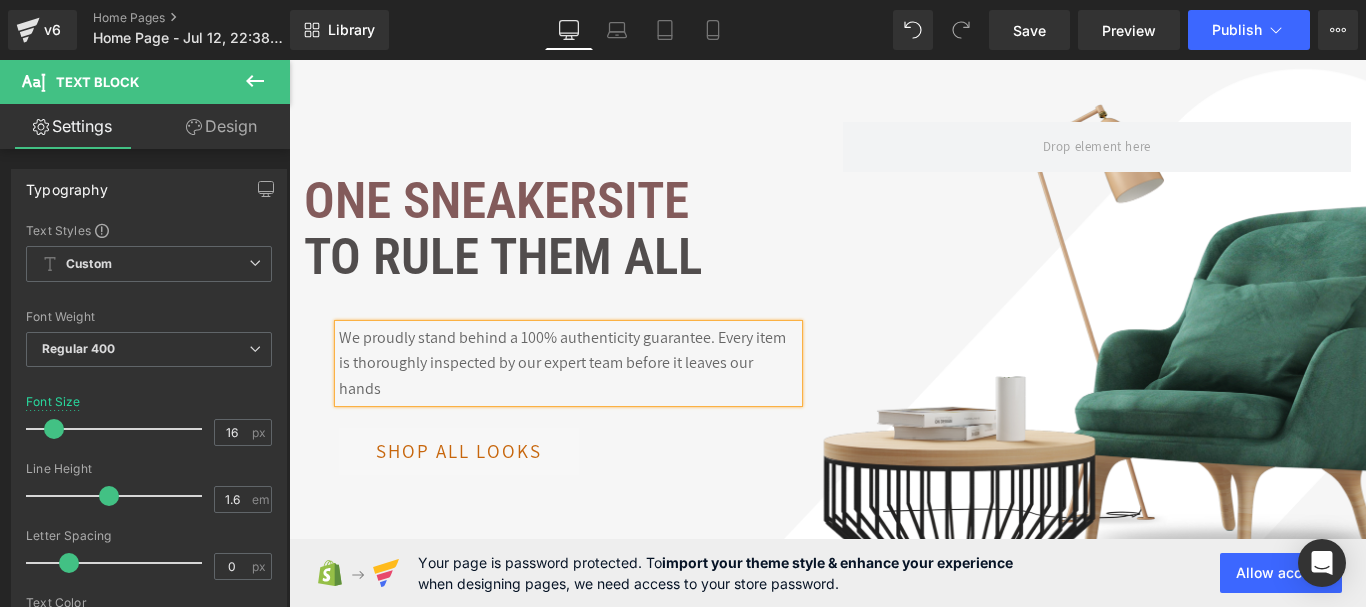 click on "We proudly stand behind a 100% authenticity guarantee. Every item is thoroughly inspected by our expert team before it leaves our hands" at bounding box center (568, 363) 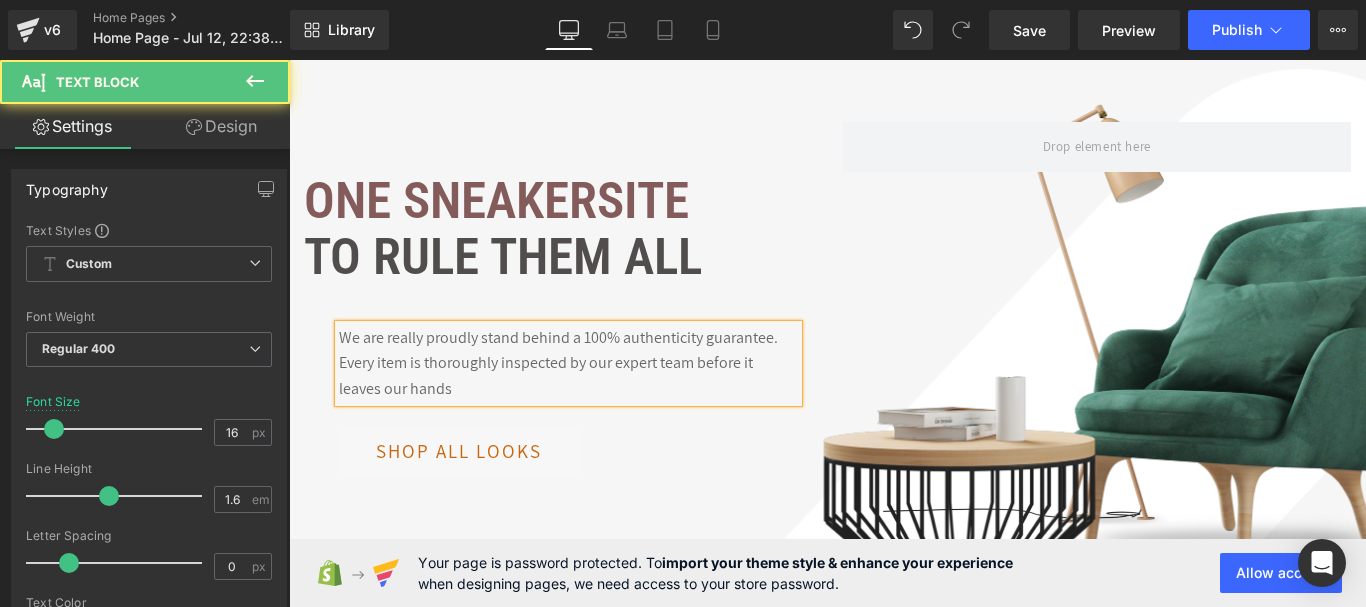click on "We are really proudly stand behind a 100% authenticity guarantee. Every item is thoroughly inspected by our expert team before it leaves our hands" at bounding box center [568, 363] 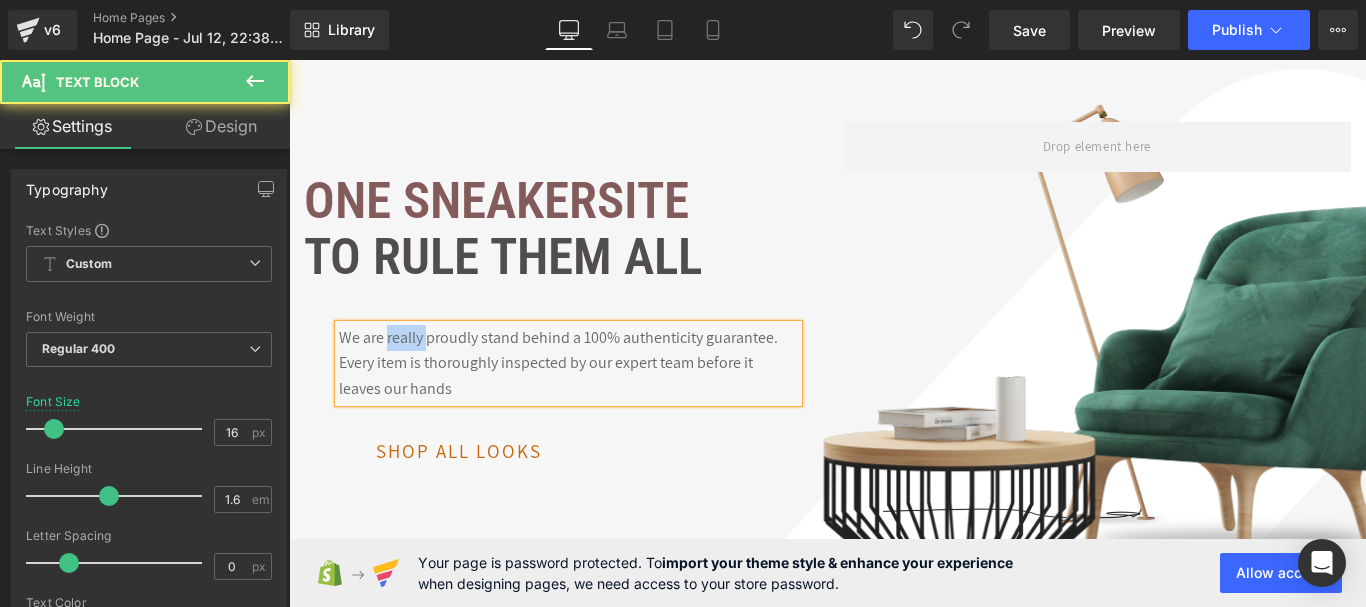 click on "We are really proudly stand behind a 100% authenticity guarantee. Every item is thoroughly inspected by our expert team before it leaves our hands" at bounding box center [568, 363] 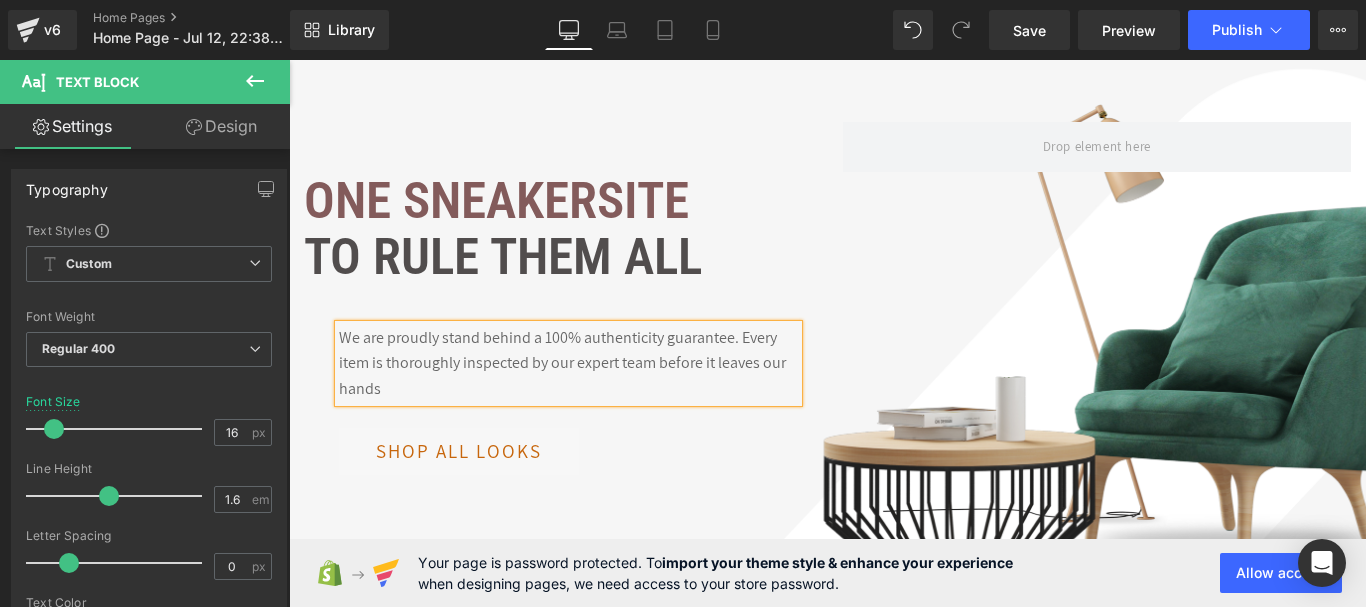 click on "We are proudly stand behind a 100% authenticity guarantee. Every item is thoroughly inspected by our expert team before it leaves our hands" at bounding box center (568, 363) 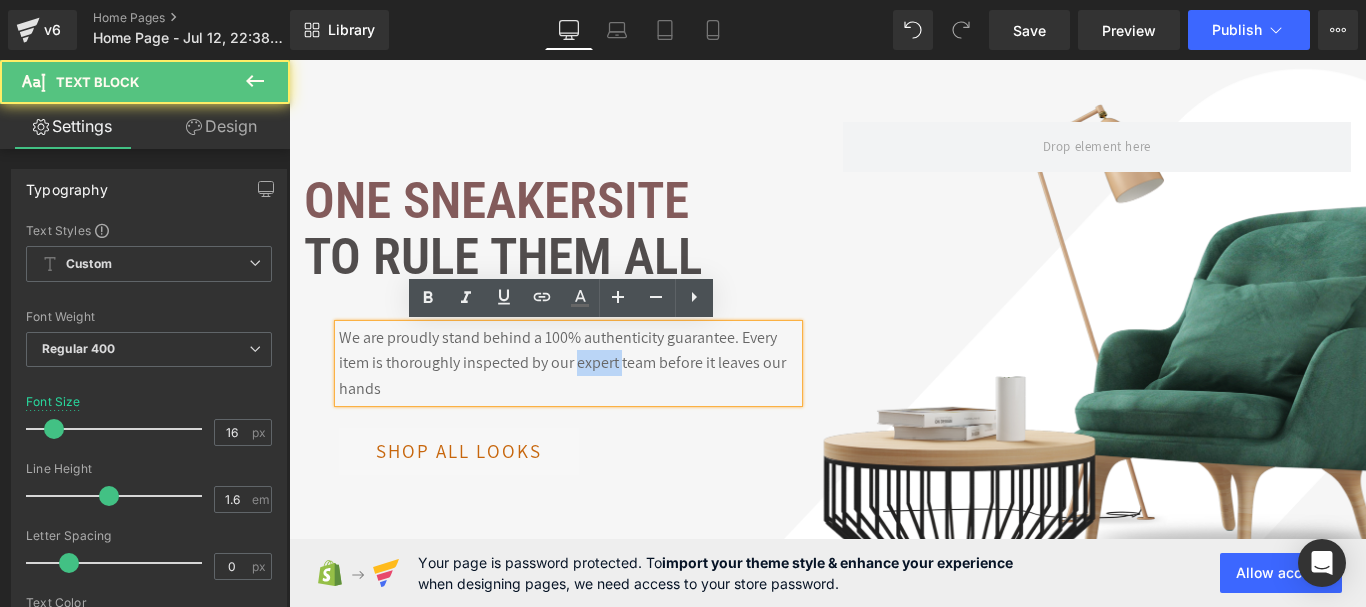 click on "We are proudly stand behind a 100% authenticity guarantee. Every item is thoroughly inspected by our expert team before it leaves our hands" at bounding box center [568, 363] 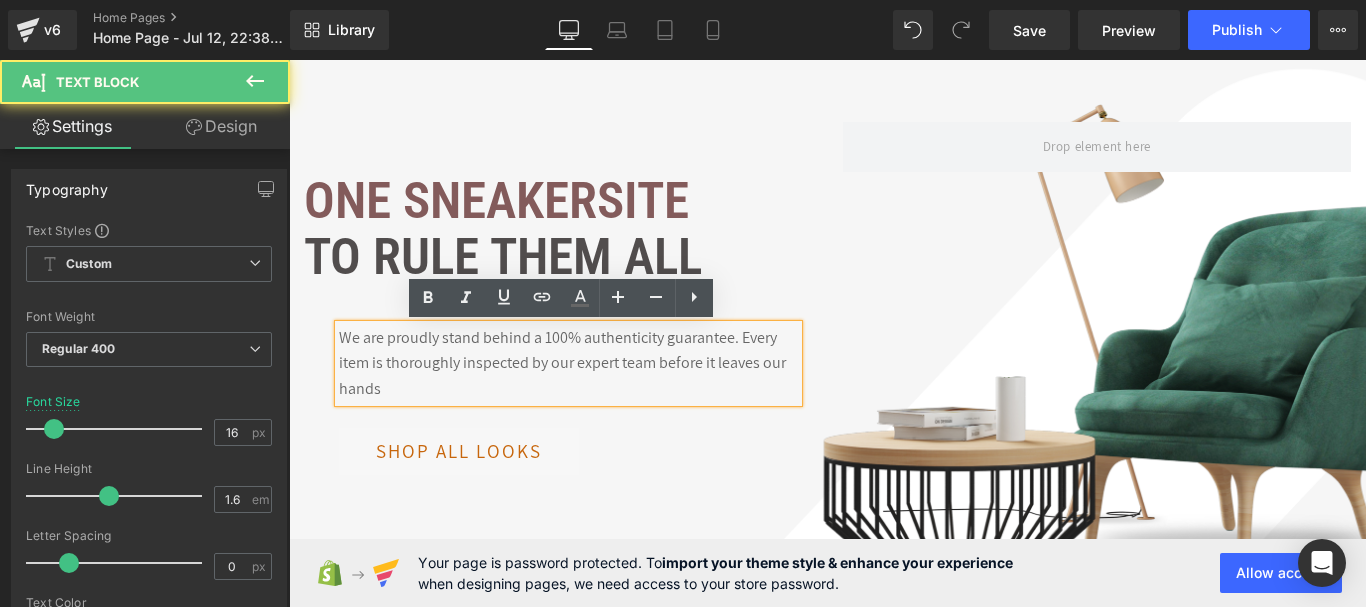 click on "We are proudly stand behind a 100% authenticity guarantee. Every item is thoroughly inspected by our expert team before it leaves our hands" at bounding box center [568, 363] 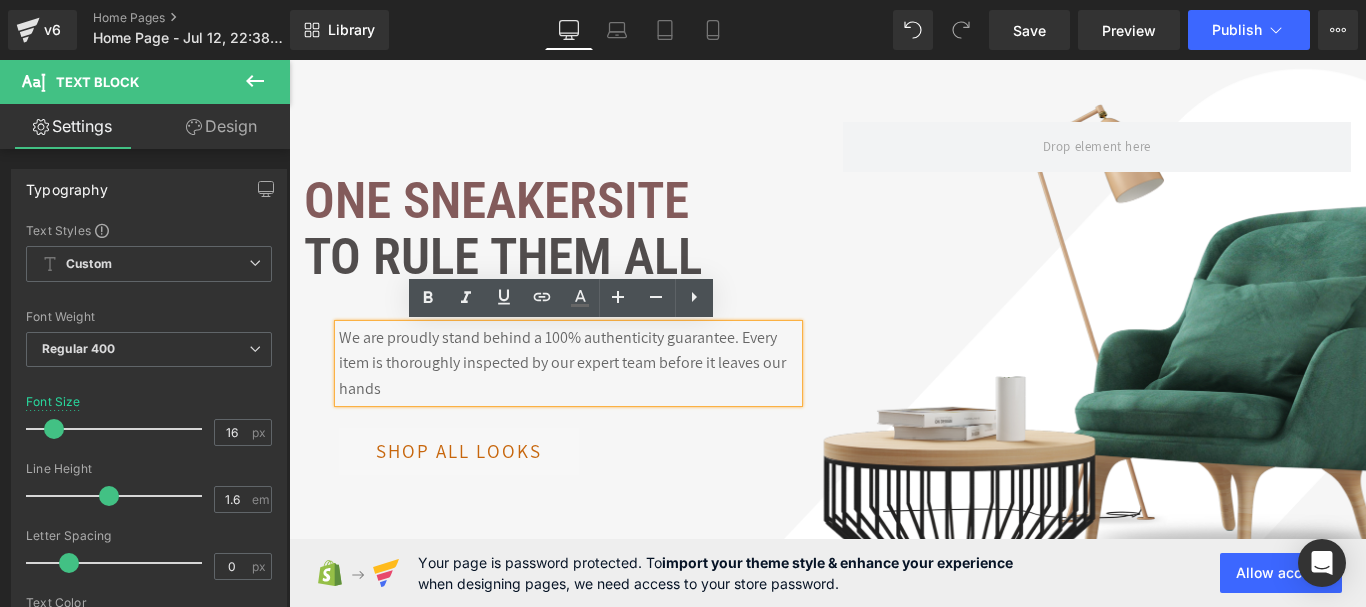 click on "We are proudly stand behind a 100% authenticity guarantee. Every item is thoroughly inspected by our expert team before it leaves our hands" at bounding box center (568, 363) 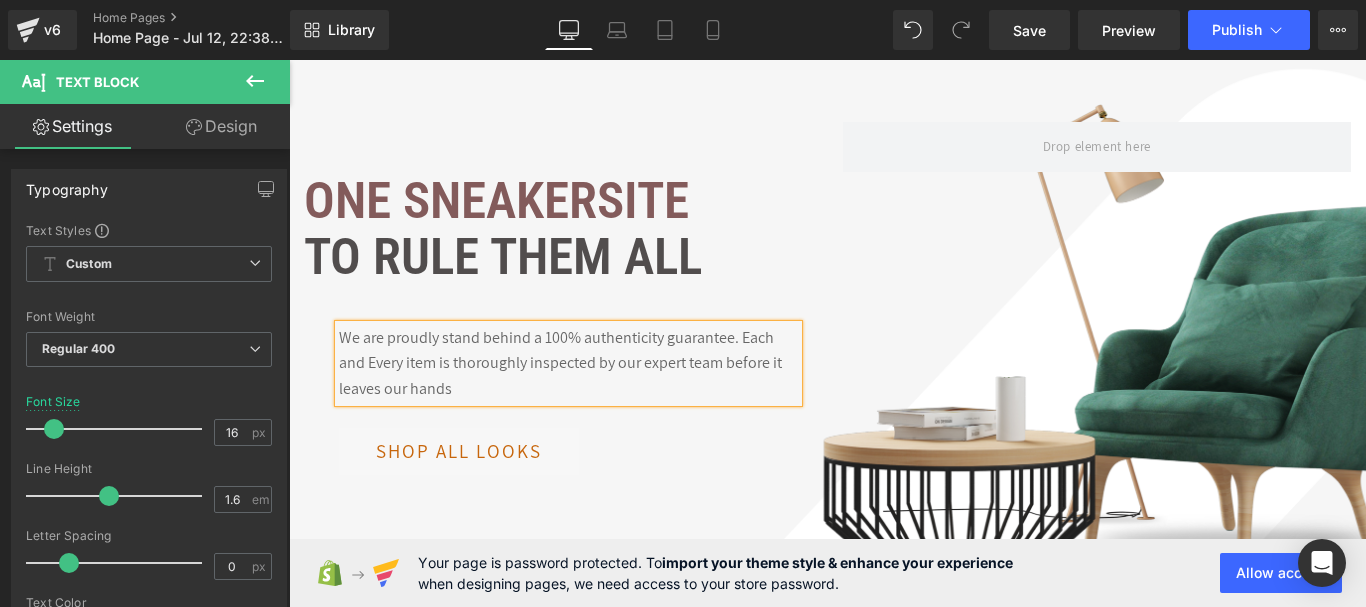 click on "We are proudly stand behind a 100% authenticity guarantee. Each and Every item is thoroughly inspected by our expert team before it leaves our hands" at bounding box center (568, 363) 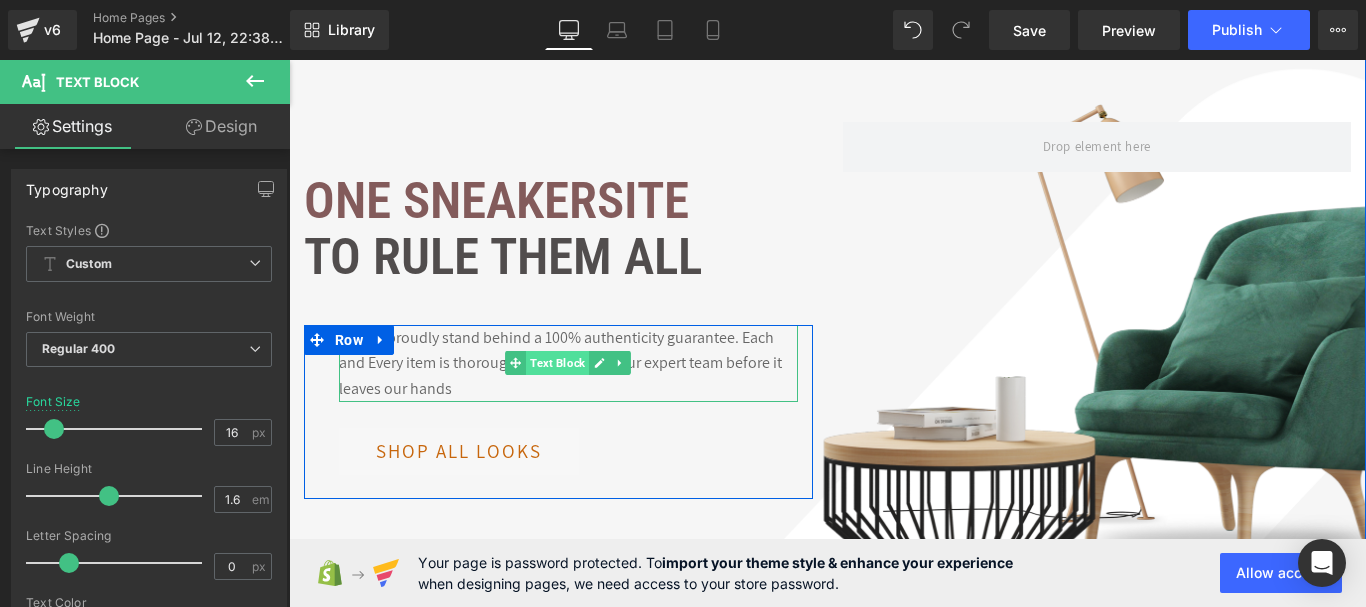 click on "Text Block" at bounding box center [557, 363] 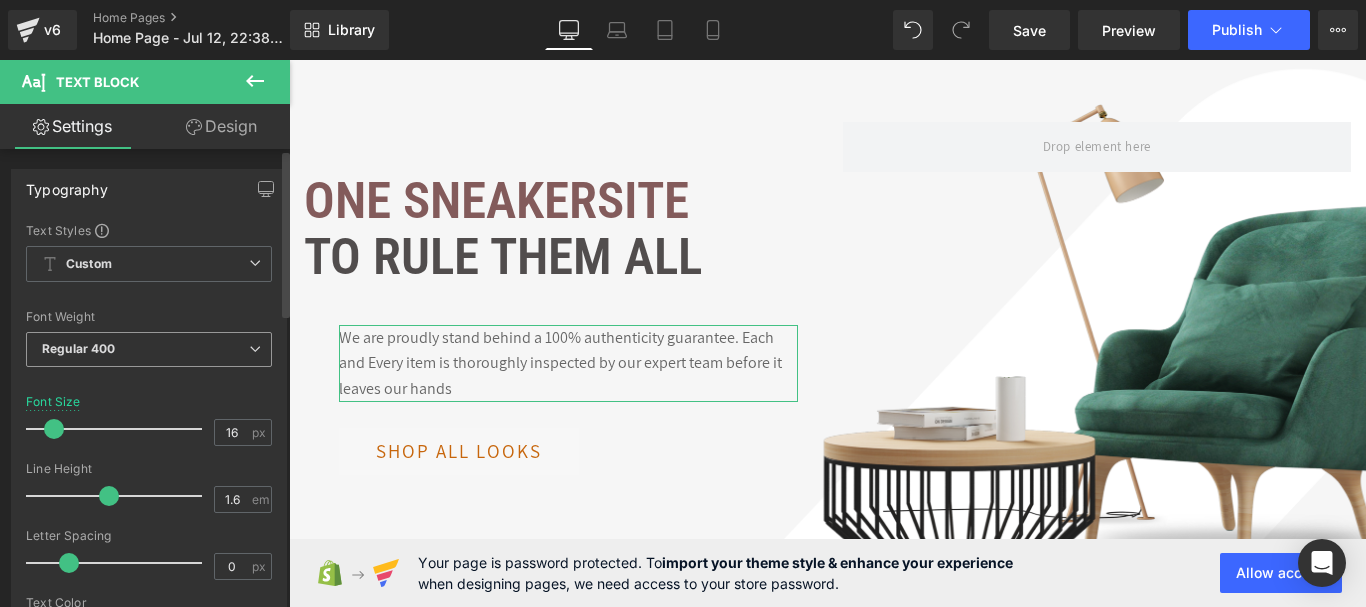click on "Regular 400" at bounding box center (149, 349) 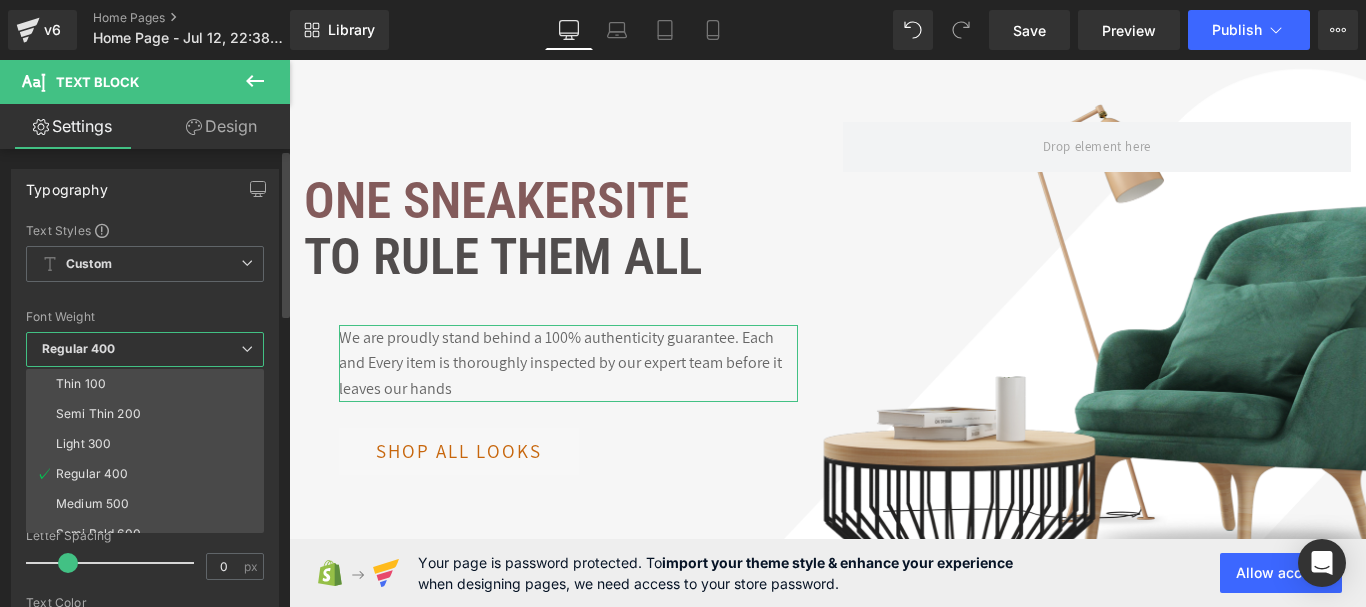 click on "Font Weight" at bounding box center (145, 317) 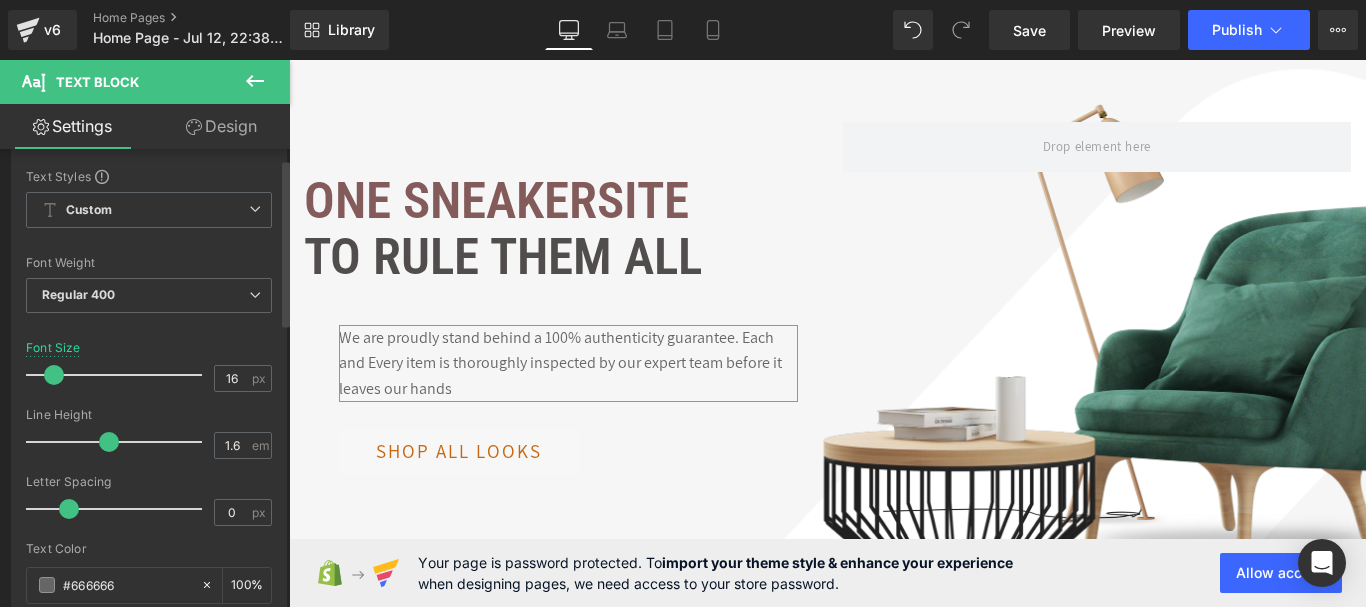 scroll, scrollTop: 100, scrollLeft: 0, axis: vertical 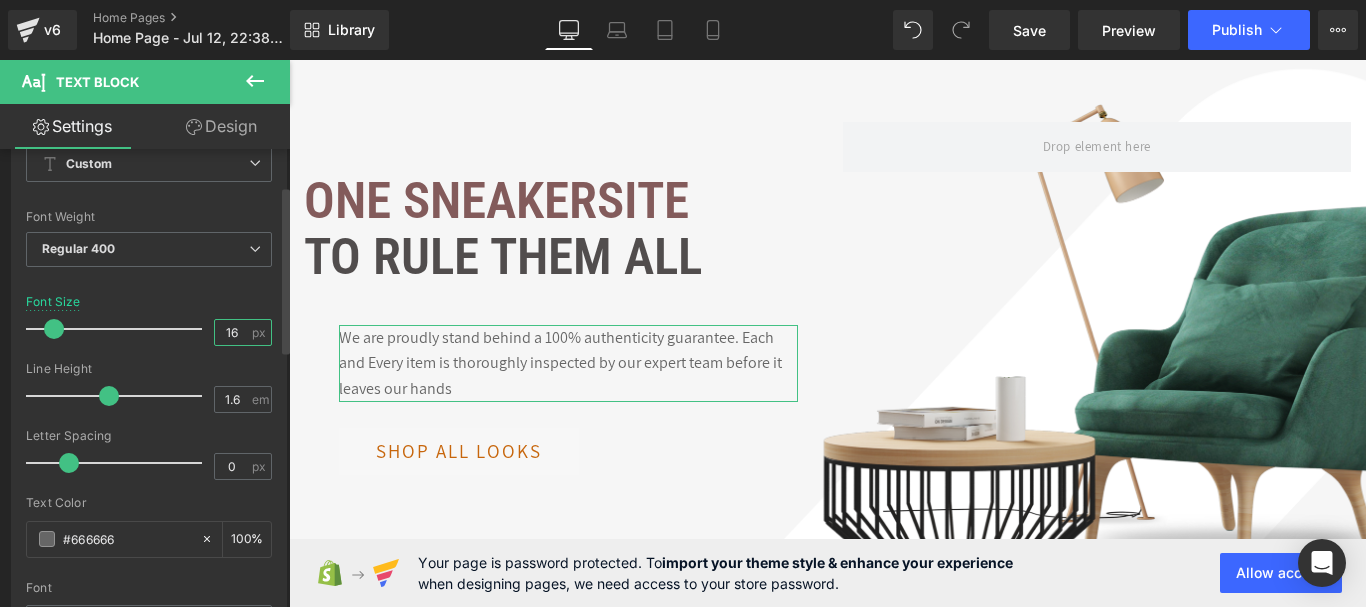 click on "16" at bounding box center (232, 332) 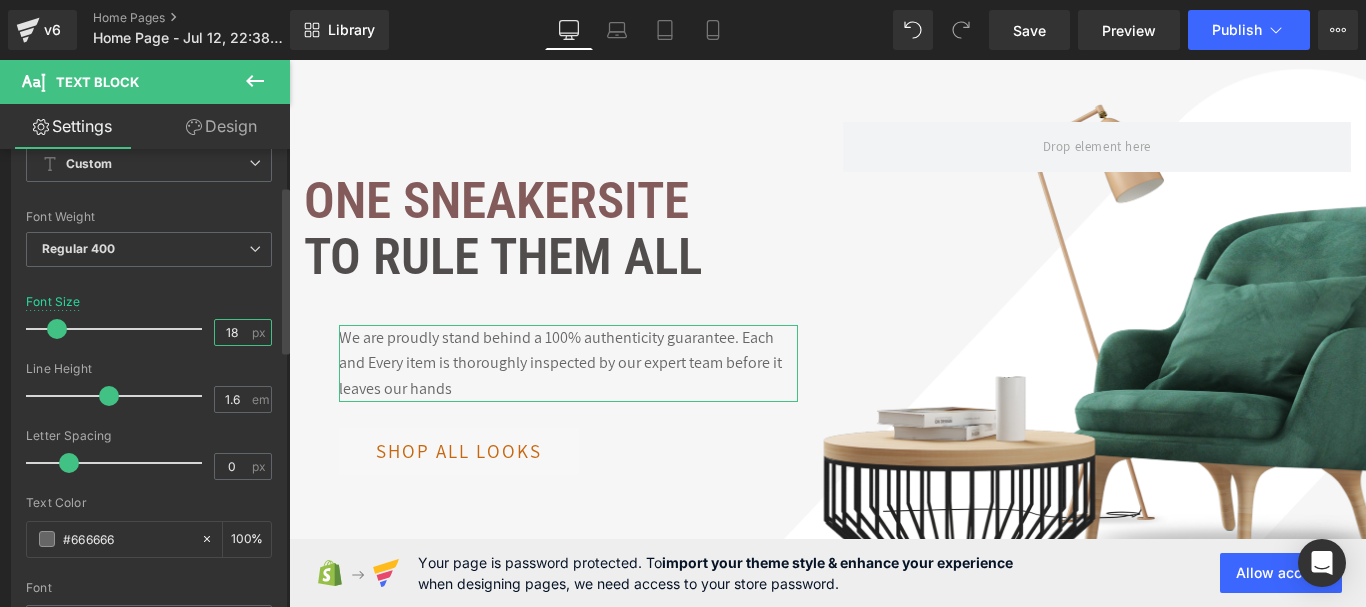 type on "1" 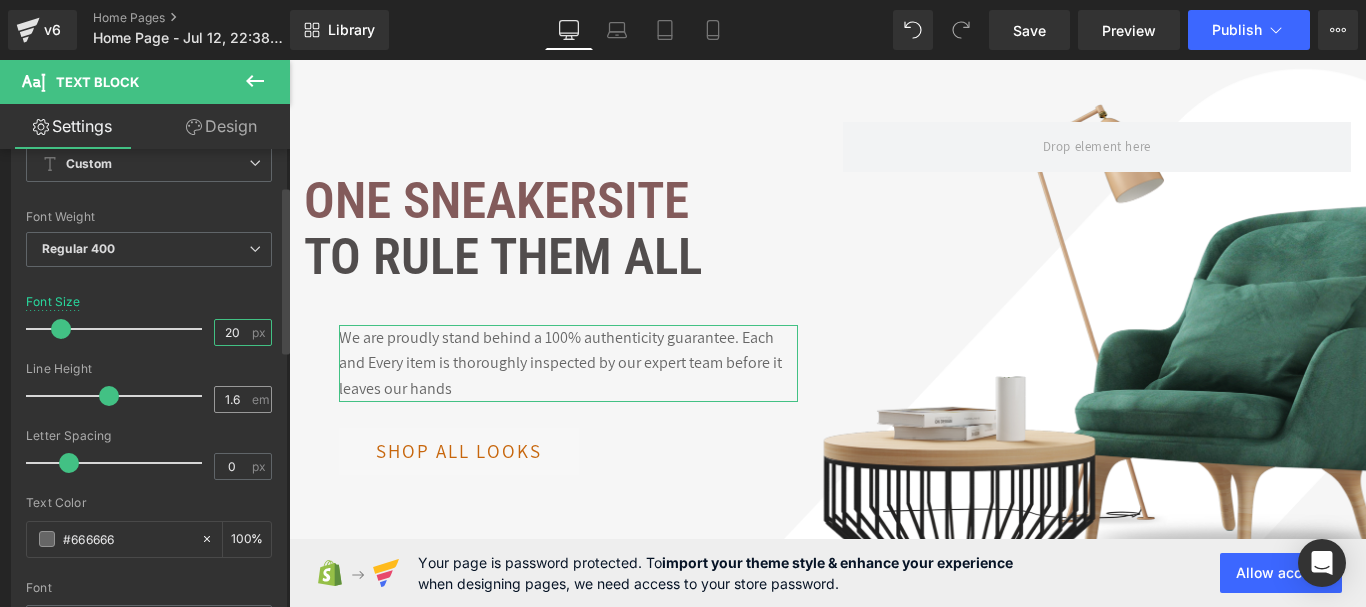 type on "20" 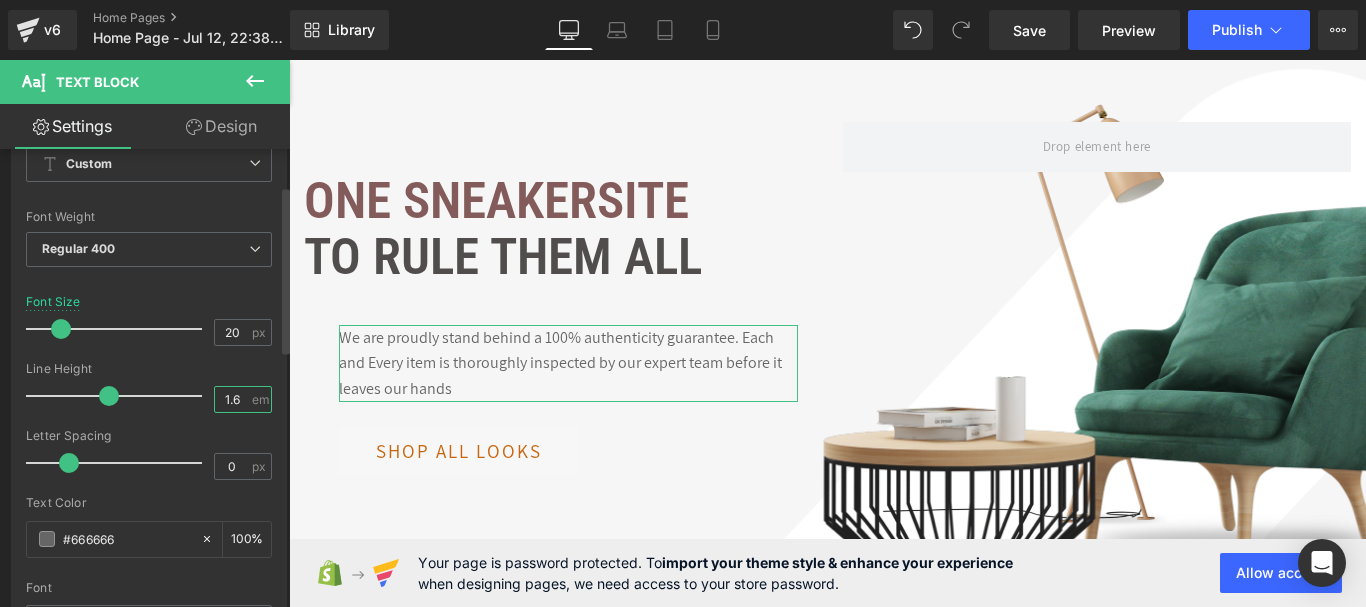 click on "1.6" at bounding box center (232, 399) 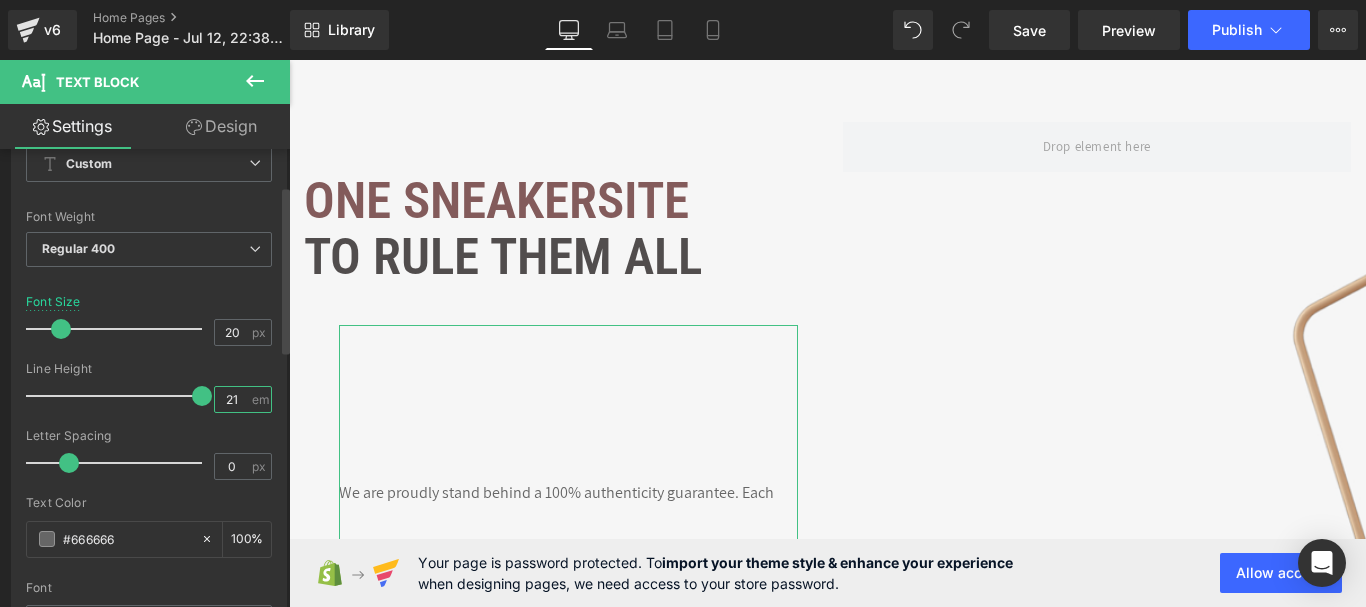 type on "1" 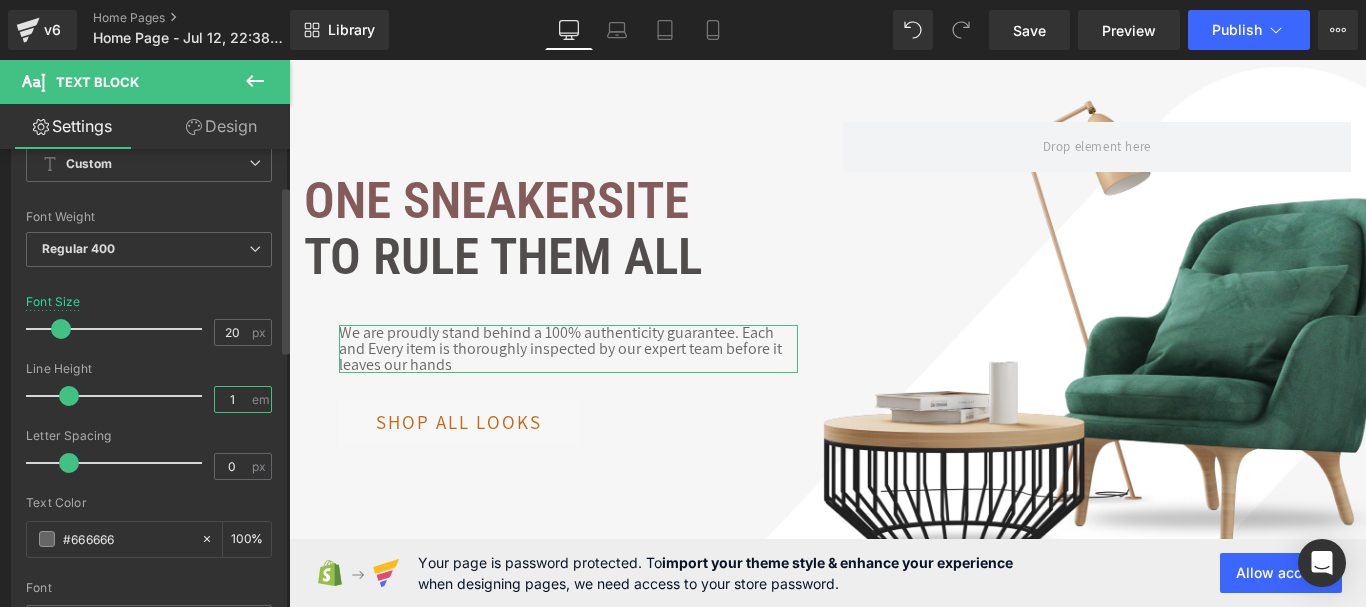 click on "1" at bounding box center [232, 399] 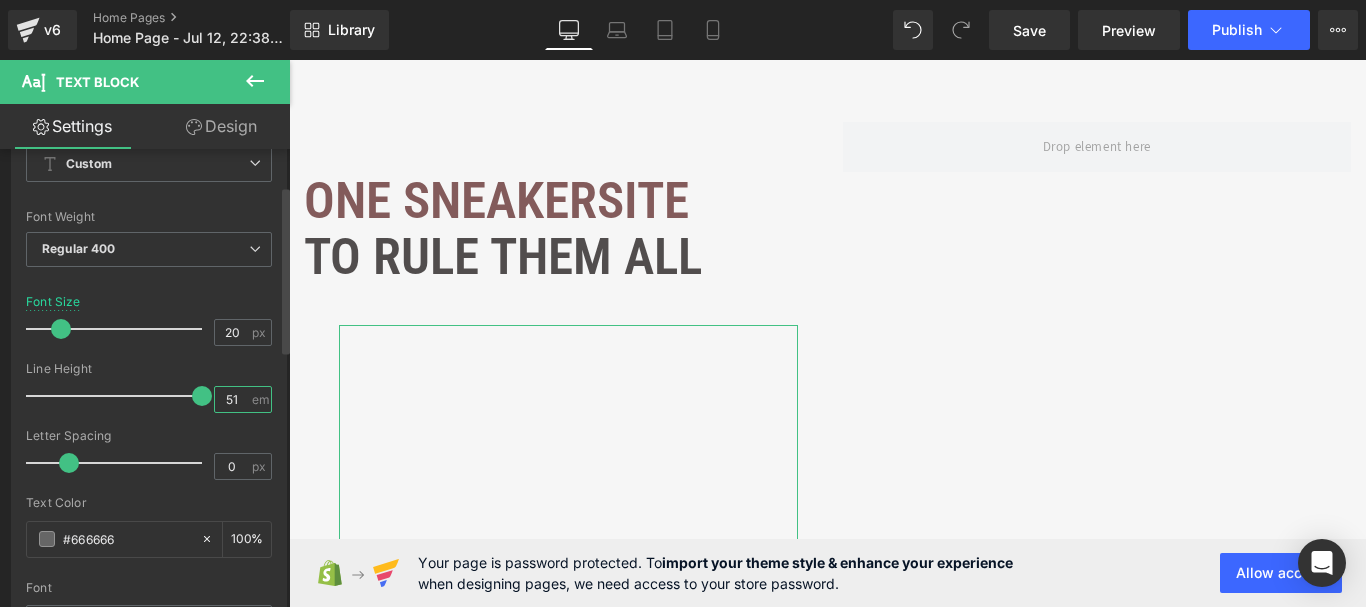 type on "1" 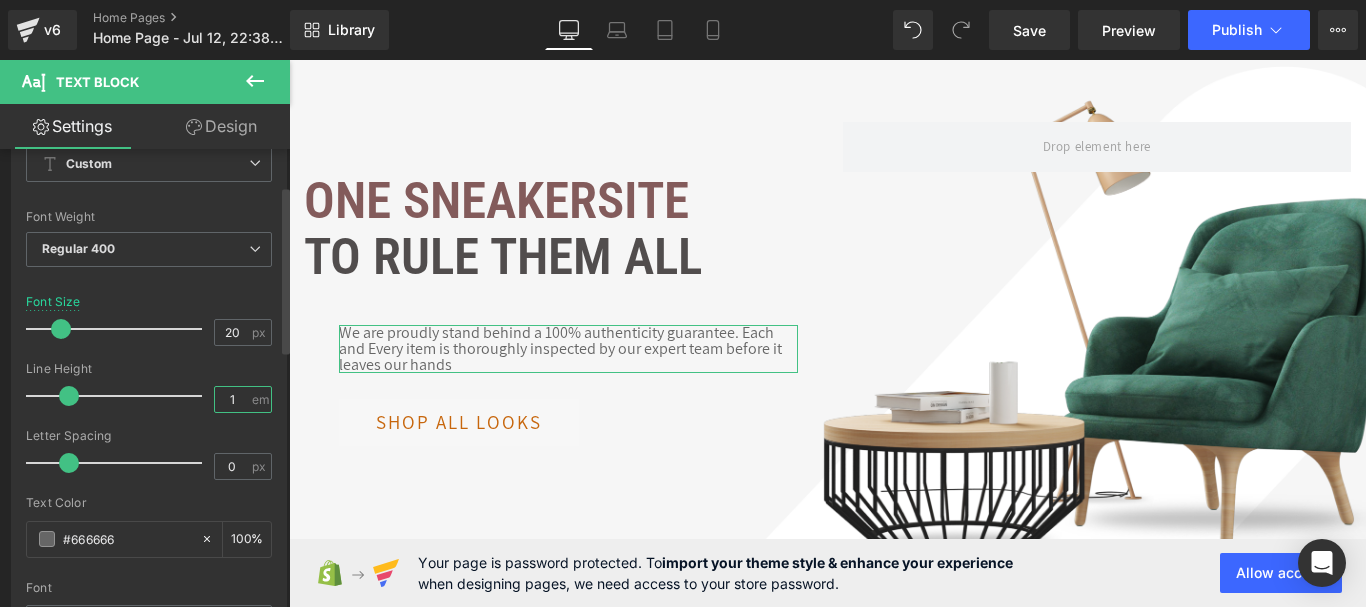 click on "1" at bounding box center (232, 399) 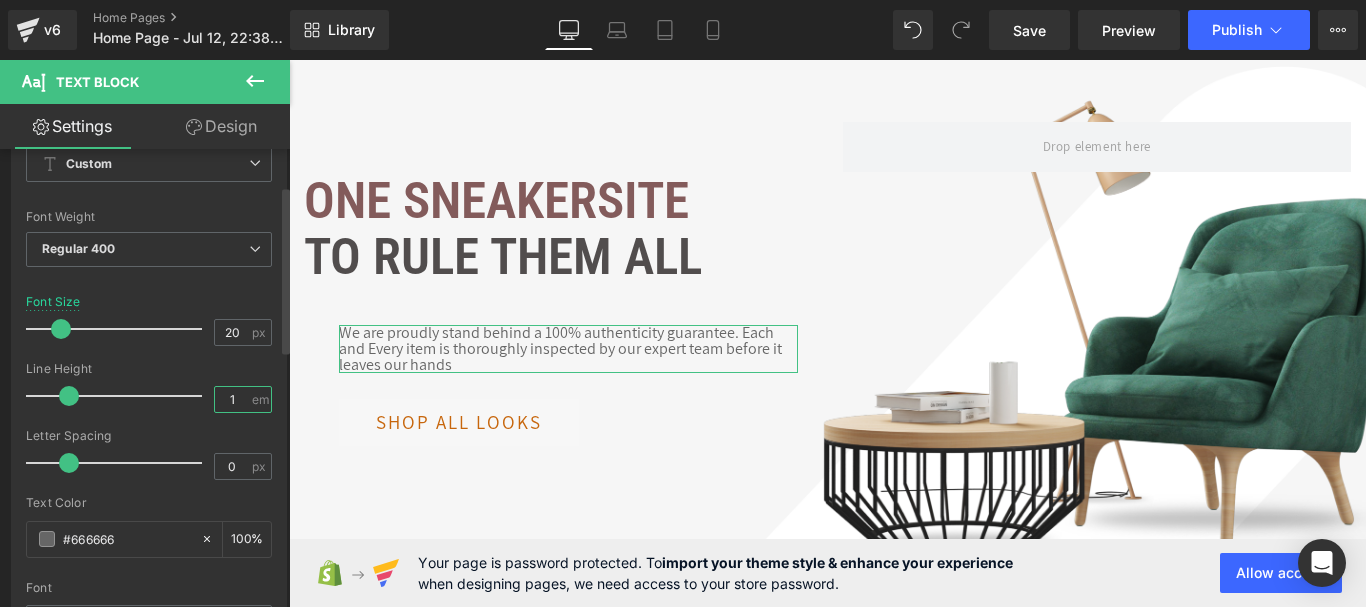 type on "1.6" 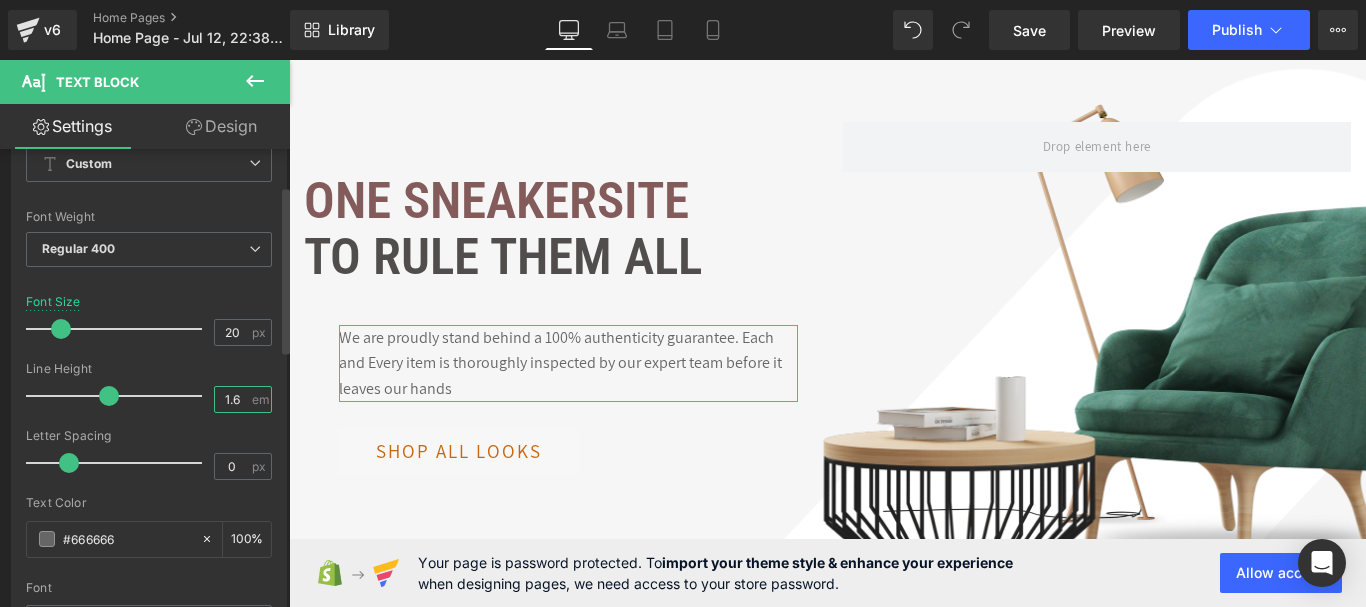 click on "1.6" at bounding box center (232, 399) 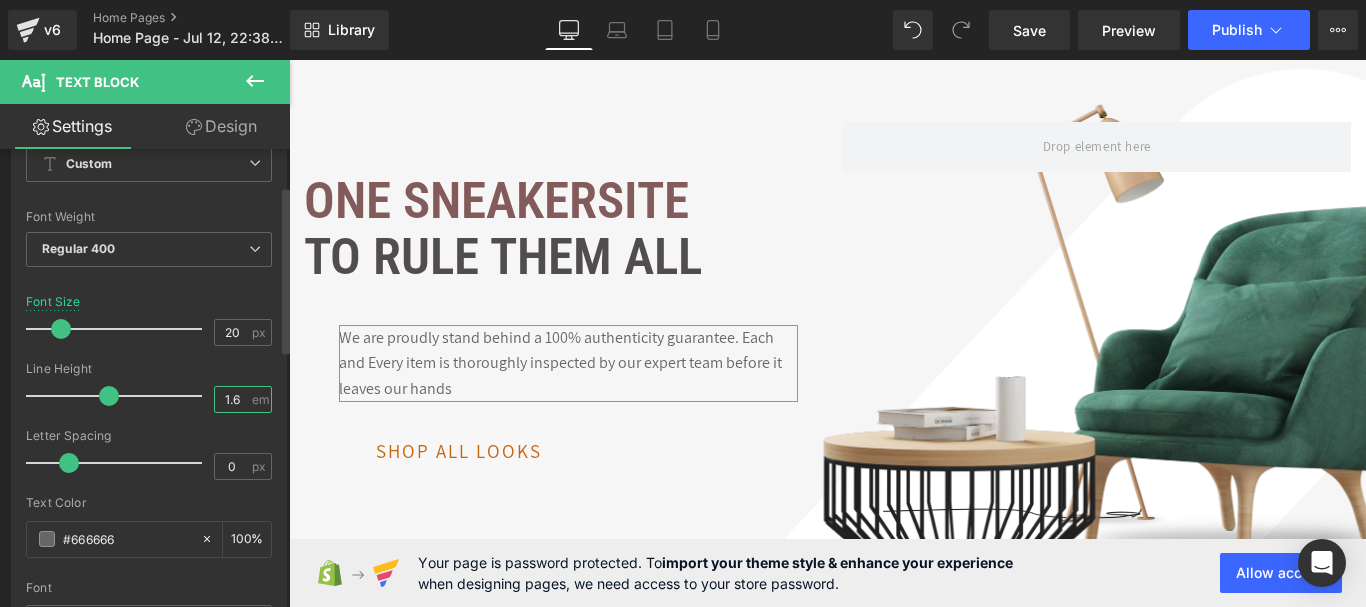 click on "1.6" at bounding box center [232, 399] 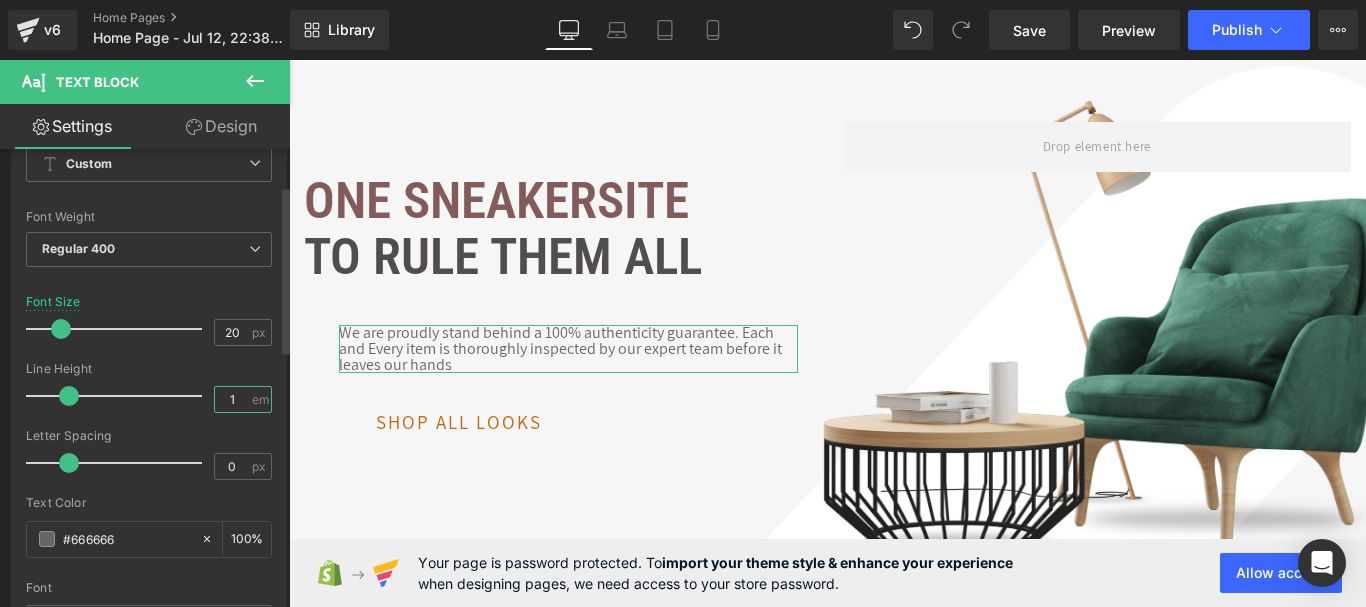 type on "81" 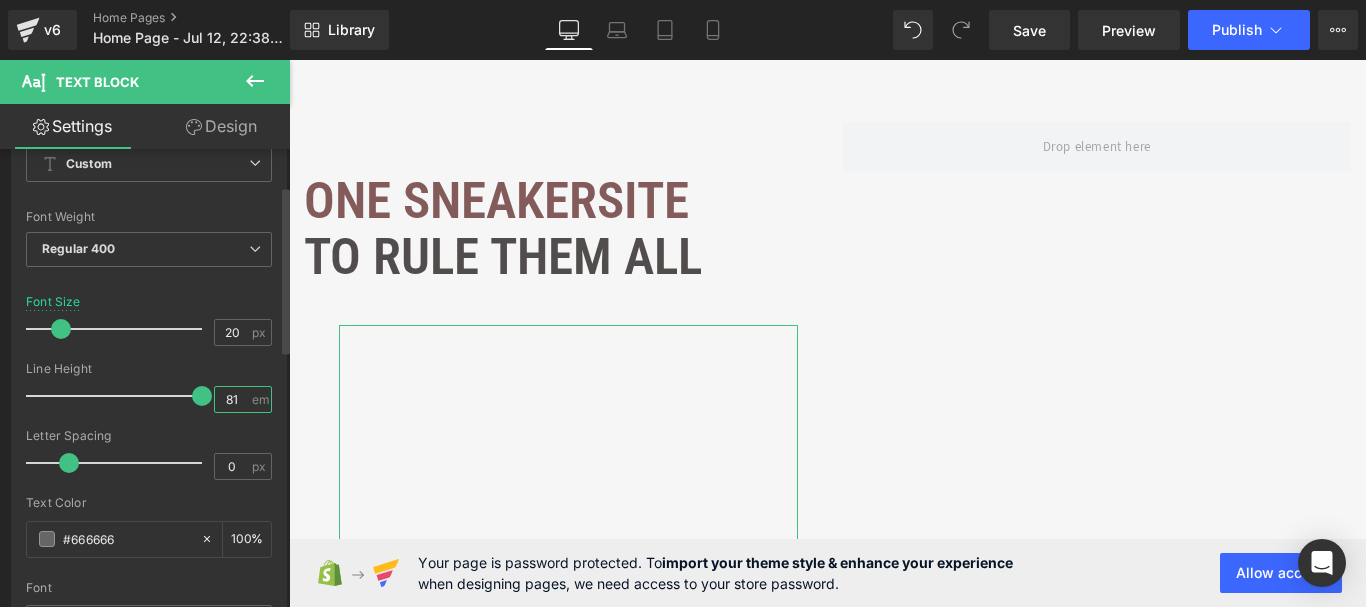 click on "81" at bounding box center [232, 399] 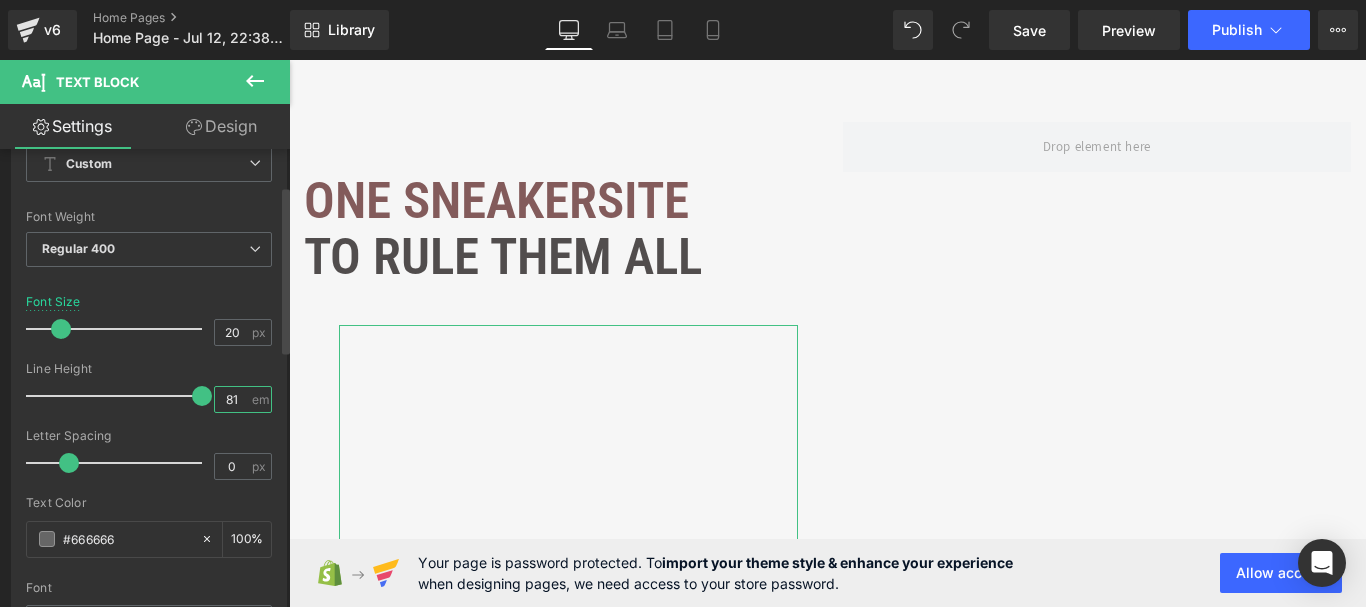 click on "81" at bounding box center (232, 399) 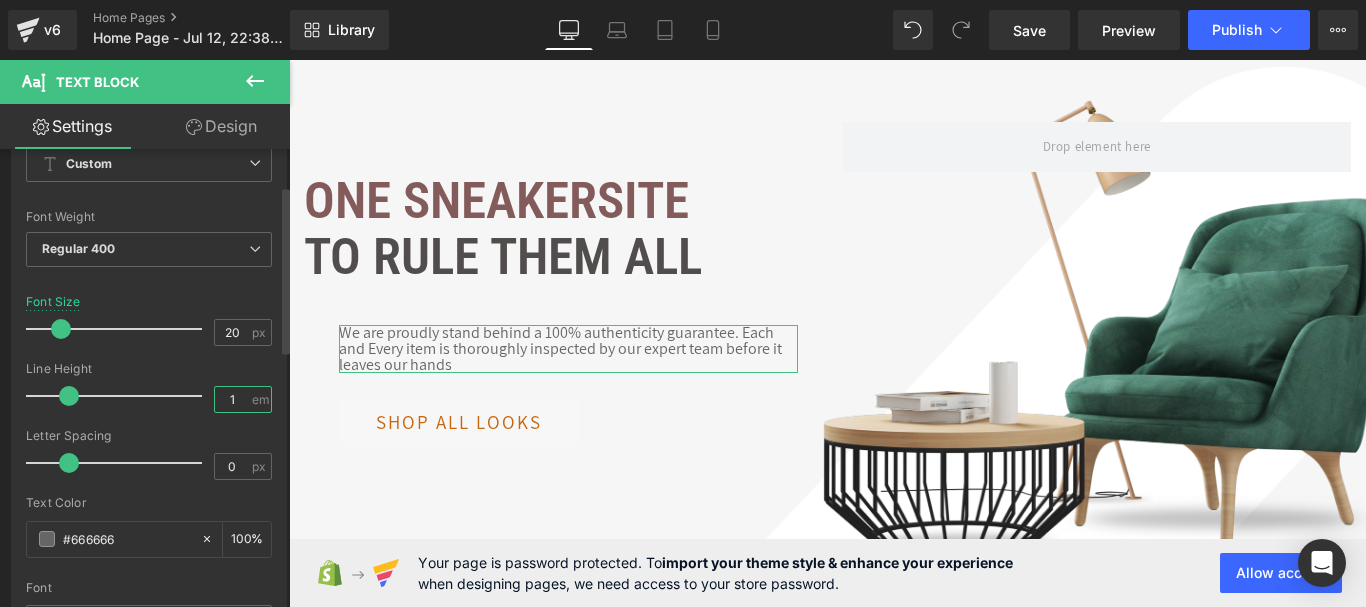type on "81" 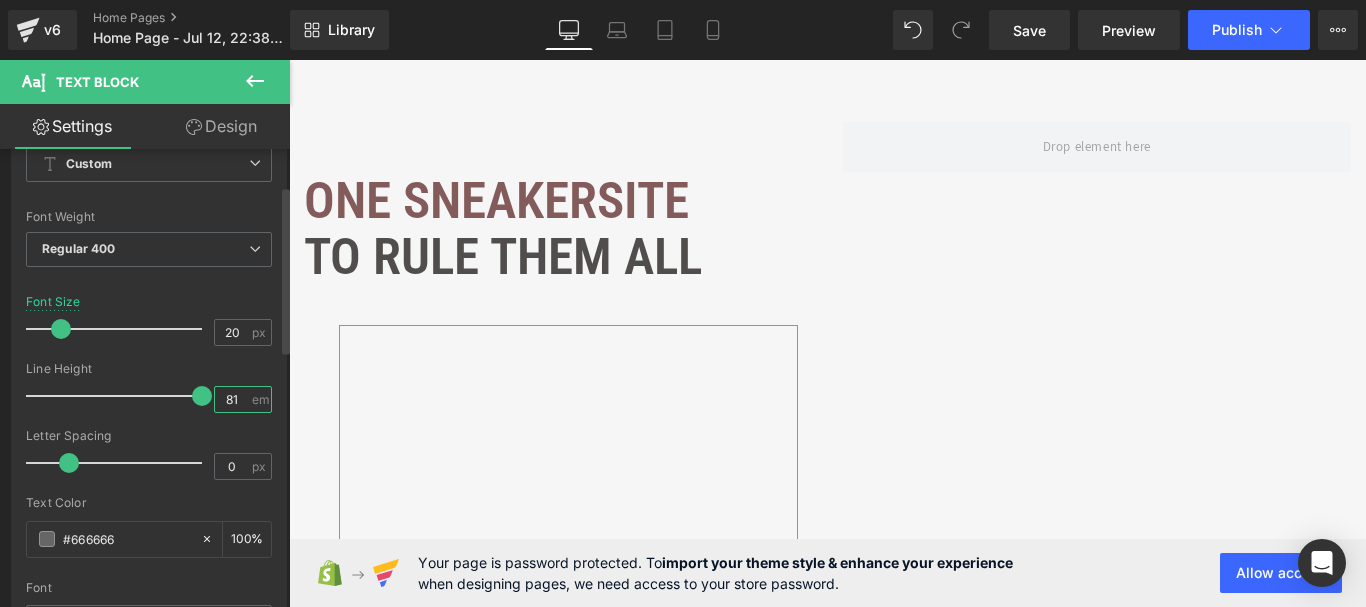 click on "81" at bounding box center [232, 399] 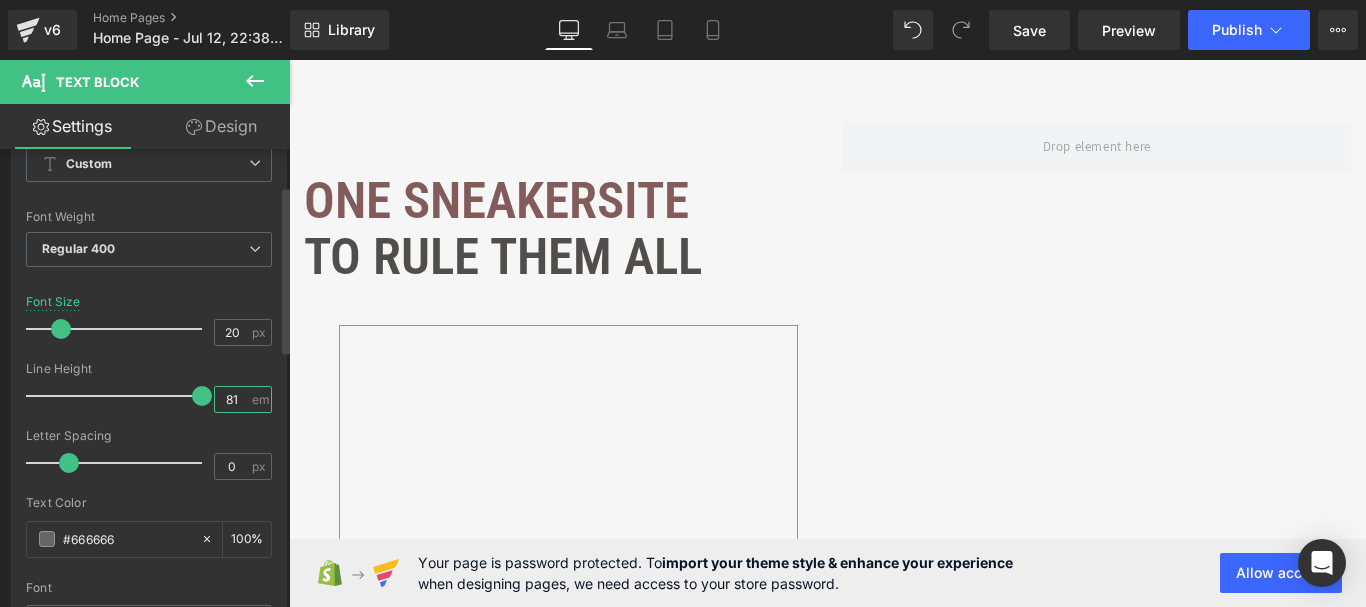 click on "81" at bounding box center [232, 399] 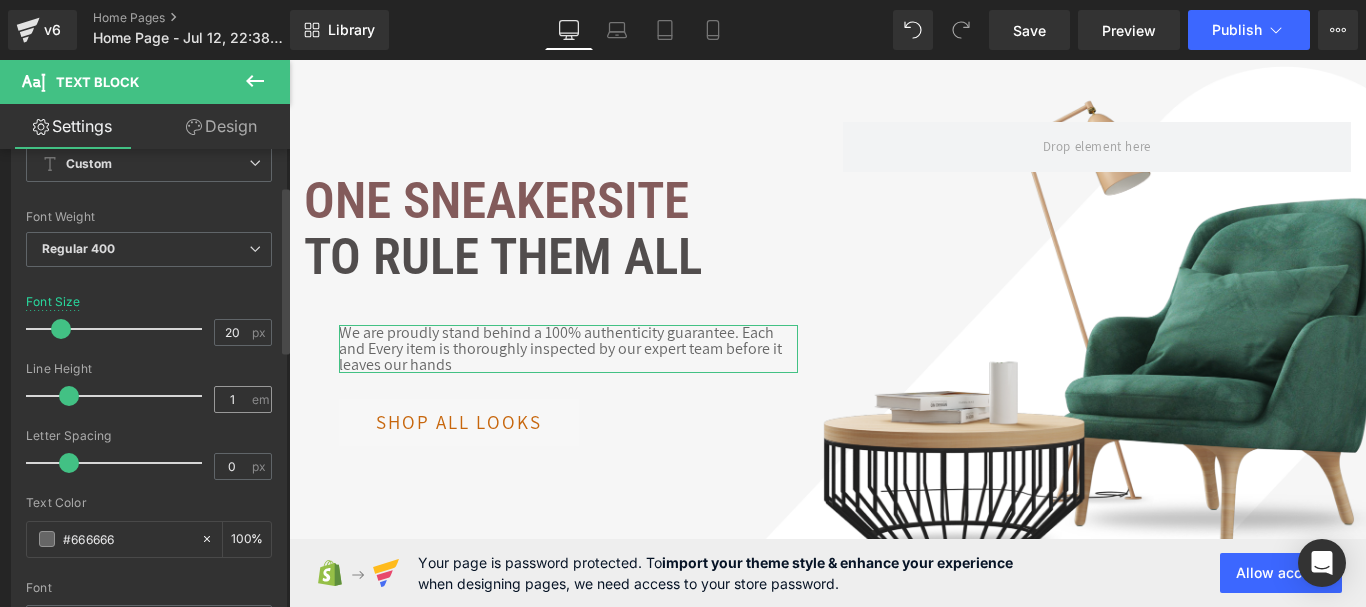 click on "1 em" at bounding box center (243, 399) 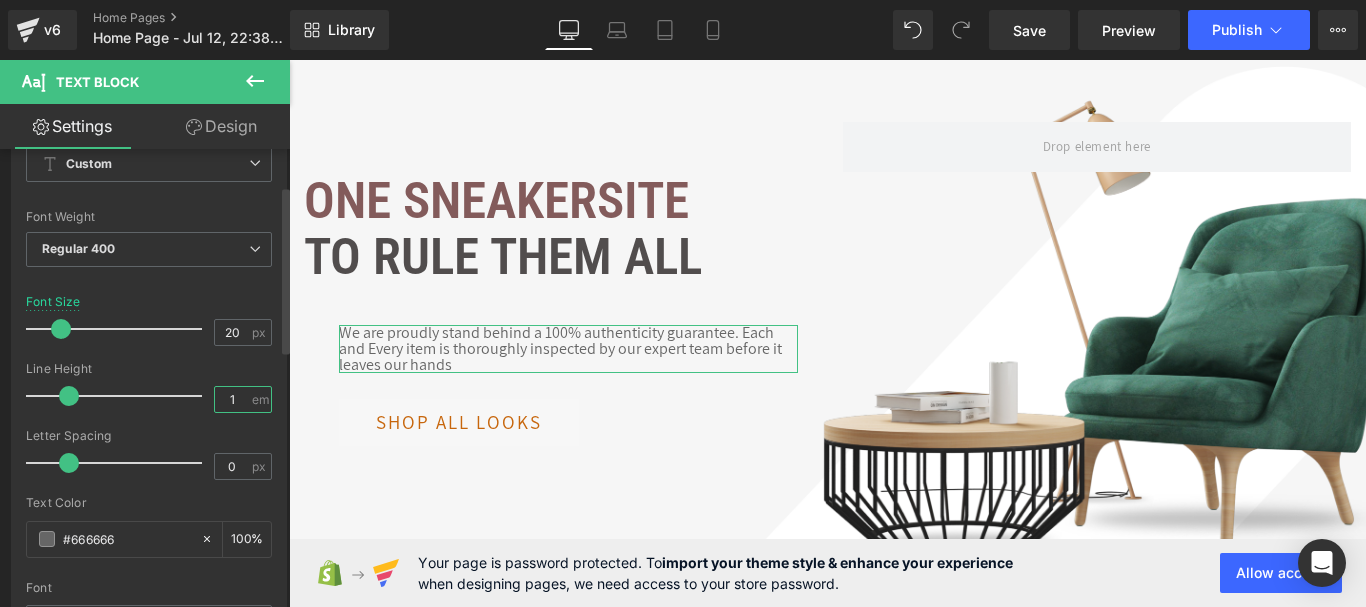 click on "1" at bounding box center [232, 399] 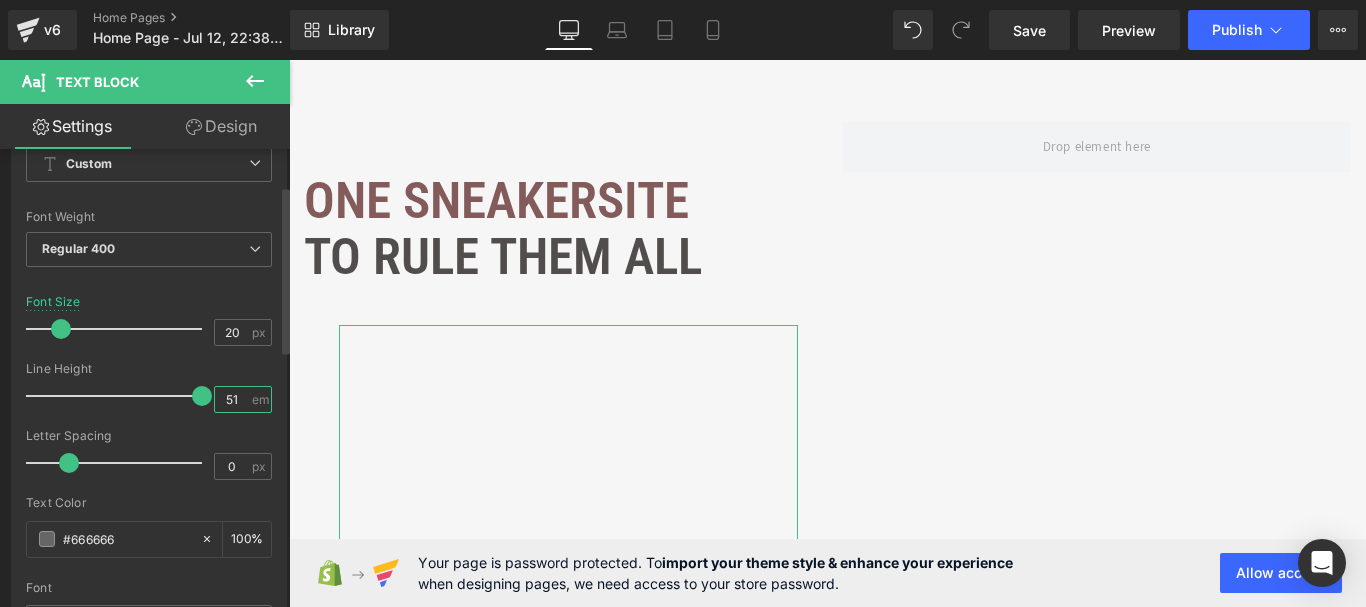 click on "51" at bounding box center [232, 399] 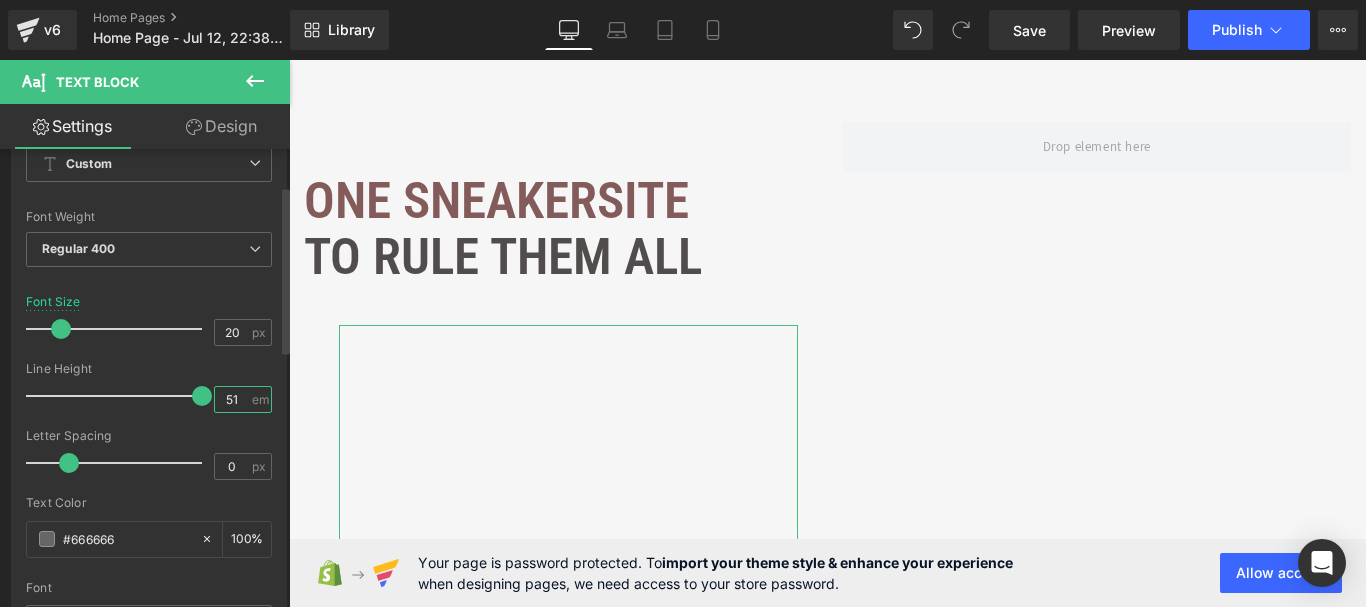 click on "51" at bounding box center [232, 399] 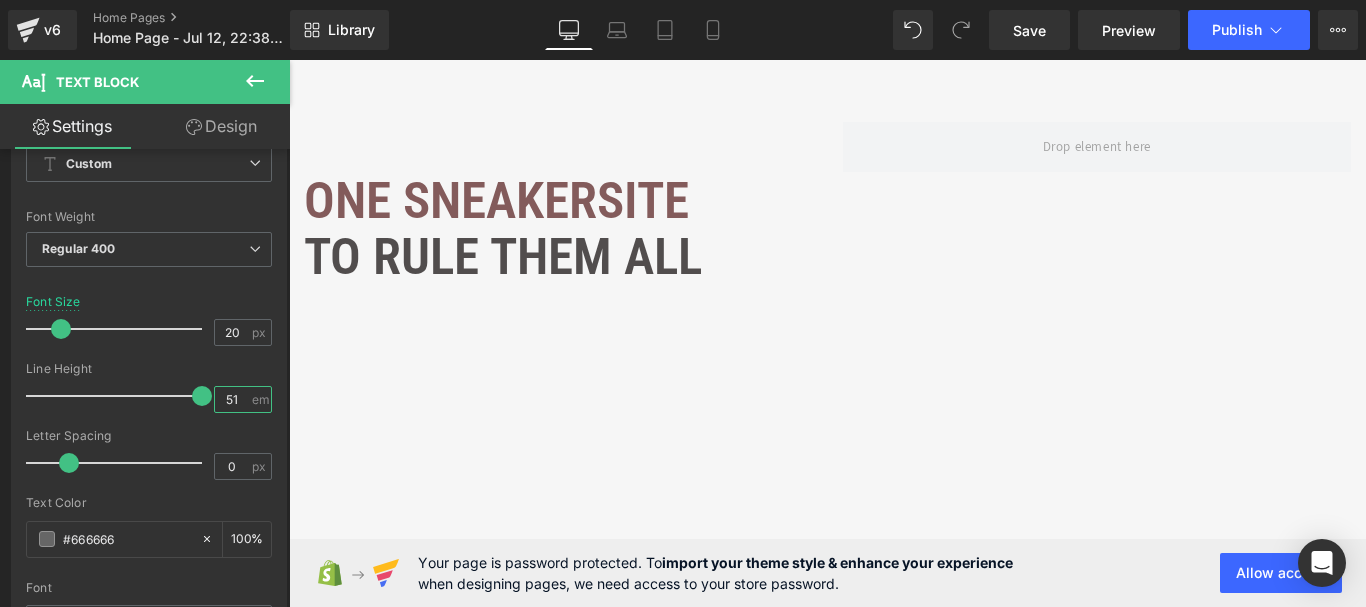 type on "51" 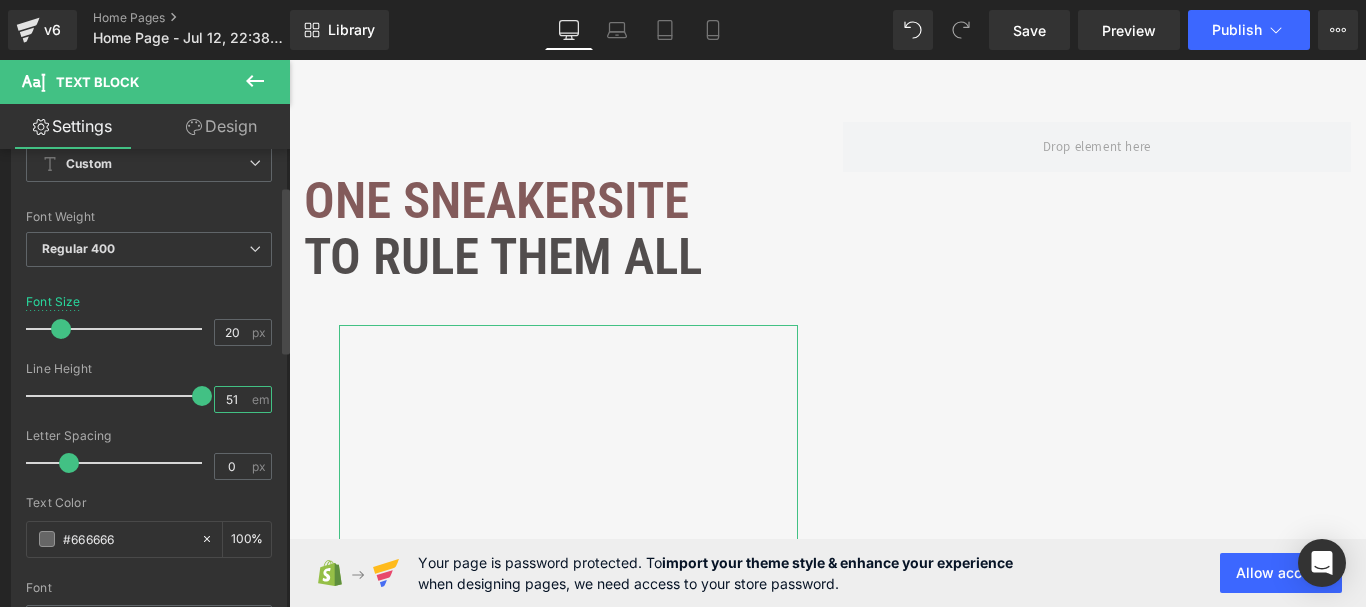click on "51" at bounding box center (232, 399) 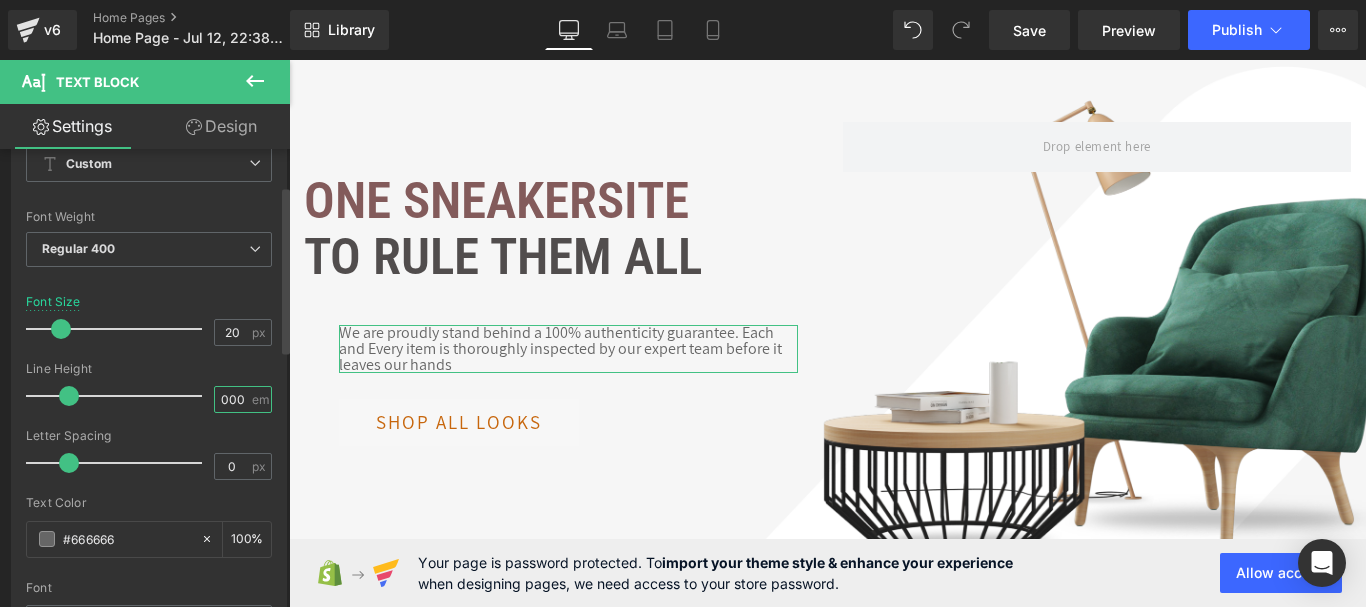 scroll, scrollTop: 0, scrollLeft: 0, axis: both 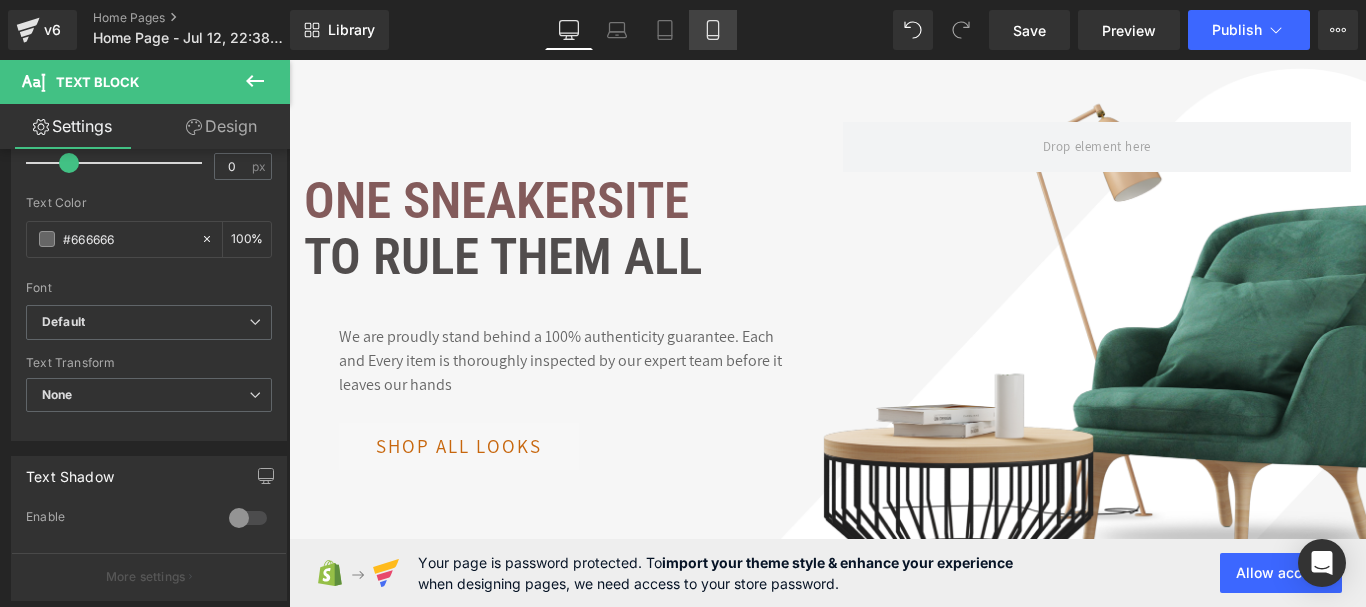 type on "1.5" 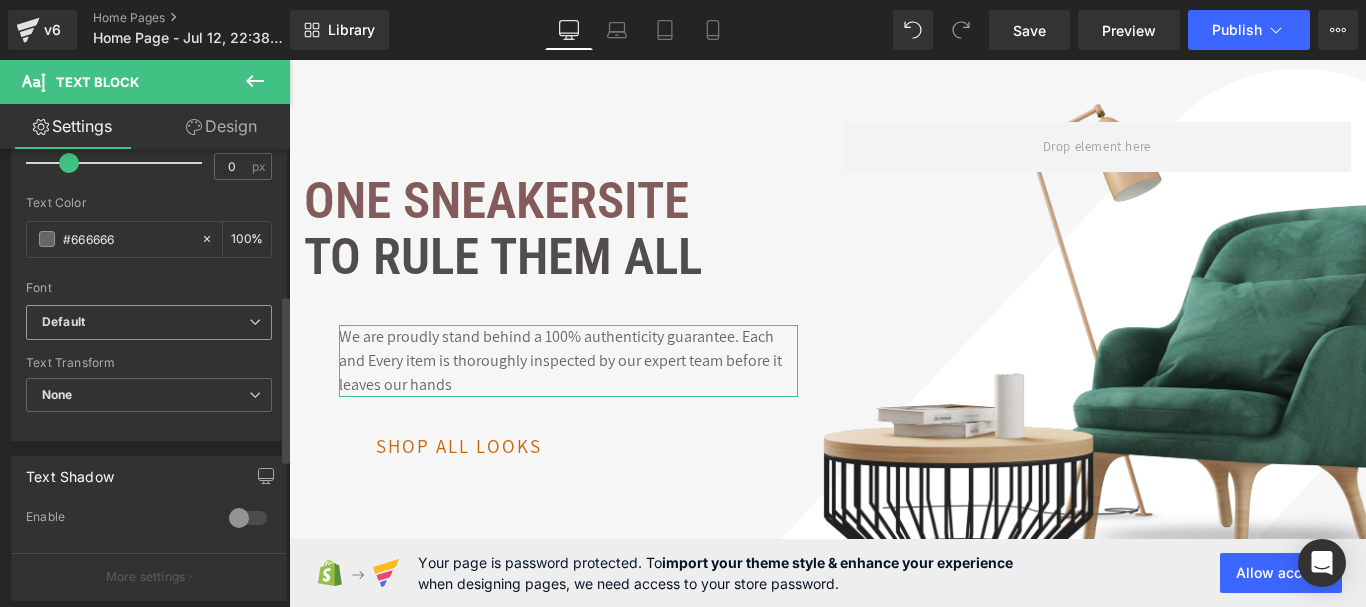 click on "Default" at bounding box center [63, 322] 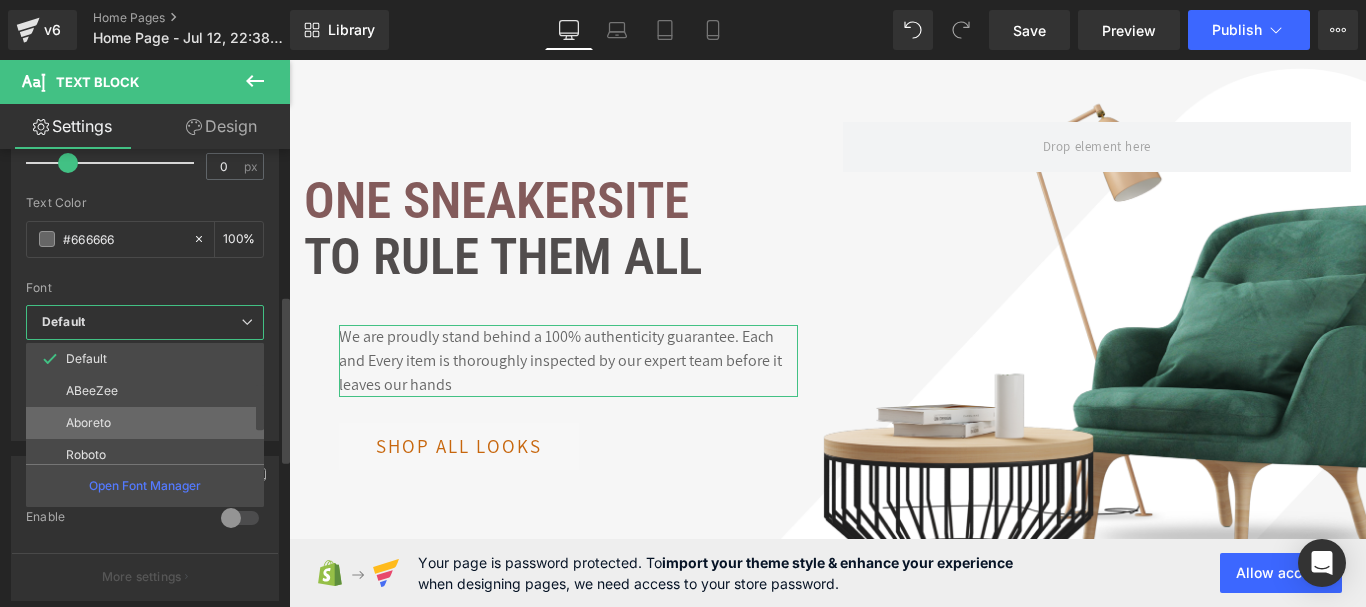 scroll, scrollTop: 296, scrollLeft: 0, axis: vertical 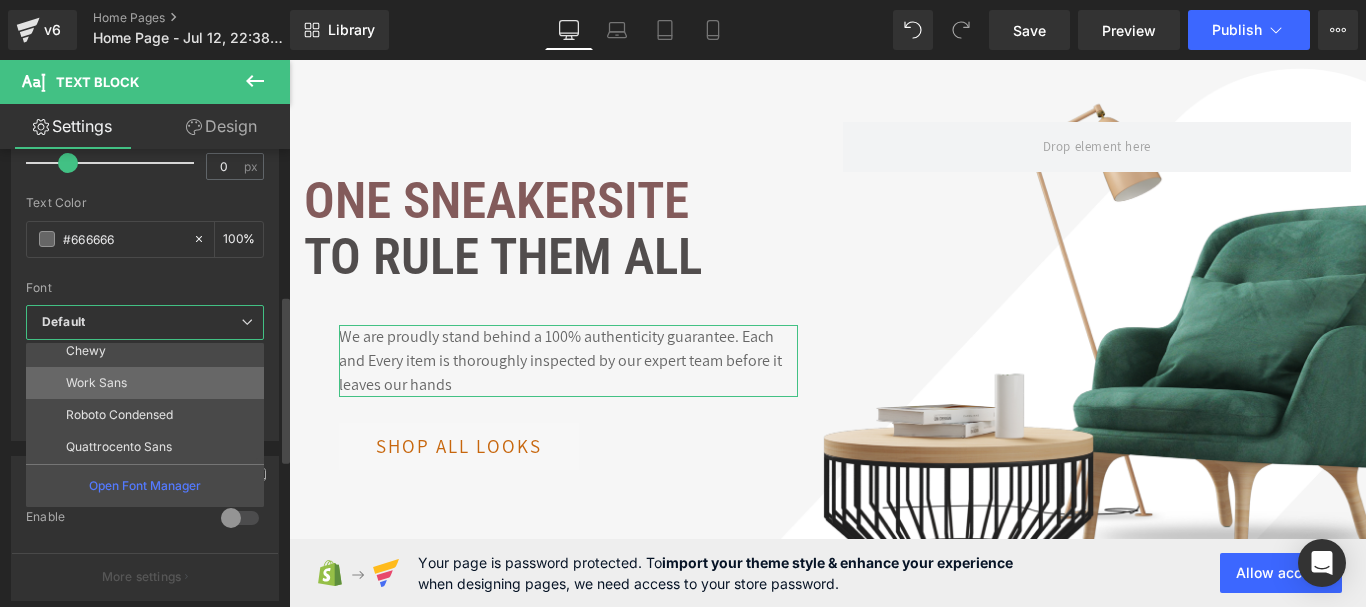 click on "Work Sans" at bounding box center (149, 383) 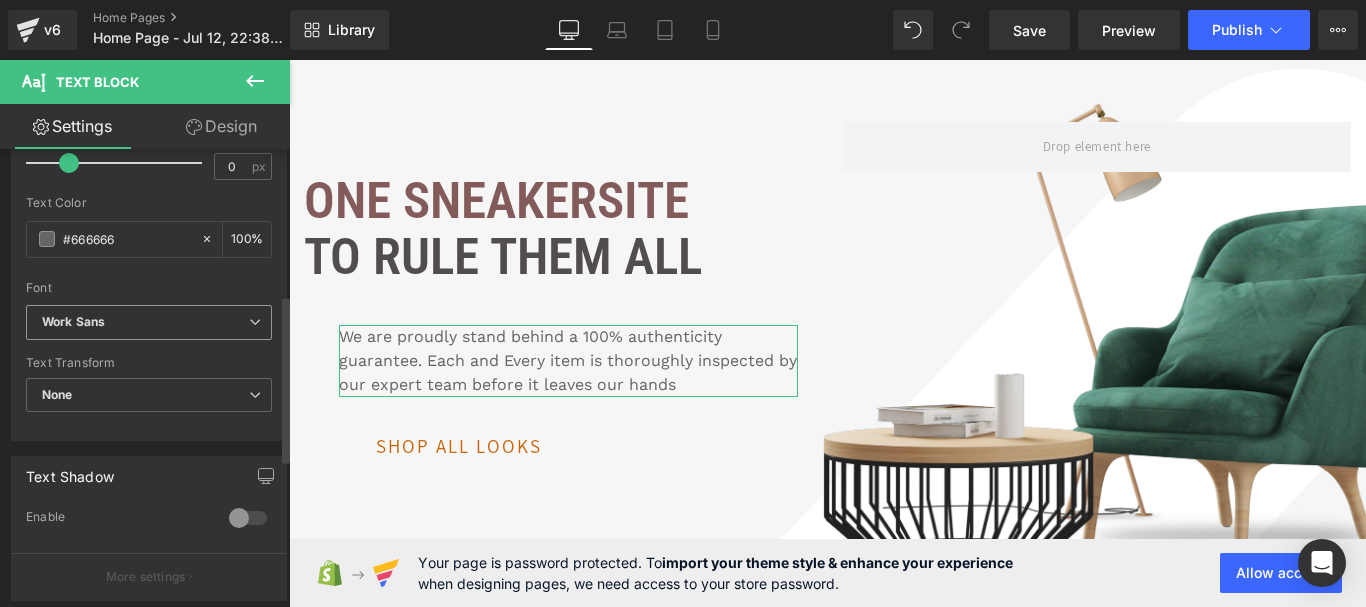 click on "Work Sans" at bounding box center [145, 322] 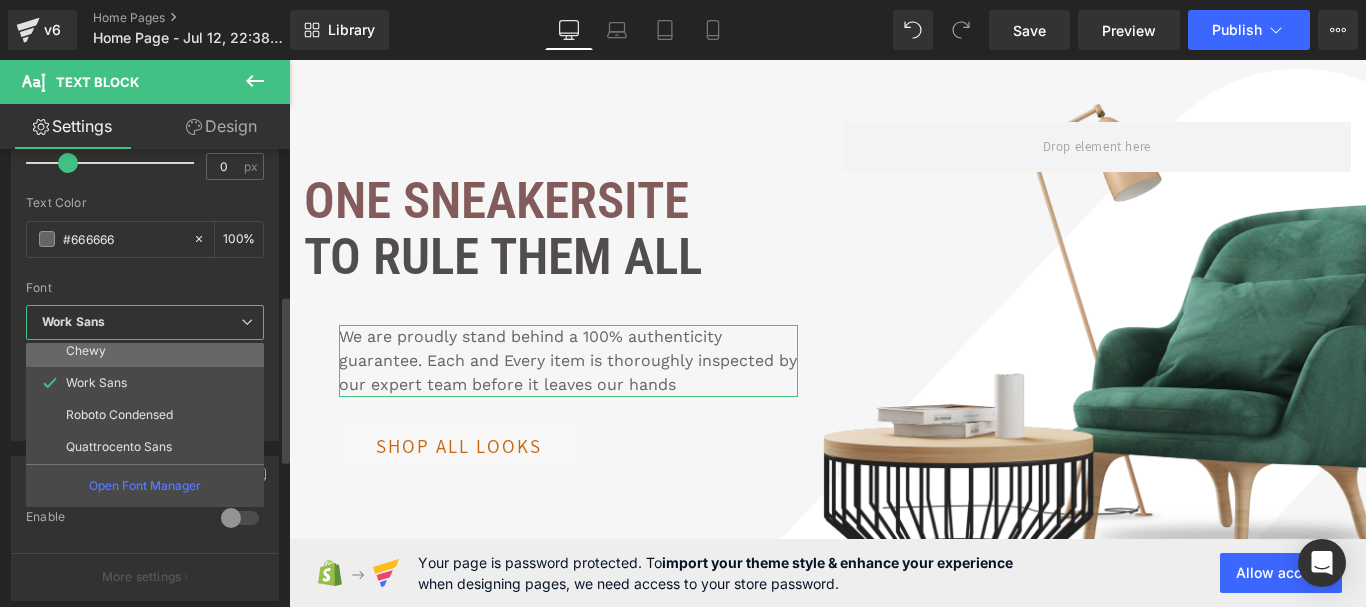 click on "Chewy" at bounding box center [149, 351] 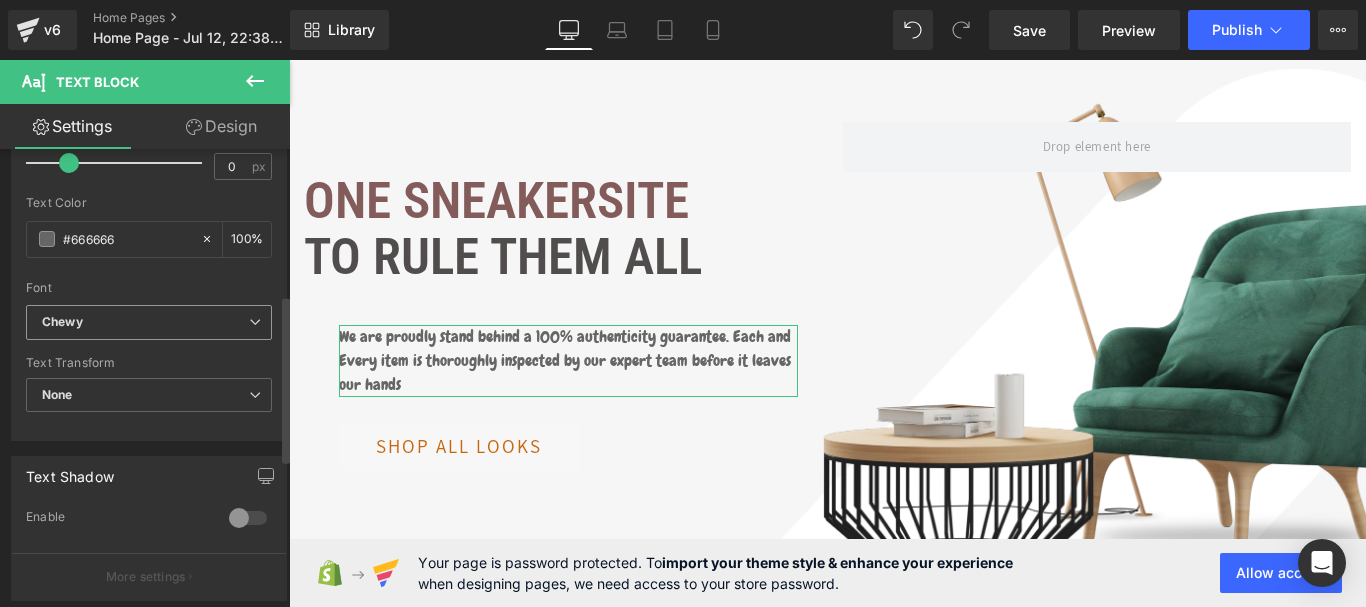 click on "Chewy" at bounding box center [145, 322] 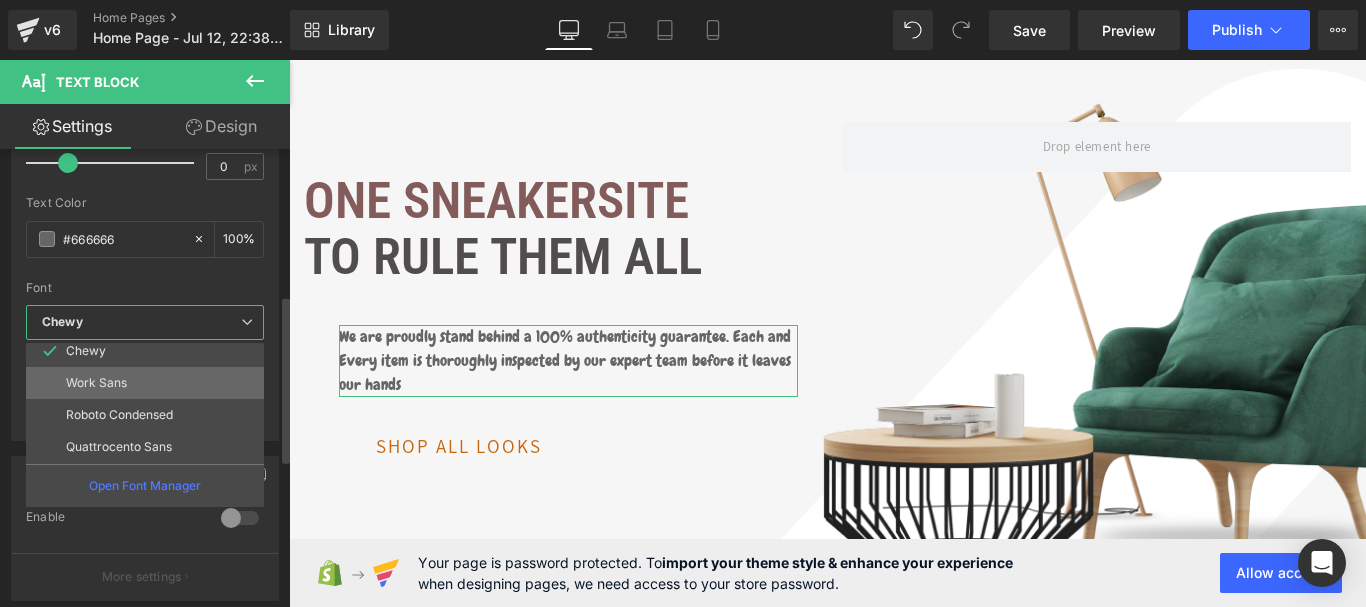 click on "Work Sans" at bounding box center (149, 383) 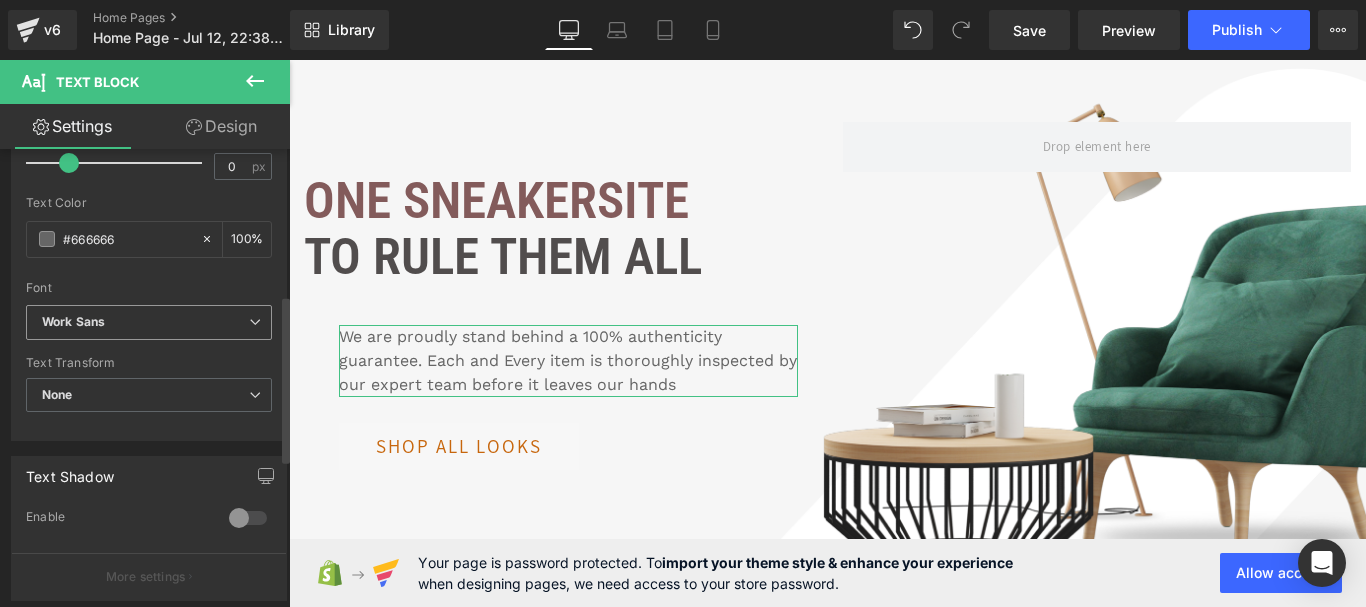 click on "Work Sans" at bounding box center [145, 322] 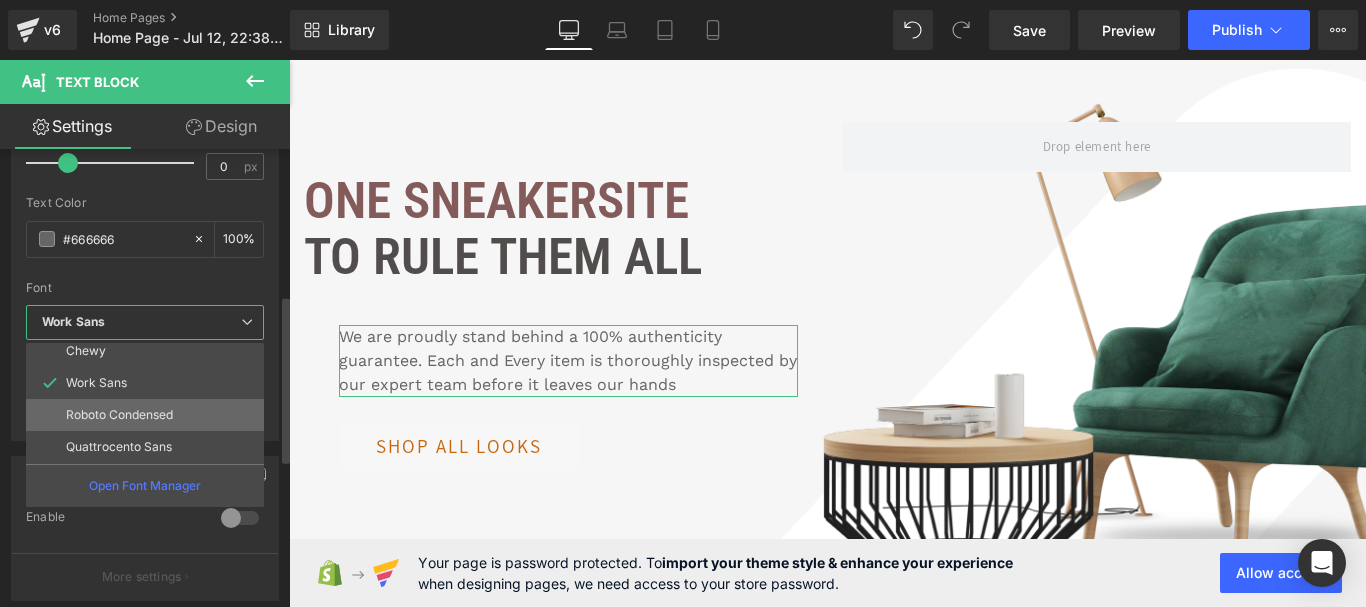 click on "Roboto Condensed" at bounding box center [119, 415] 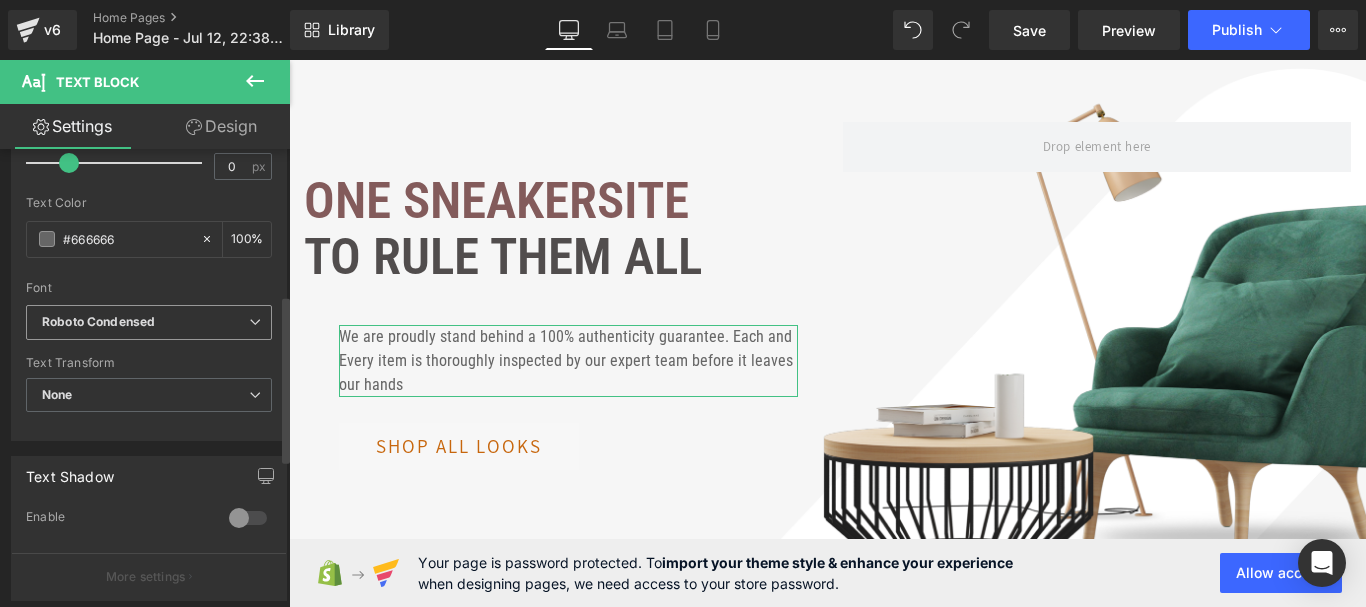 click on "Roboto Condensed" at bounding box center (145, 322) 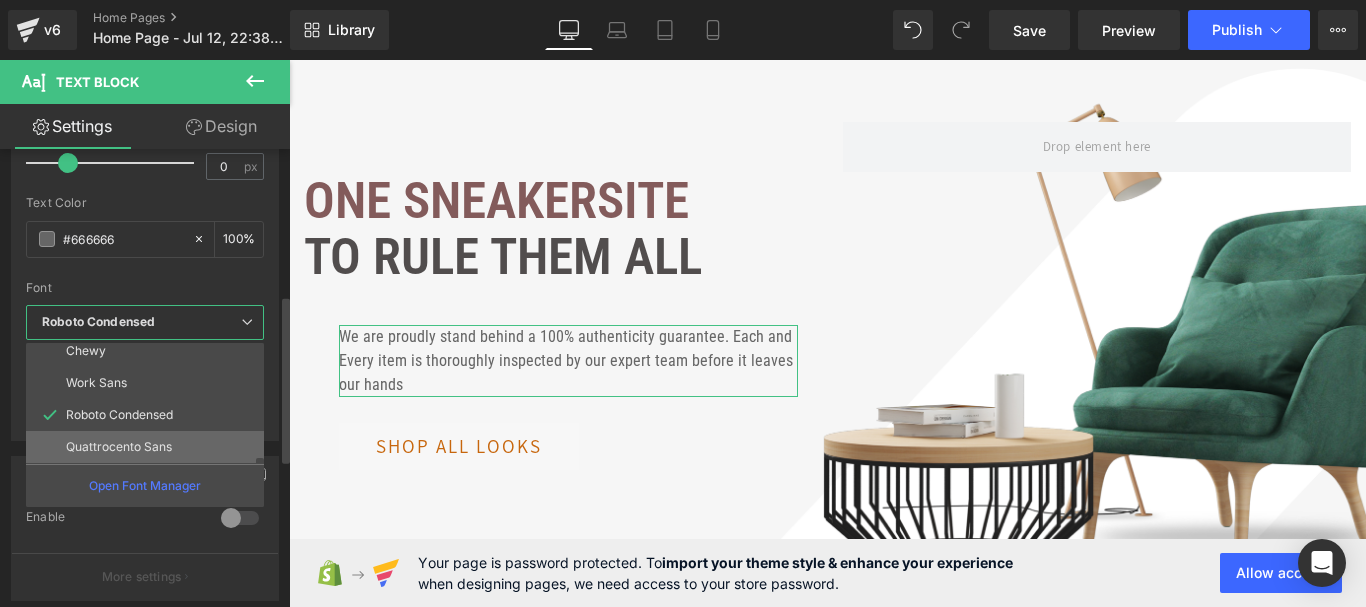 click on "Quattrocento Sans" at bounding box center (119, 447) 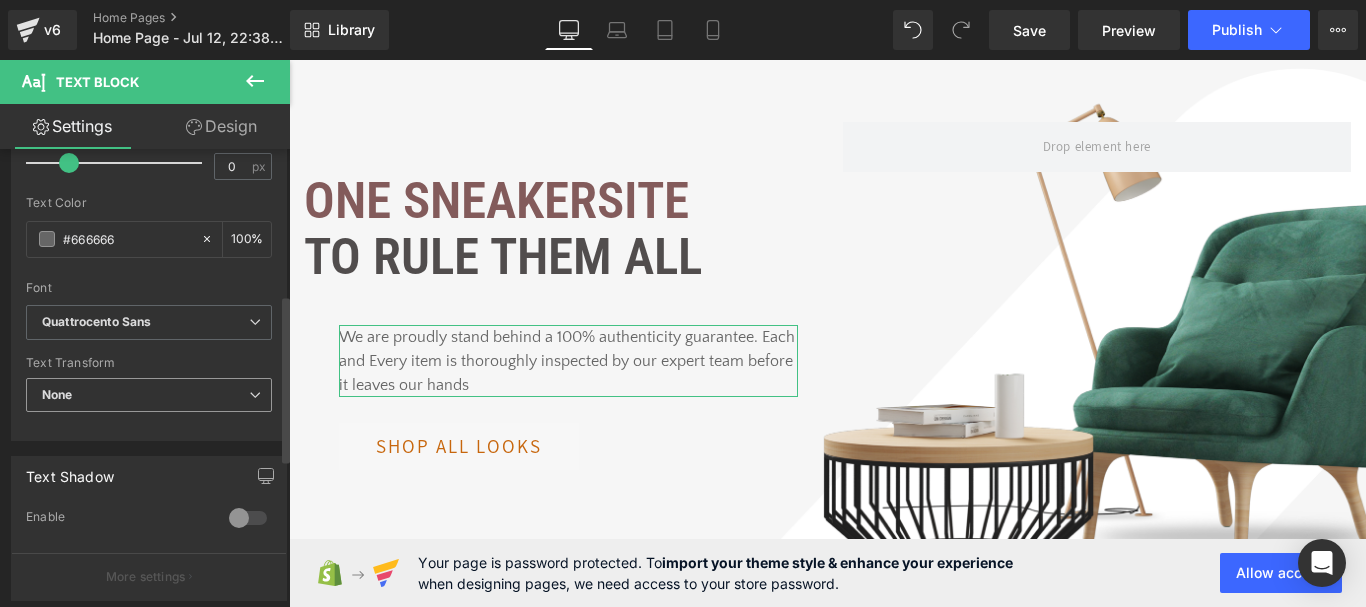 scroll, scrollTop: 300, scrollLeft: 0, axis: vertical 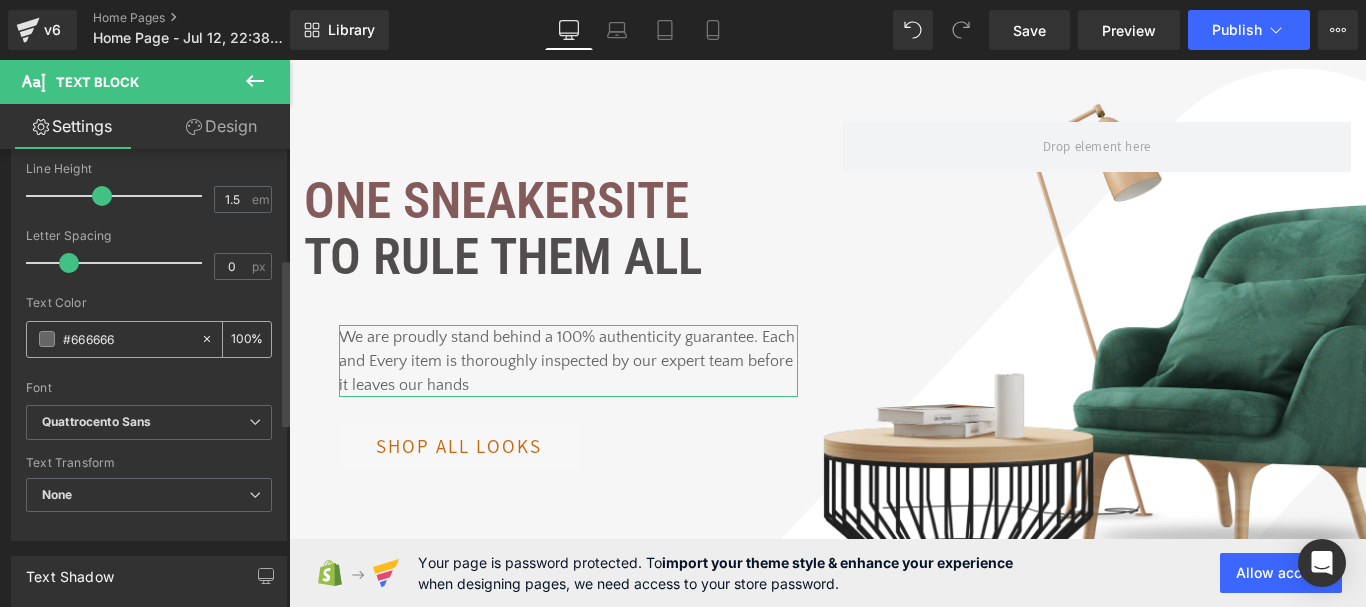click on "#666666" at bounding box center [113, 339] 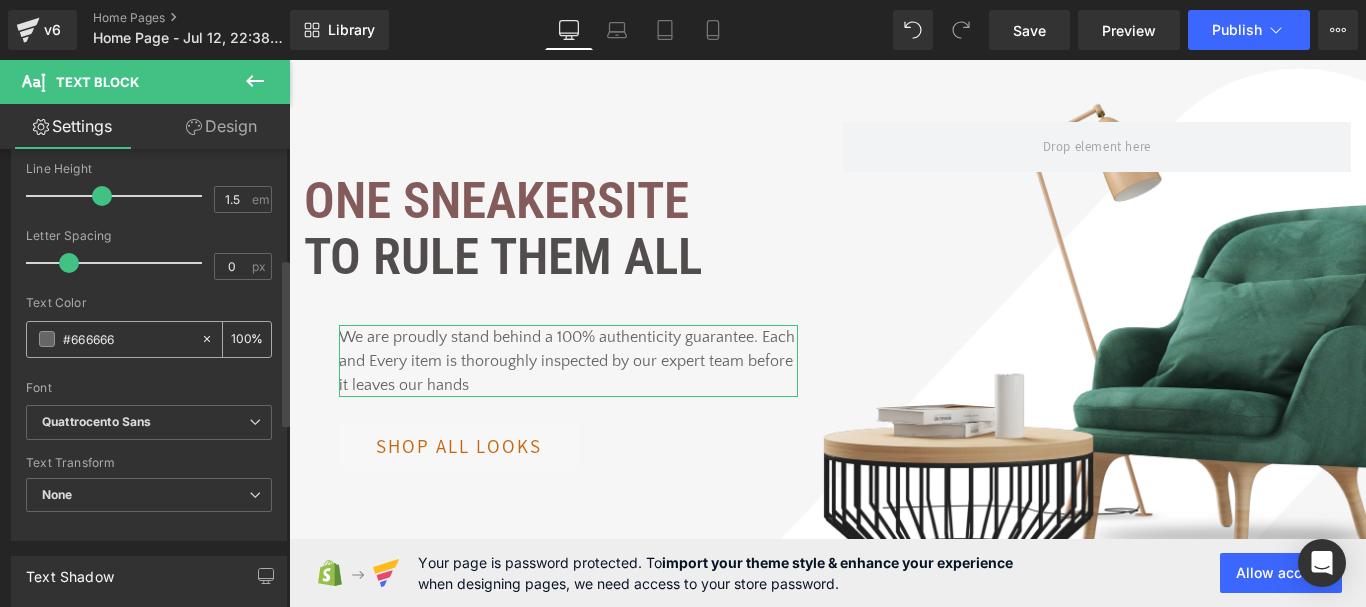 drag, startPoint x: 154, startPoint y: 330, endPoint x: 89, endPoint y: 345, distance: 66.70832 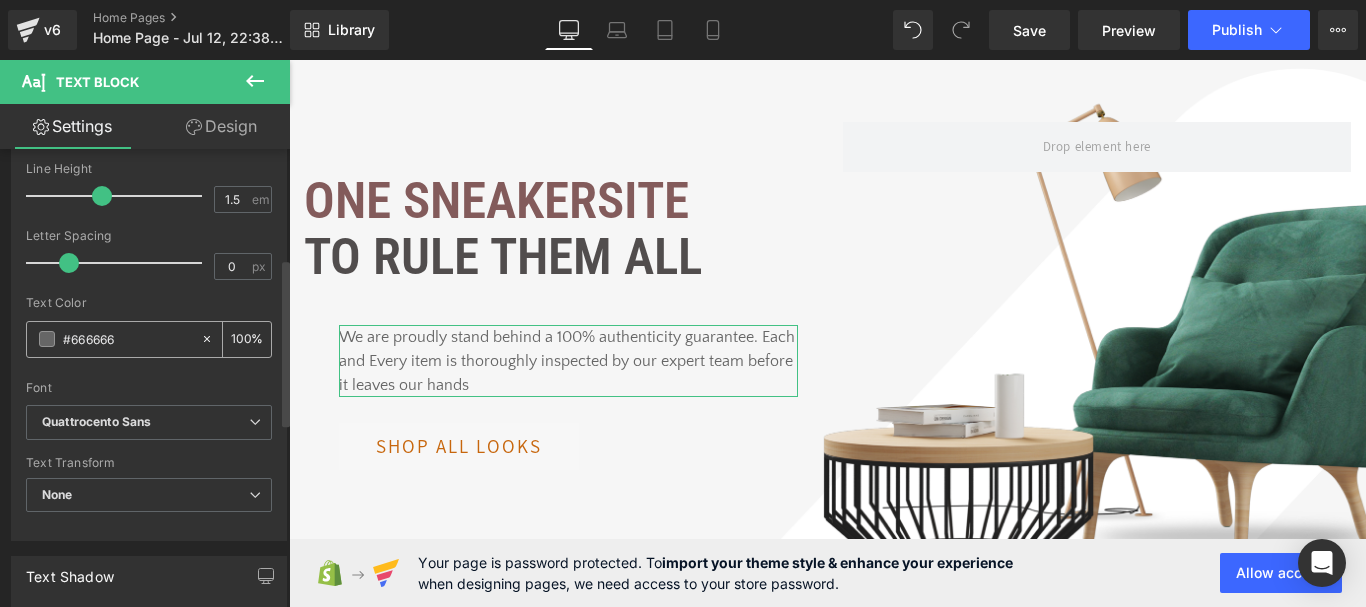 click on "#666666" at bounding box center [127, 339] 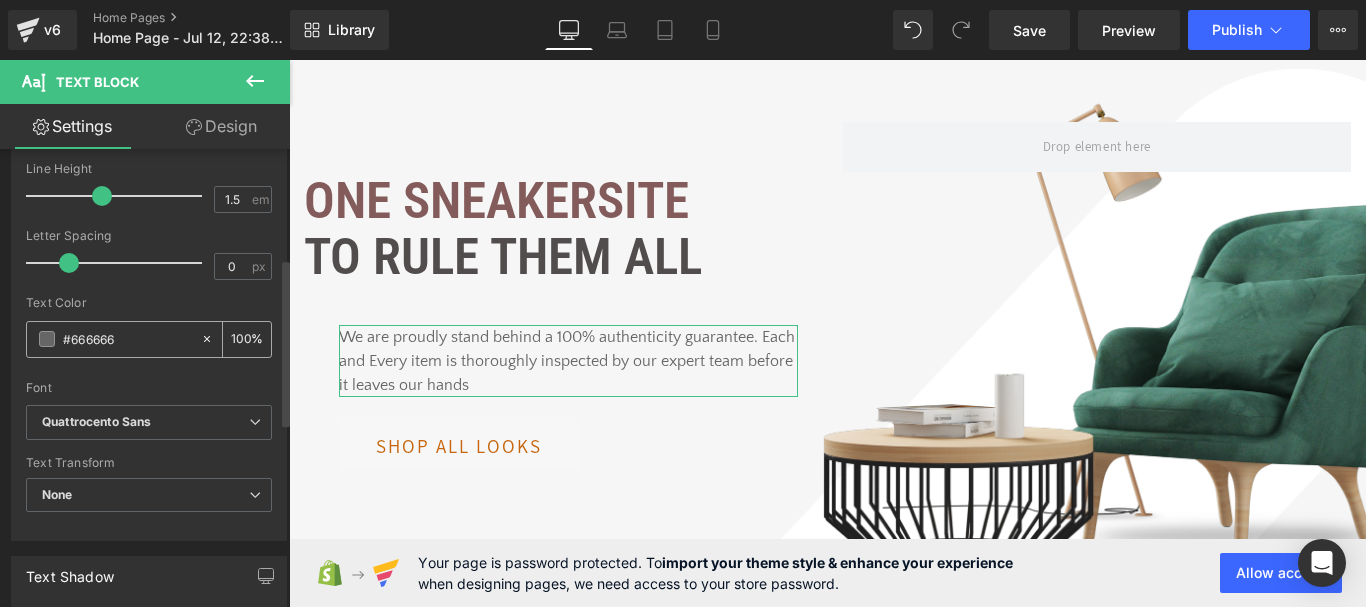 click on "#666666" at bounding box center [127, 339] 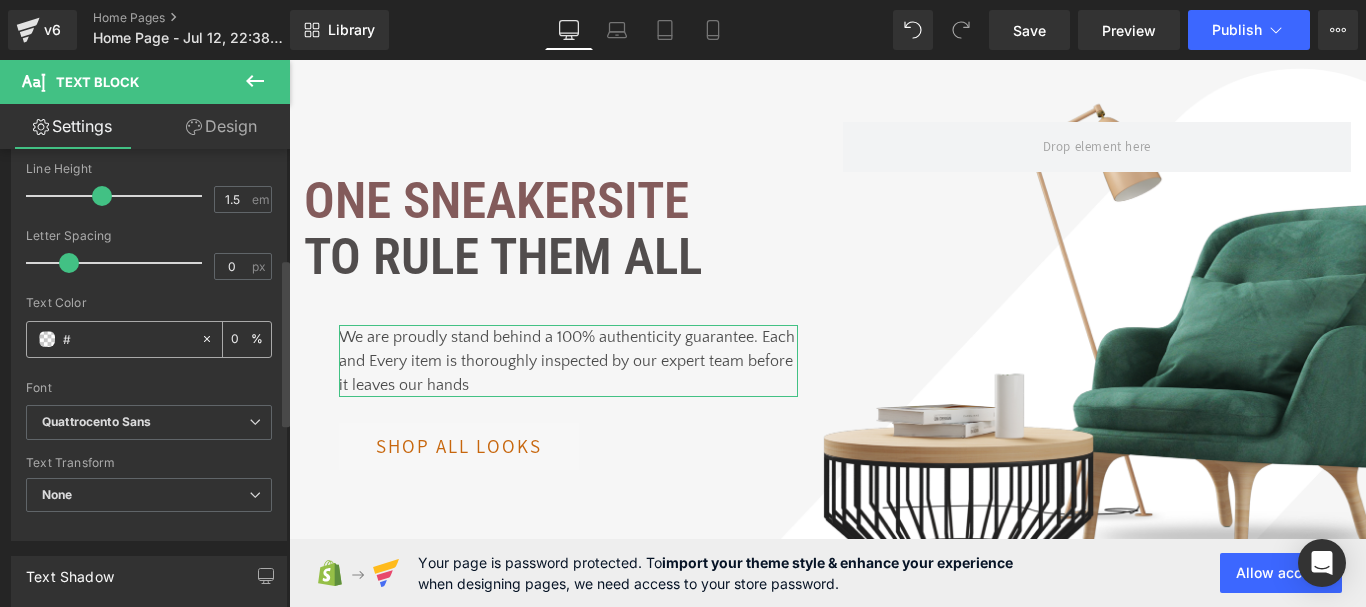 paste on "5c2727" 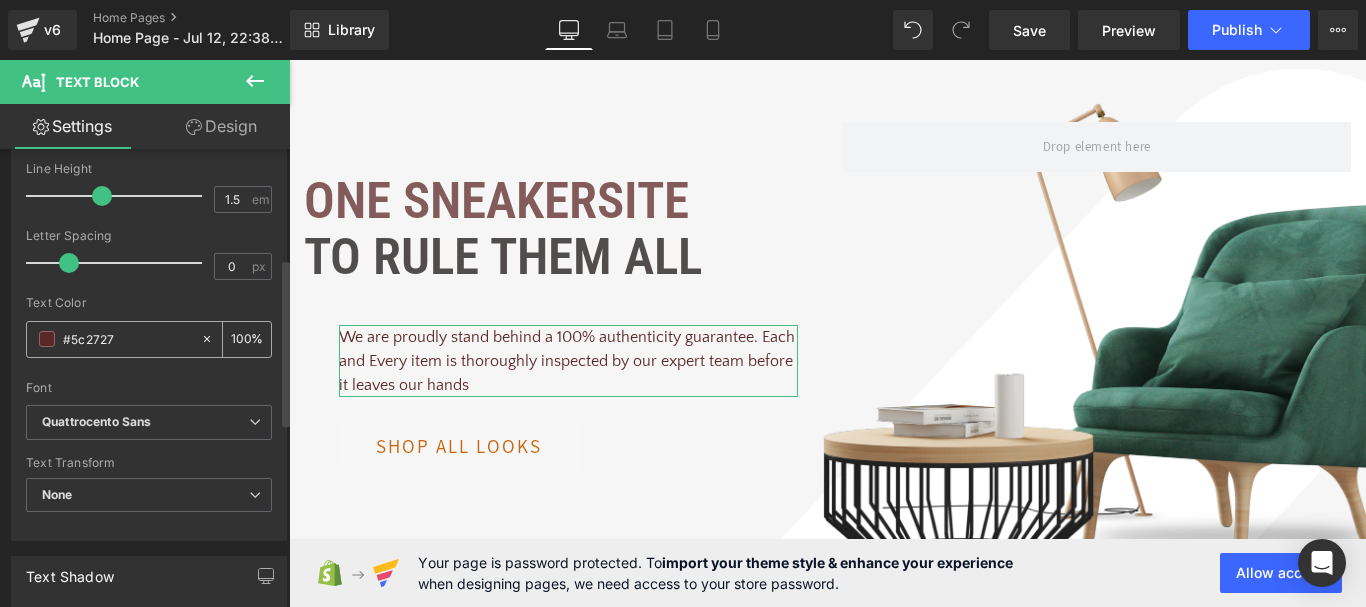 paste on "5c2727" 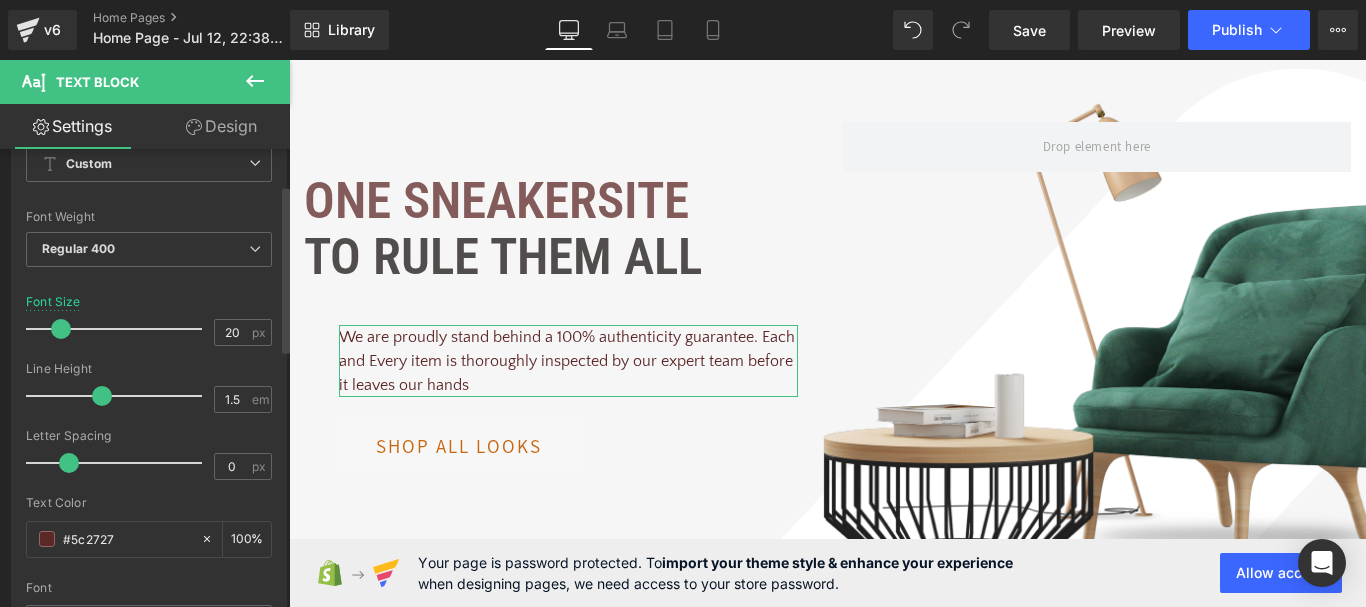 scroll, scrollTop: 0, scrollLeft: 0, axis: both 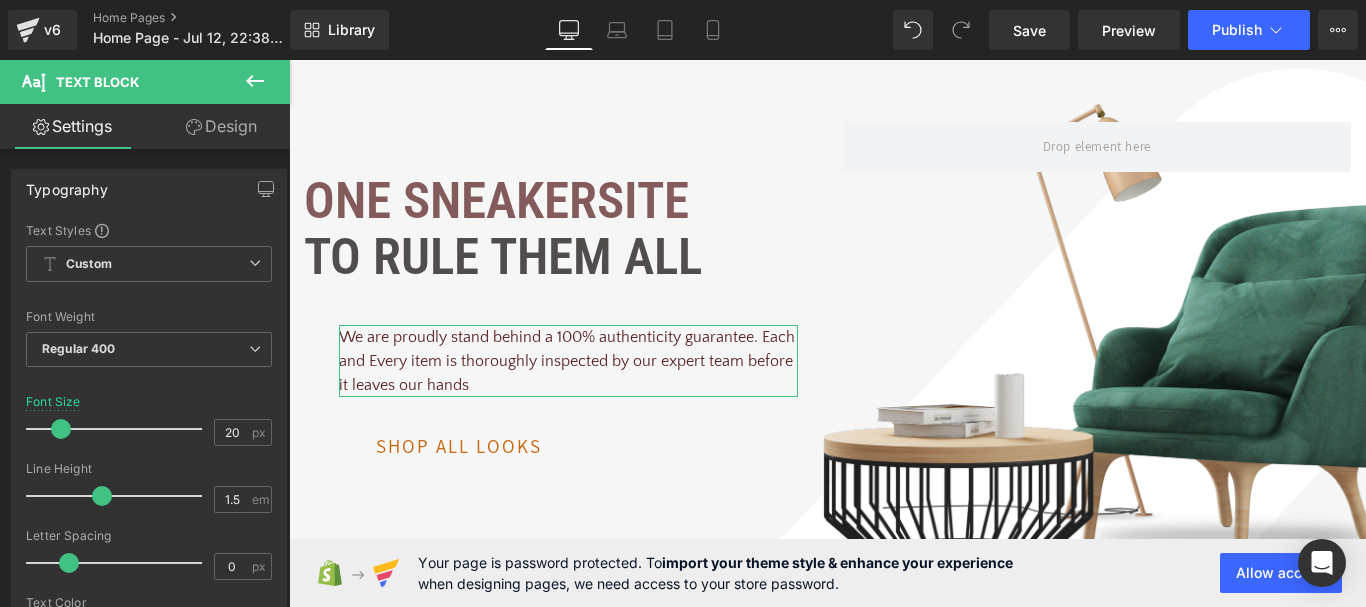 type on "#5c2727" 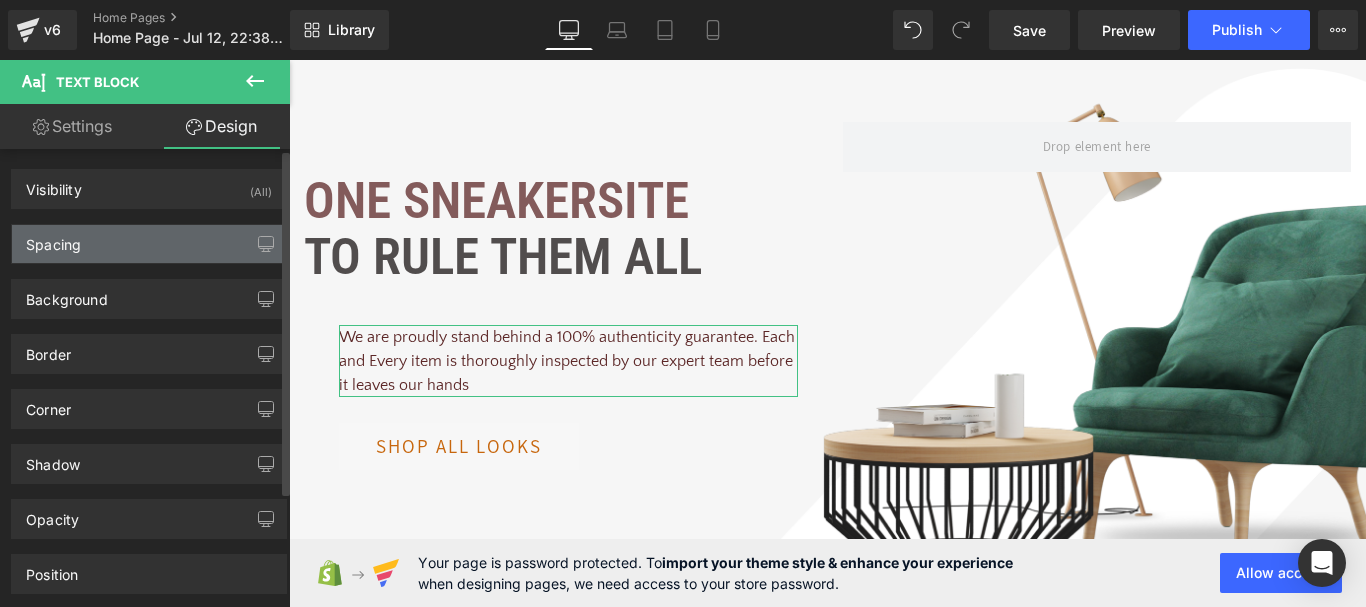 click on "Spacing" at bounding box center (149, 244) 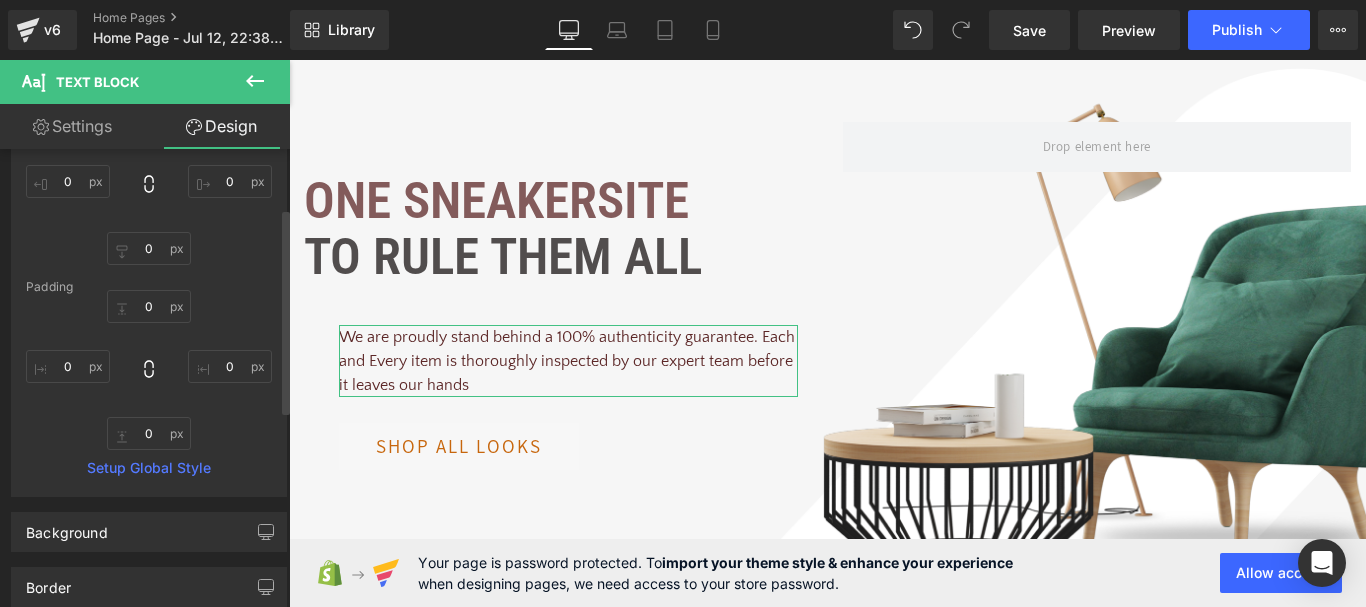 scroll, scrollTop: 200, scrollLeft: 0, axis: vertical 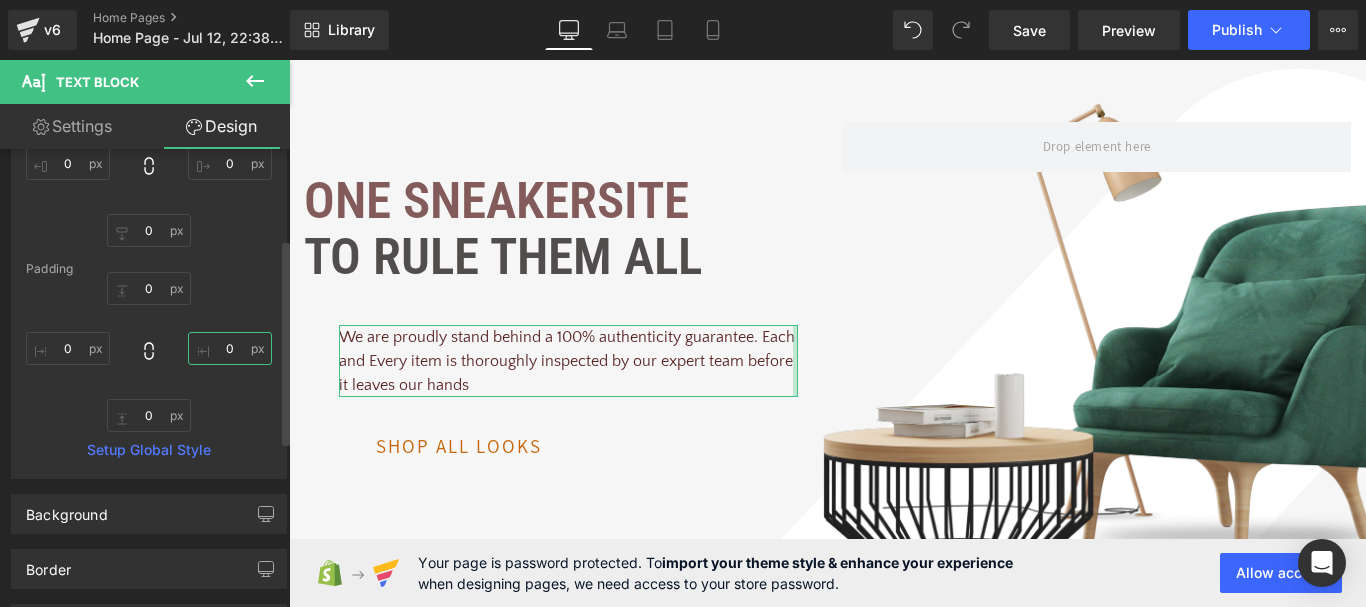 click at bounding box center (230, 348) 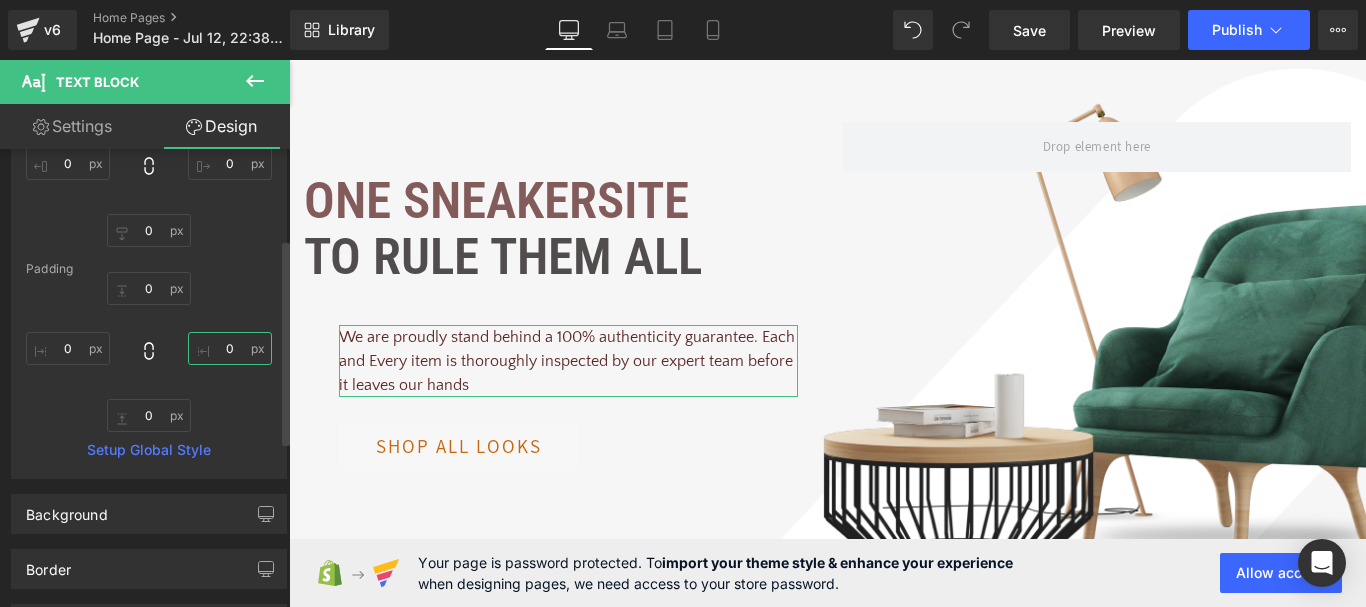 click at bounding box center [230, 348] 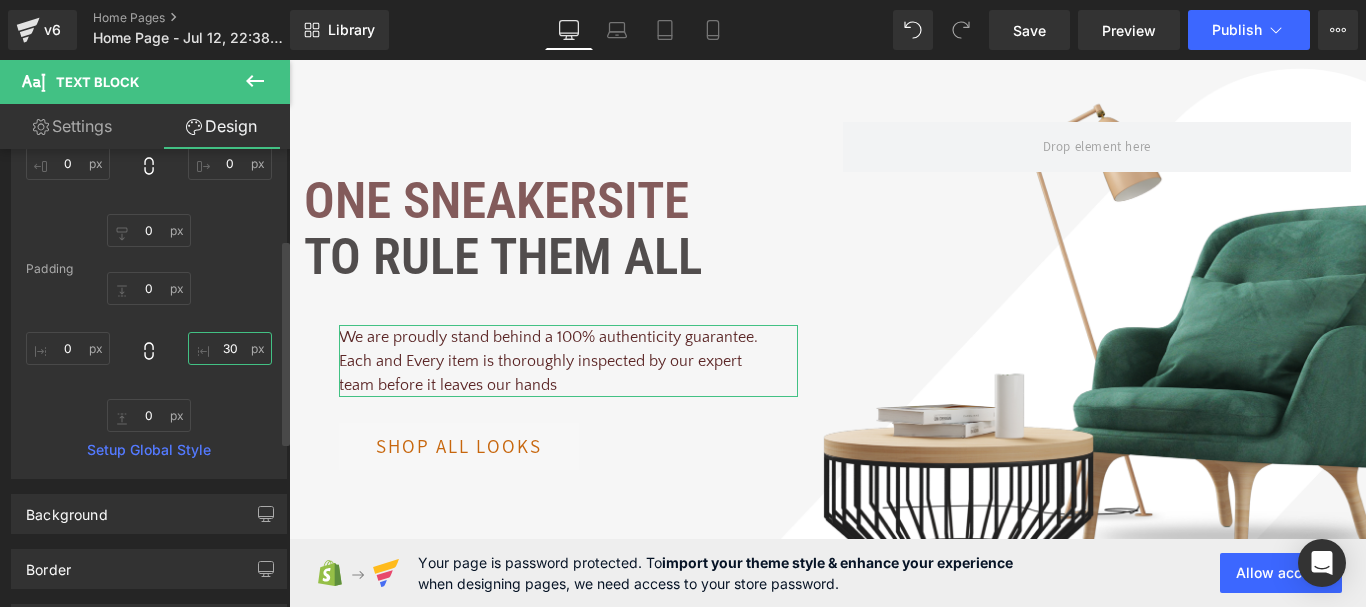type on "3" 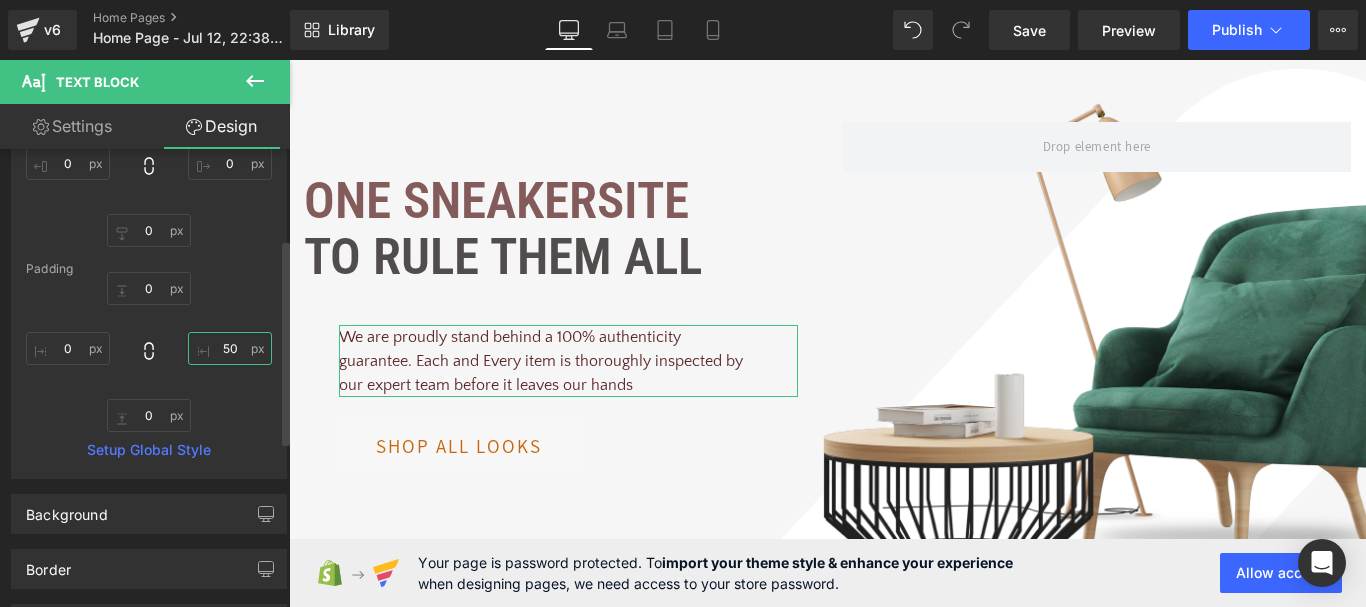 type on "5" 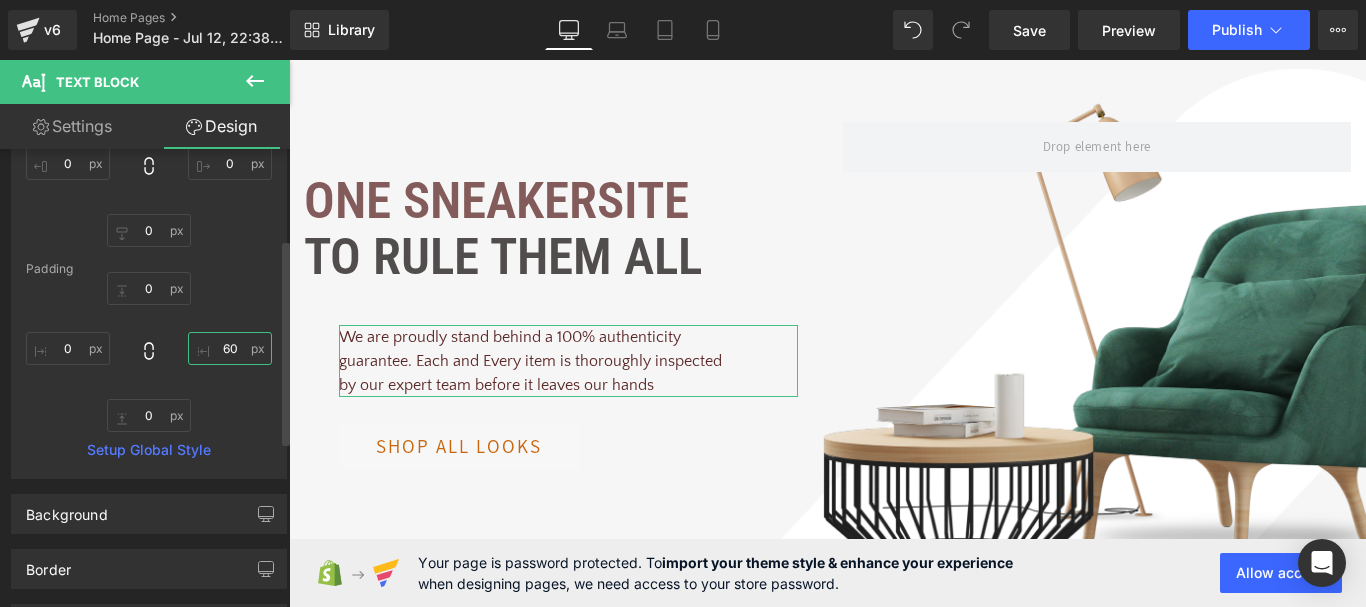 type on "6" 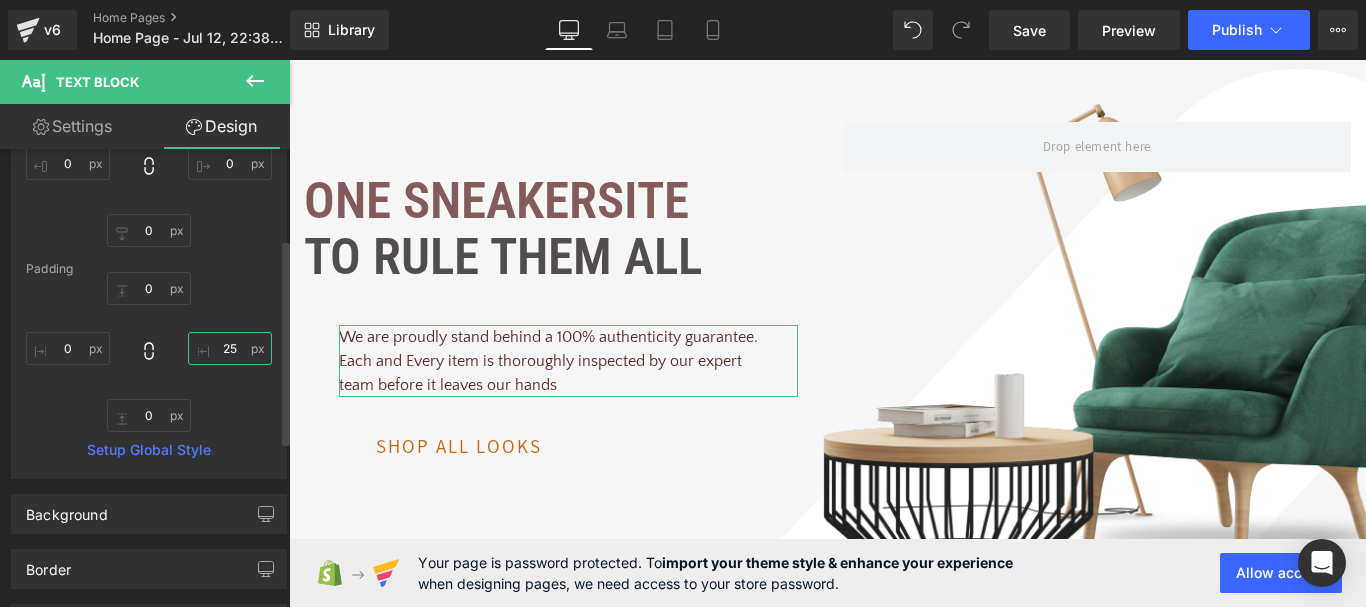 type on "2" 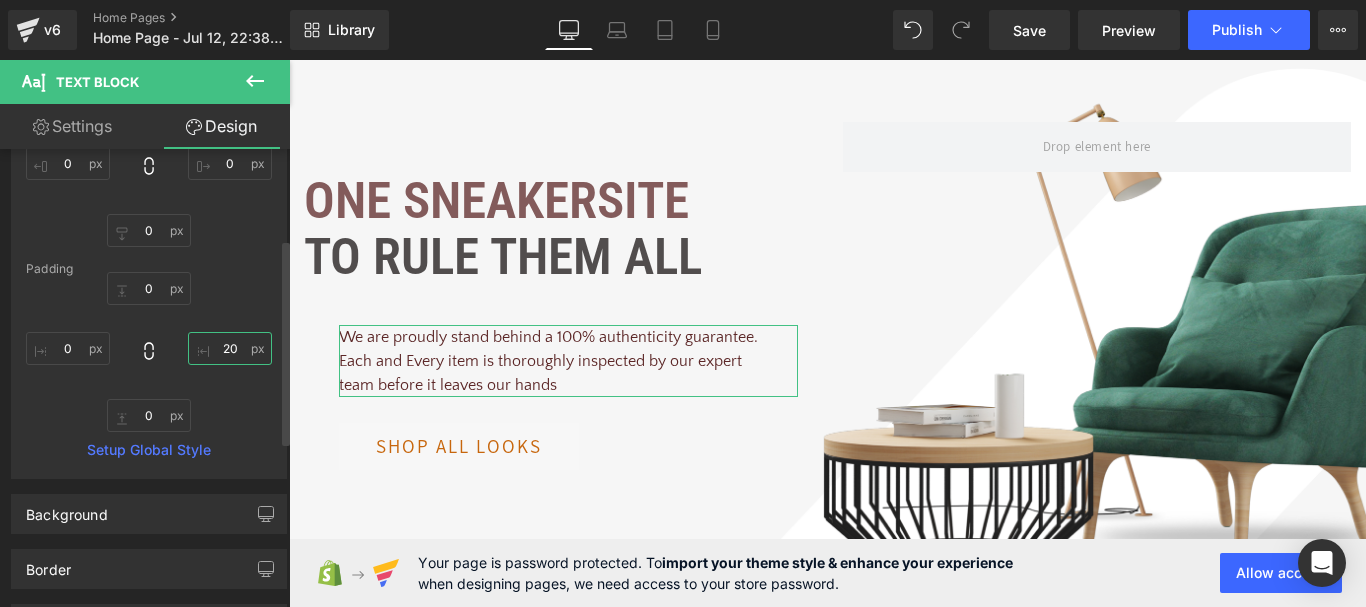 type on "2" 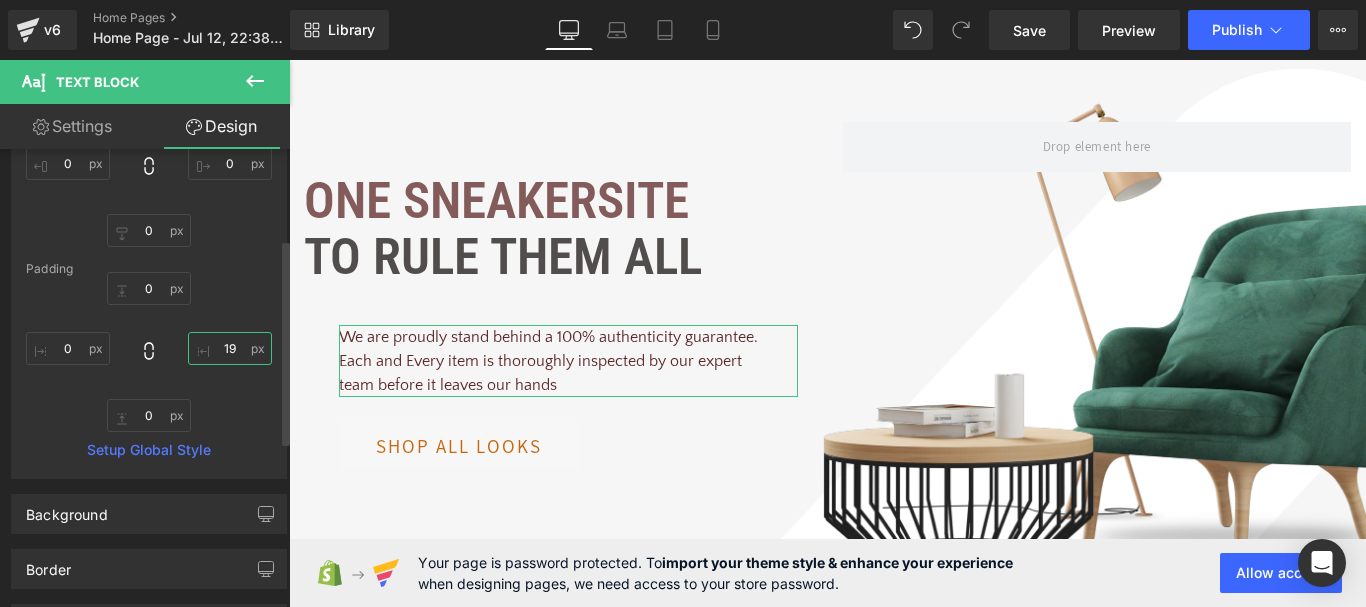 type on "1" 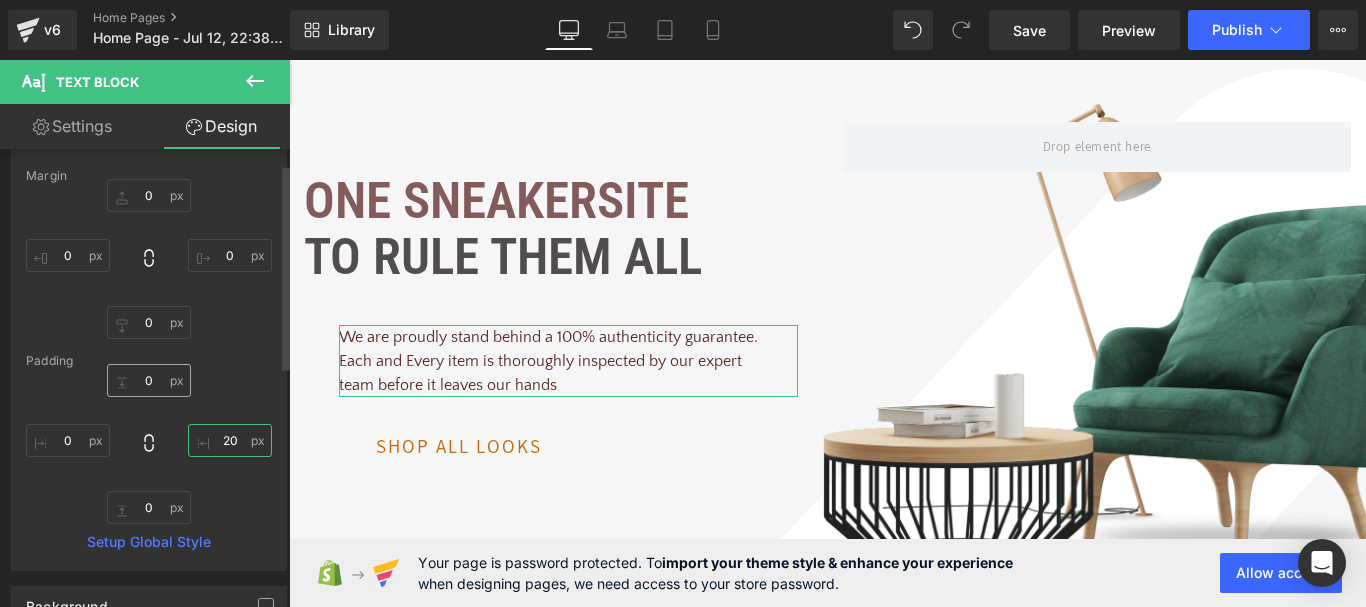 scroll, scrollTop: 0, scrollLeft: 0, axis: both 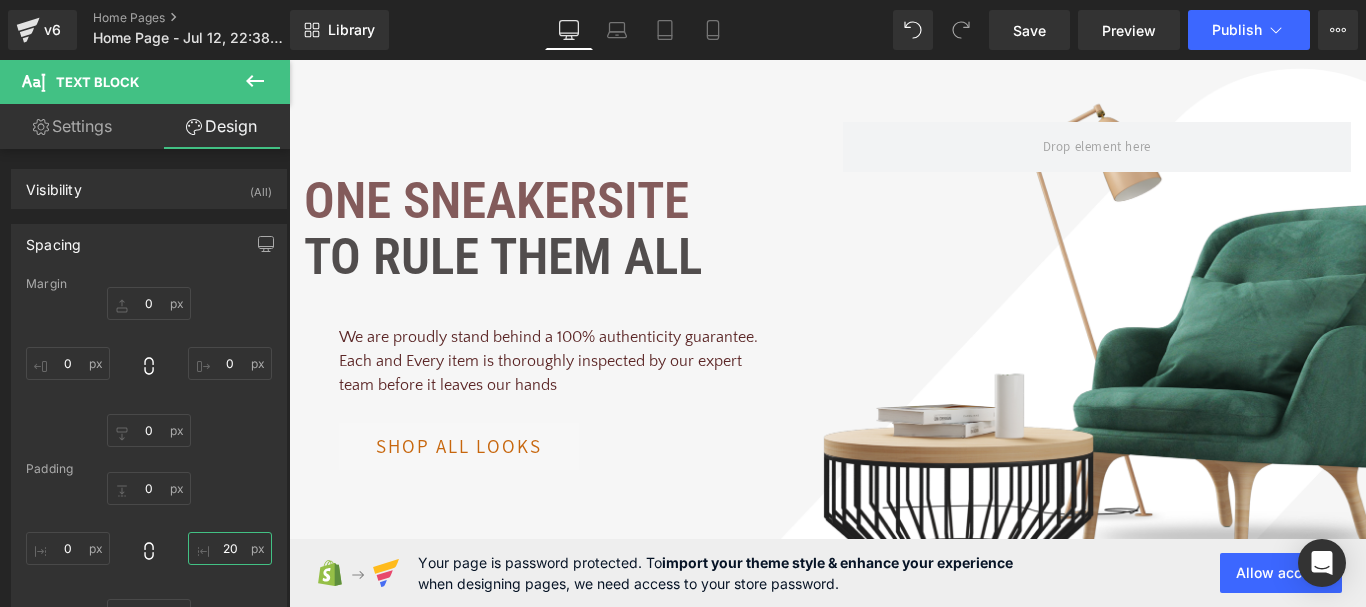 type on "20" 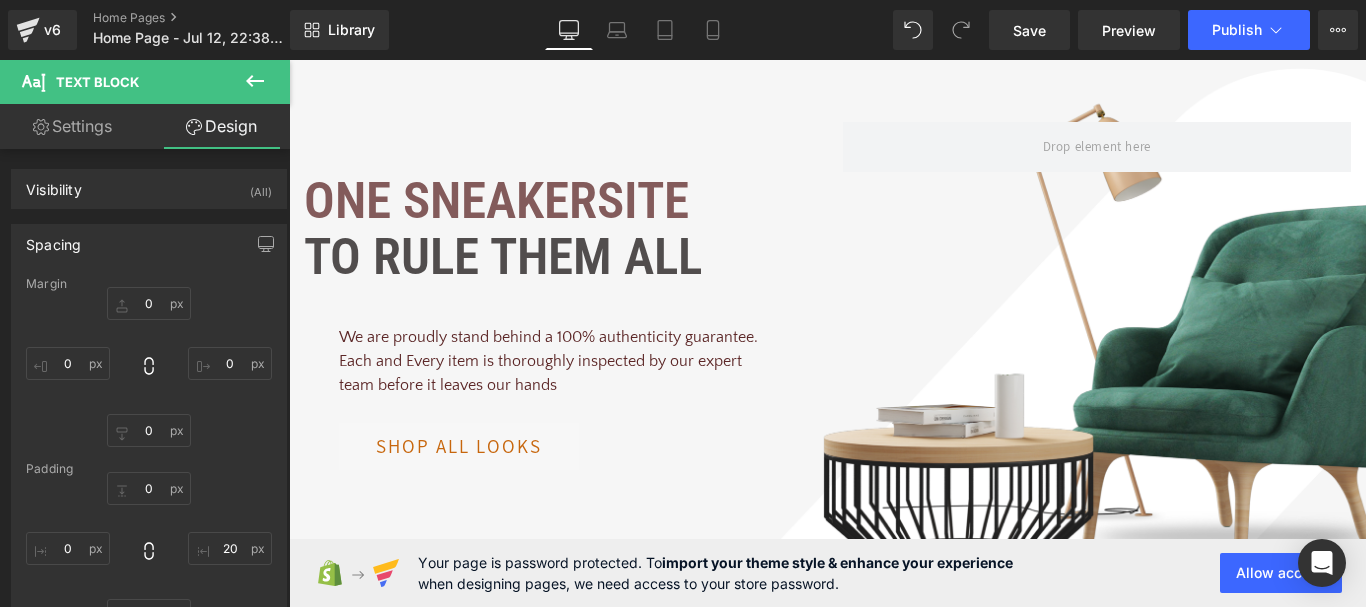 click on "Library Desktop Desktop Laptop Tablet Mobile Save Preview Publish Scheduled View Live Page View with current Template Save Template to Library Schedule Publish  Optimize  Publish Settings Shortcuts  Your page can’t be published   You've reached the maximum number of published pages on your plan  (0/0).  You need to upgrade your plan or unpublish all your pages to get 1 publish slot.   Unpublish pages   Upgrade plan" at bounding box center (828, 30) 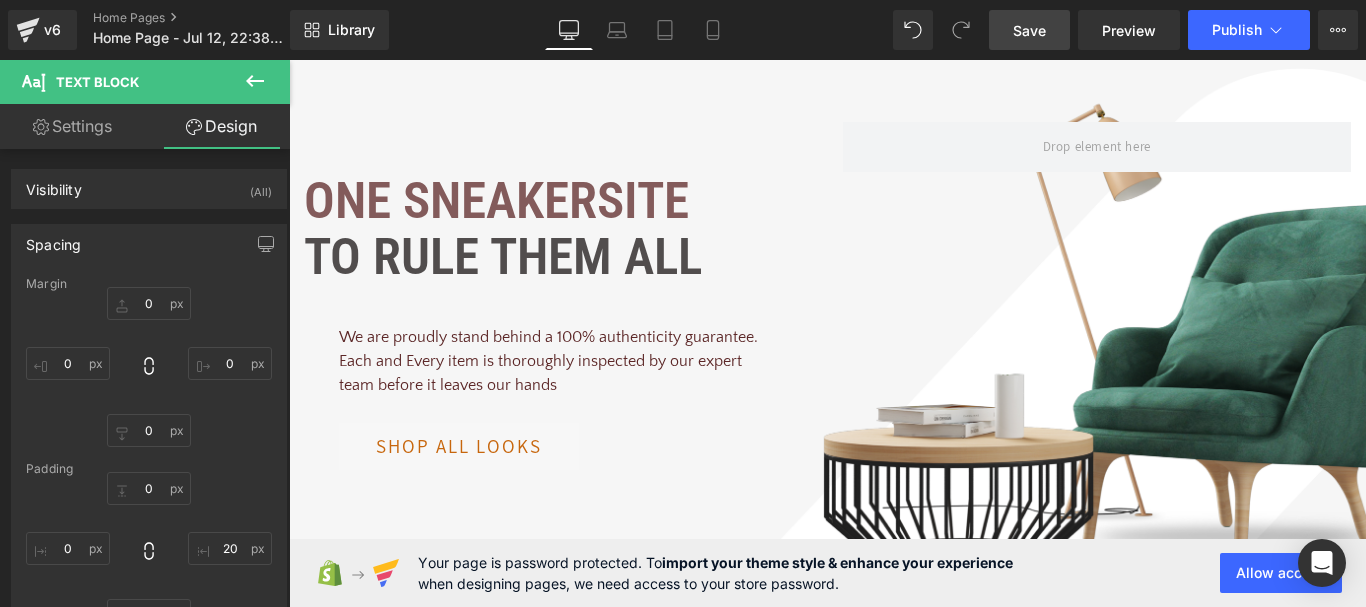 click on "Save" at bounding box center (1029, 30) 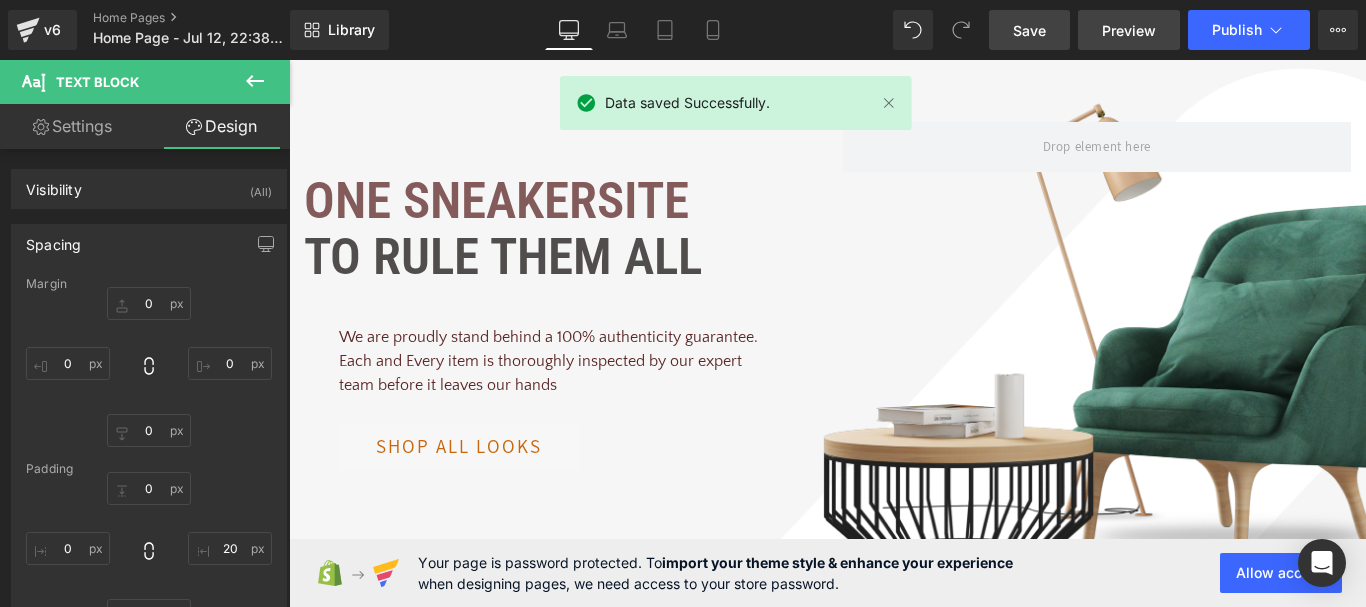 click on "Preview" at bounding box center [1129, 30] 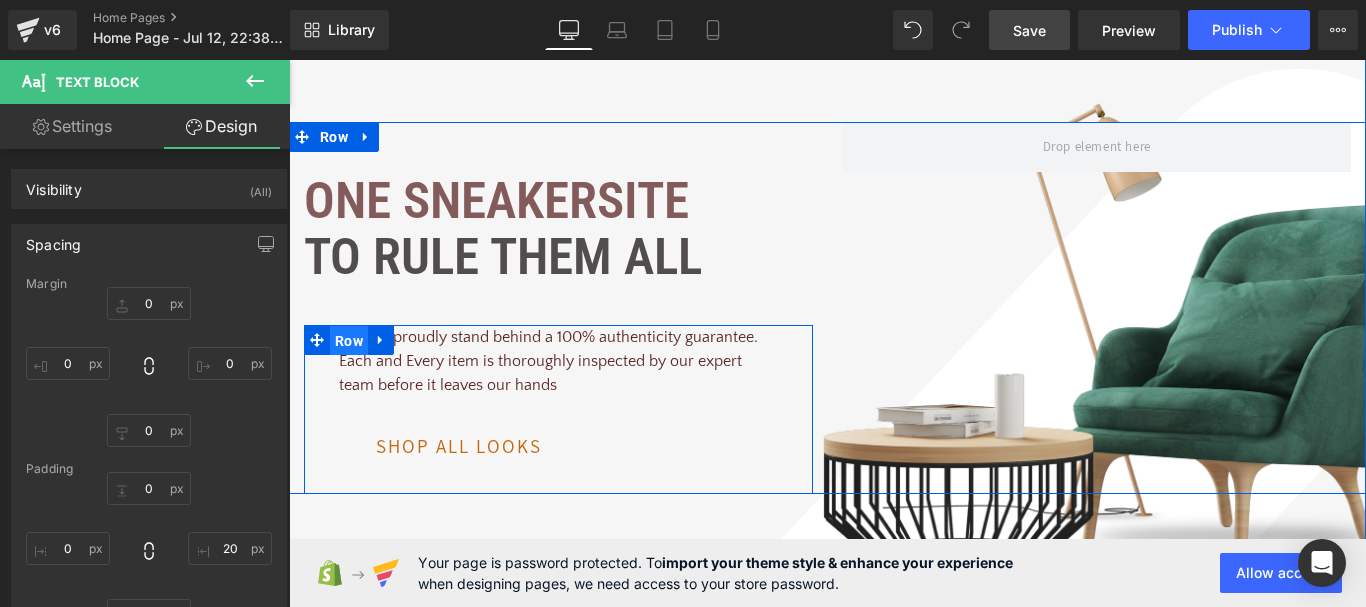 click on "Row" at bounding box center (349, 341) 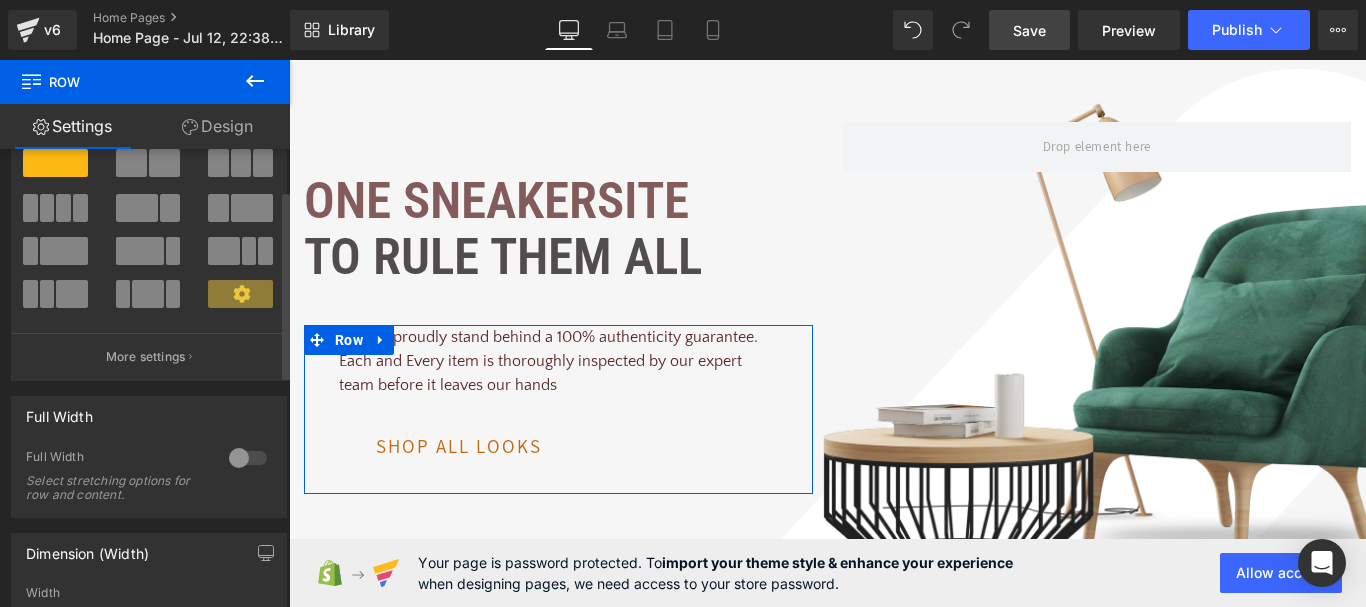 scroll, scrollTop: 100, scrollLeft: 0, axis: vertical 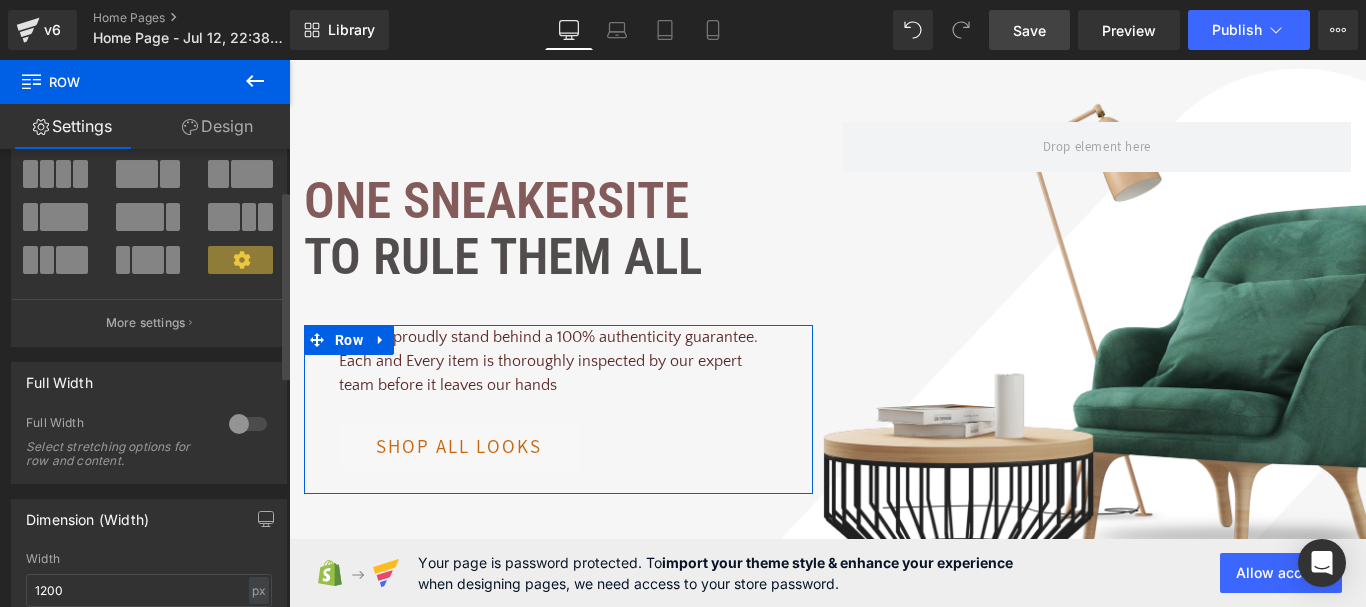 click at bounding box center [248, 424] 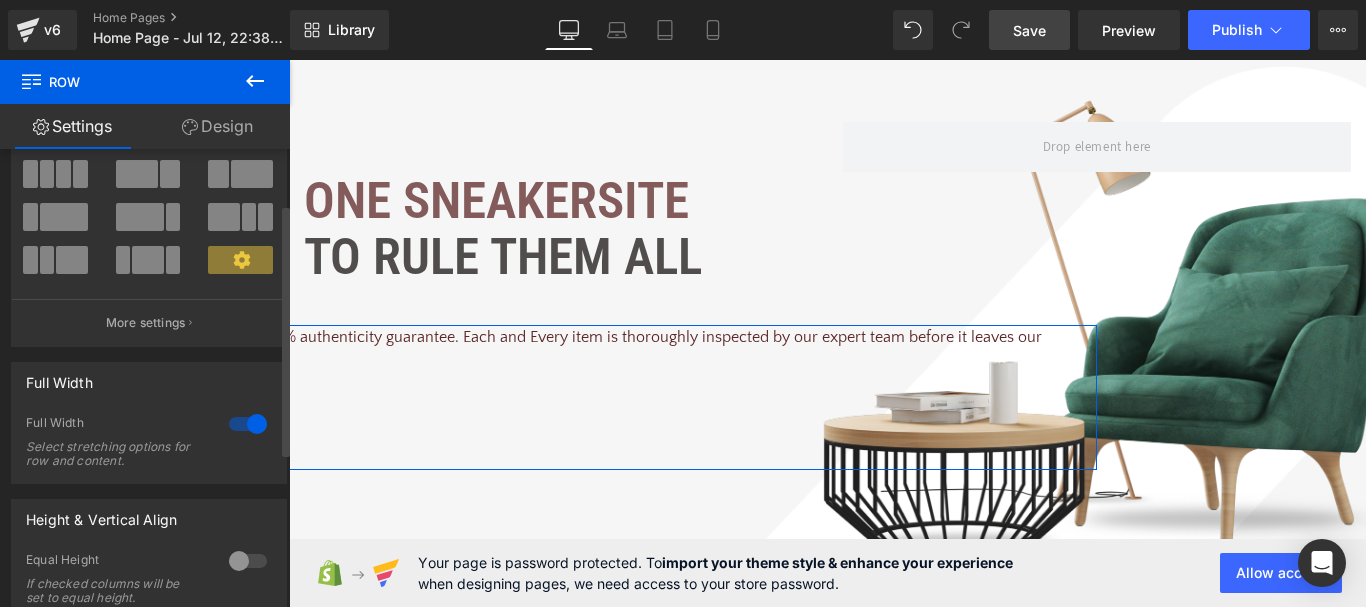 click at bounding box center [248, 424] 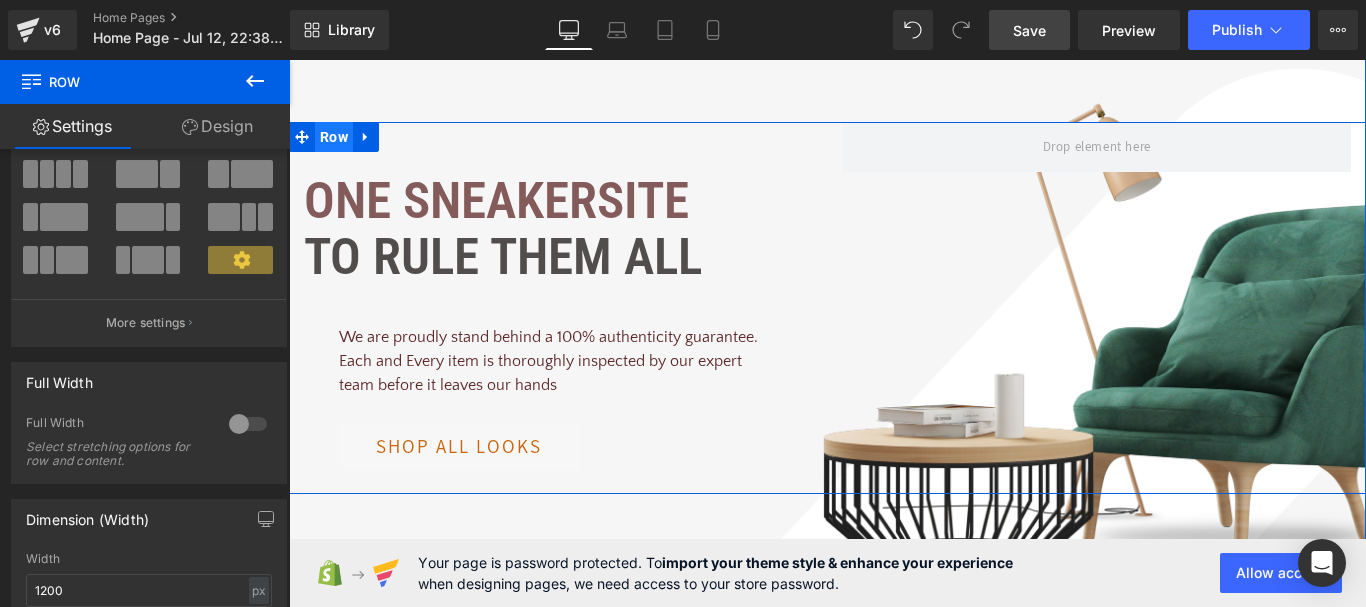 click on "Row" at bounding box center [334, 137] 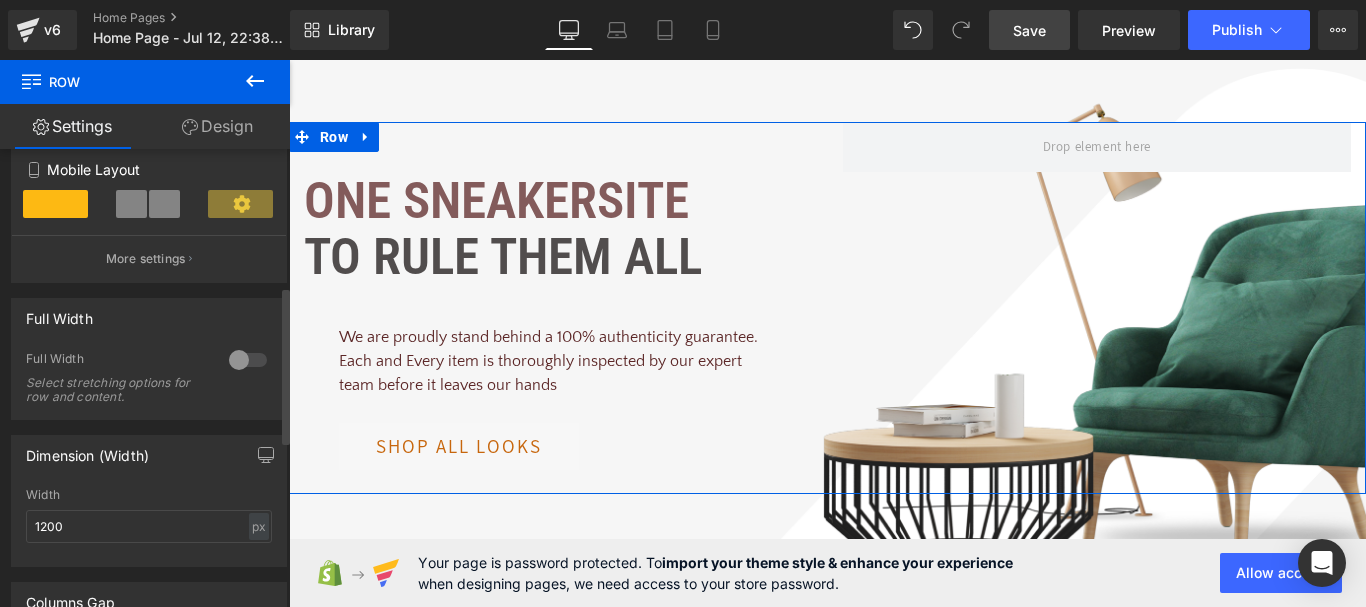 scroll, scrollTop: 400, scrollLeft: 0, axis: vertical 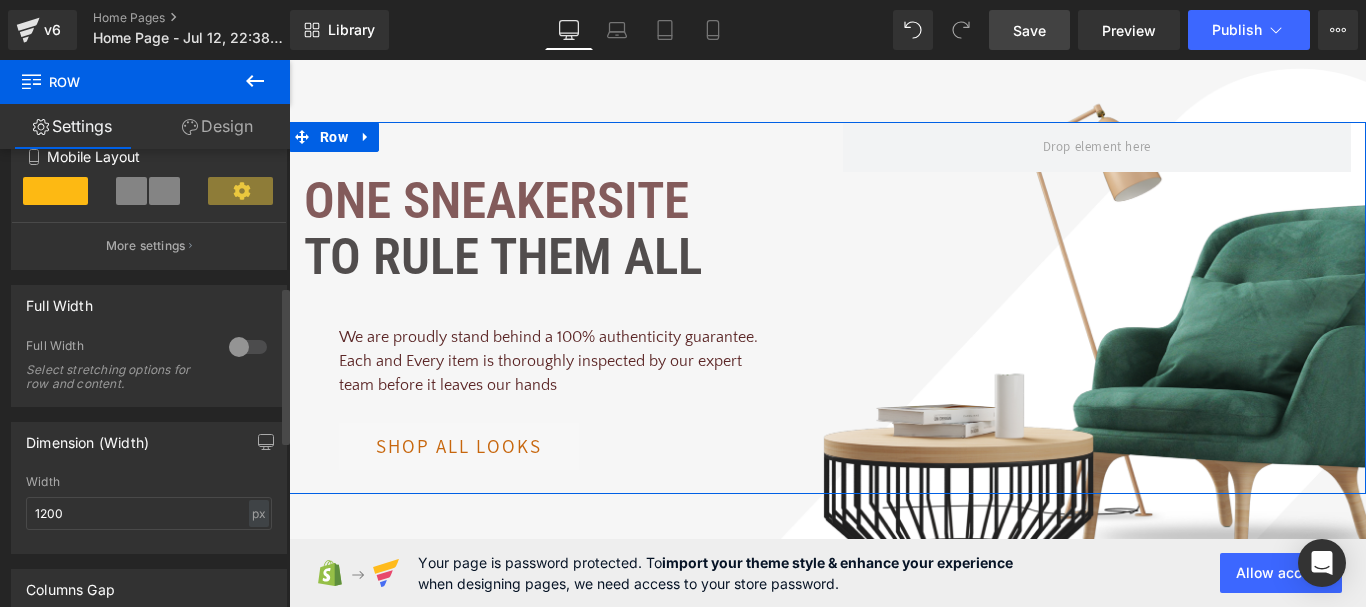 click at bounding box center (248, 347) 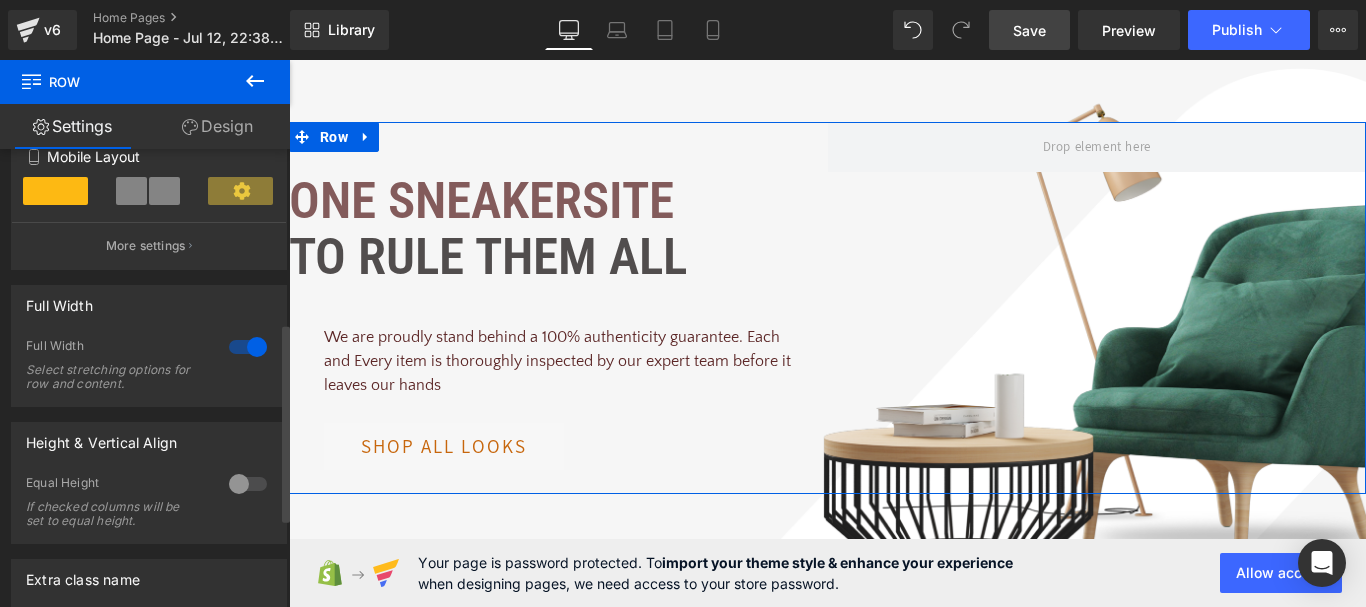 click at bounding box center [248, 347] 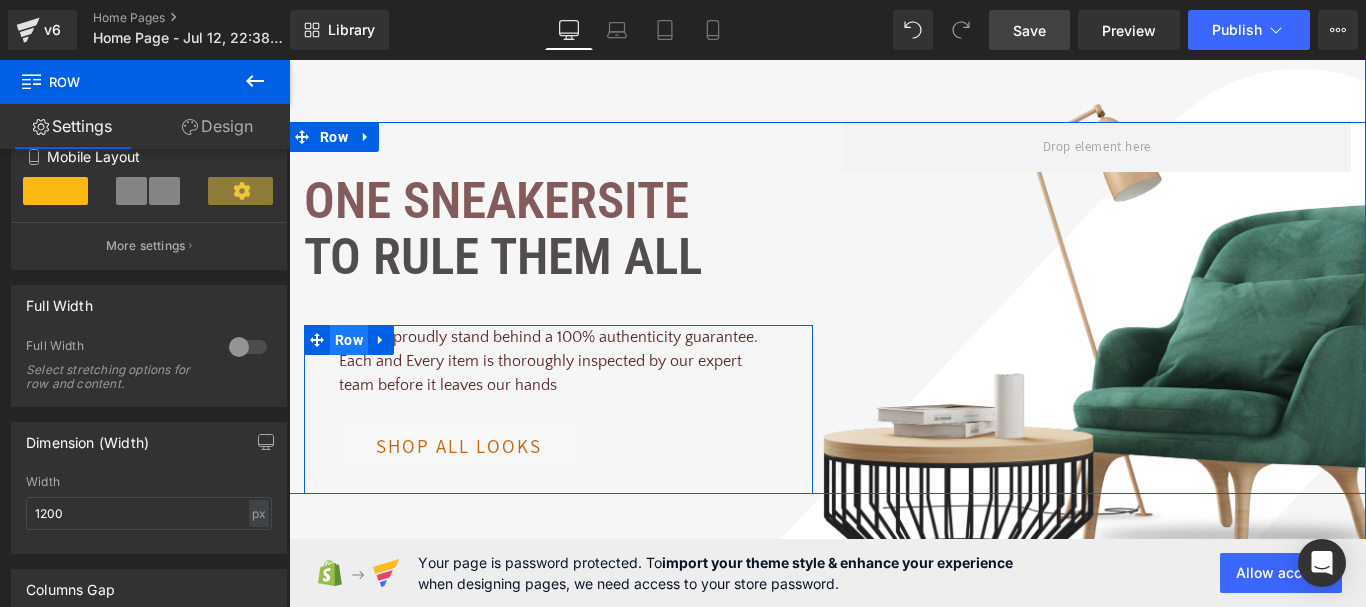 click on "Row" at bounding box center [349, 340] 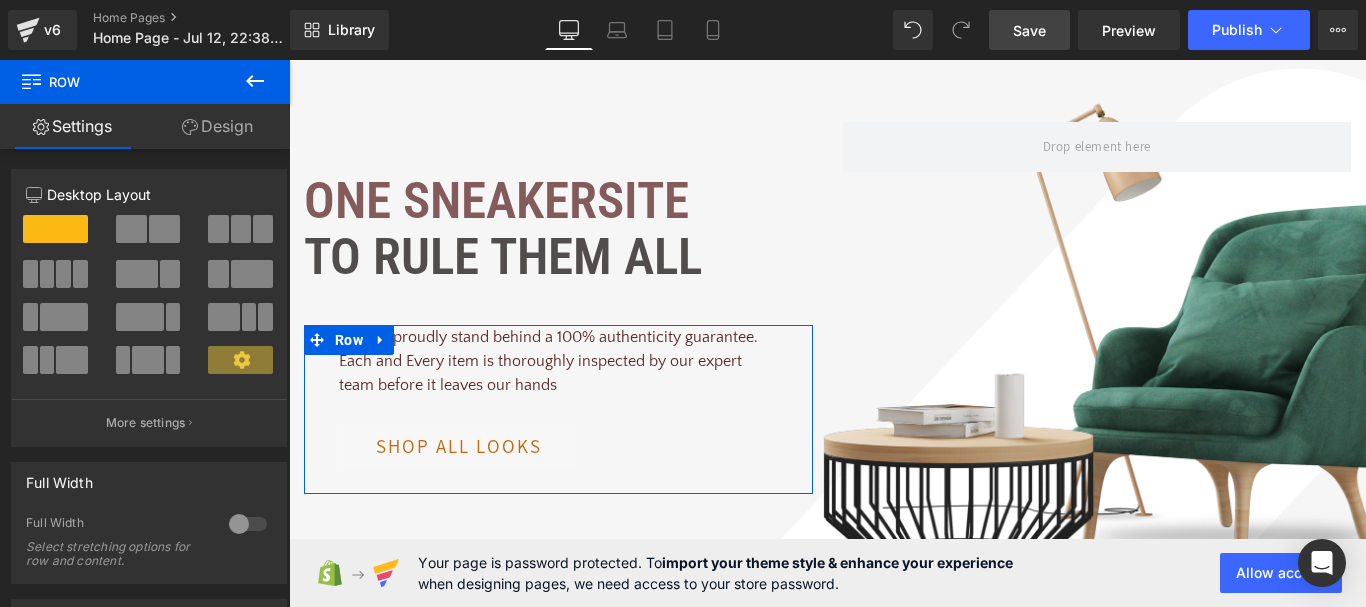 click 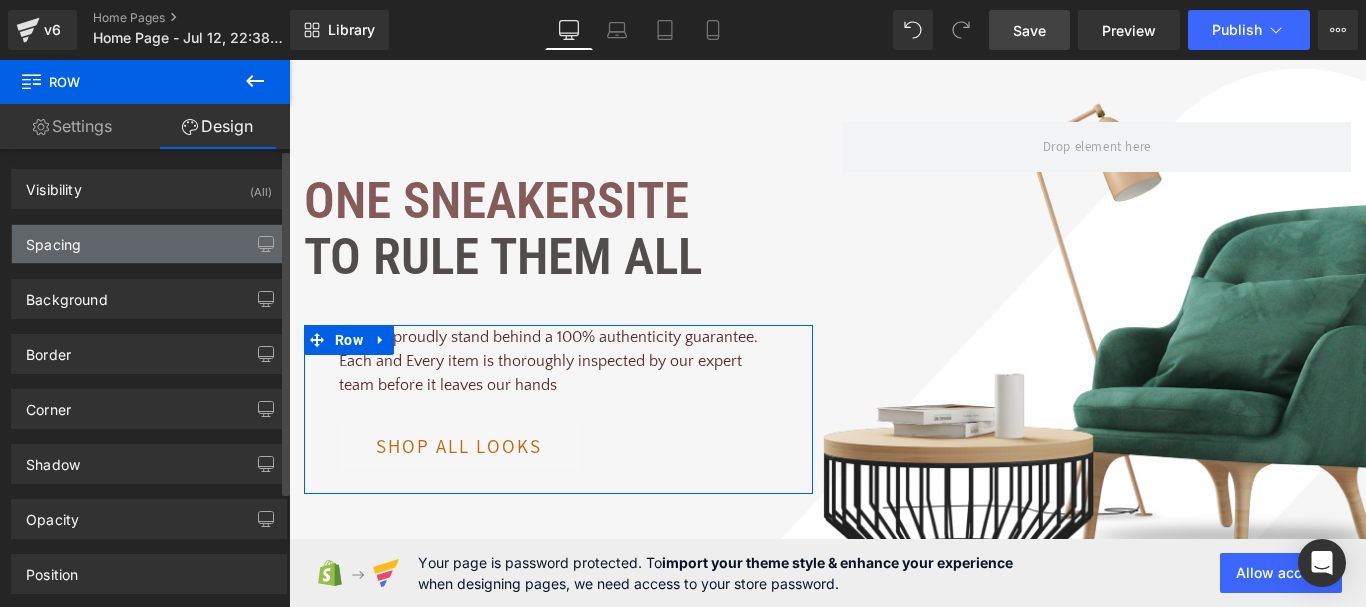 click on "Spacing" at bounding box center [149, 244] 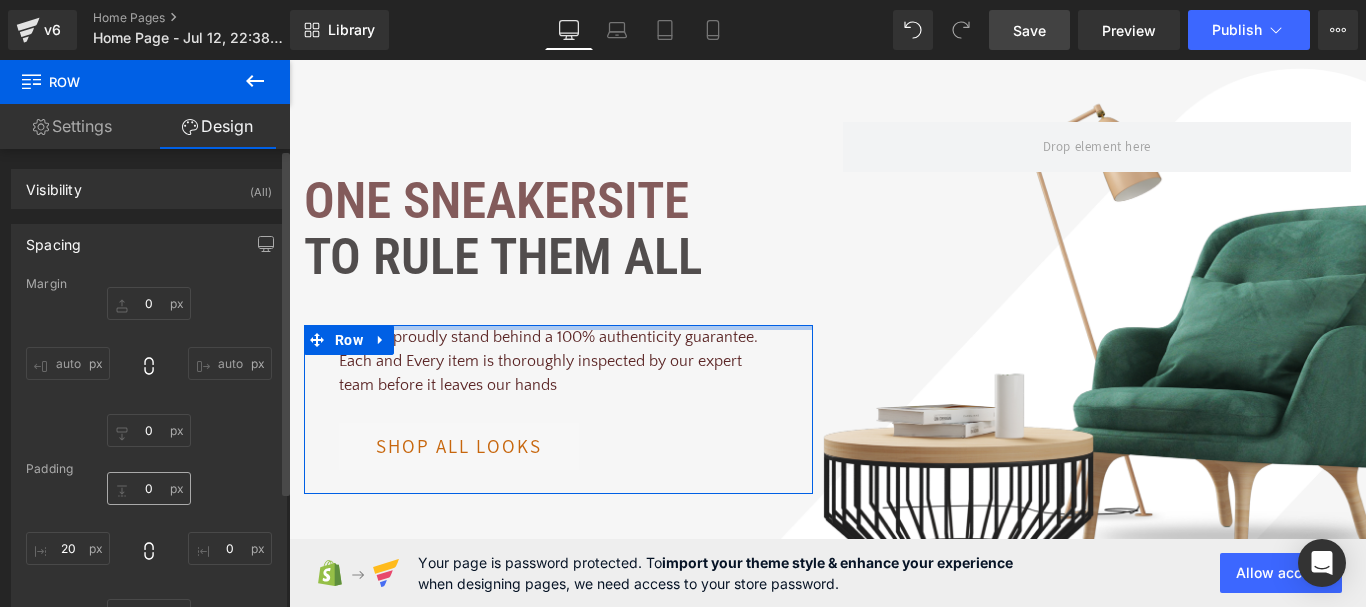 scroll, scrollTop: 100, scrollLeft: 0, axis: vertical 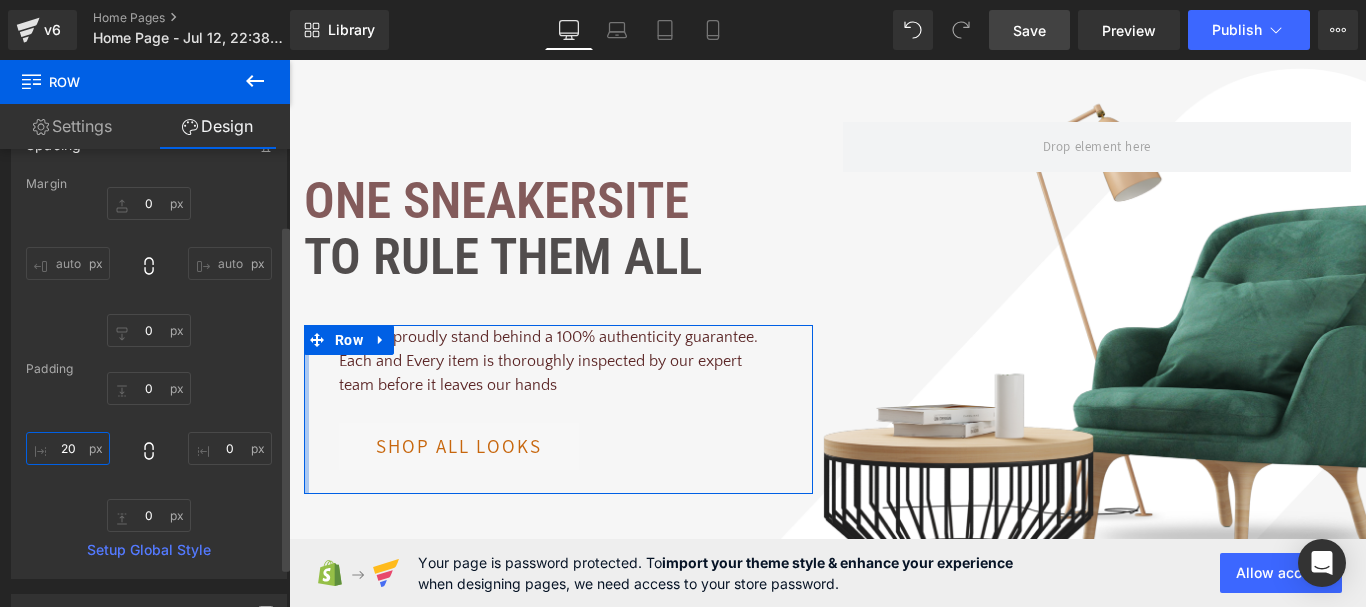click at bounding box center [68, 448] 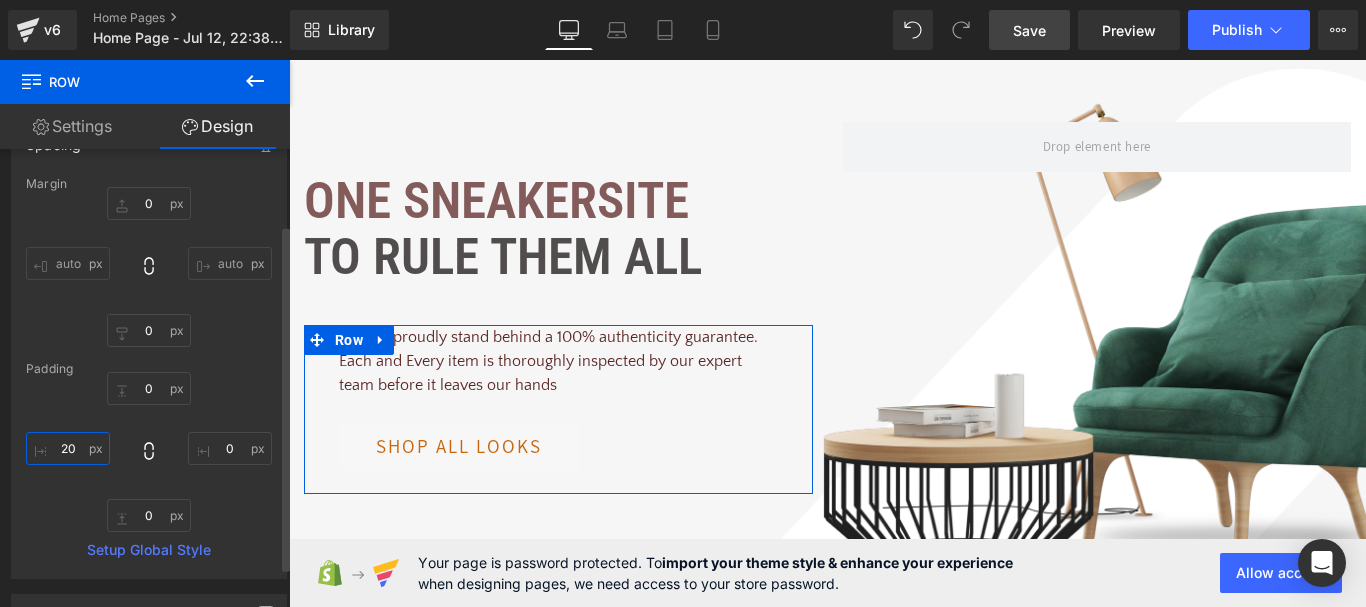 click at bounding box center [68, 448] 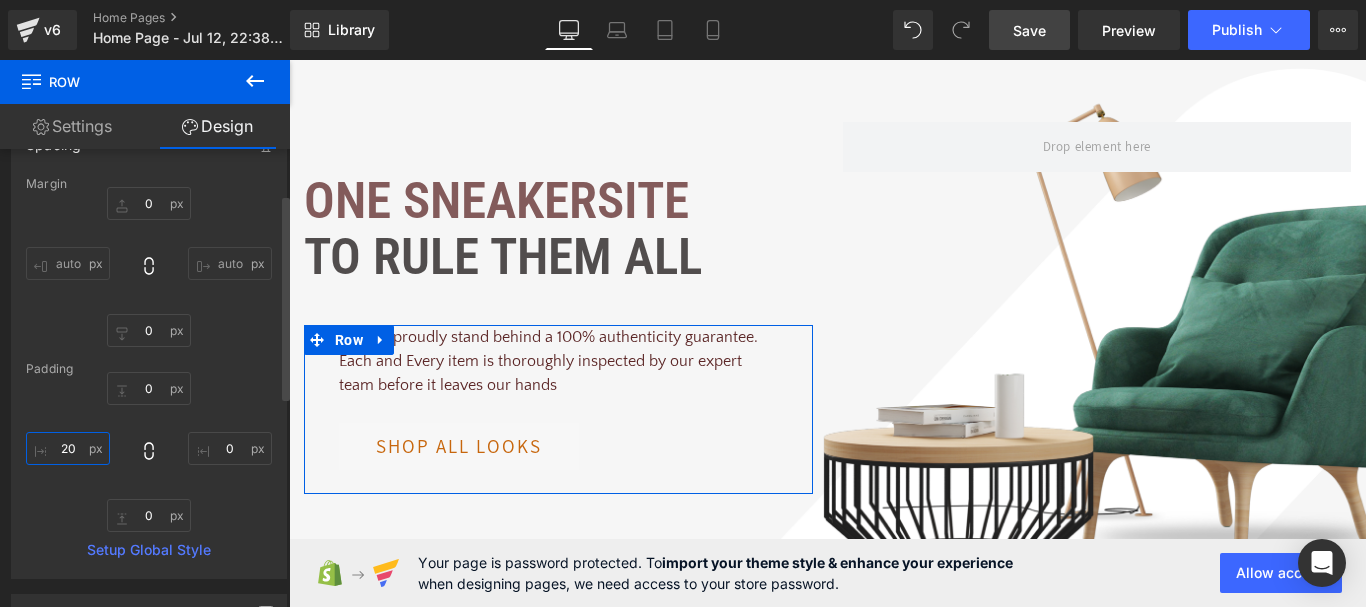click at bounding box center (68, 448) 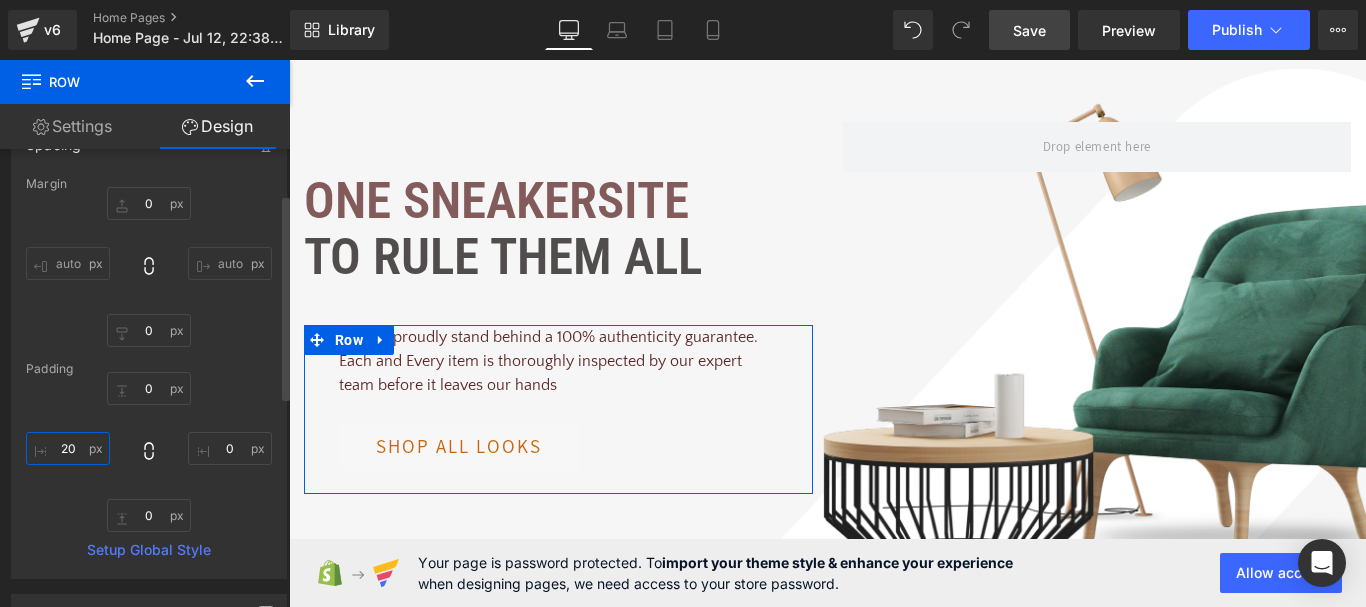 type on "20" 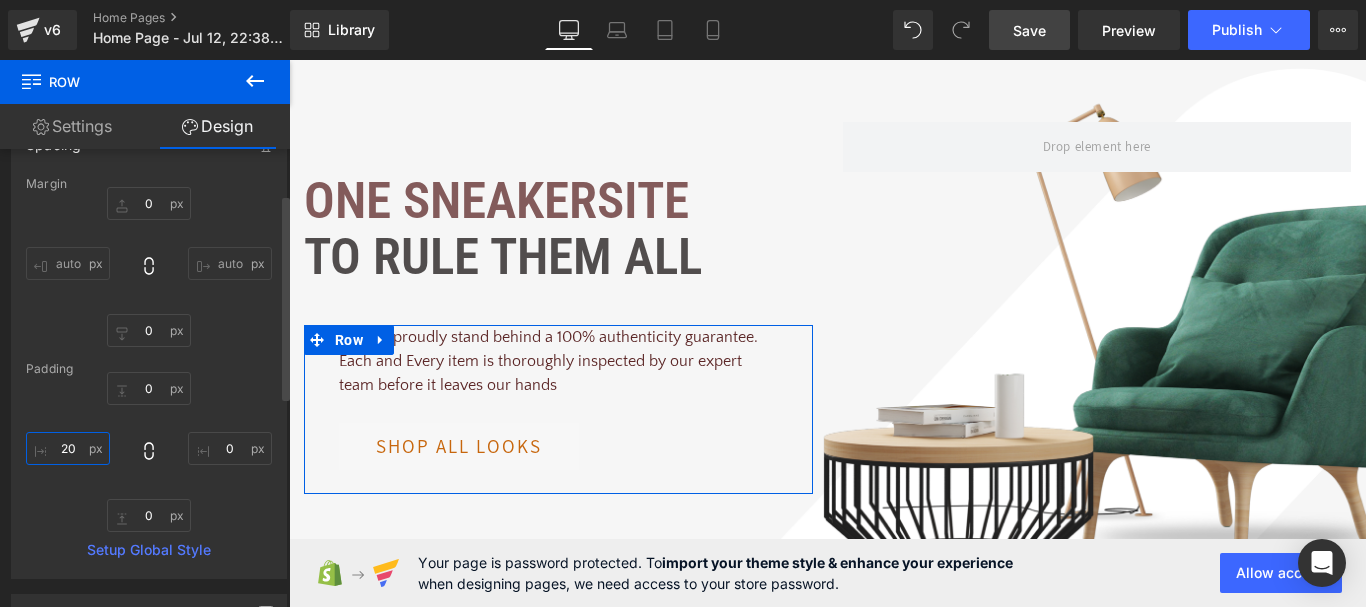 type 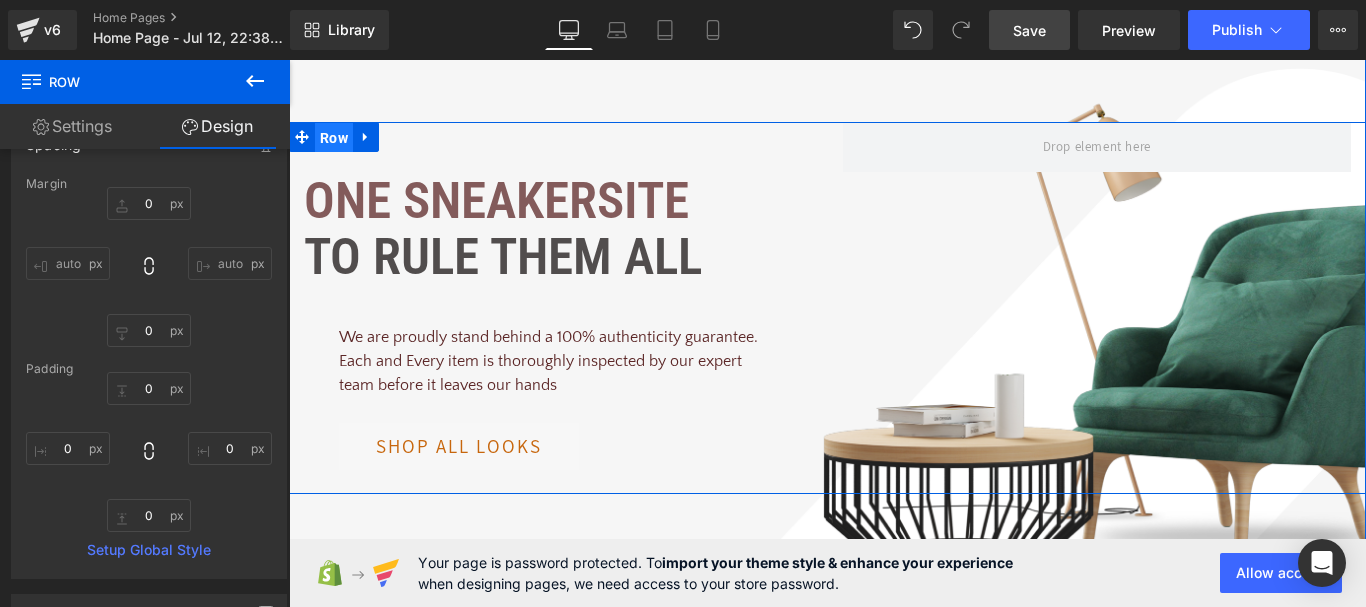 click on "Row" at bounding box center (334, 138) 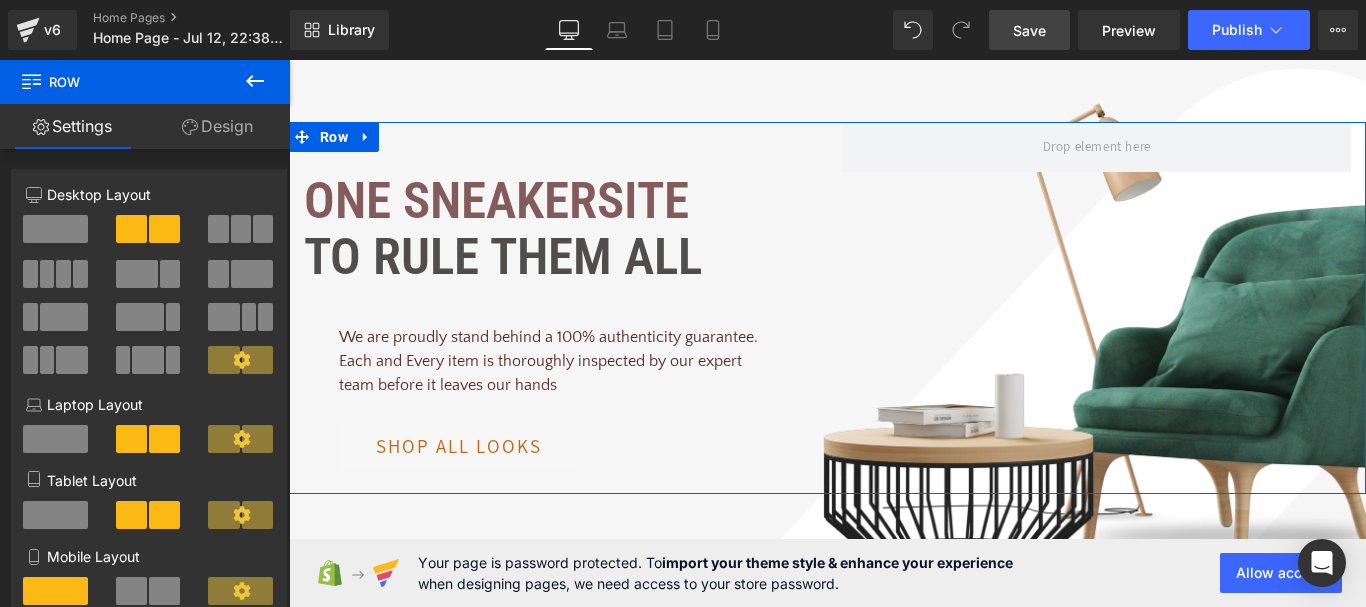 click 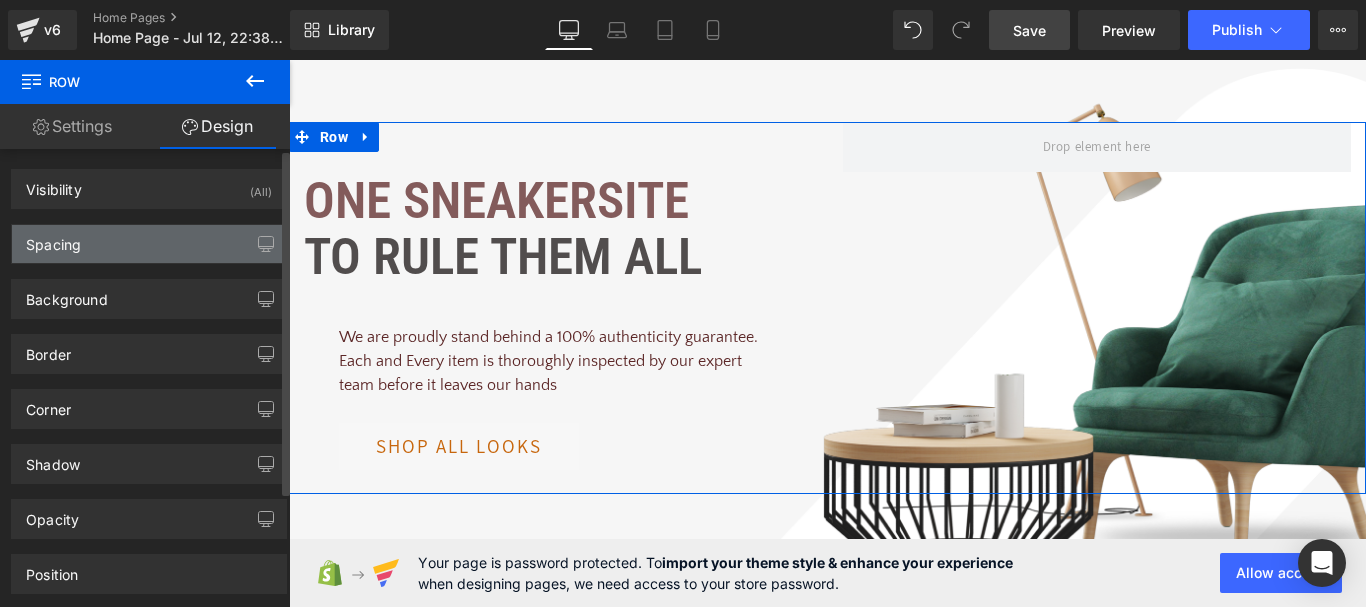 click on "Spacing" at bounding box center [149, 244] 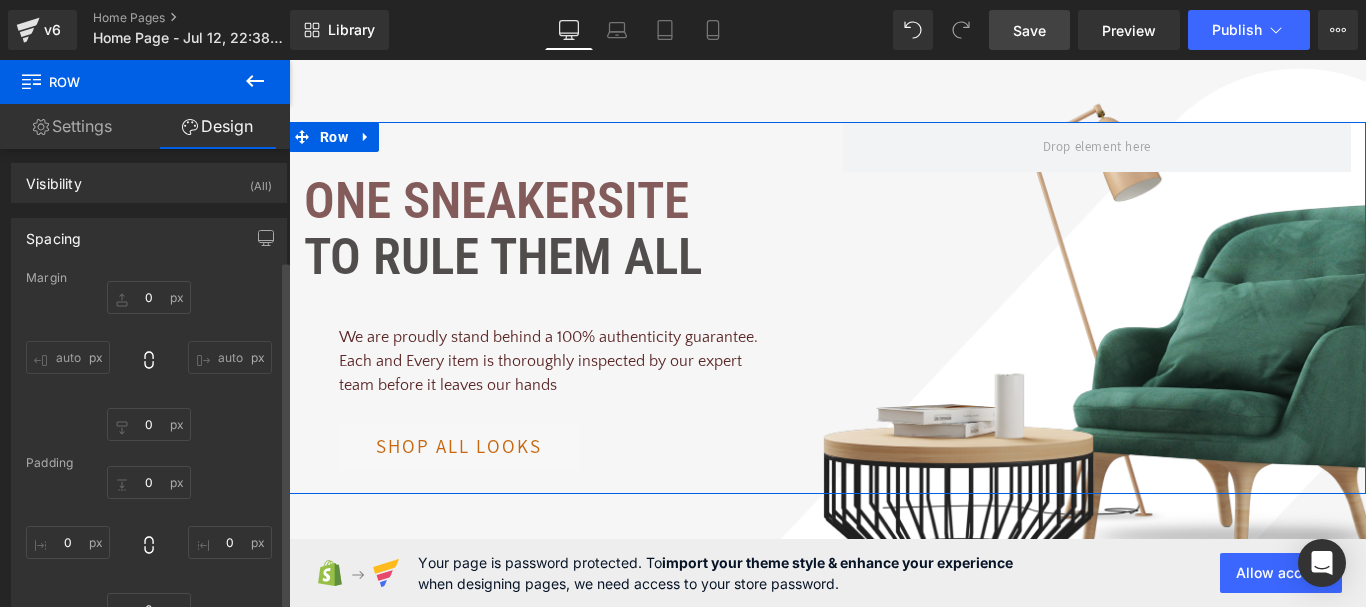 scroll, scrollTop: 0, scrollLeft: 0, axis: both 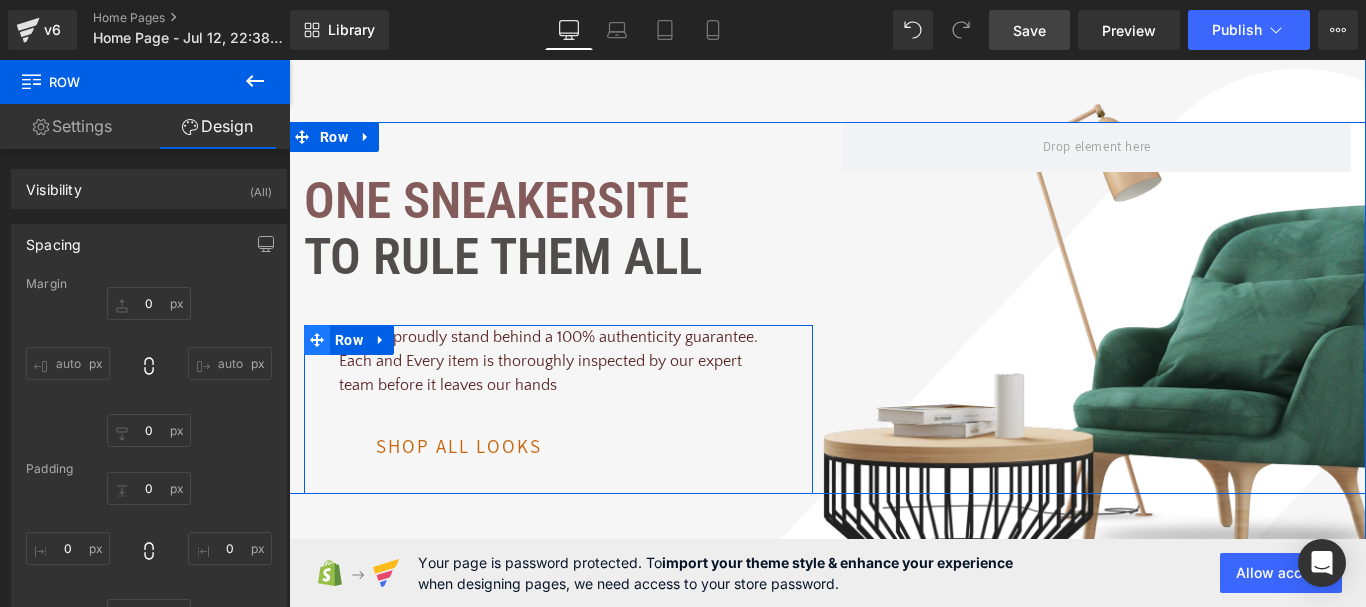 click 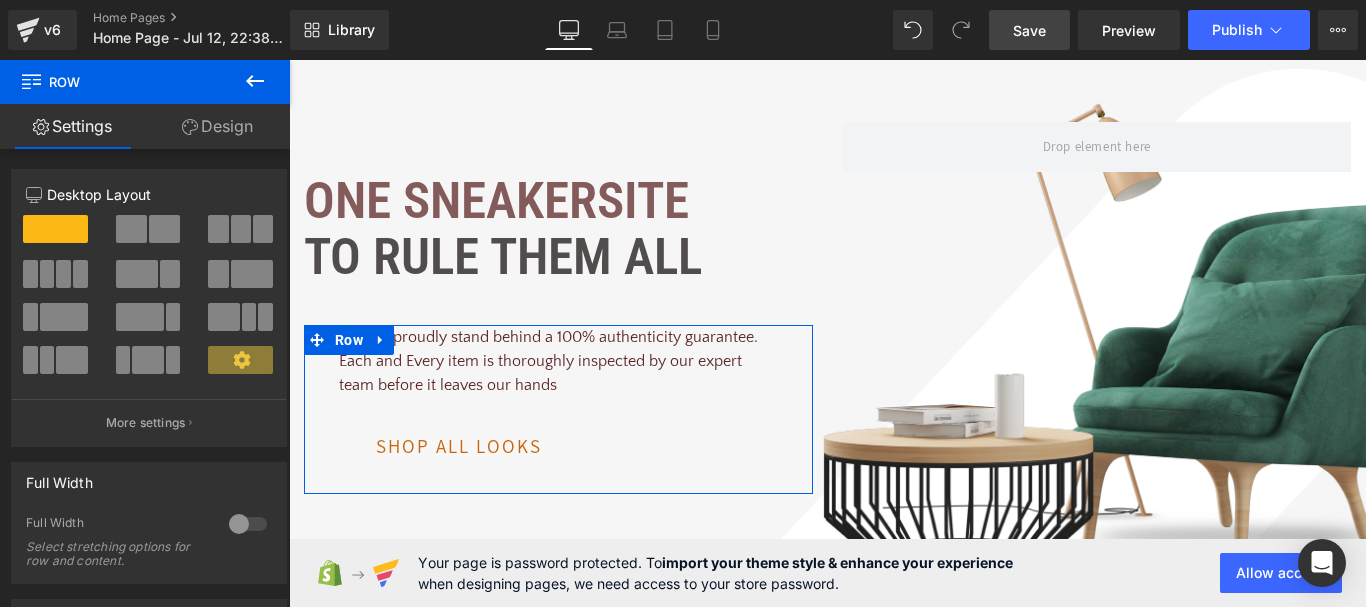 click on "Design" at bounding box center (217, 126) 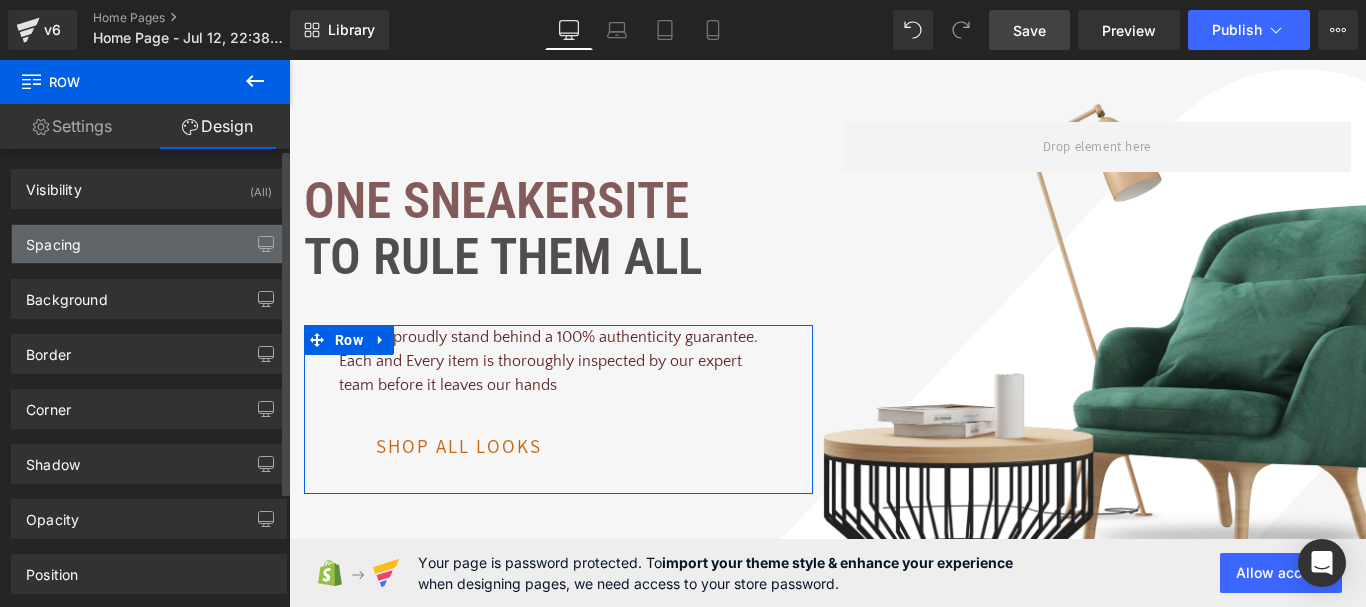click on "Spacing" at bounding box center (149, 244) 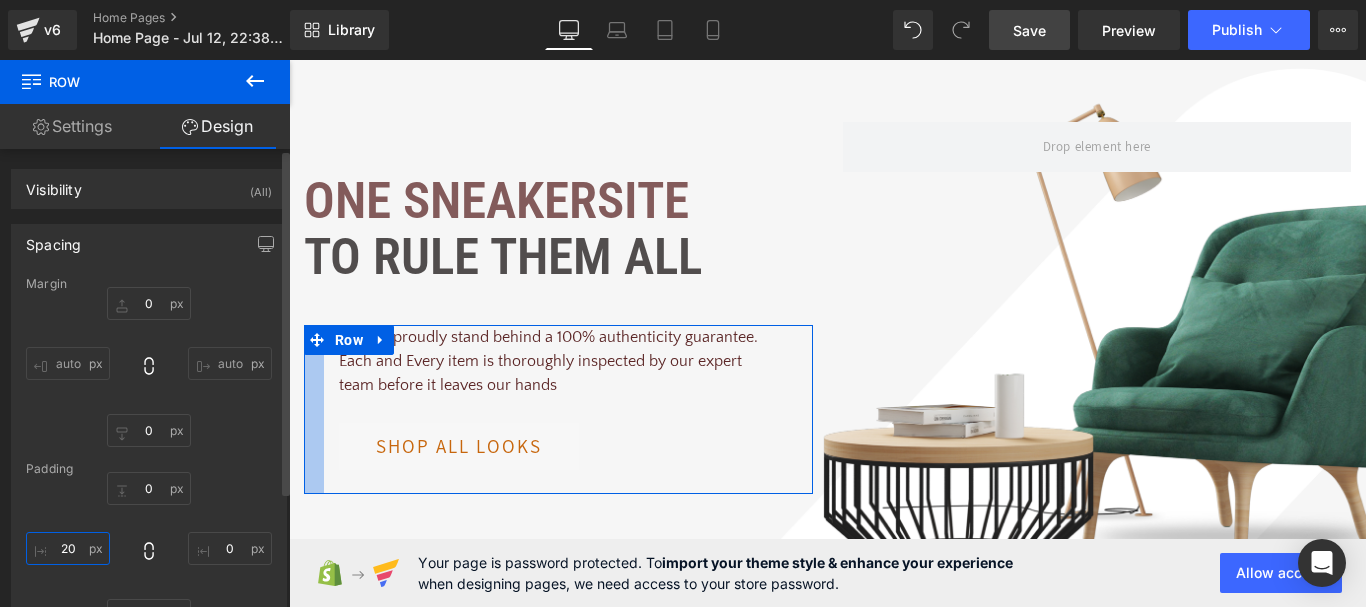 click at bounding box center (68, 548) 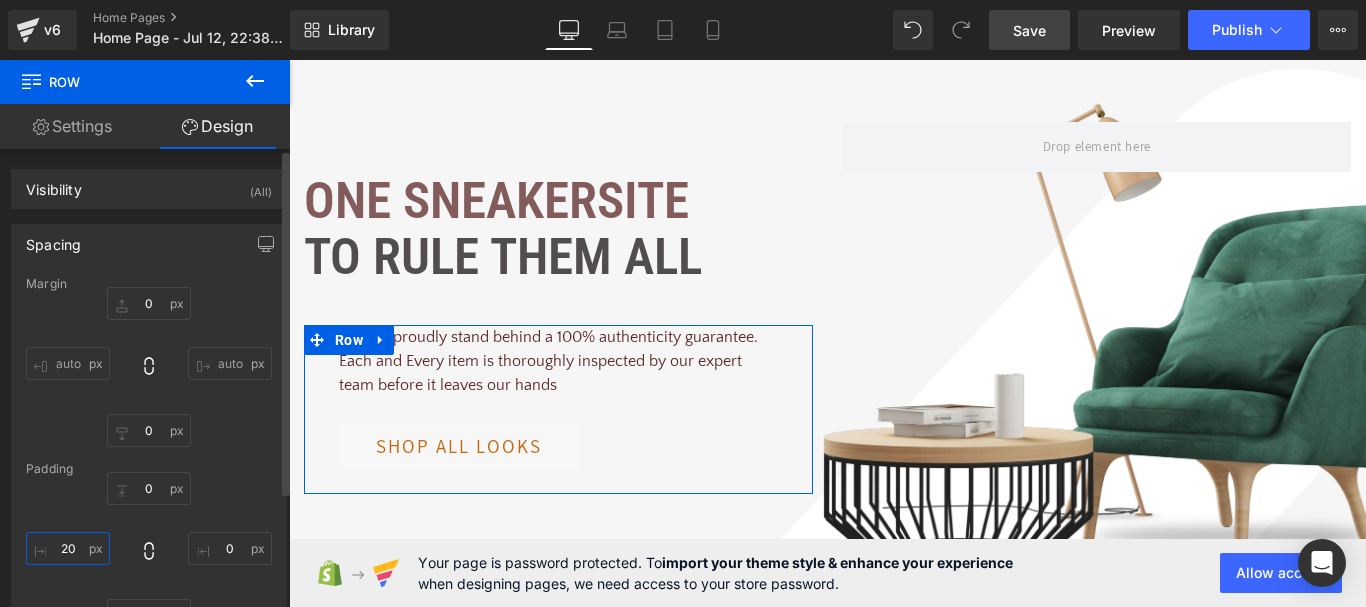 click at bounding box center (68, 548) 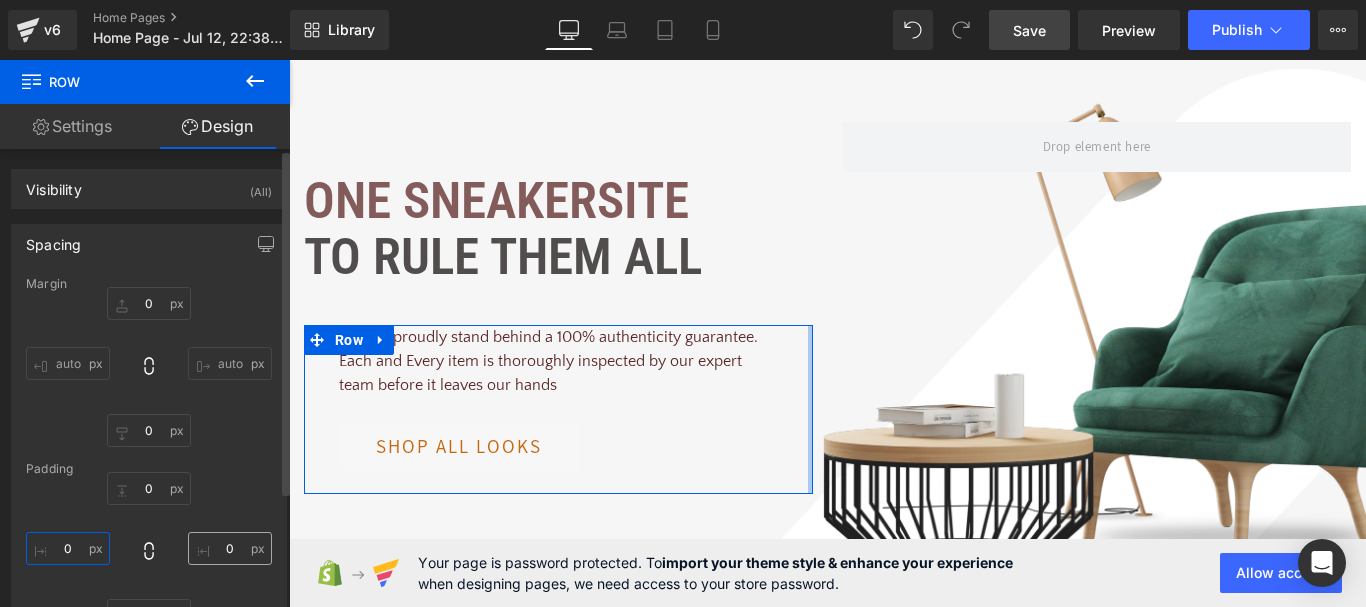 type 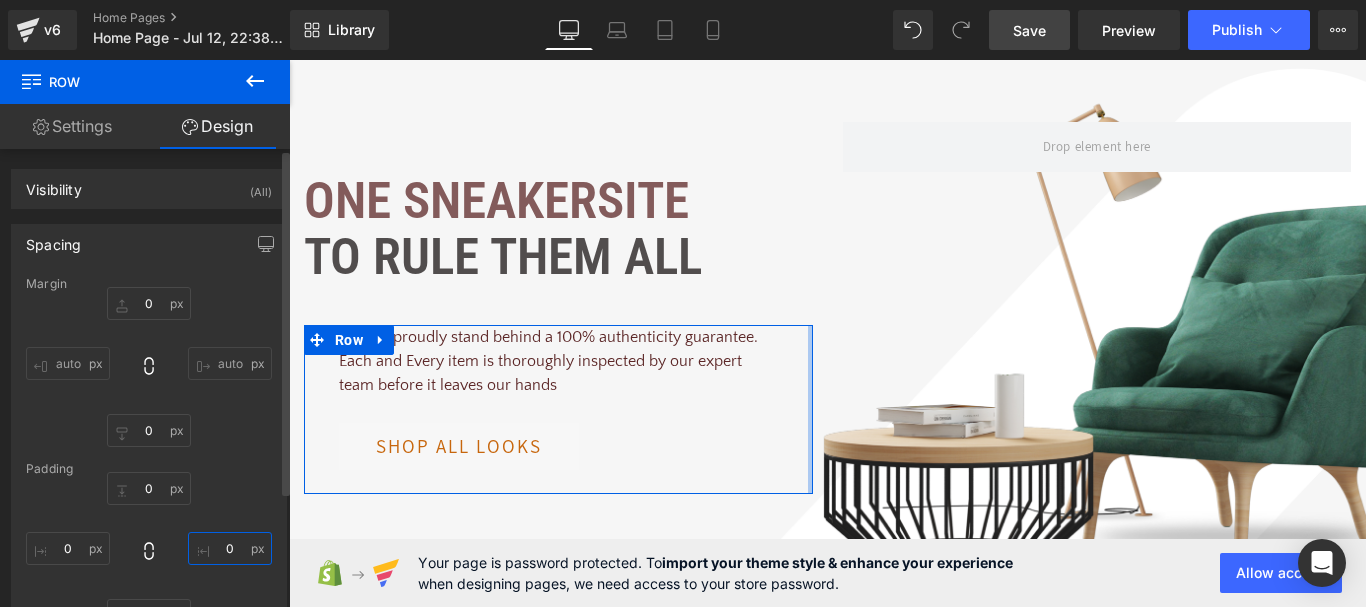 click at bounding box center (230, 548) 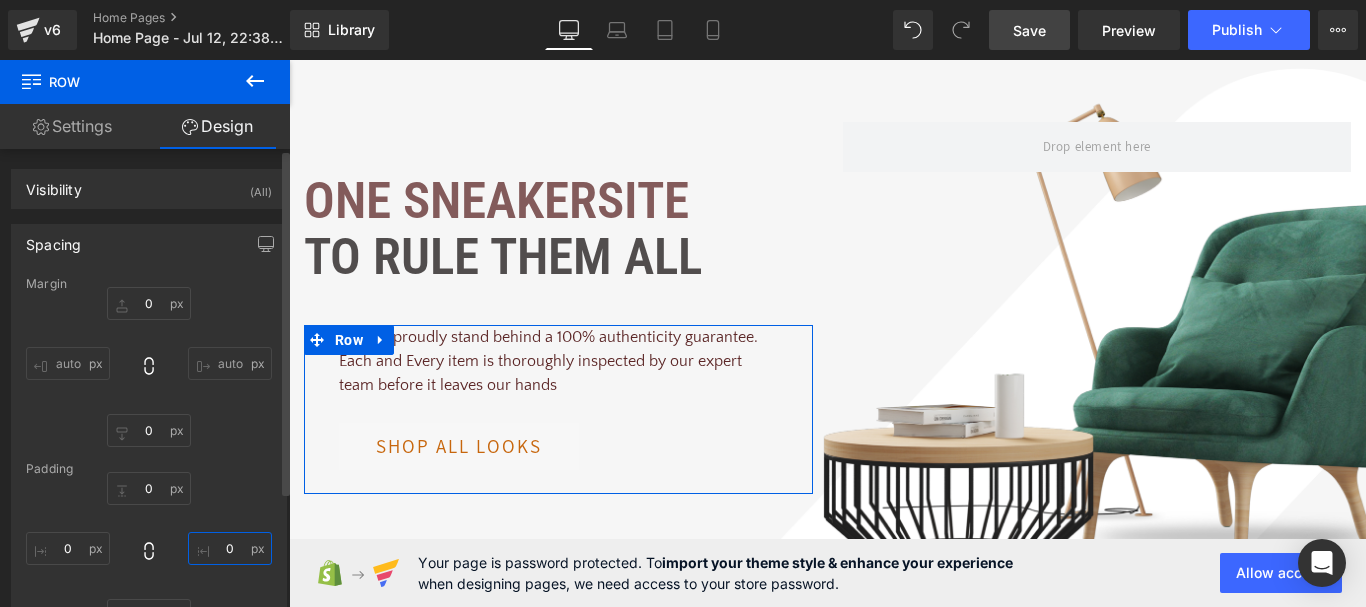 click at bounding box center (230, 548) 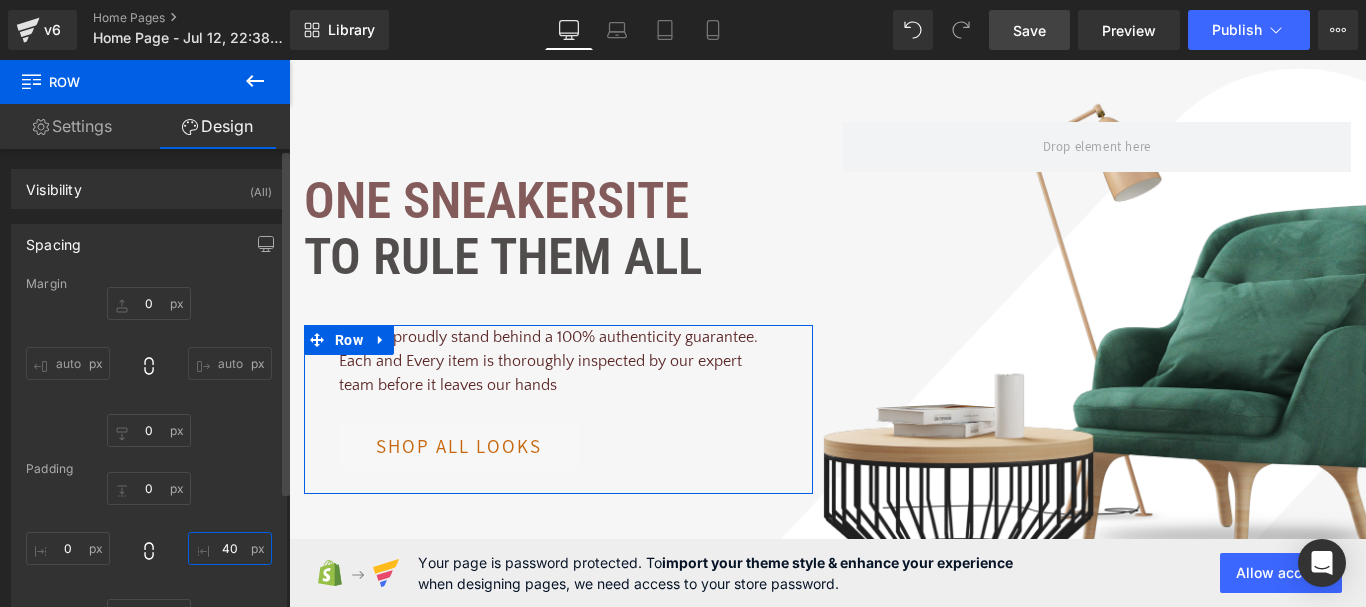 type on "4" 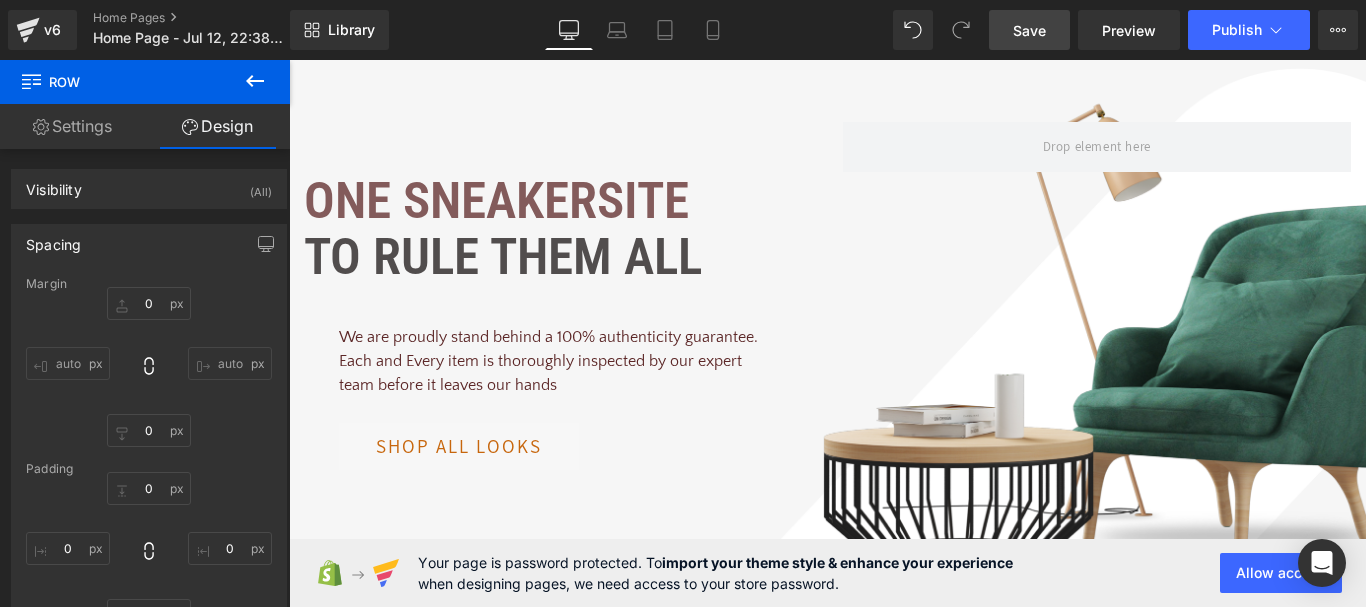 click on "Save" at bounding box center (1029, 30) 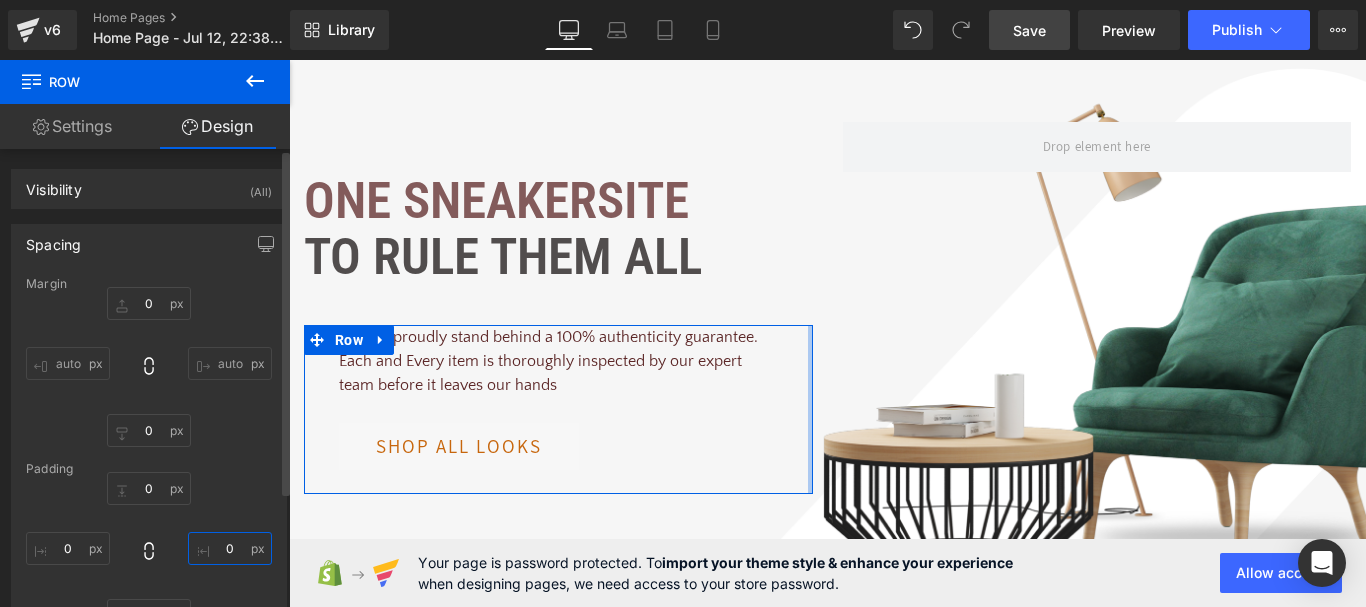 click at bounding box center [230, 548] 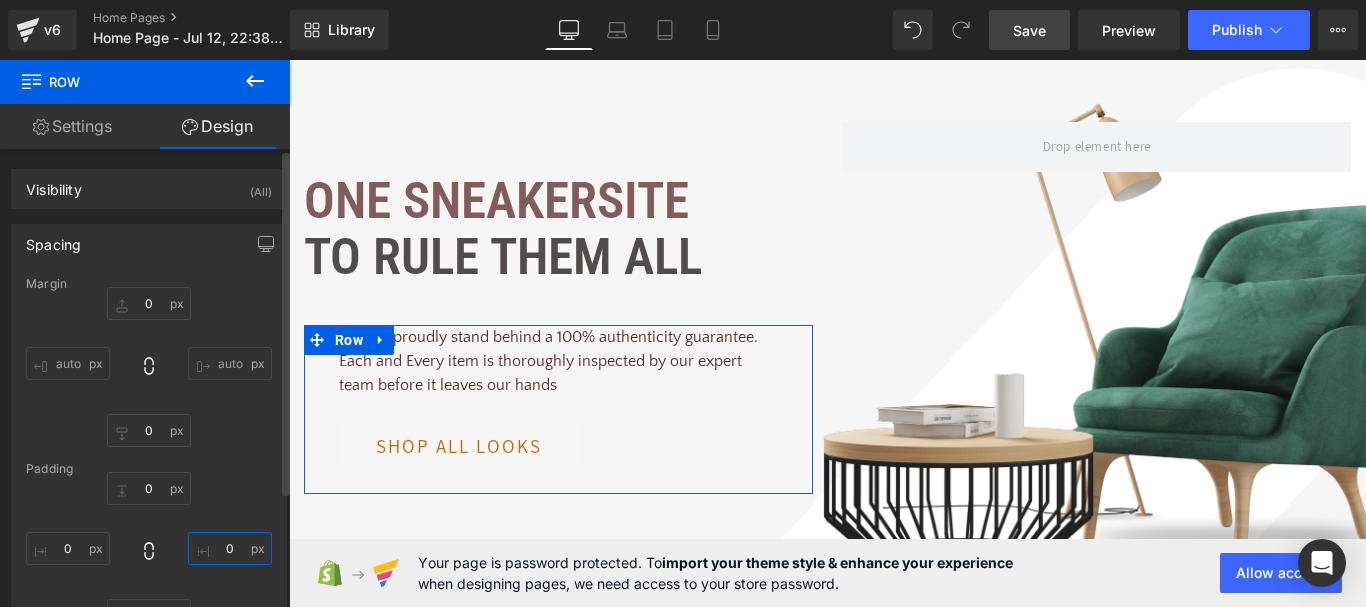 click at bounding box center (230, 548) 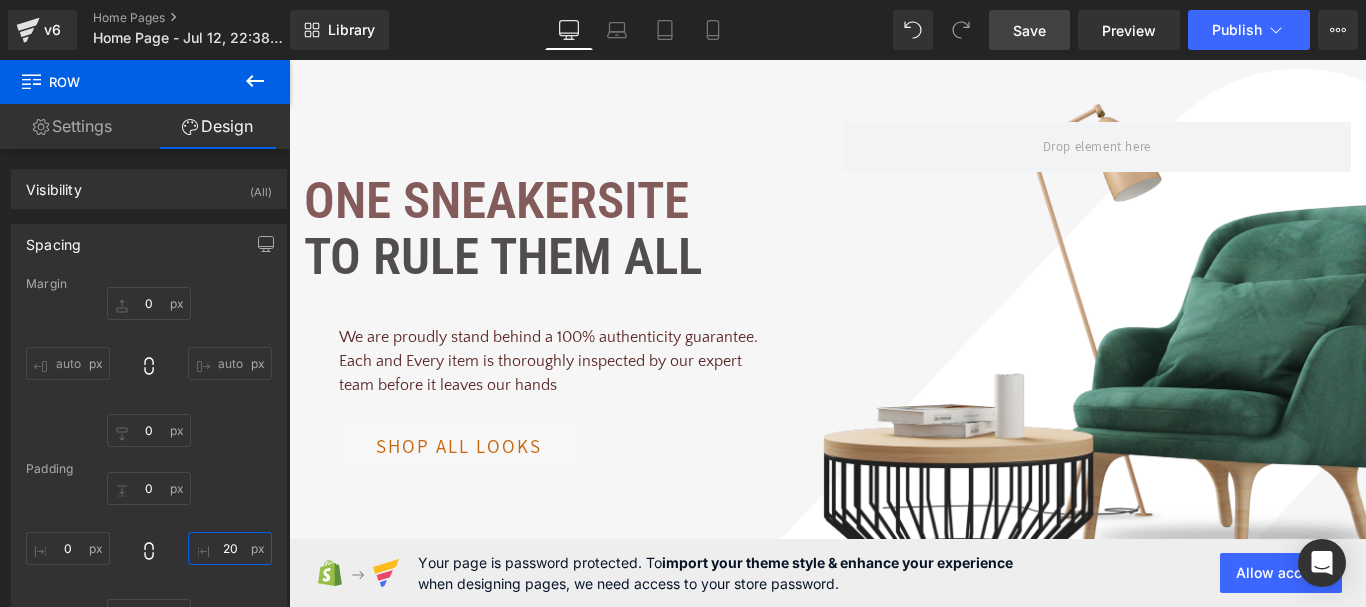 type on "20" 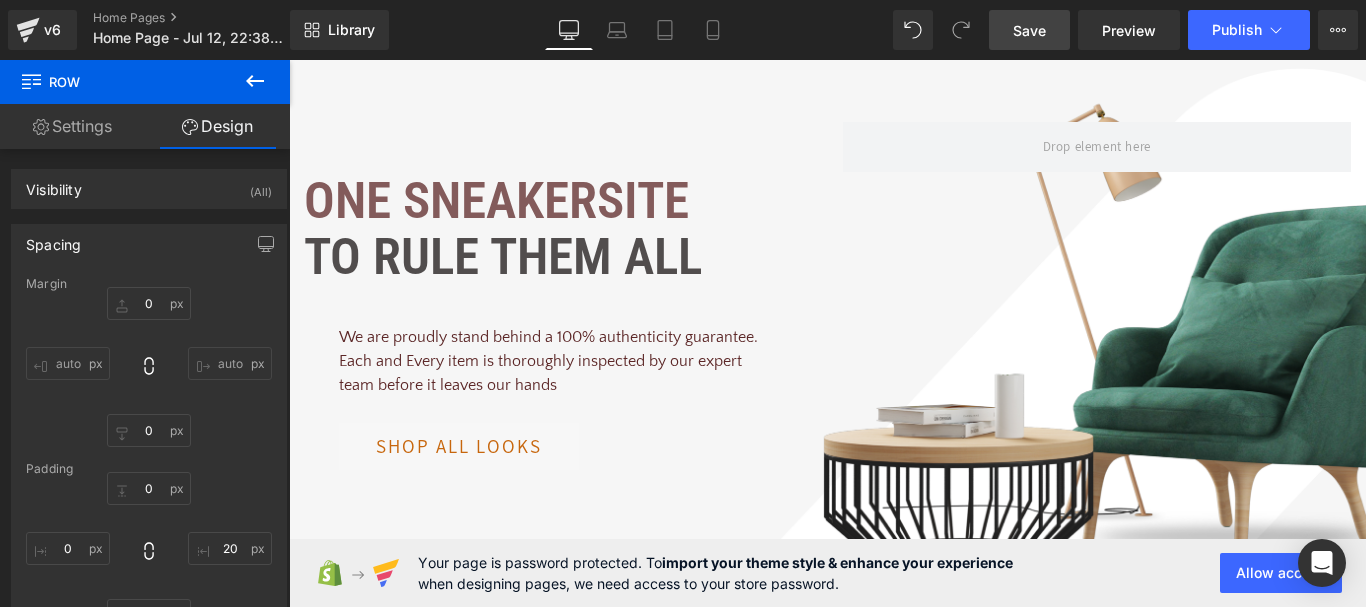 drag, startPoint x: 1056, startPoint y: 37, endPoint x: 715, endPoint y: 9, distance: 342.14764 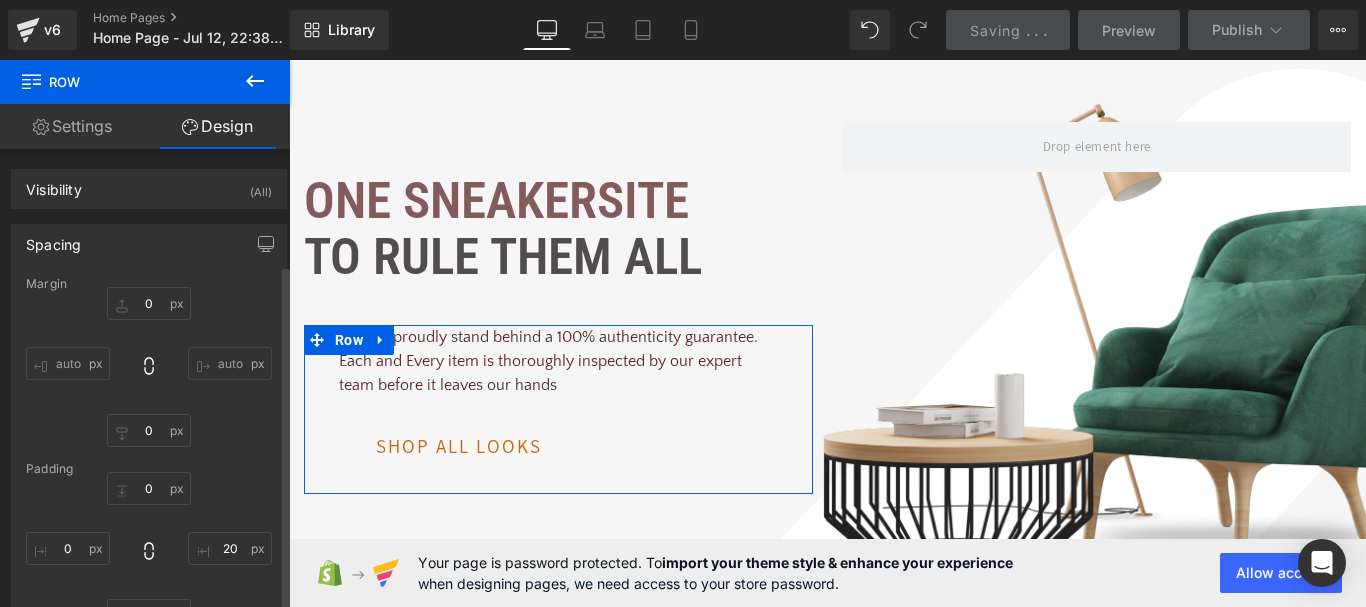 scroll, scrollTop: 300, scrollLeft: 0, axis: vertical 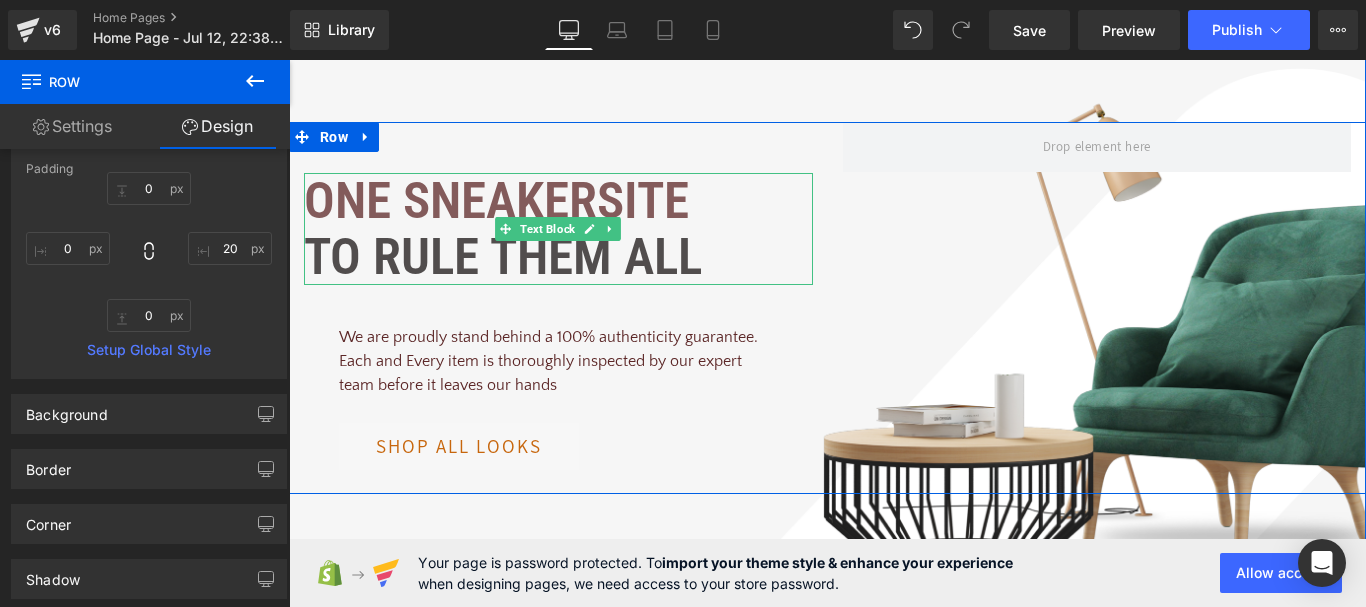 click on "Text Block" at bounding box center (547, 229) 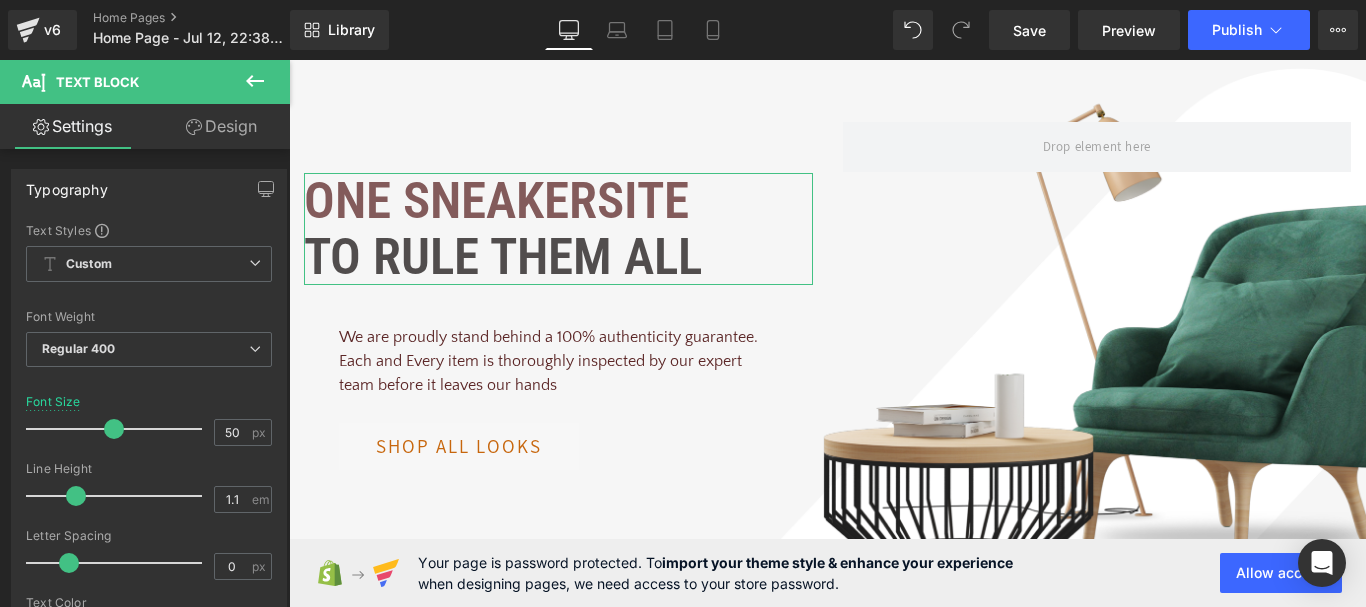 click on "Design" at bounding box center [221, 126] 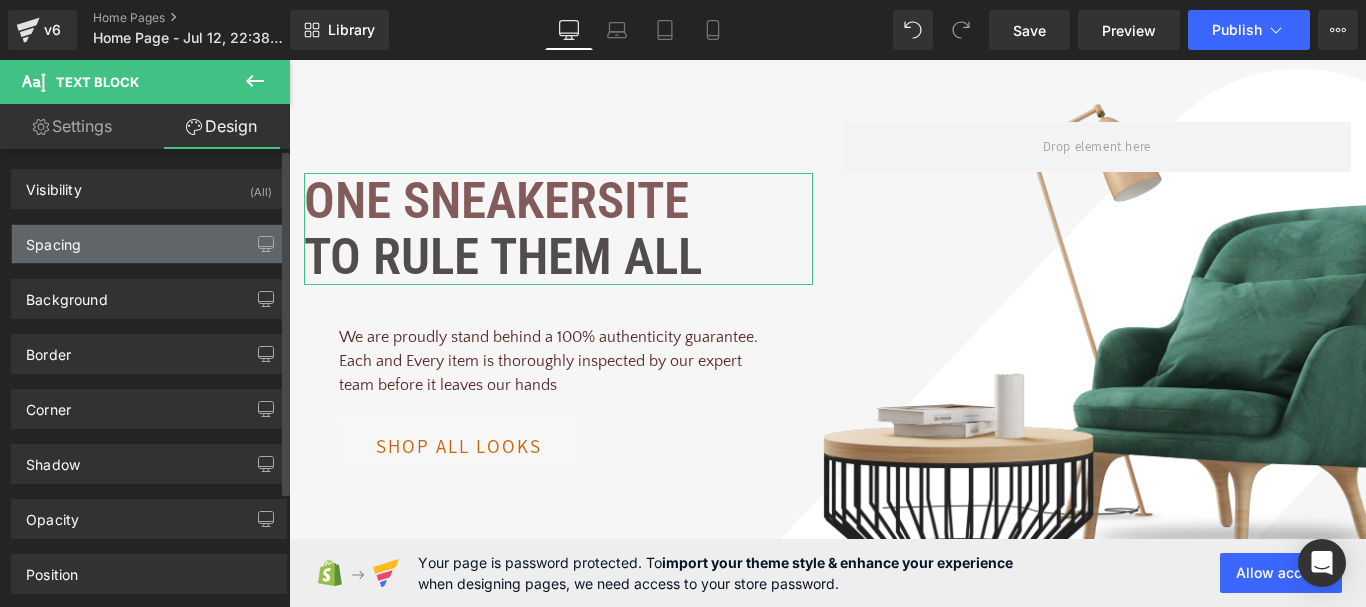 click on "Spacing" at bounding box center [149, 244] 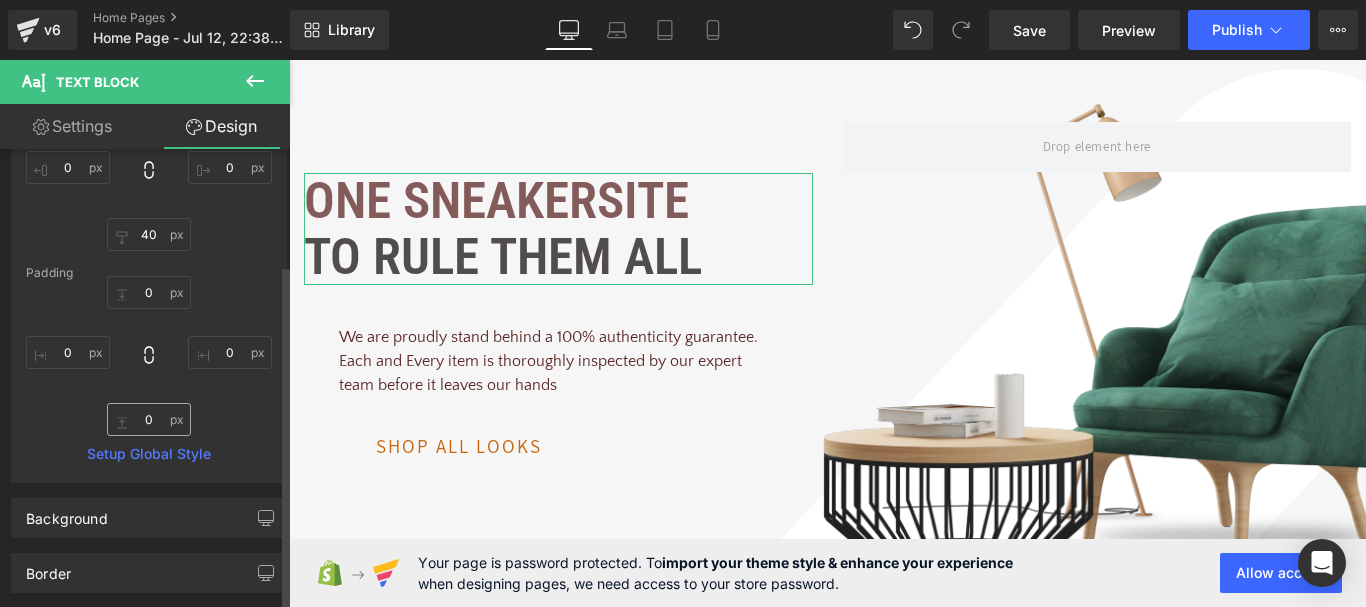 scroll, scrollTop: 200, scrollLeft: 0, axis: vertical 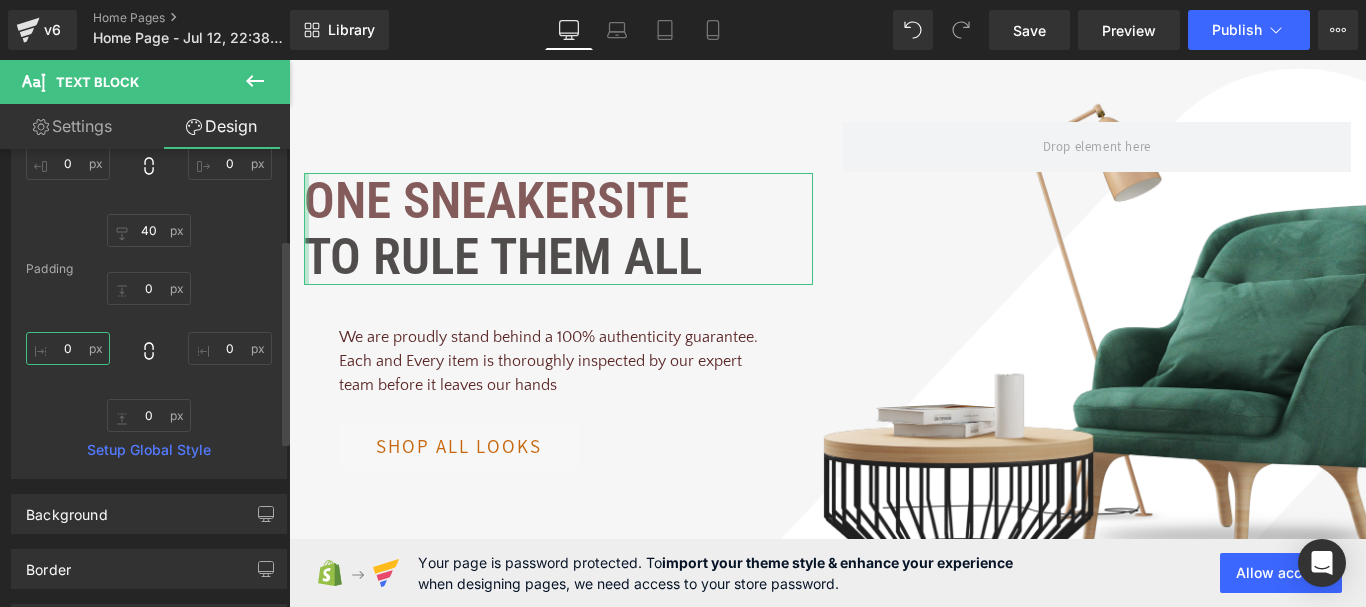 click at bounding box center (68, 348) 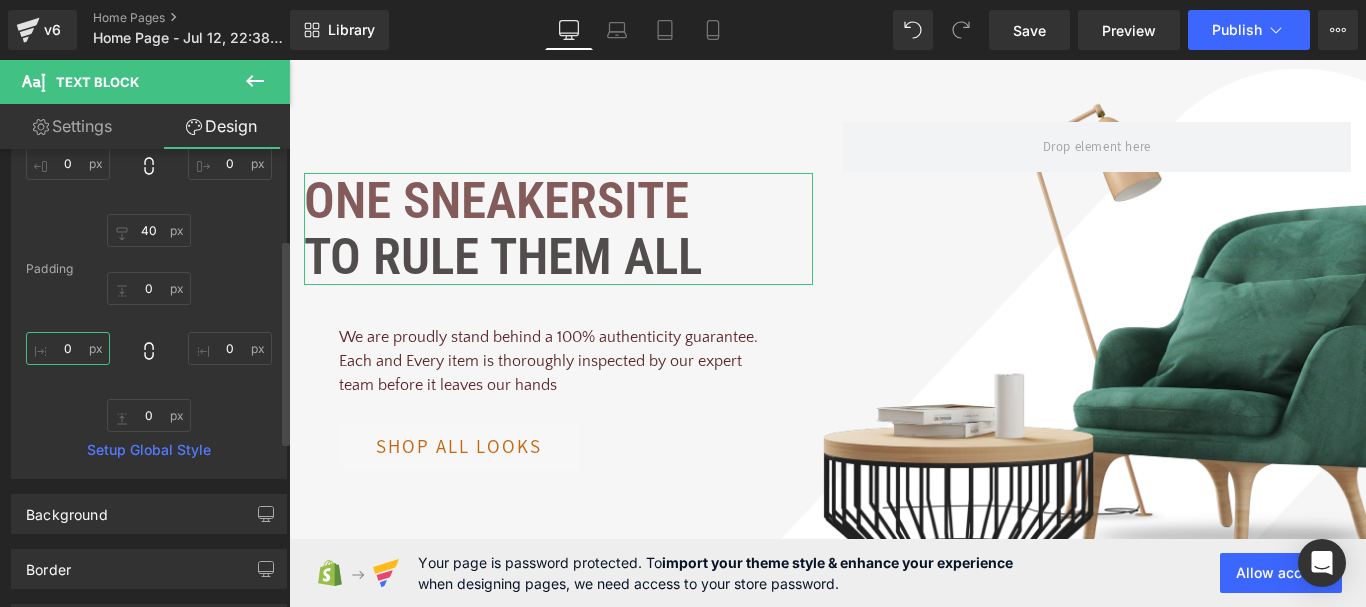 click at bounding box center (68, 348) 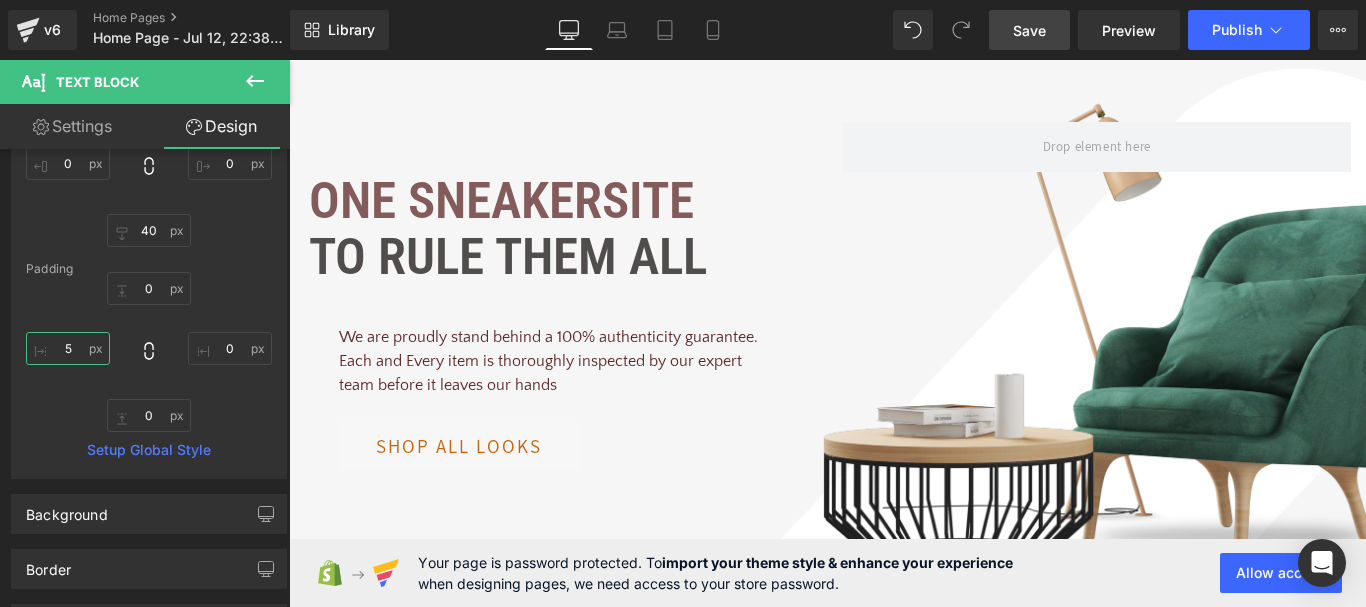 type on "5" 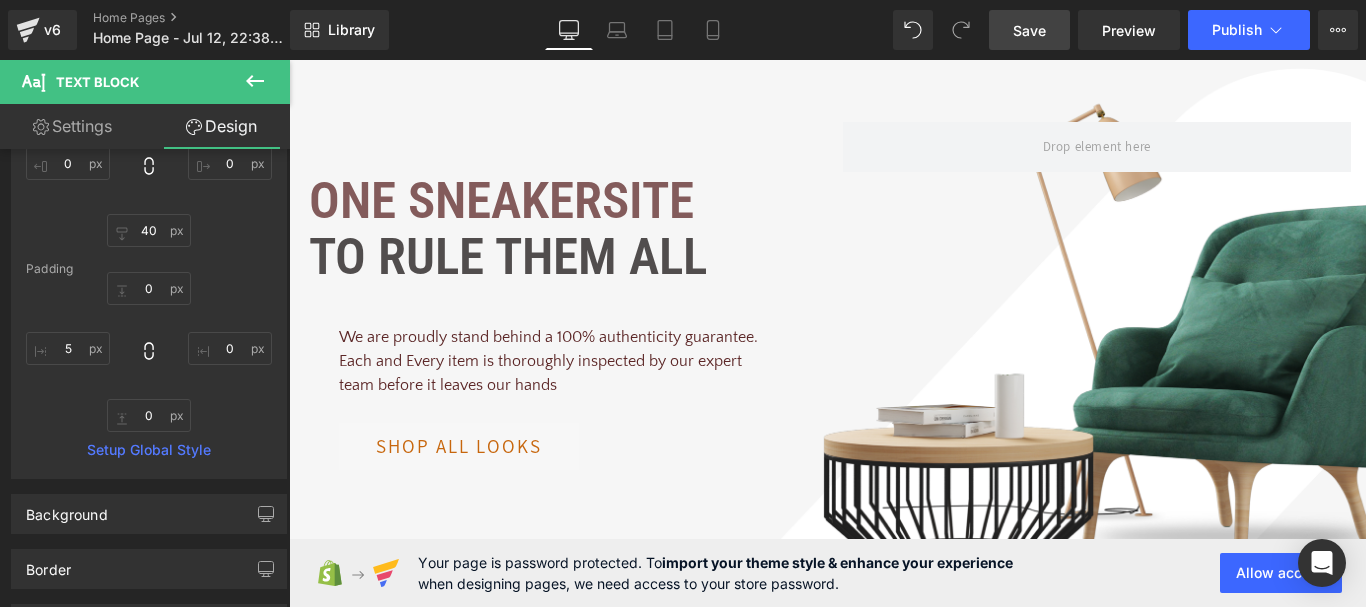 click on "Save" at bounding box center (1029, 30) 